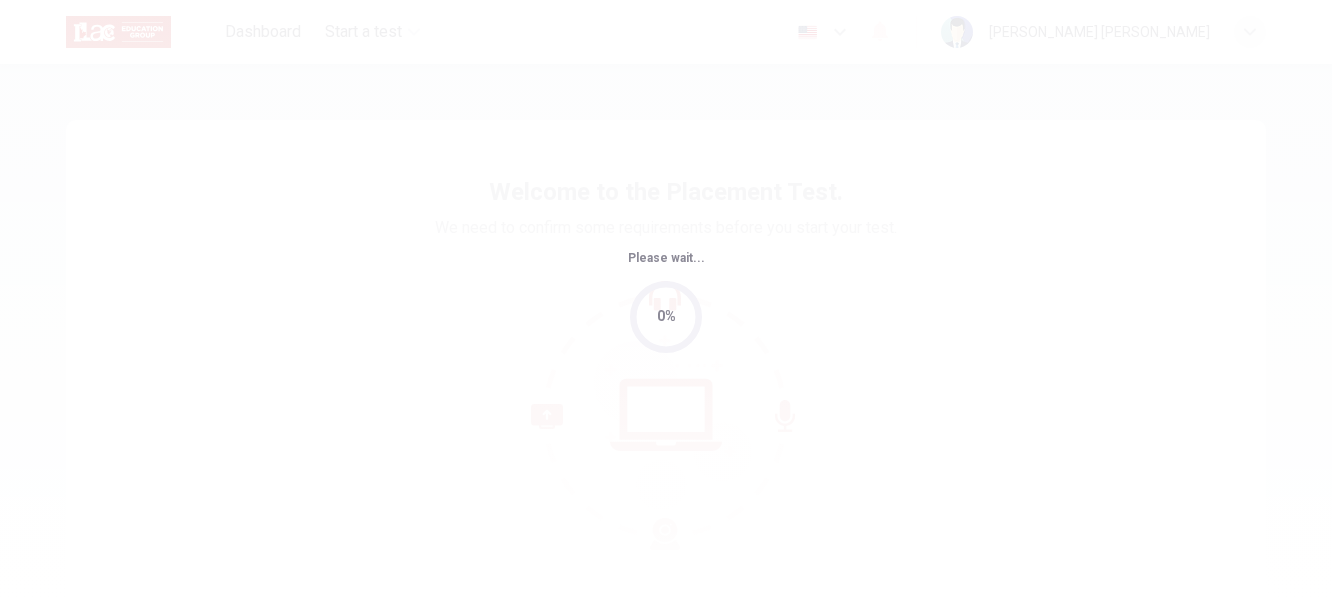 scroll, scrollTop: 0, scrollLeft: 0, axis: both 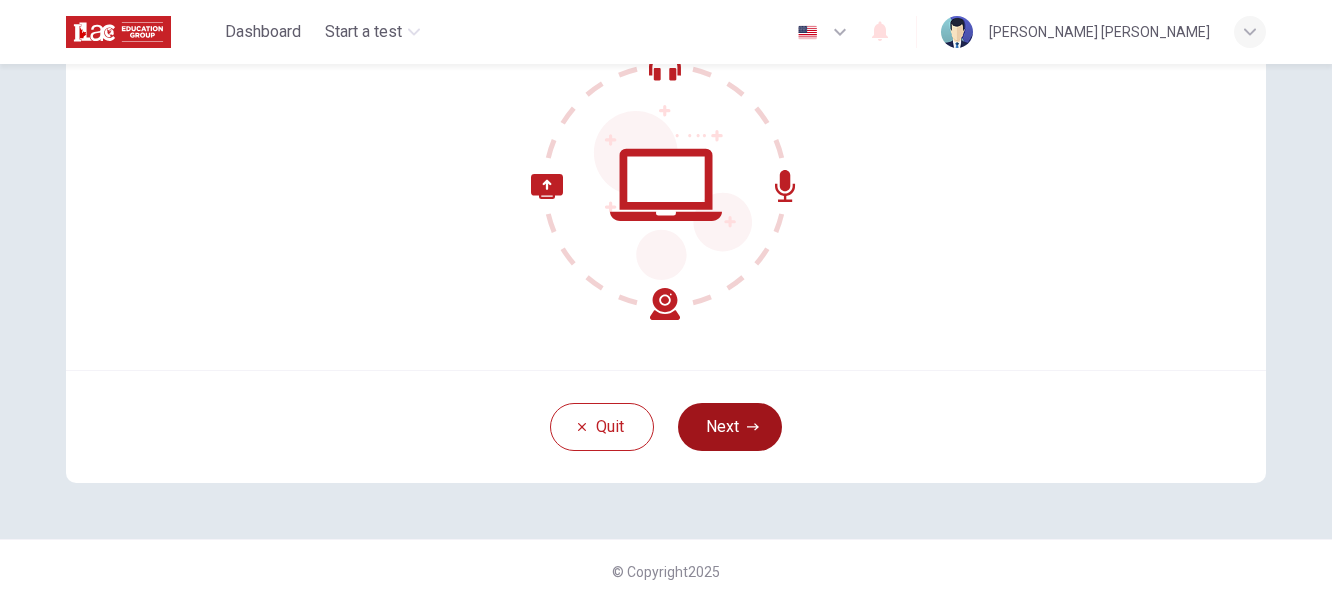 click on "Next" at bounding box center [730, 427] 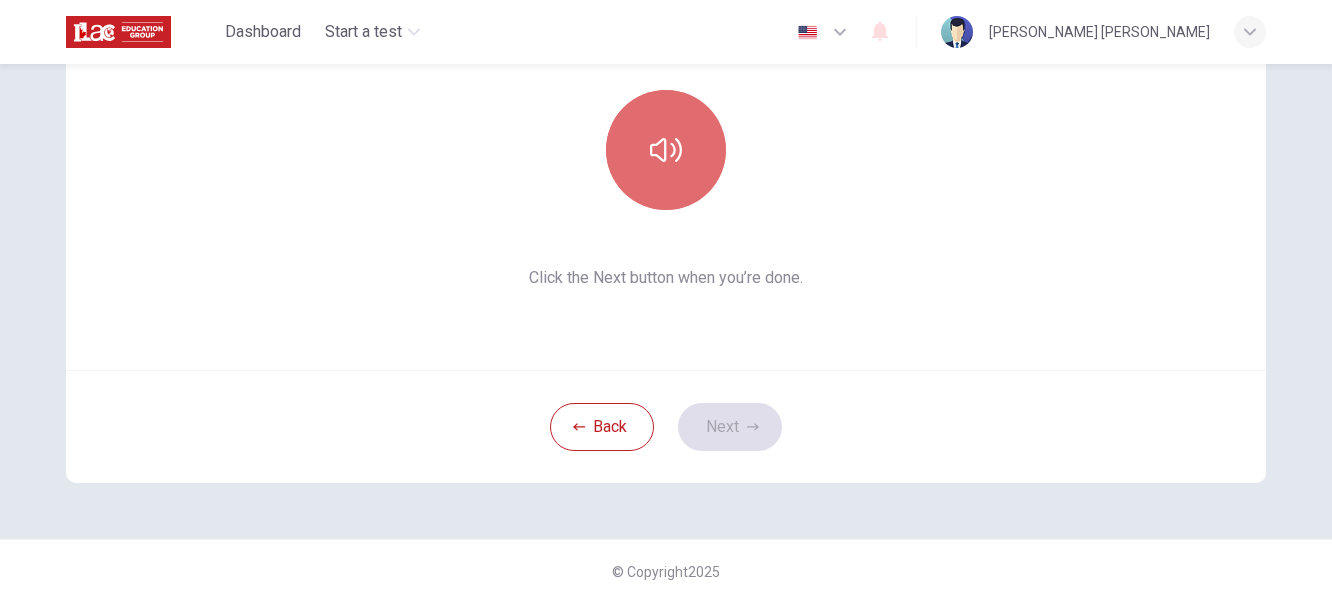 click at bounding box center (666, 150) 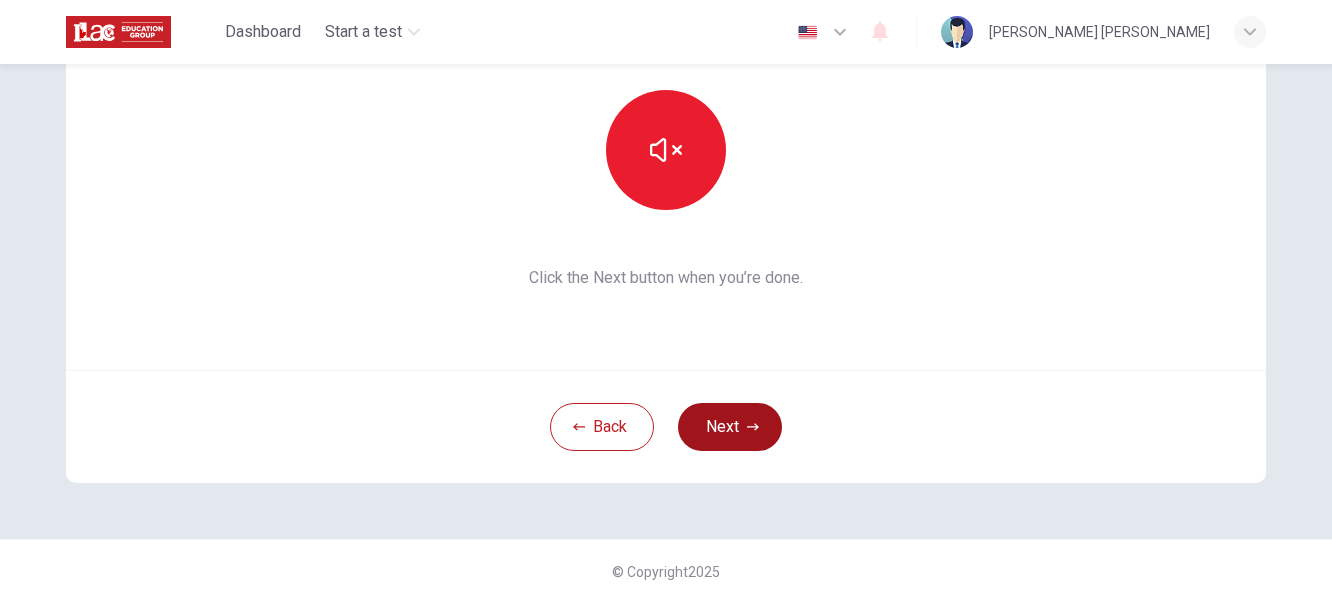 click on "Next" at bounding box center [730, 427] 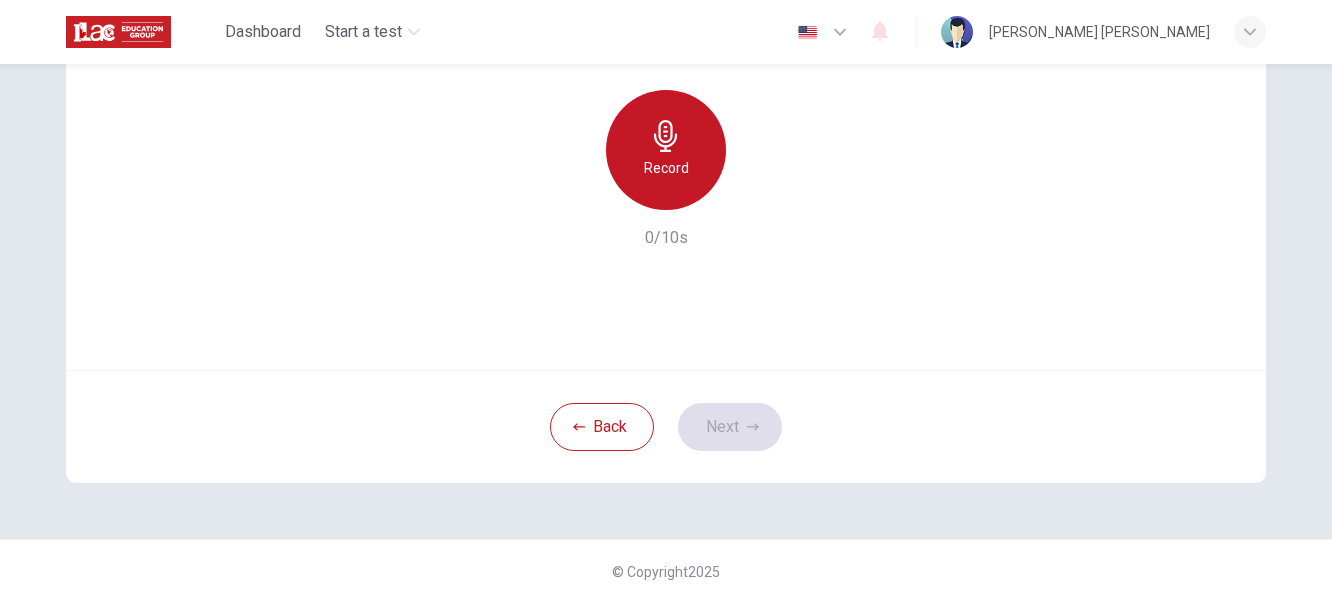 click on "Record" at bounding box center (666, 168) 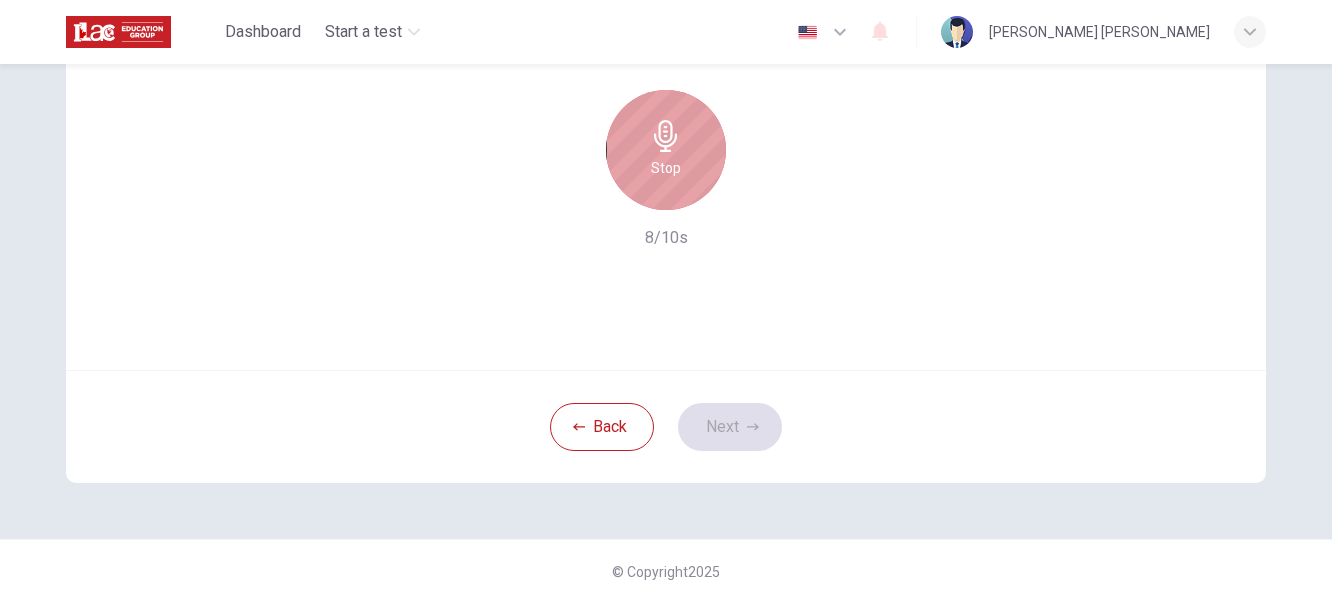 click on "Stop" at bounding box center [666, 168] 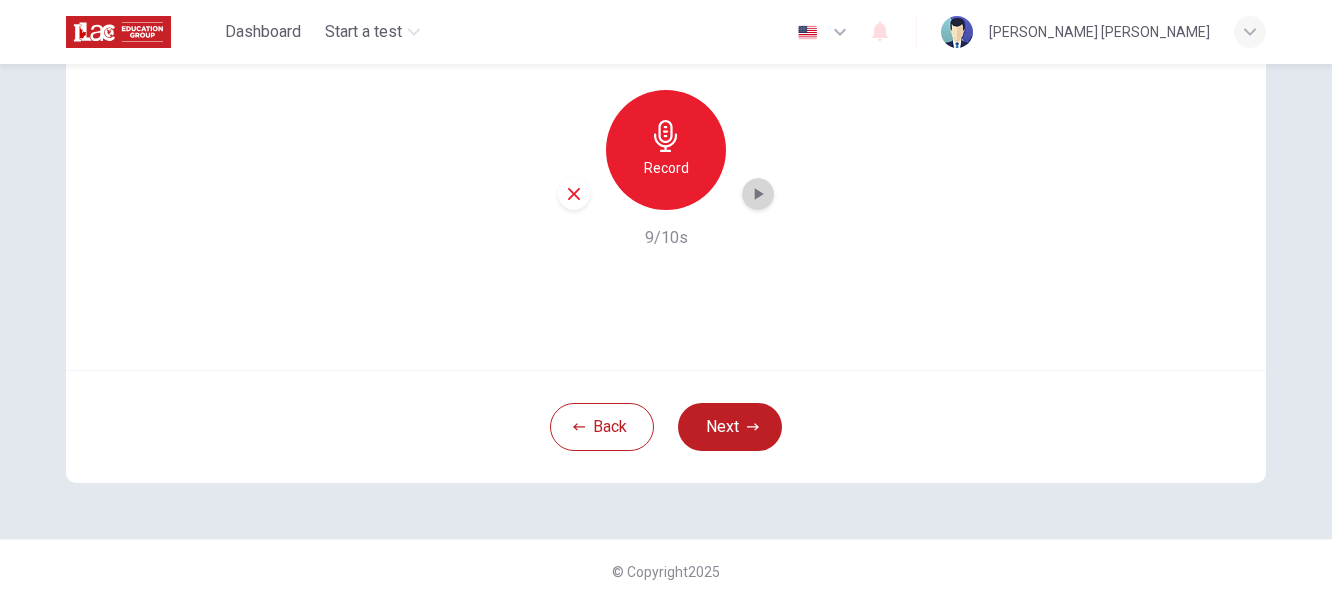 click 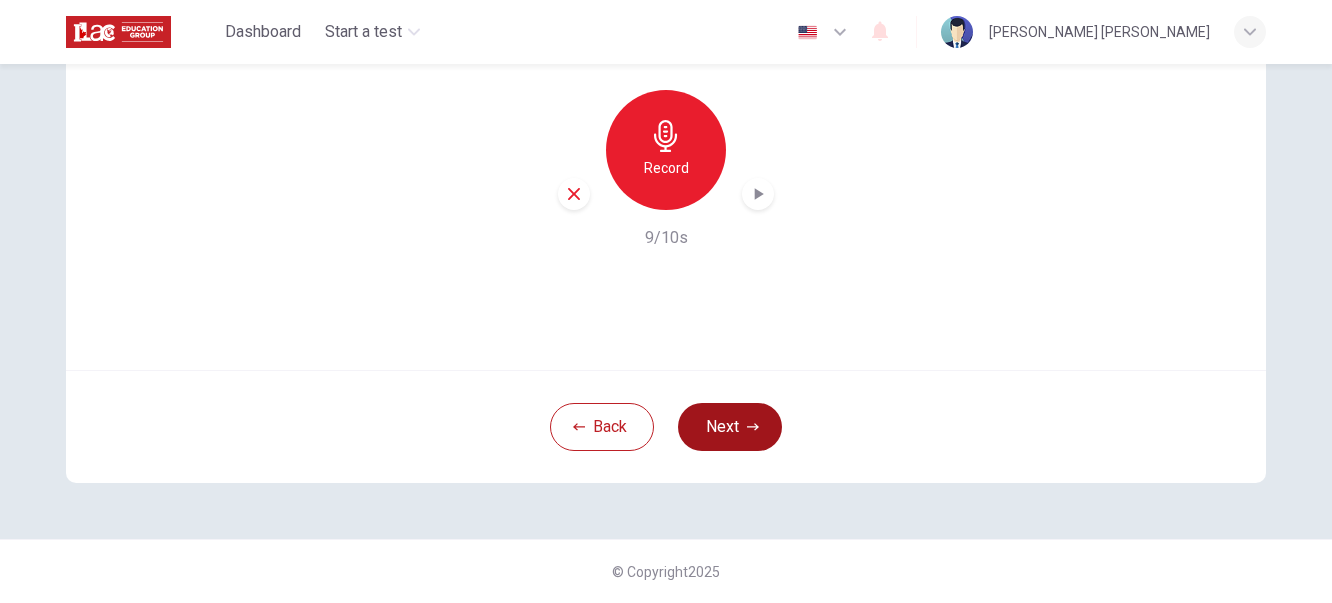 click on "Next" at bounding box center (730, 427) 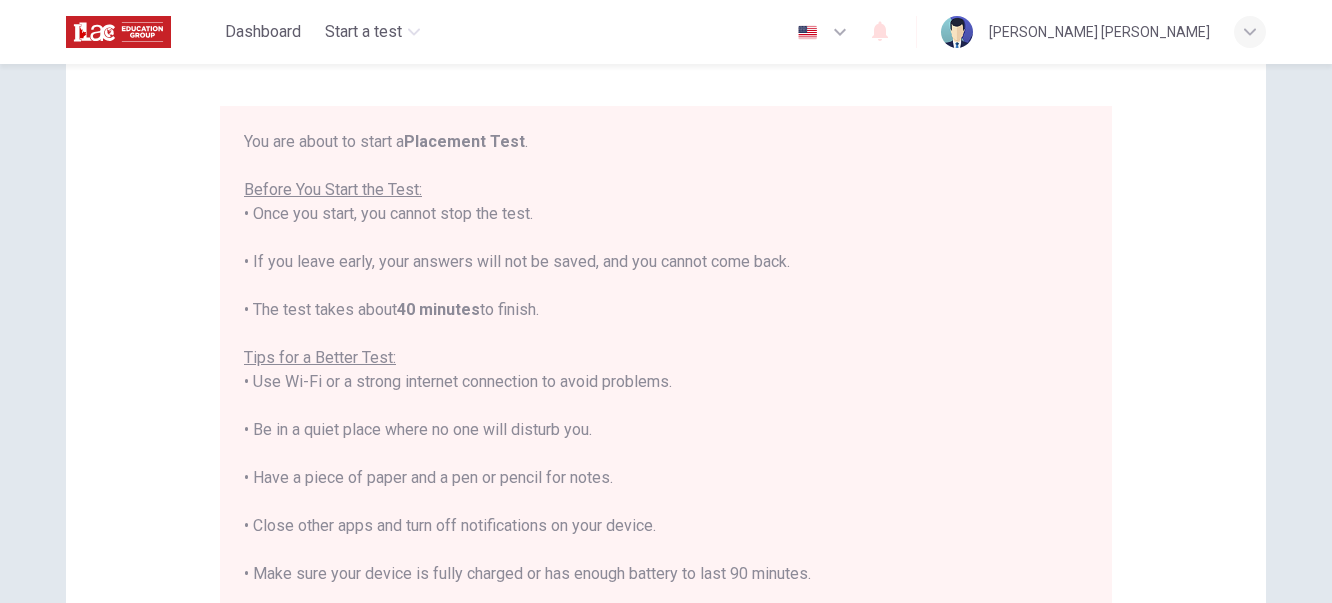 scroll, scrollTop: 110, scrollLeft: 0, axis: vertical 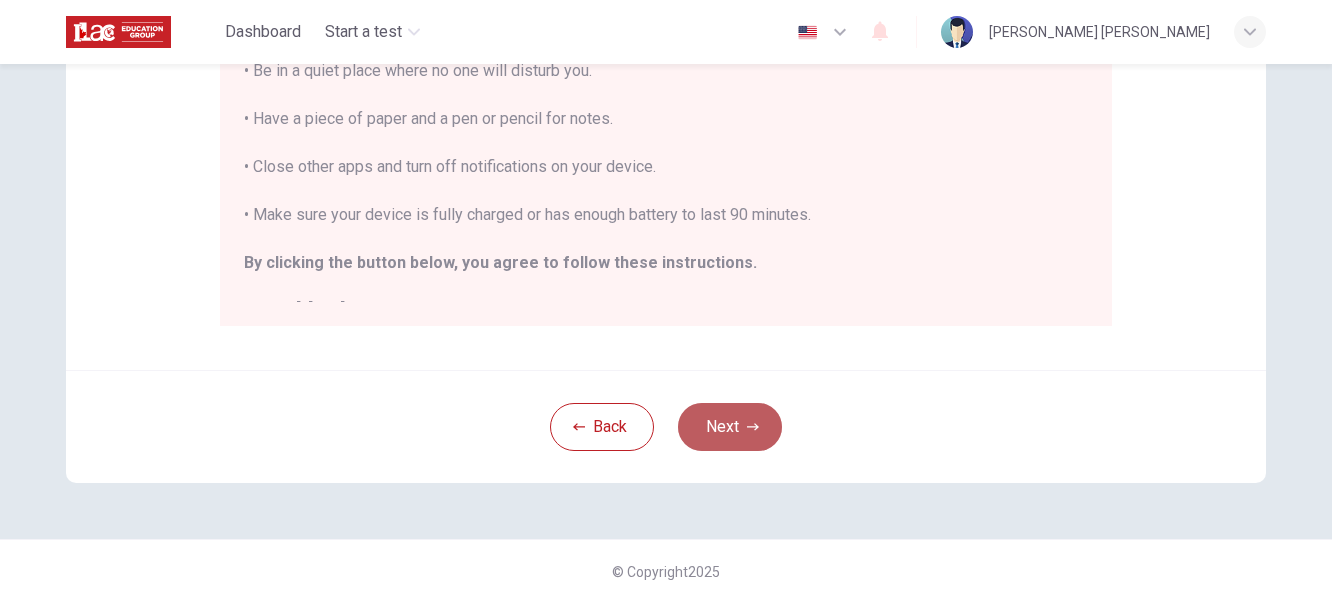 click on "Next" at bounding box center [730, 427] 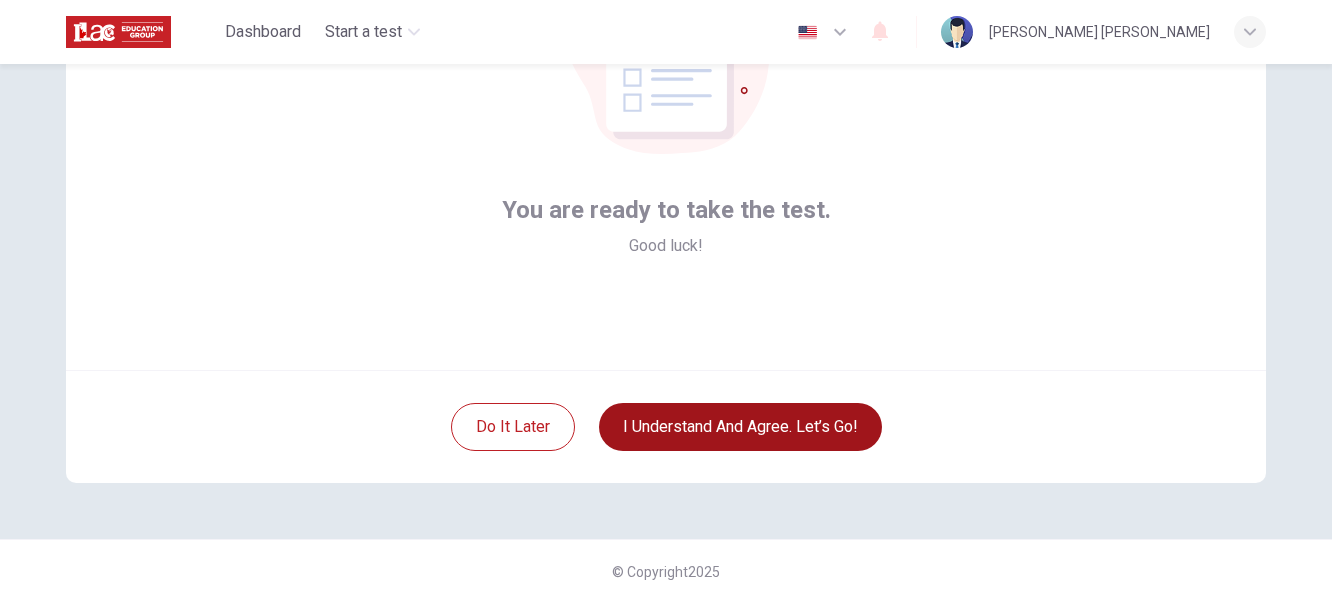scroll, scrollTop: 230, scrollLeft: 0, axis: vertical 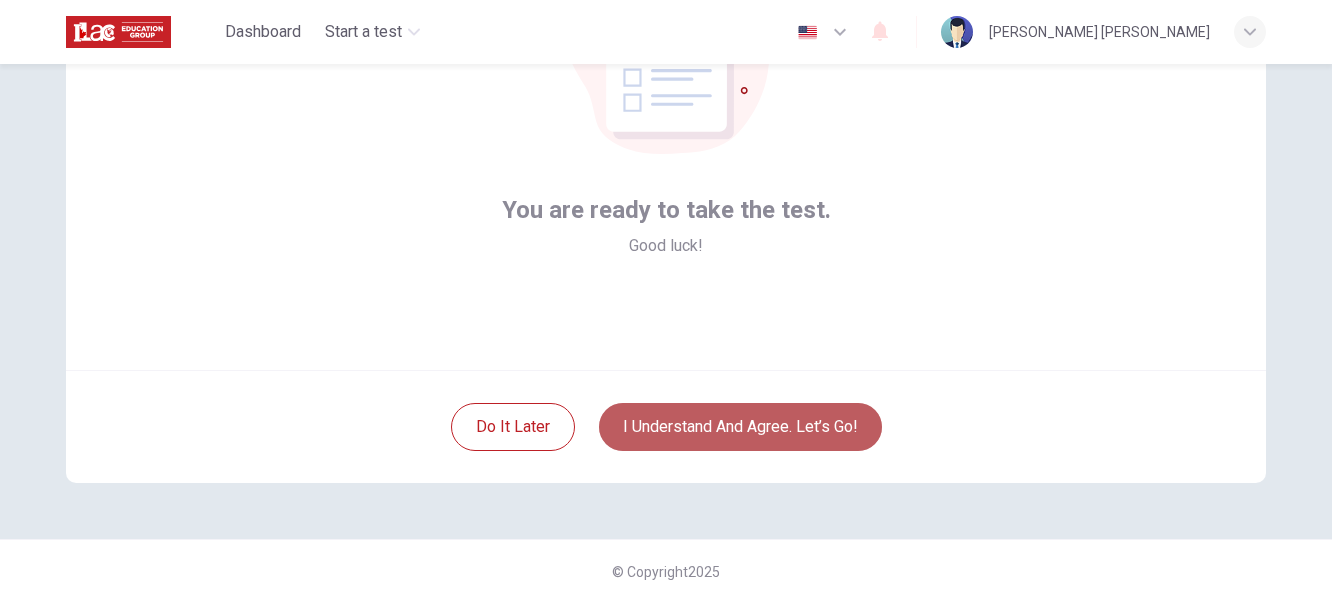 click on "I understand and agree. Let’s go!" at bounding box center [740, 427] 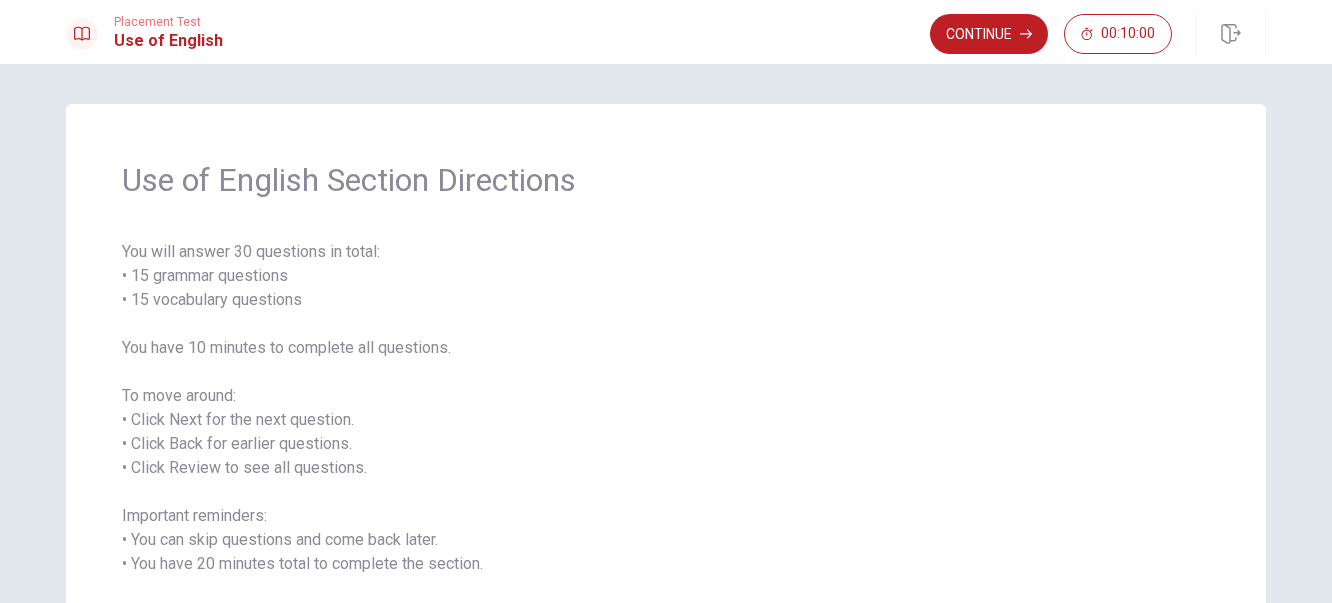 scroll, scrollTop: 181, scrollLeft: 0, axis: vertical 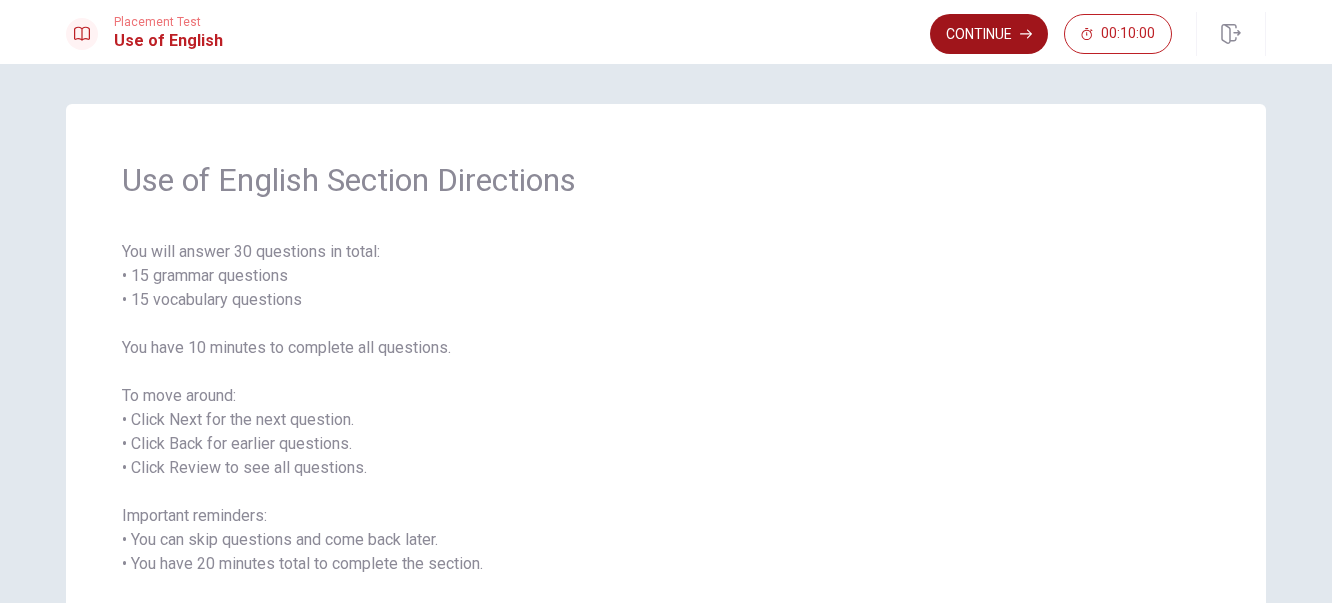 click on "Continue" at bounding box center (989, 34) 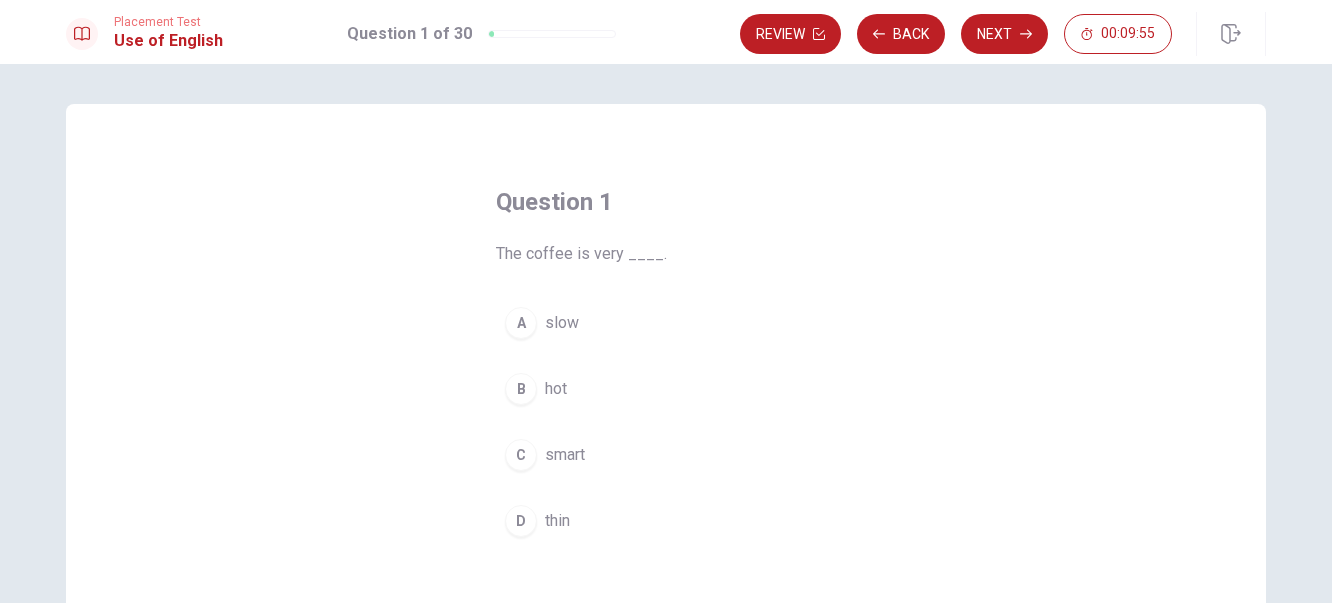 click on "hot" at bounding box center (556, 389) 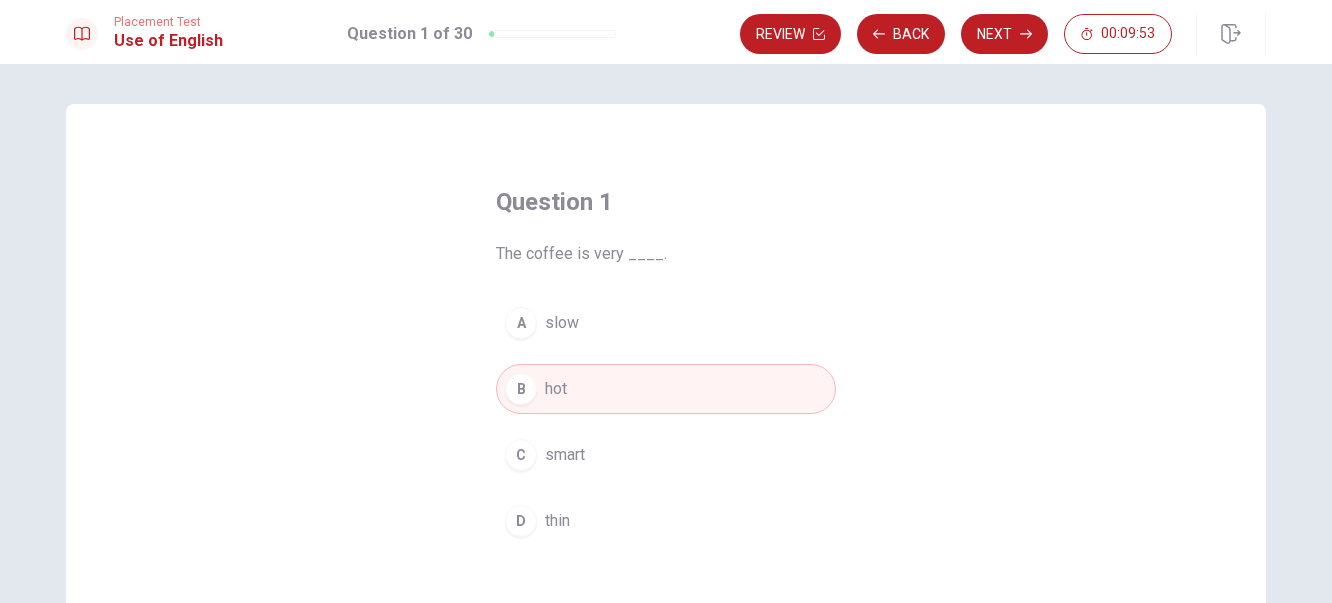 type 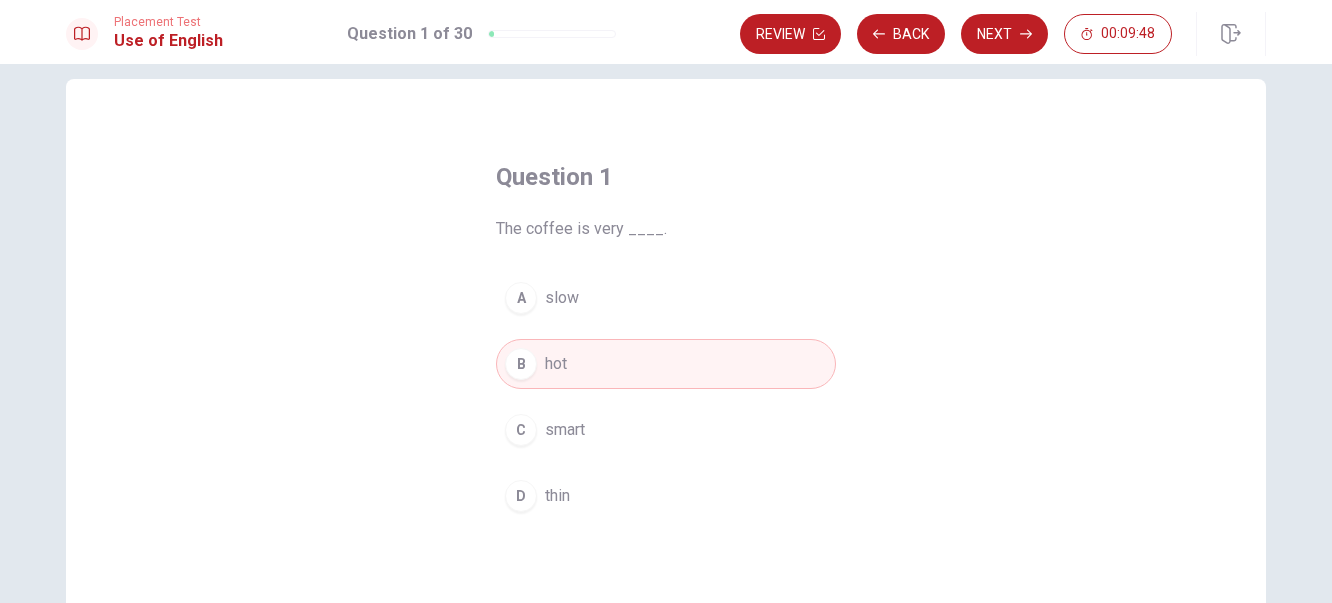 scroll, scrollTop: 20, scrollLeft: 0, axis: vertical 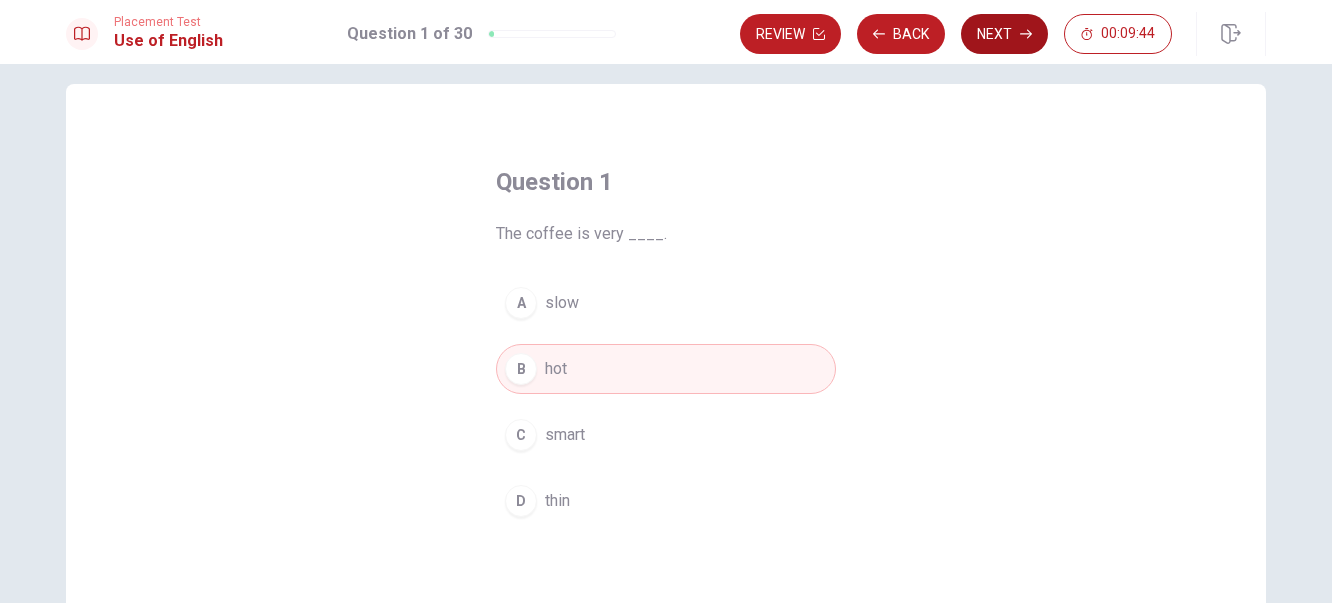 click on "Next" at bounding box center (1004, 34) 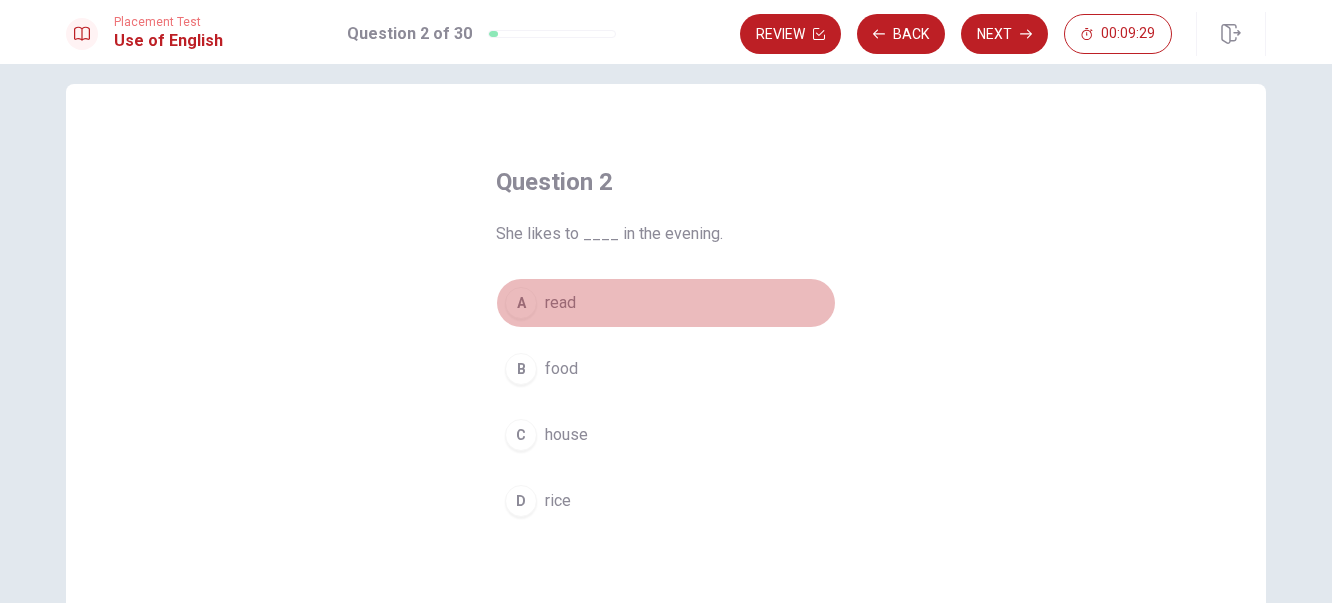 click on "read" at bounding box center (560, 303) 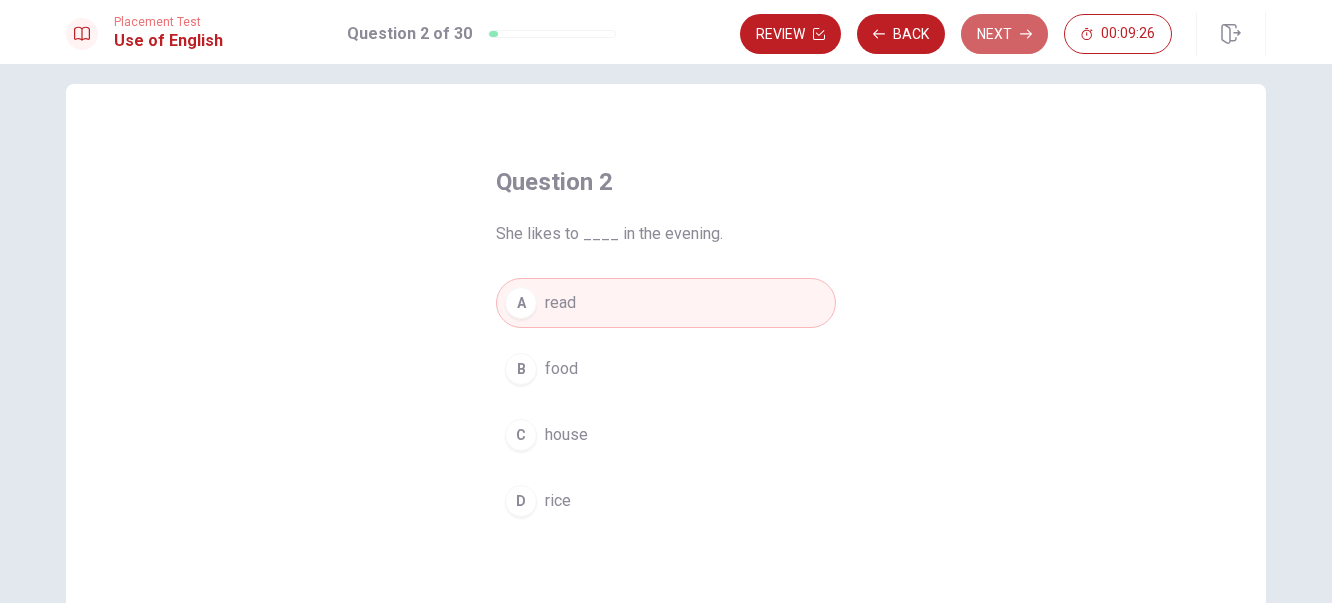 click on "Next" at bounding box center (1004, 34) 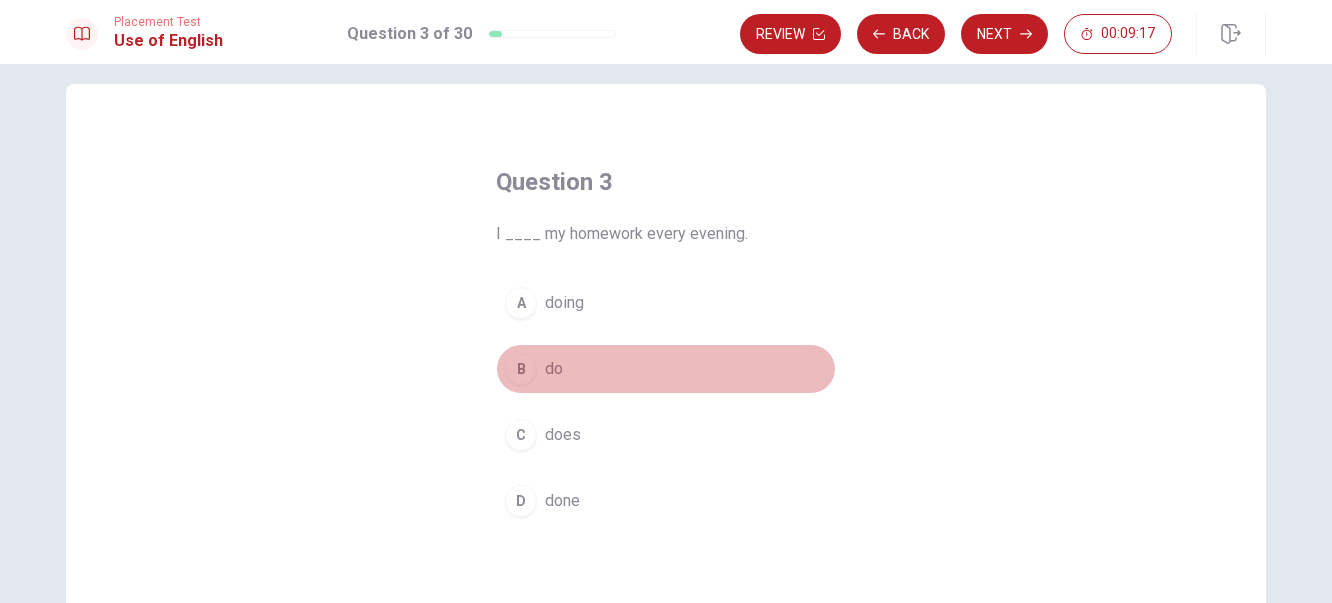 click on "do" at bounding box center [554, 369] 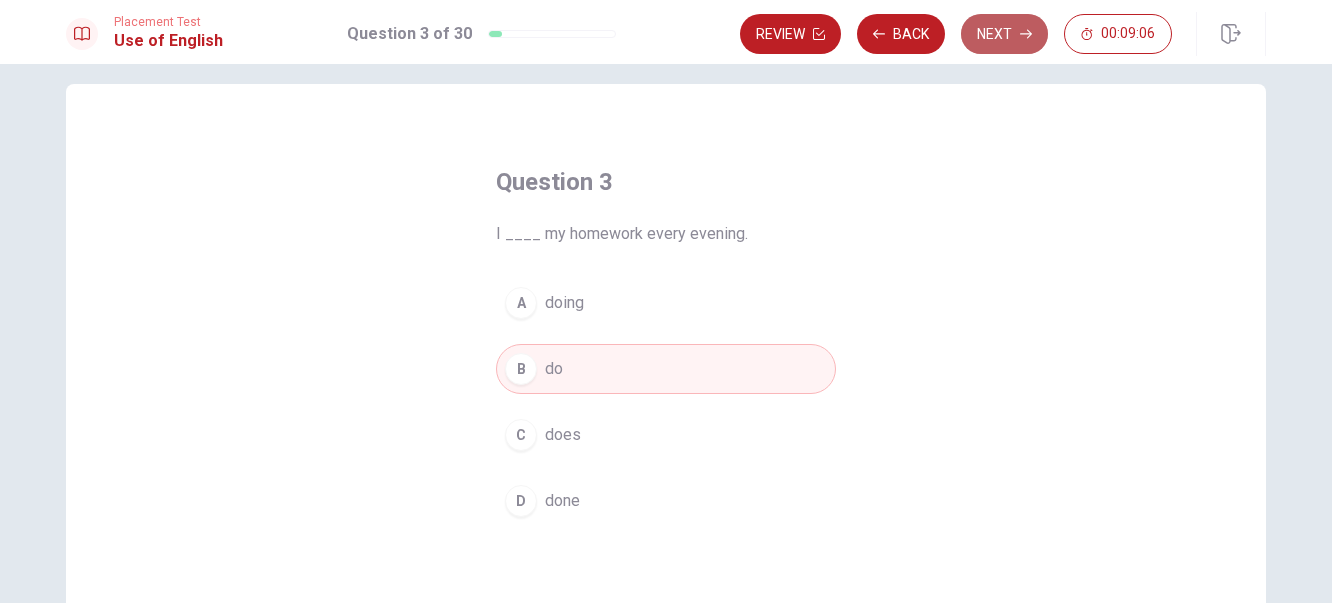click on "Next" at bounding box center (1004, 34) 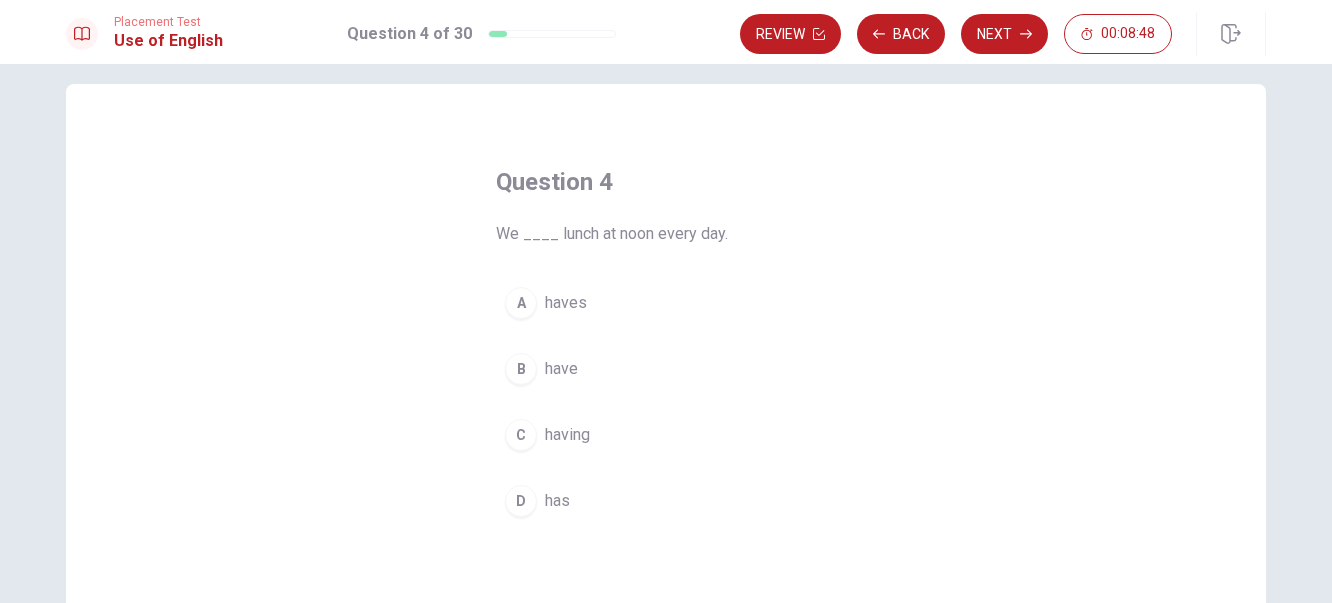 click on "have" at bounding box center [561, 369] 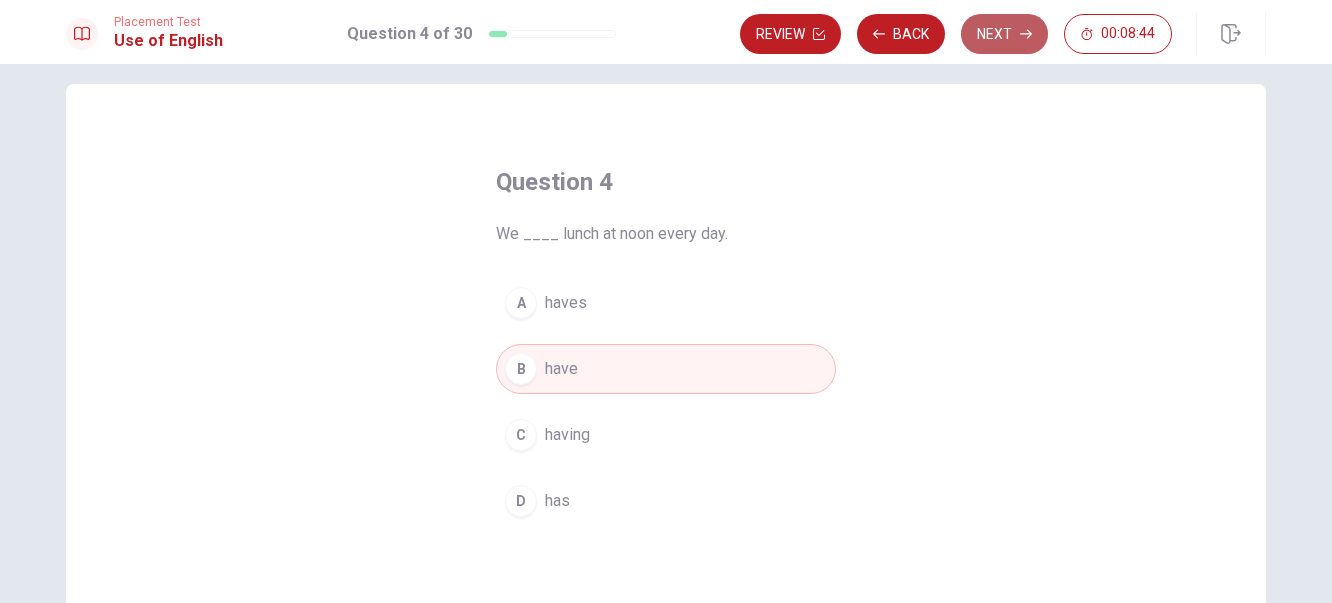 click on "Next" at bounding box center (1004, 34) 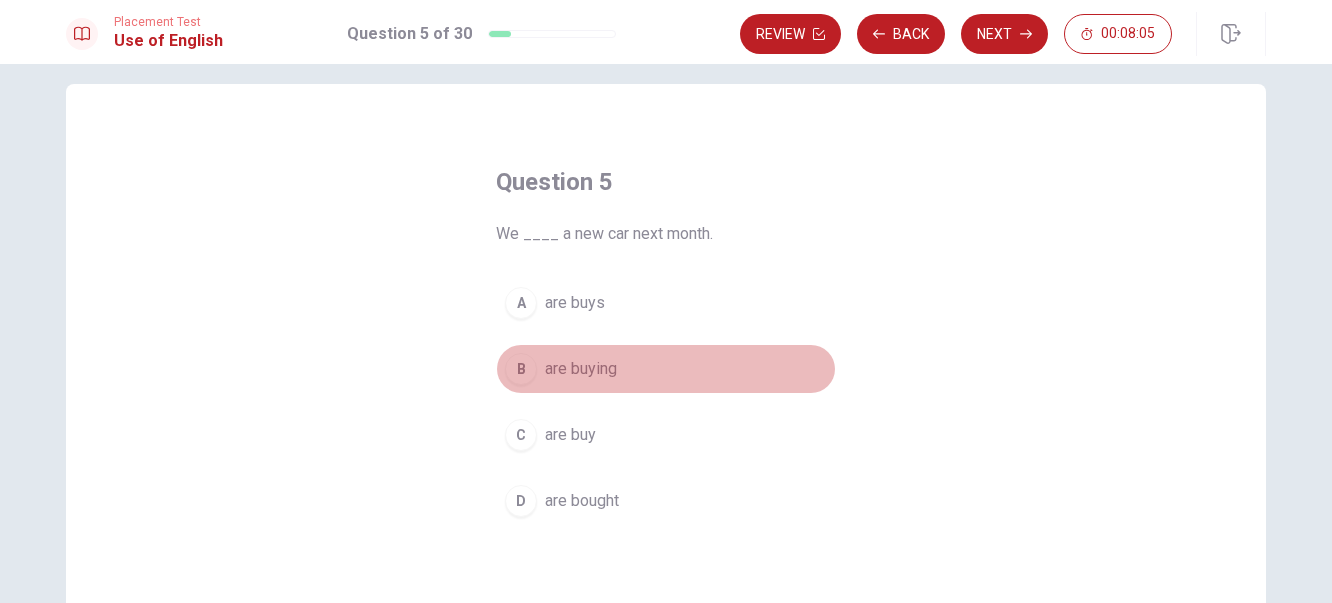 click on "are buying" at bounding box center [581, 369] 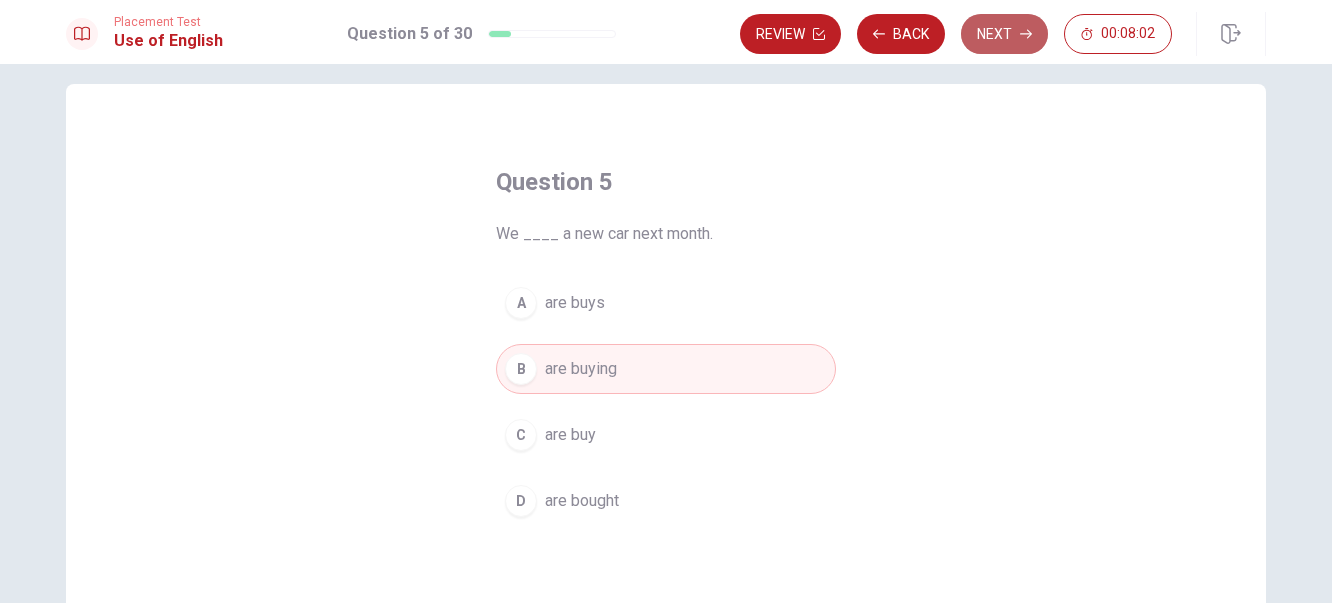 click on "Next" at bounding box center [1004, 34] 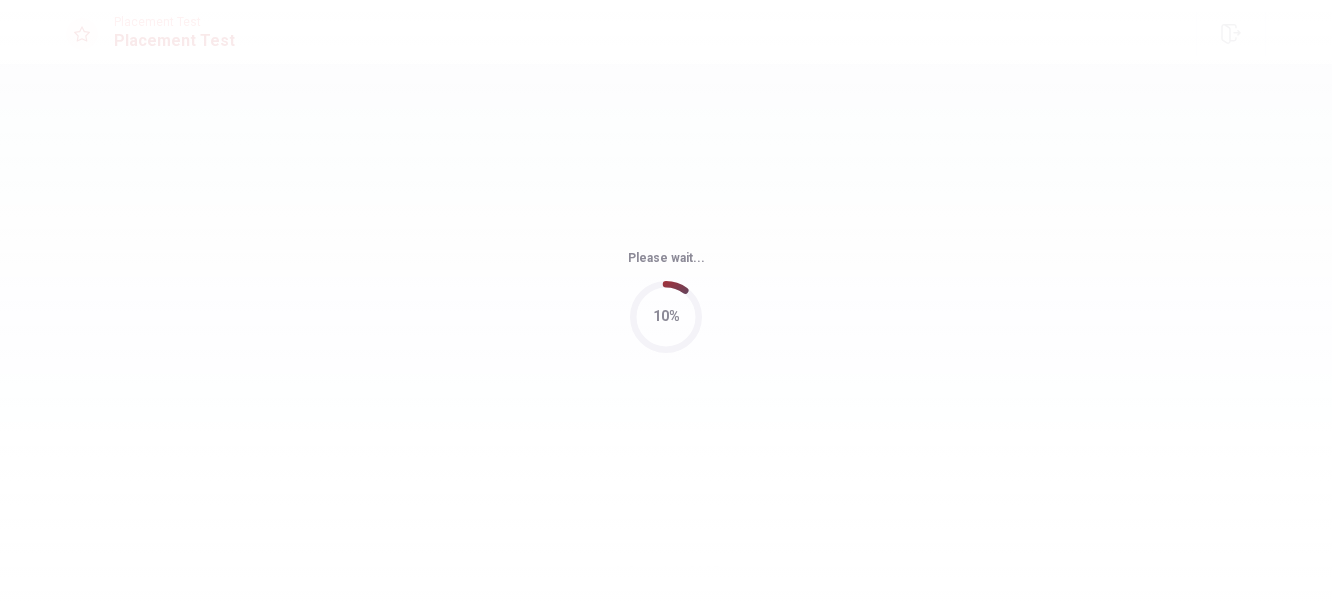 scroll, scrollTop: 0, scrollLeft: 0, axis: both 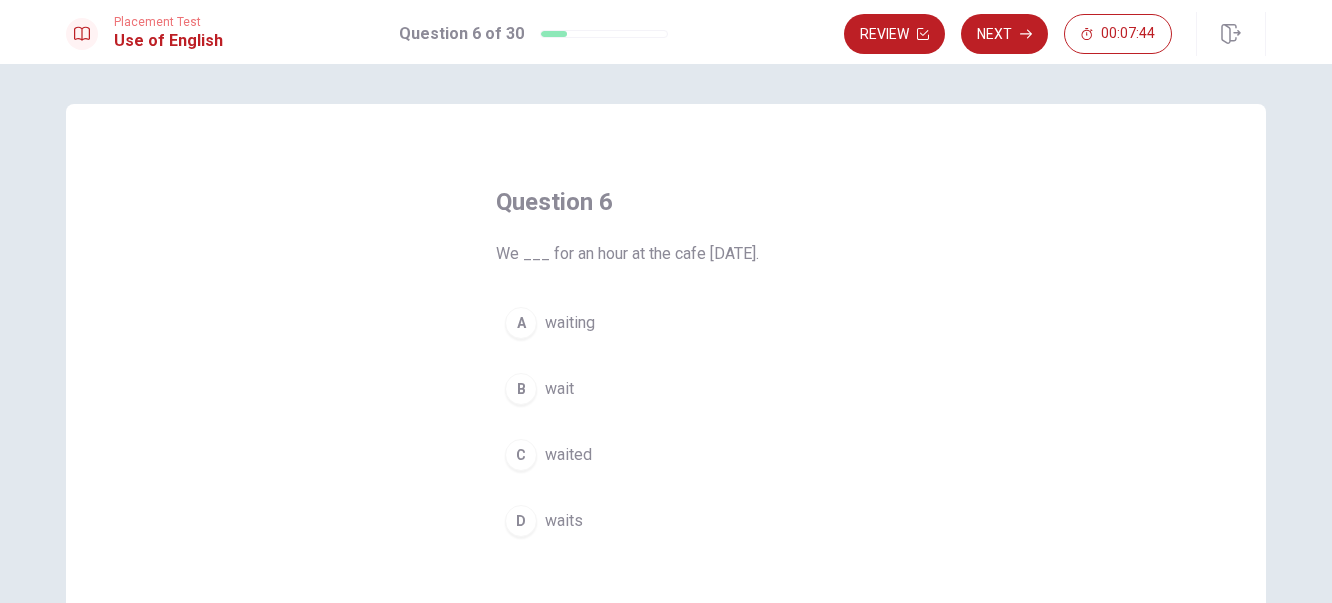click on "waited" at bounding box center [568, 455] 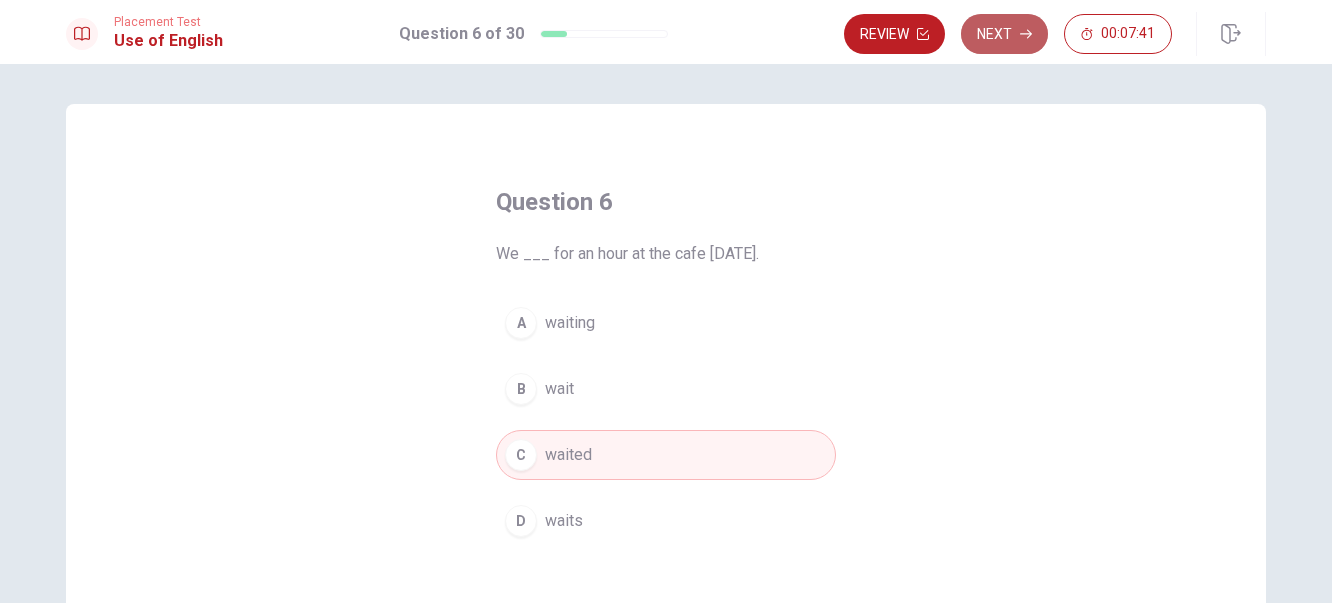 click on "Next" at bounding box center [1004, 34] 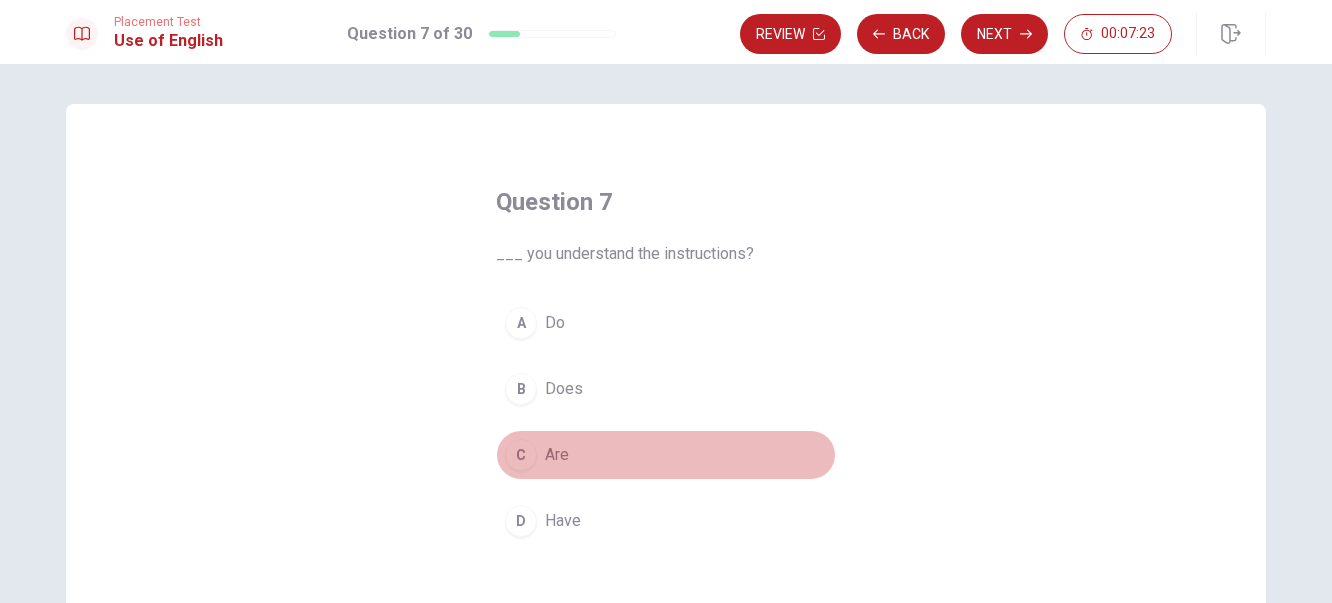 click on "Are" at bounding box center (557, 455) 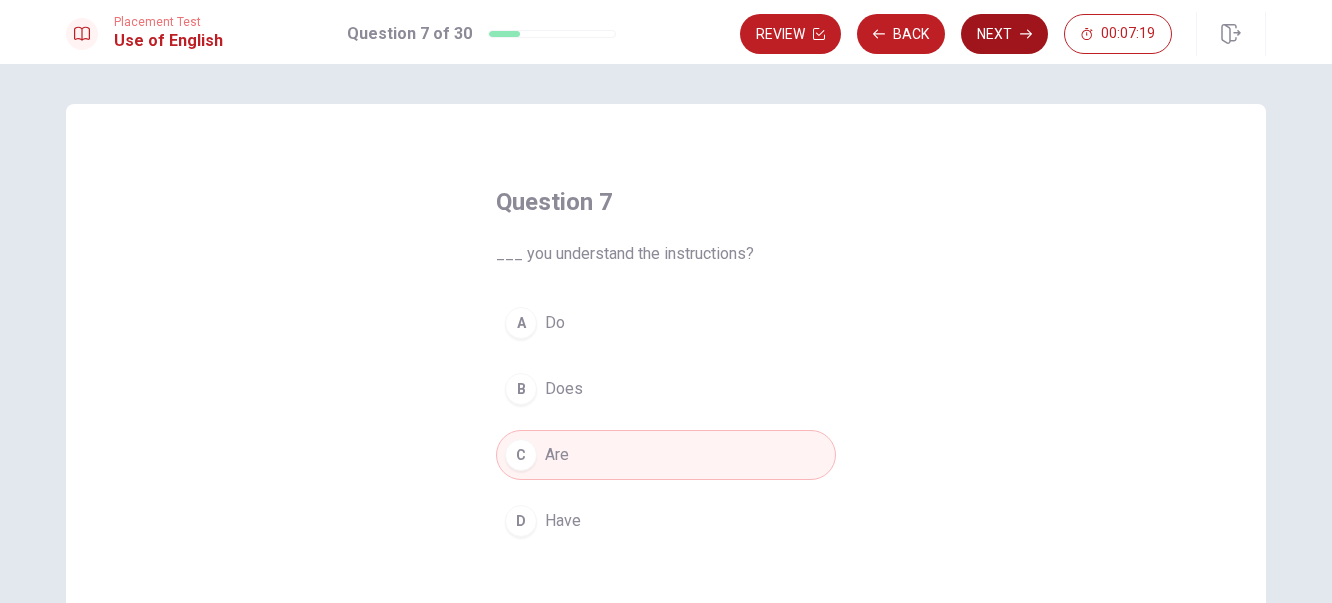 click on "Next" at bounding box center [1004, 34] 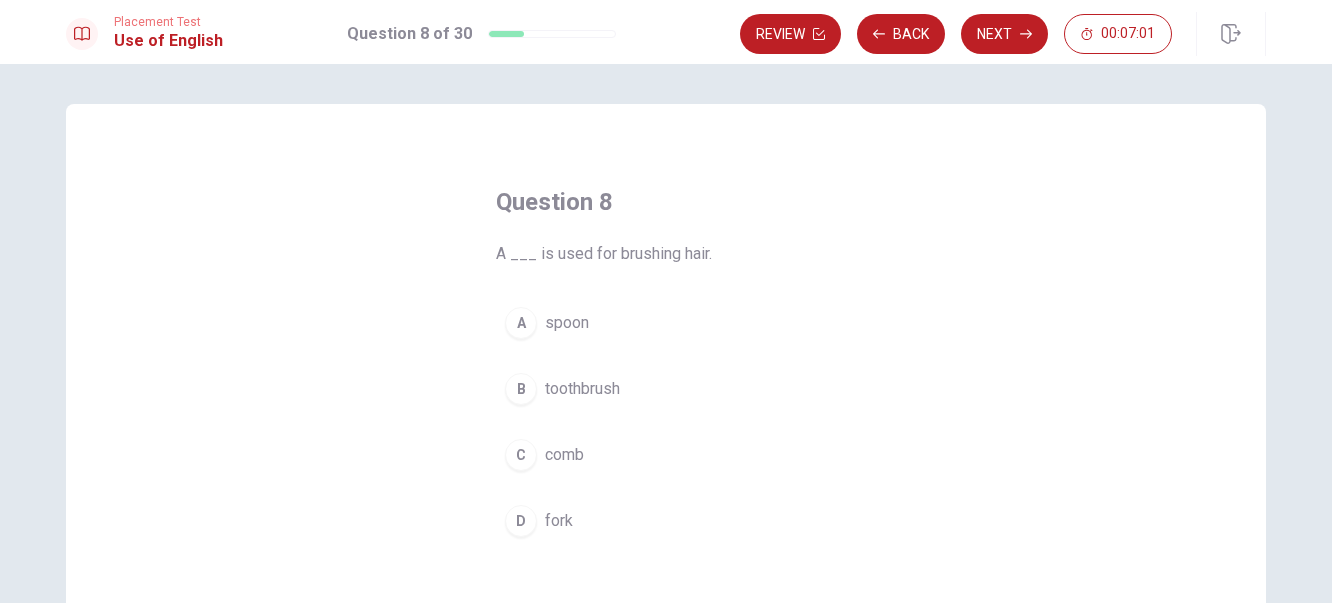 click on "comb" at bounding box center (564, 455) 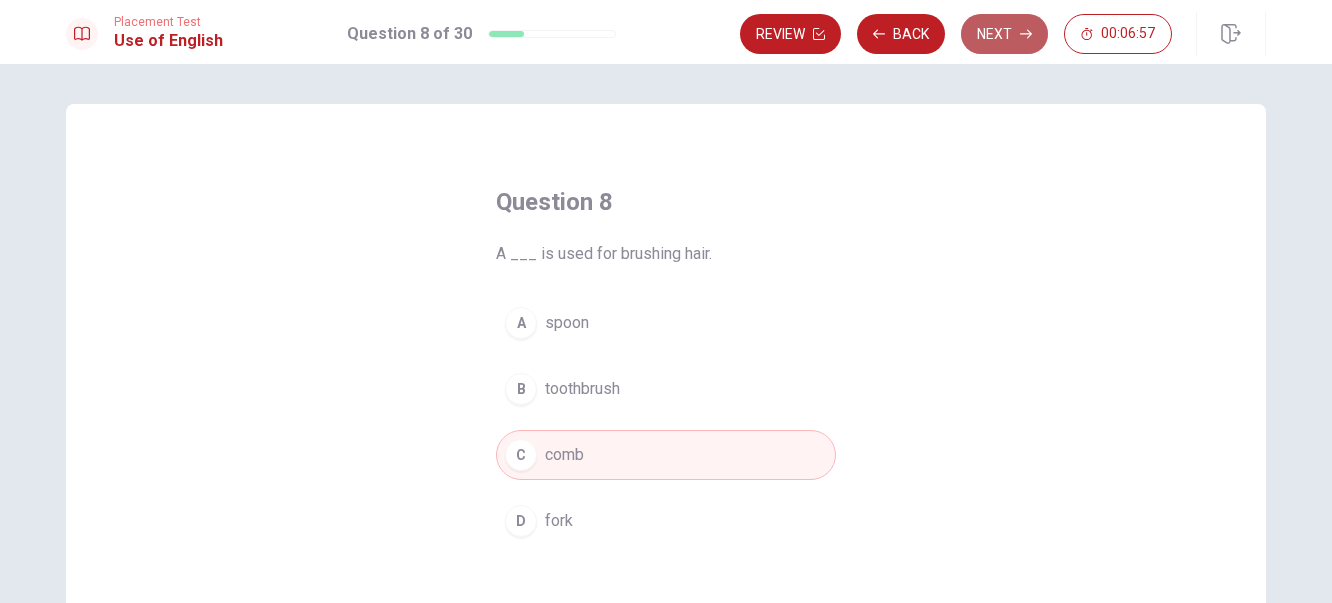 click on "Next" at bounding box center (1004, 34) 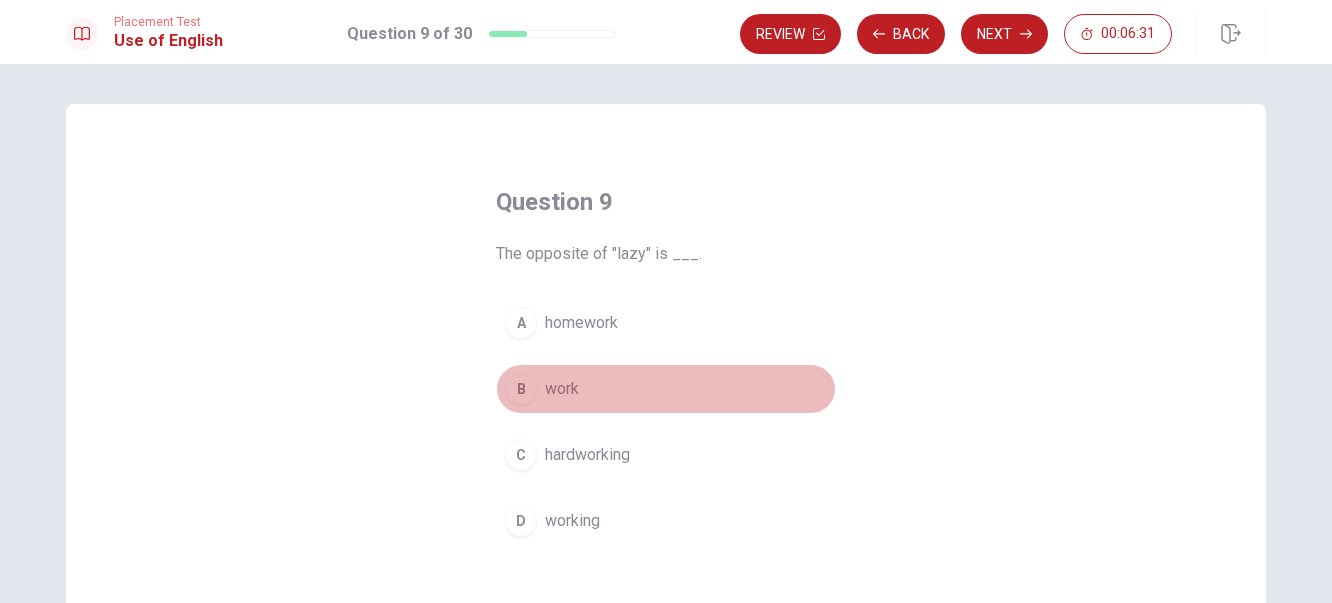 click on "work" at bounding box center (562, 389) 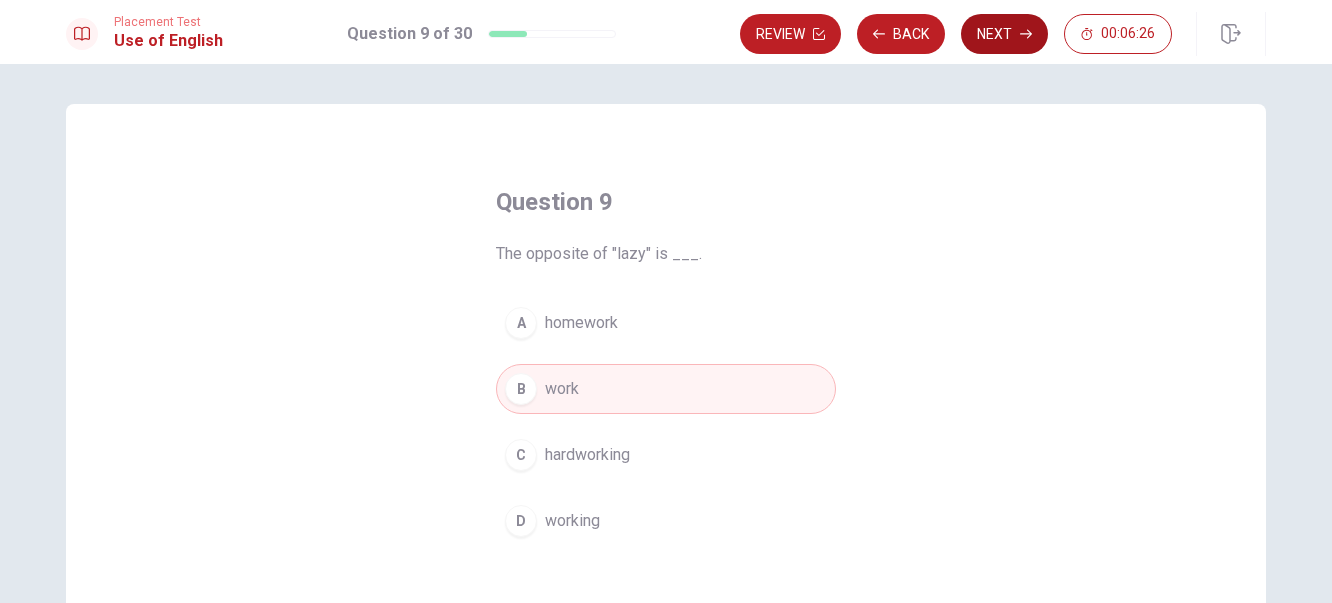 click on "Next" at bounding box center (1004, 34) 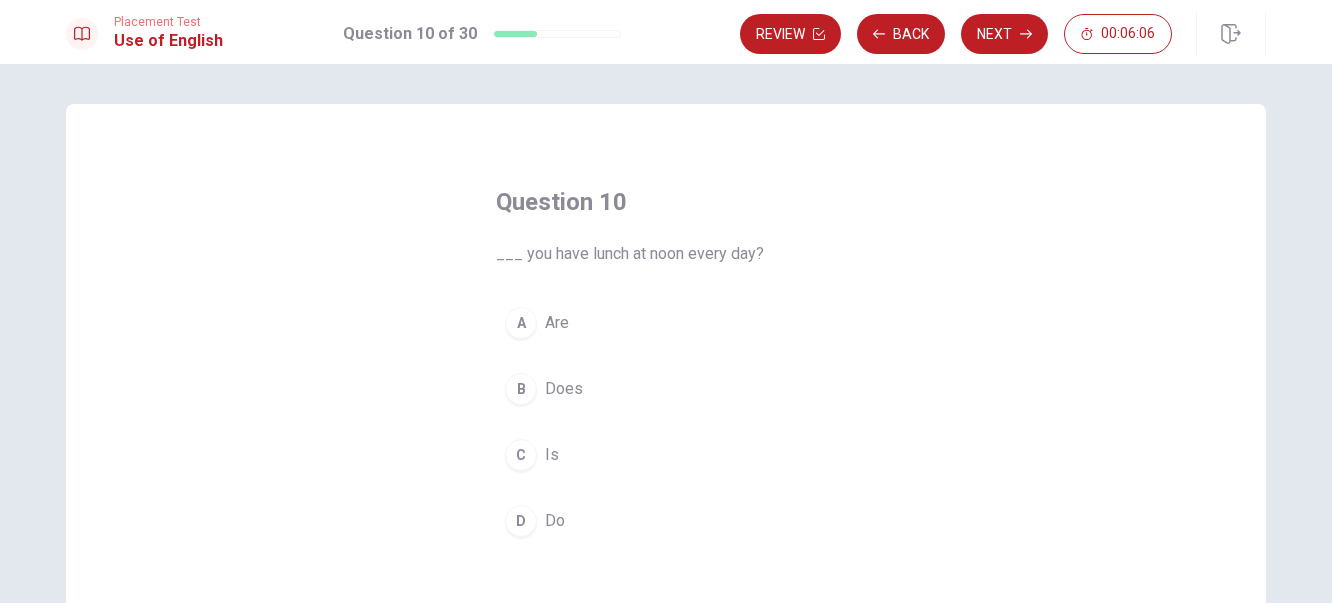 click on "Are" at bounding box center (557, 323) 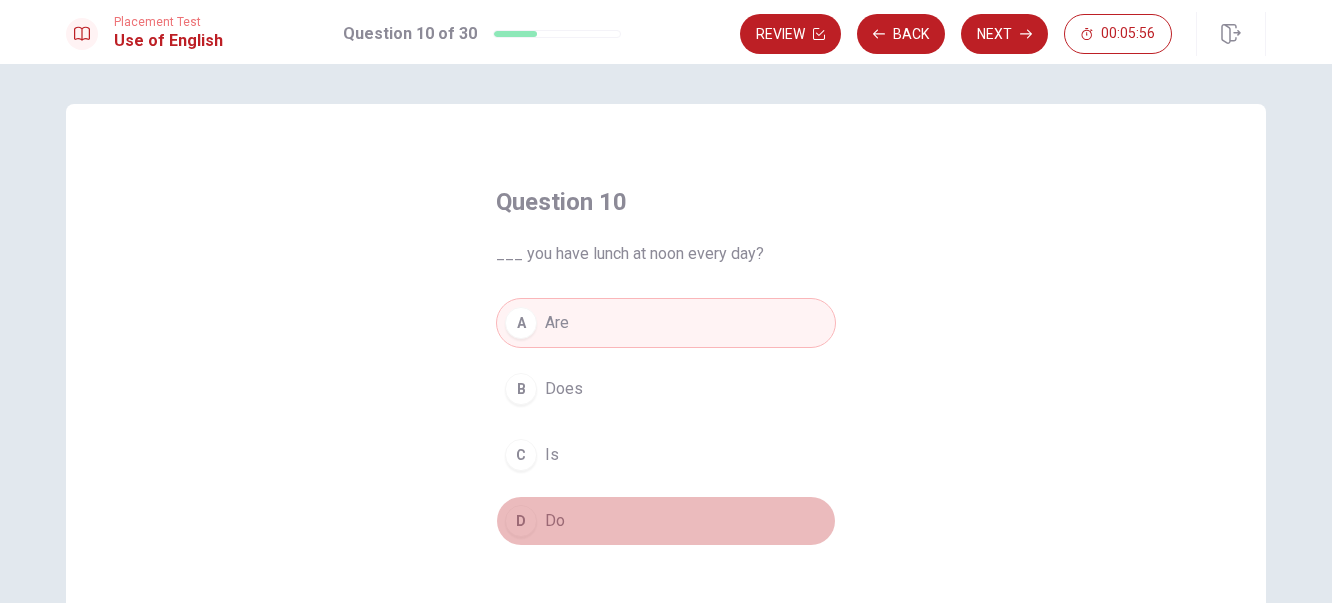 click on "D Do" at bounding box center [666, 521] 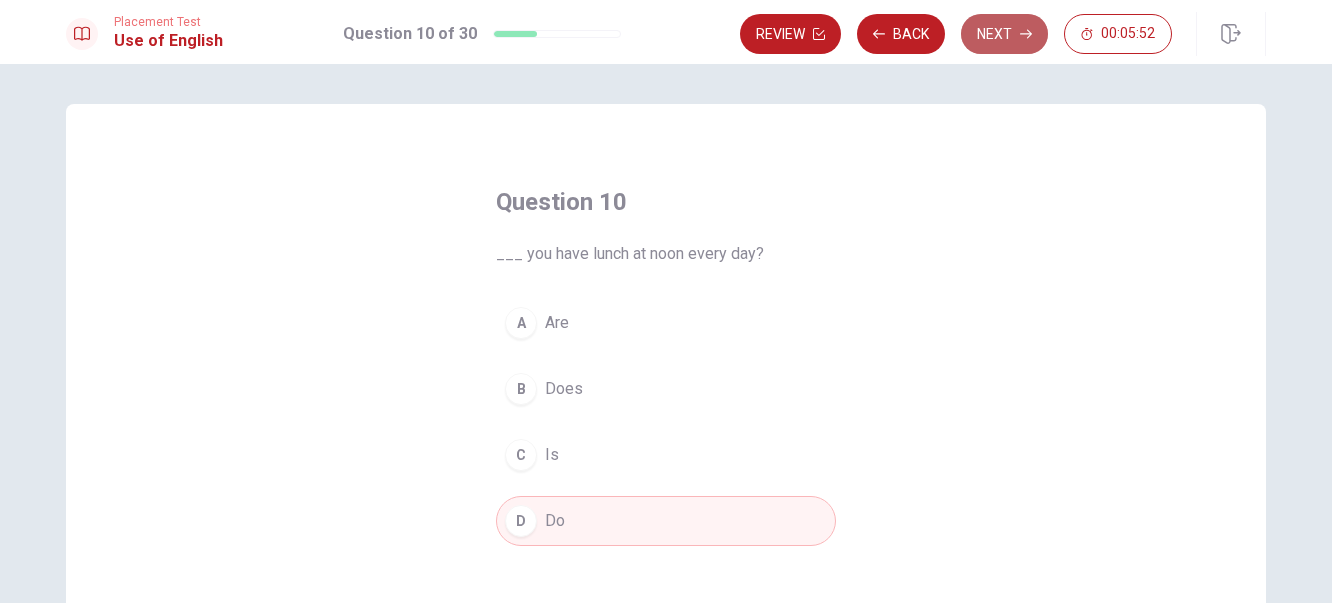 click on "Next" at bounding box center [1004, 34] 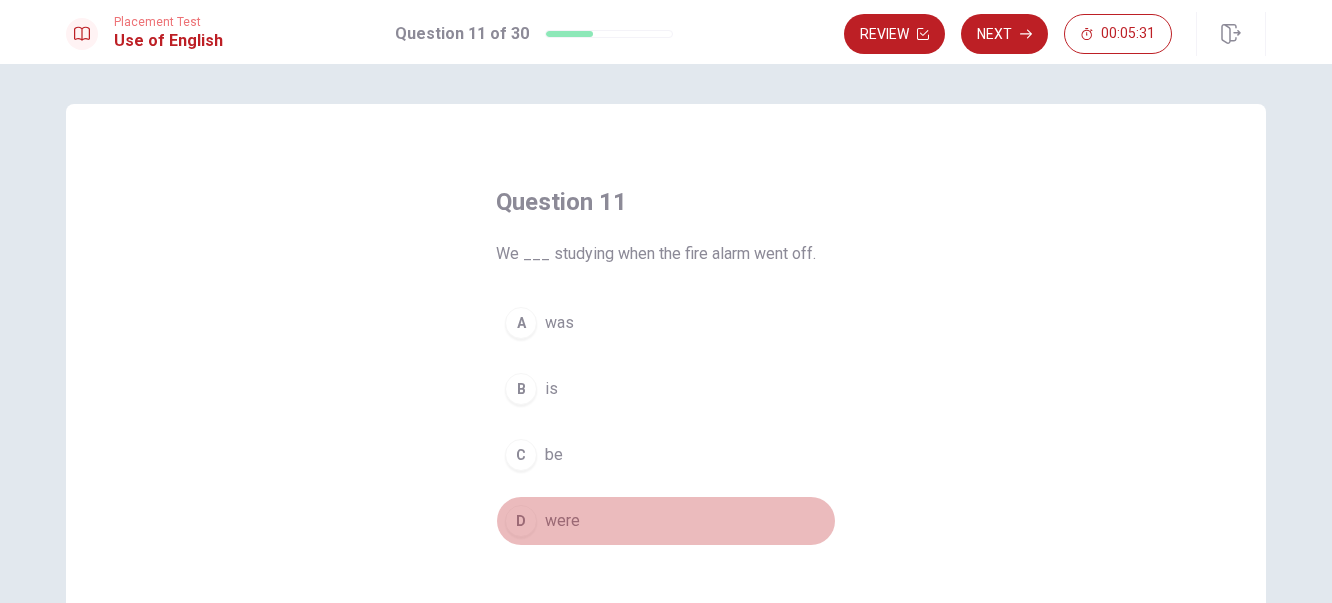 click on "were" at bounding box center (562, 521) 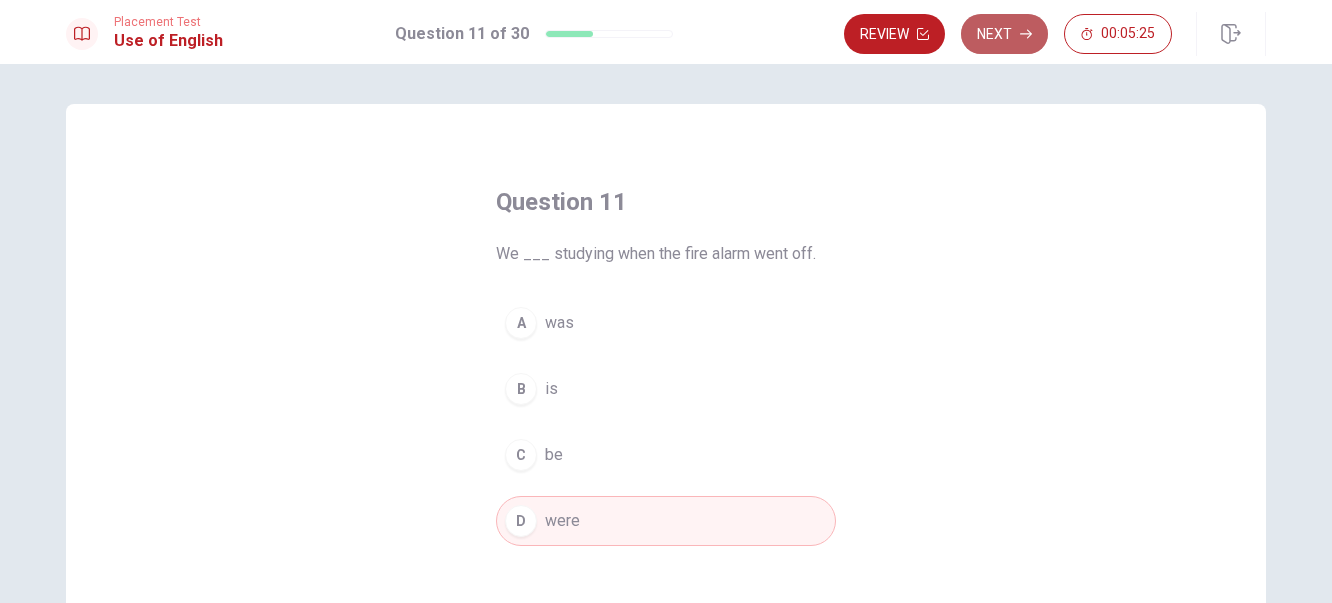 click on "Next" at bounding box center [1004, 34] 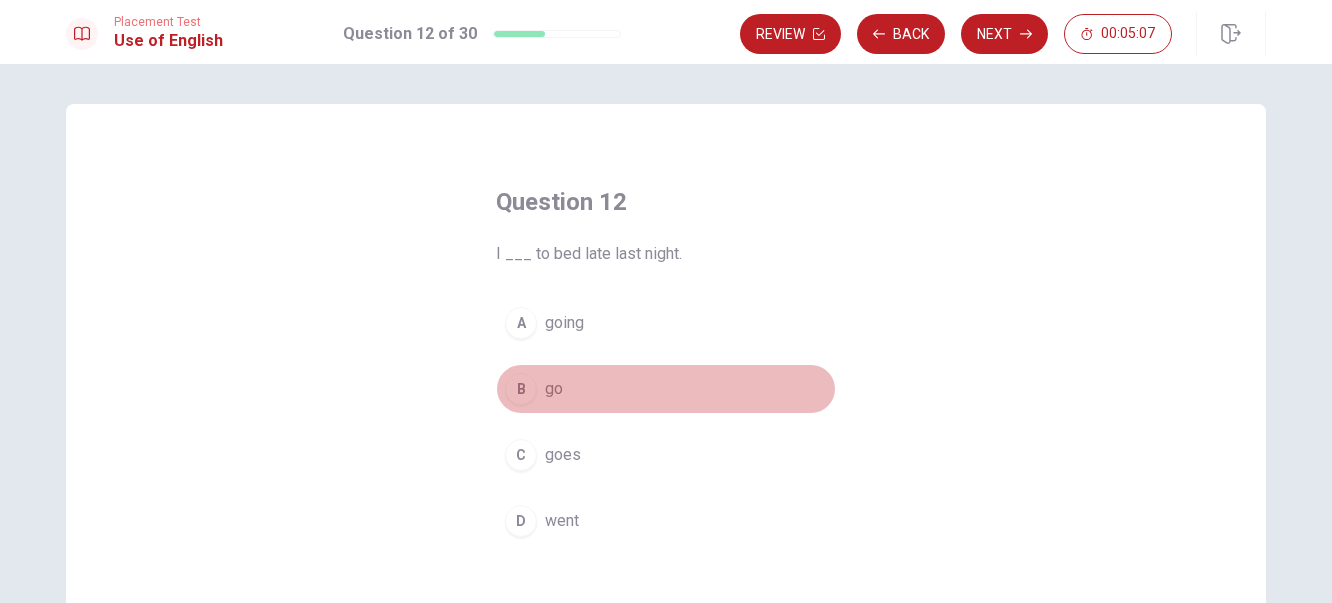 click on "go" at bounding box center (554, 389) 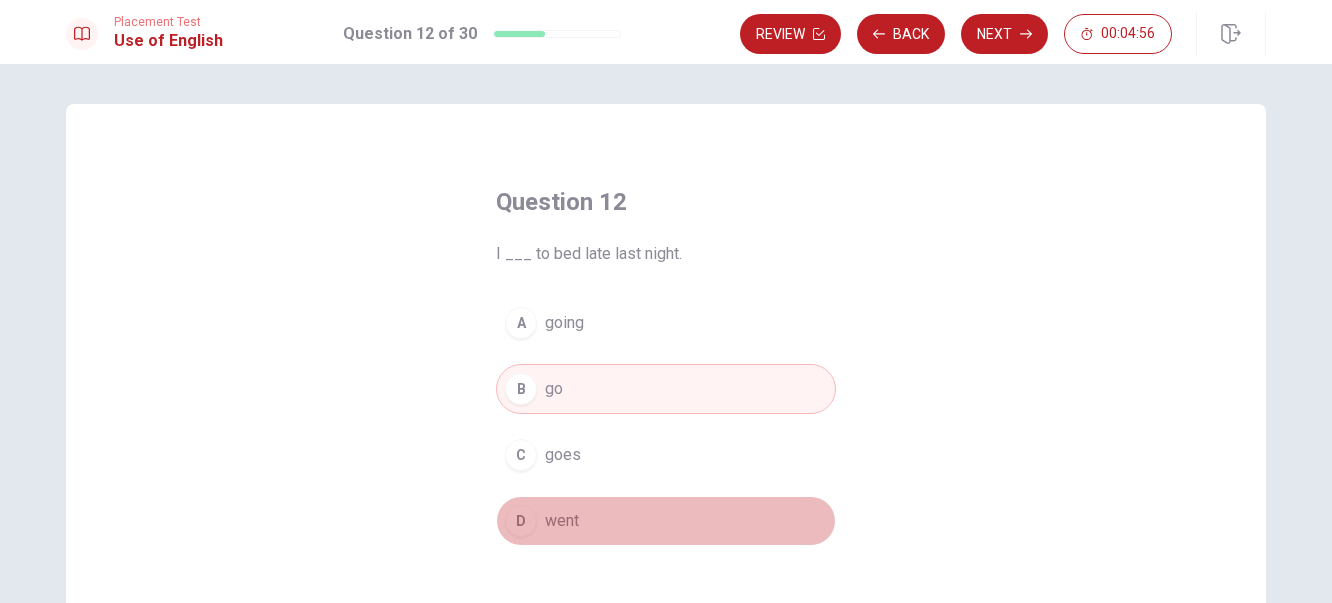 click on "went" at bounding box center (562, 521) 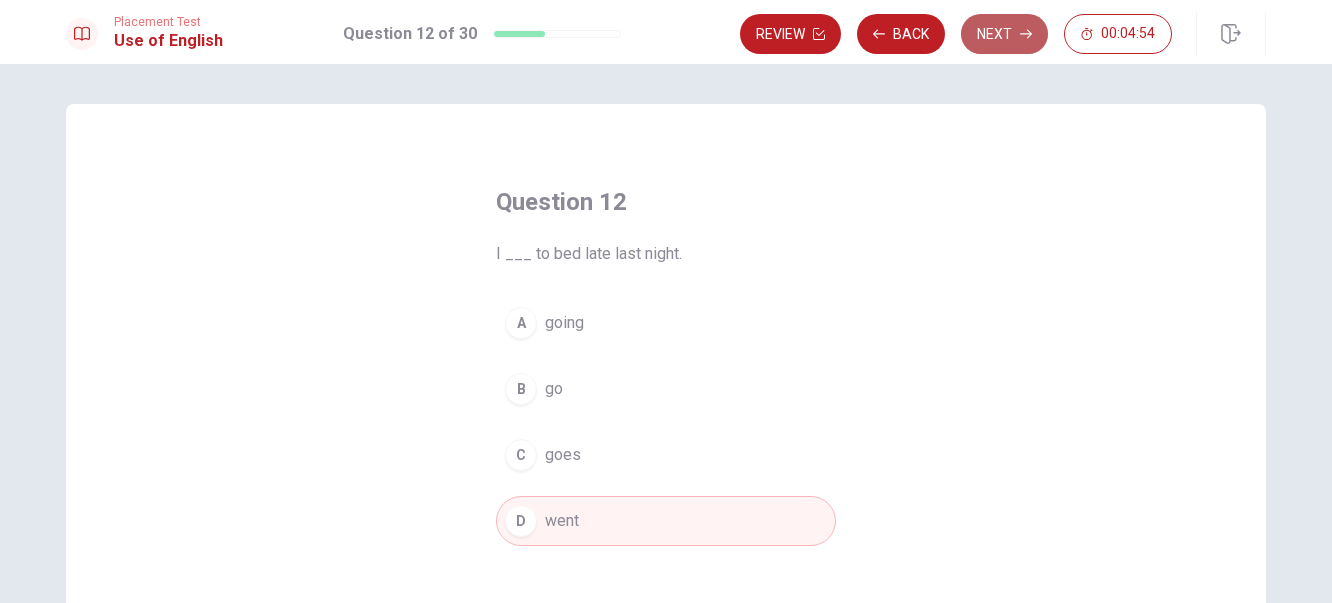click on "Next" at bounding box center [1004, 34] 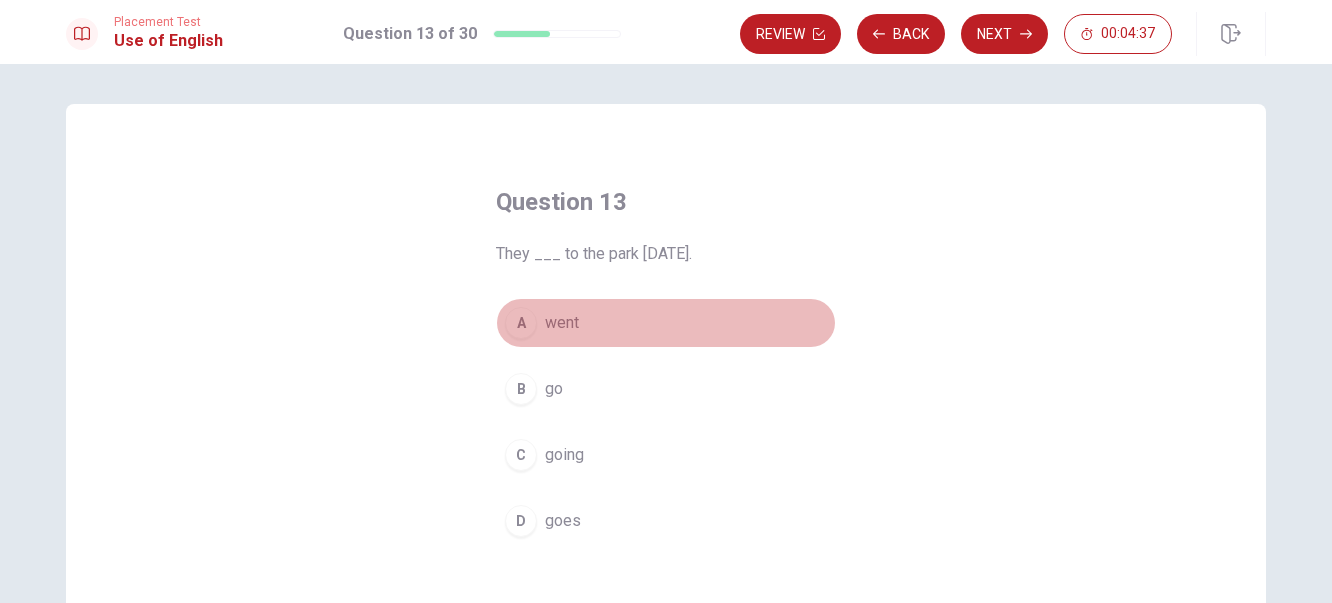 click on "went" at bounding box center [562, 323] 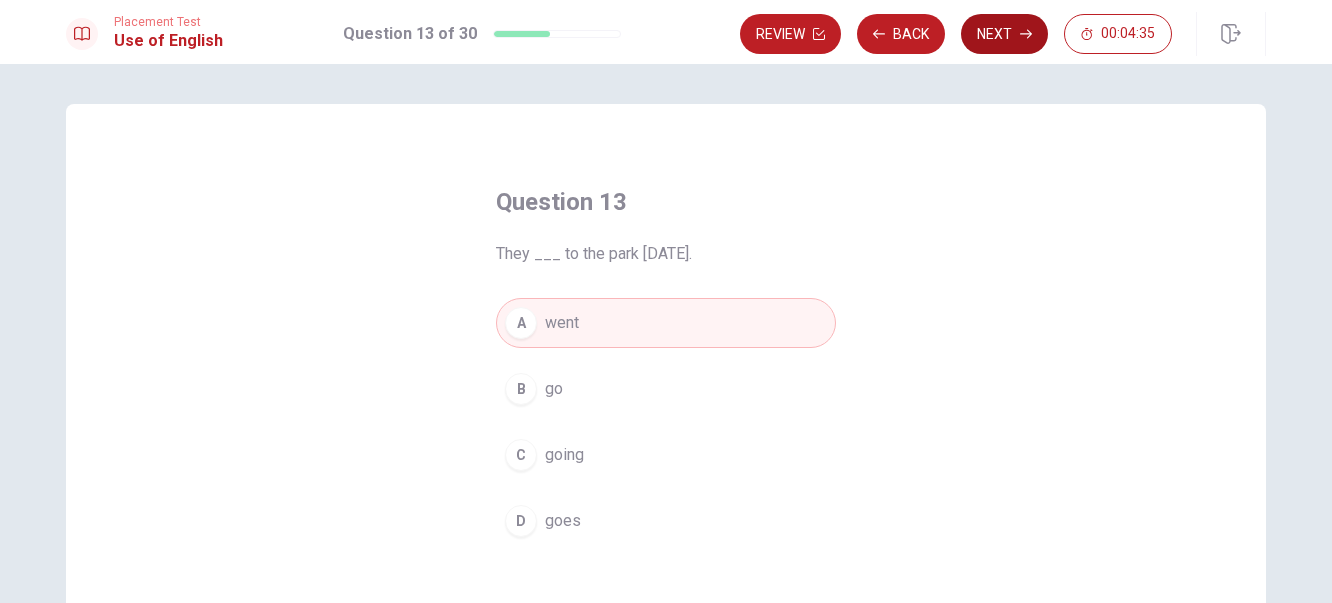 click on "Next" at bounding box center (1004, 34) 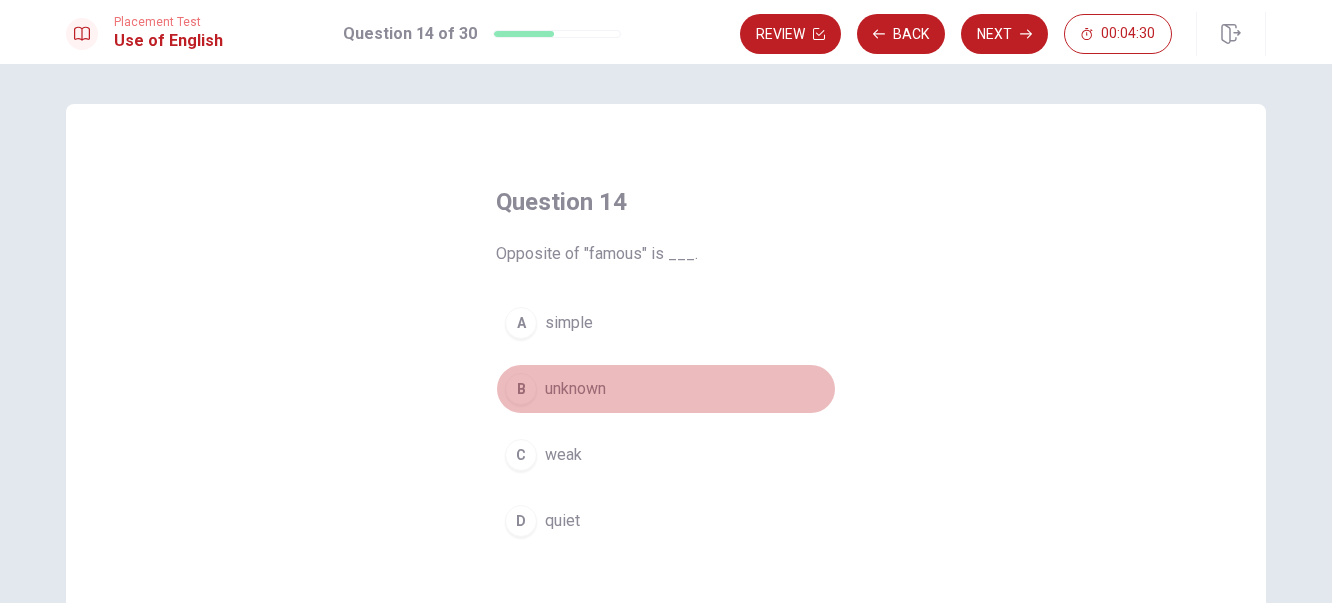 click on "unknown" at bounding box center (575, 389) 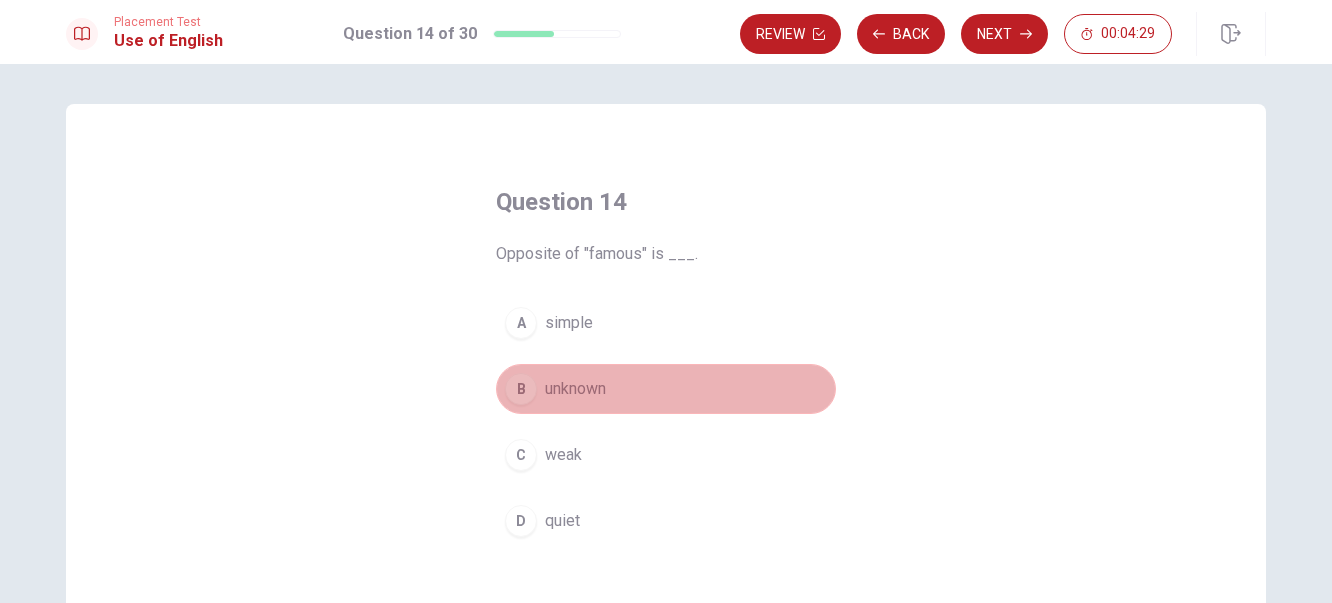 click on "unknown" at bounding box center [575, 389] 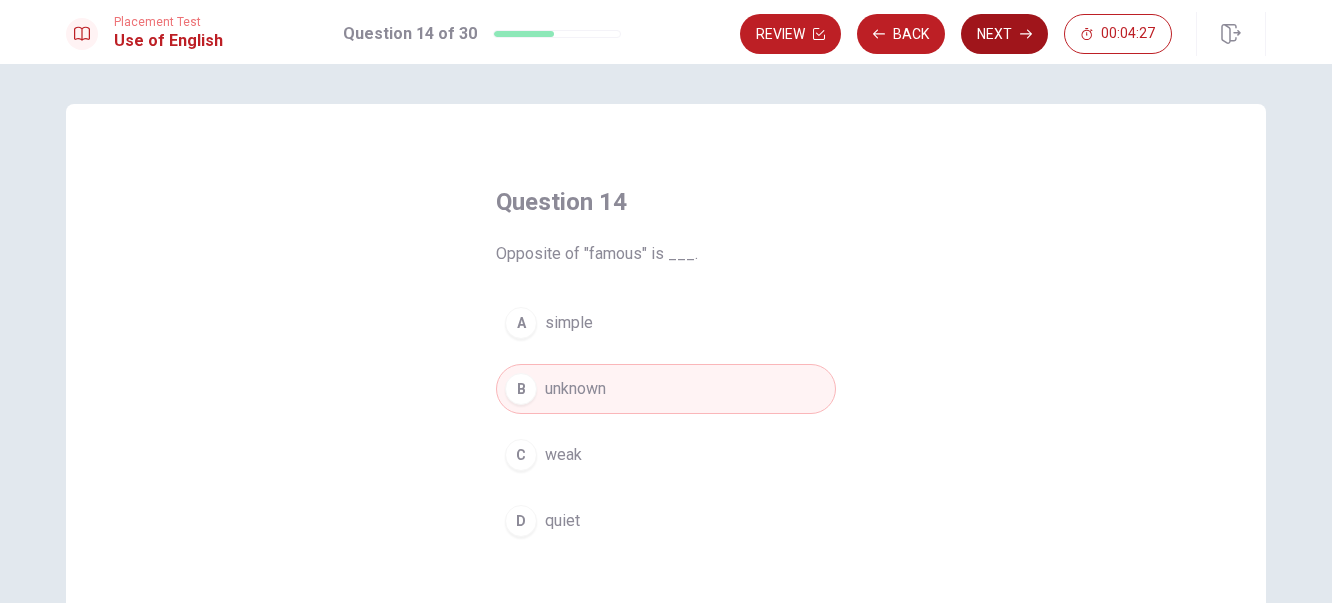 click on "Next" at bounding box center [1004, 34] 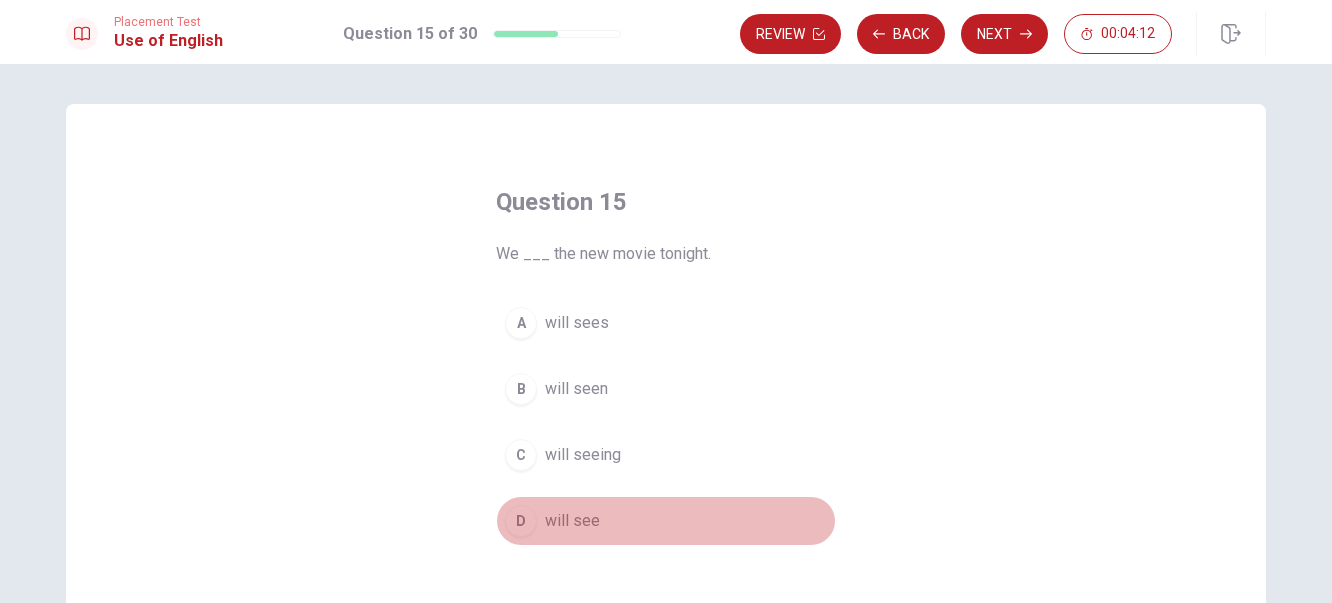 click on "will see" at bounding box center [572, 521] 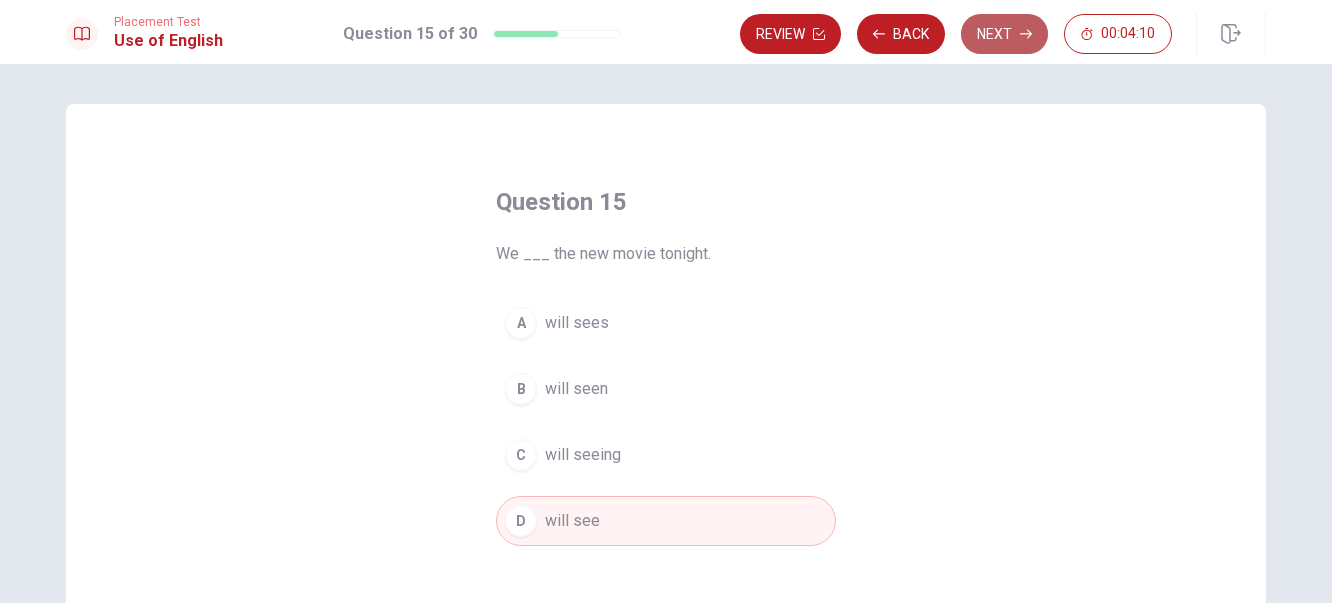 click 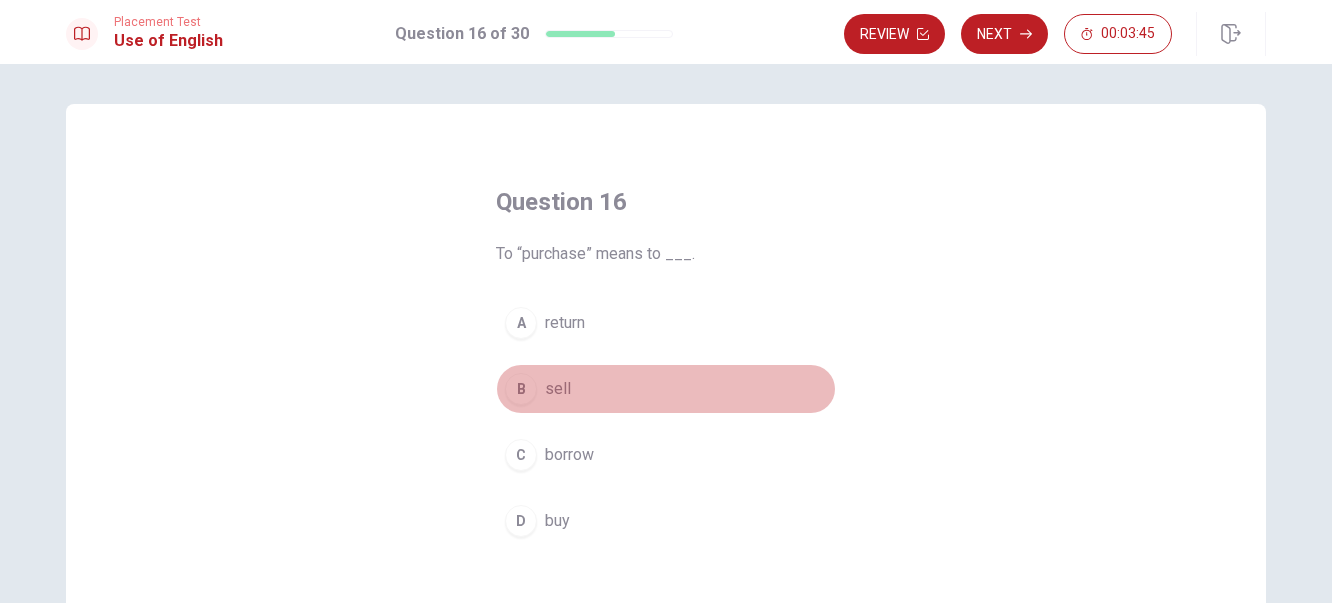 click on "B sell" at bounding box center [666, 389] 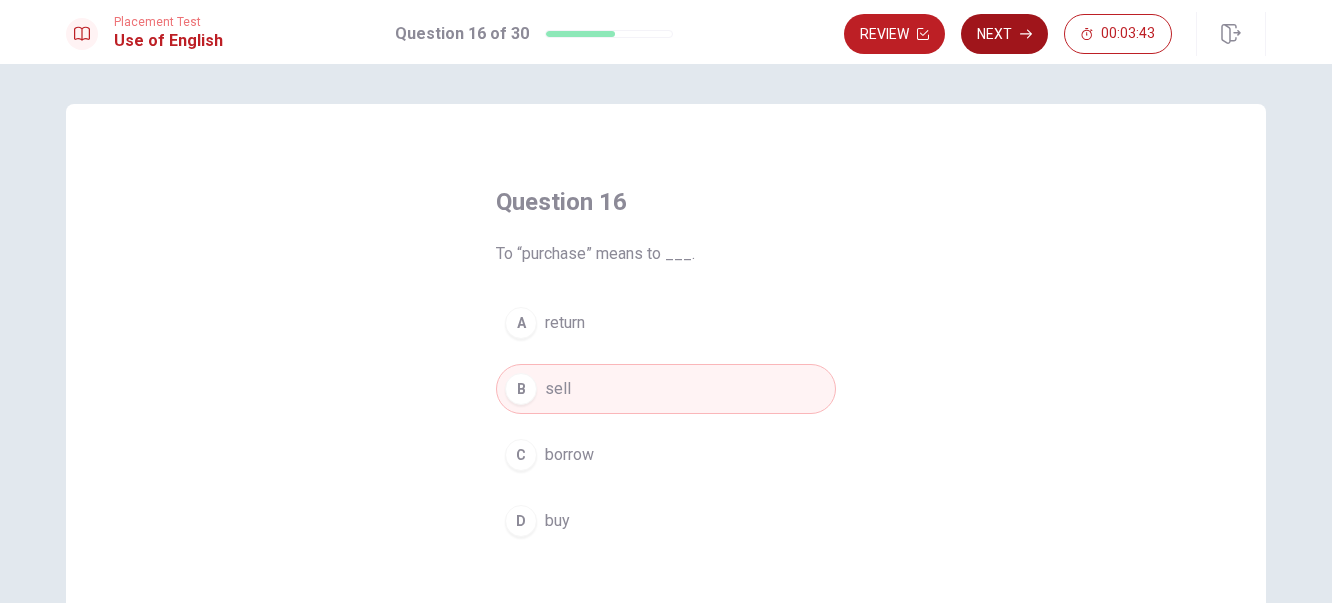 click on "Next" at bounding box center [1004, 34] 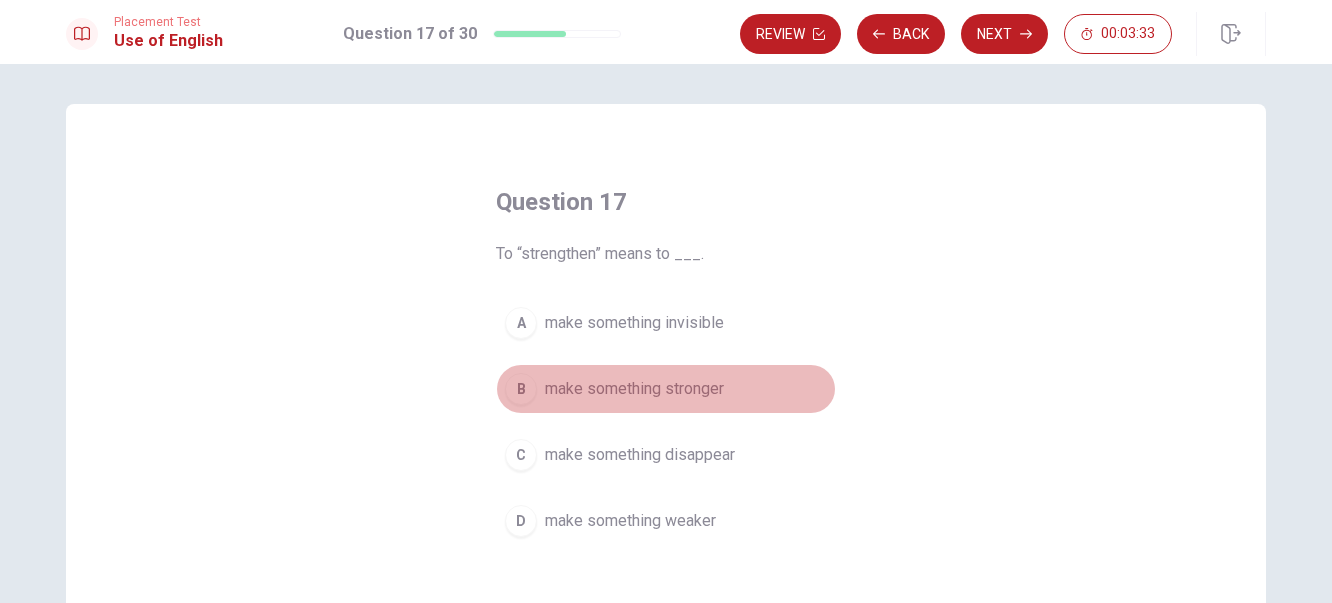 click on "make something stronger" at bounding box center (634, 389) 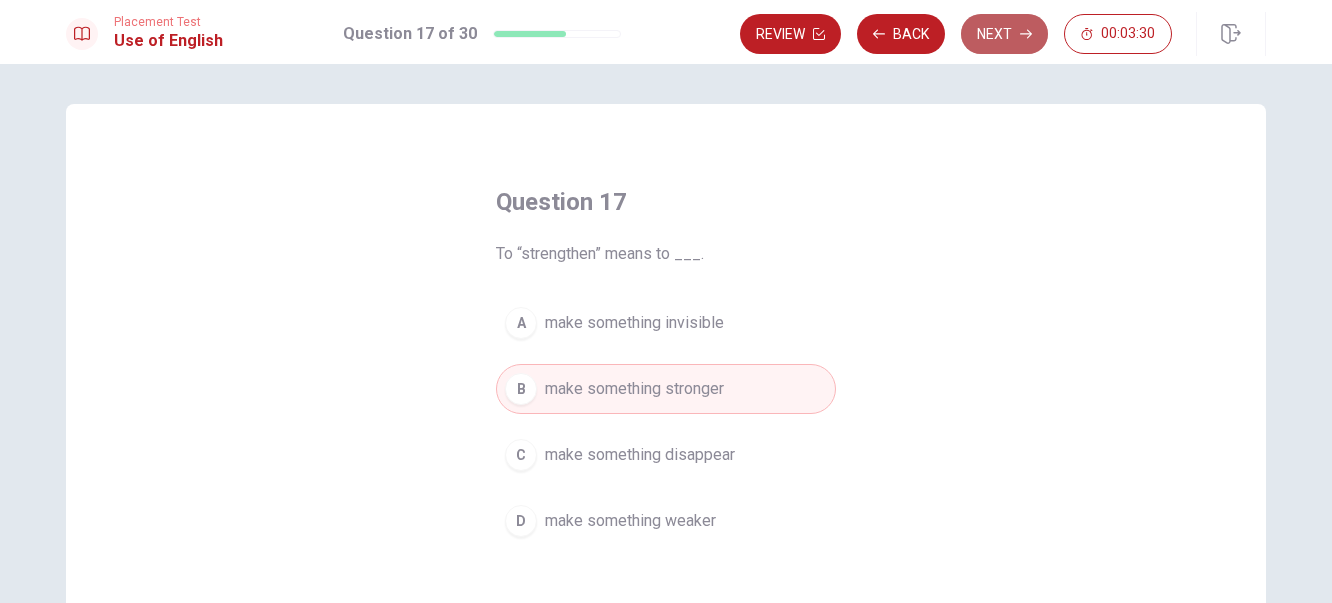 click on "Next" at bounding box center [1004, 34] 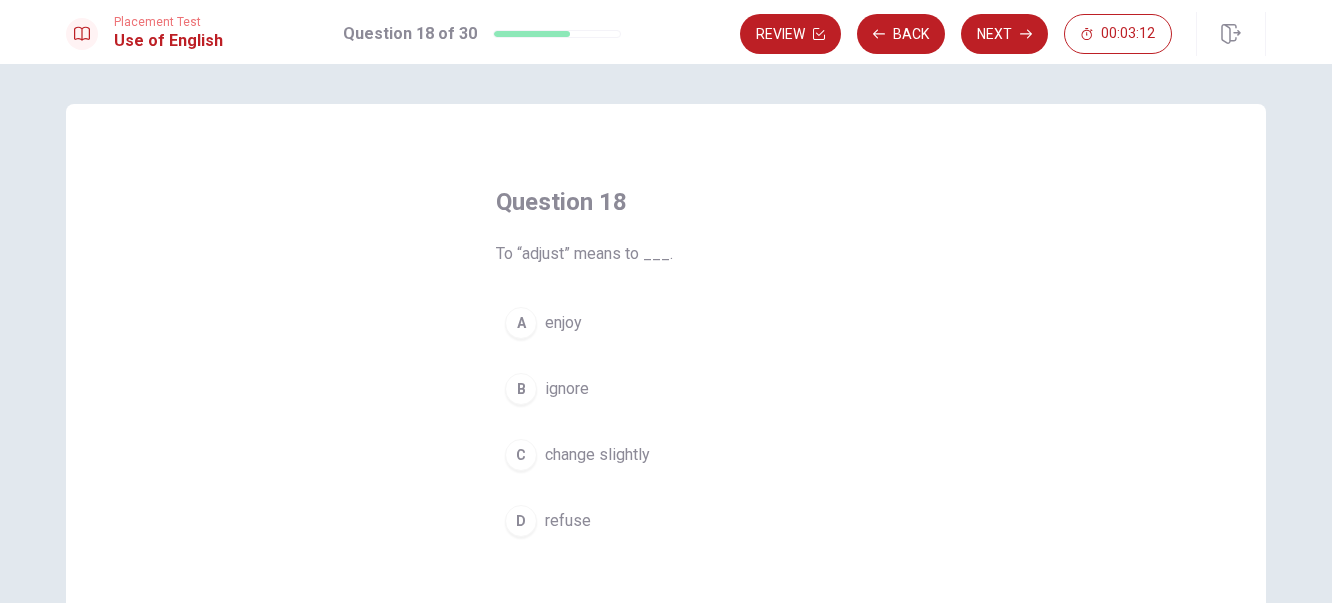 click on "change slightly" at bounding box center [597, 455] 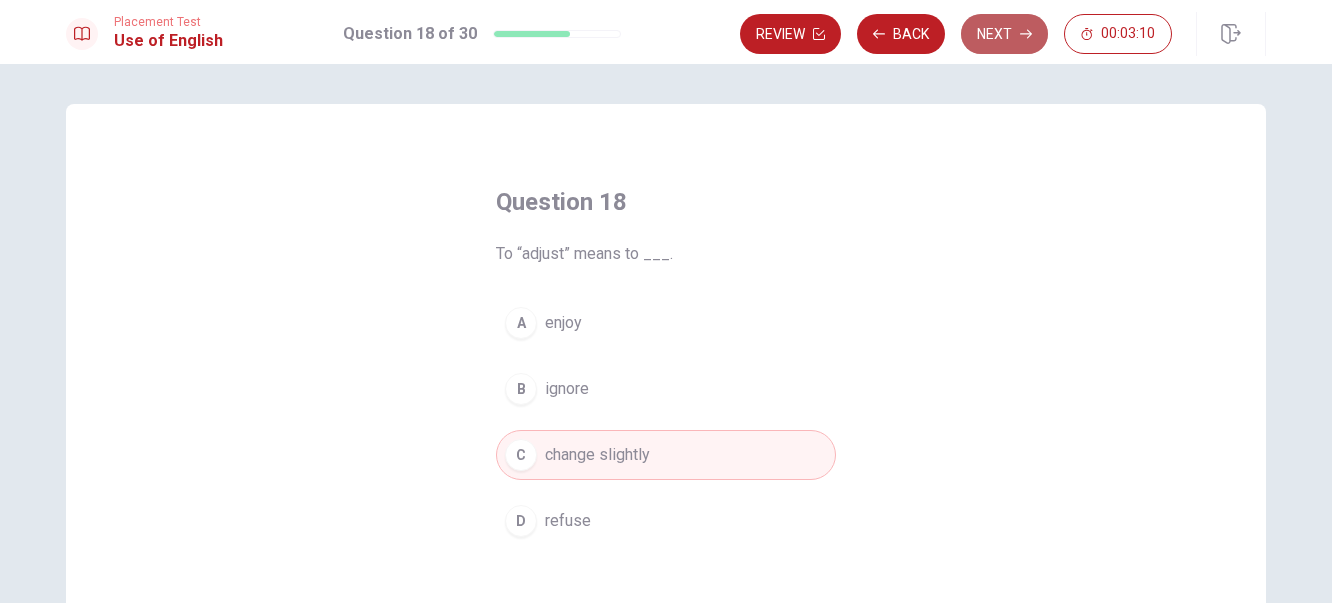 click on "Next" at bounding box center [1004, 34] 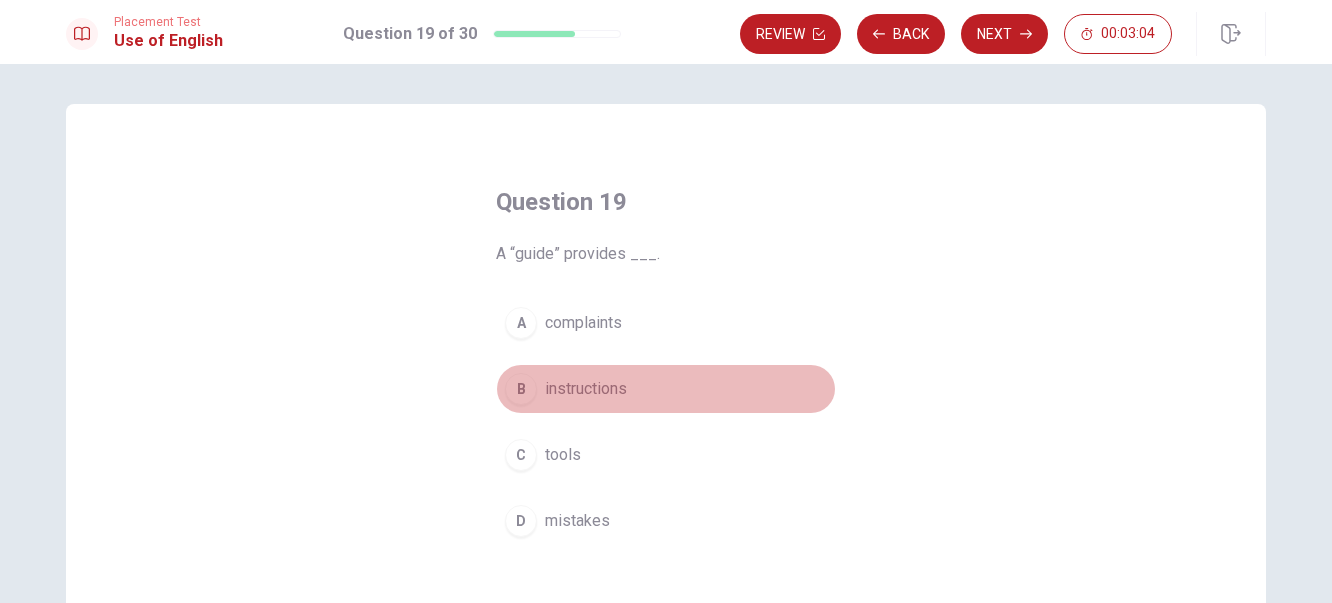 click on "instructions" at bounding box center (586, 389) 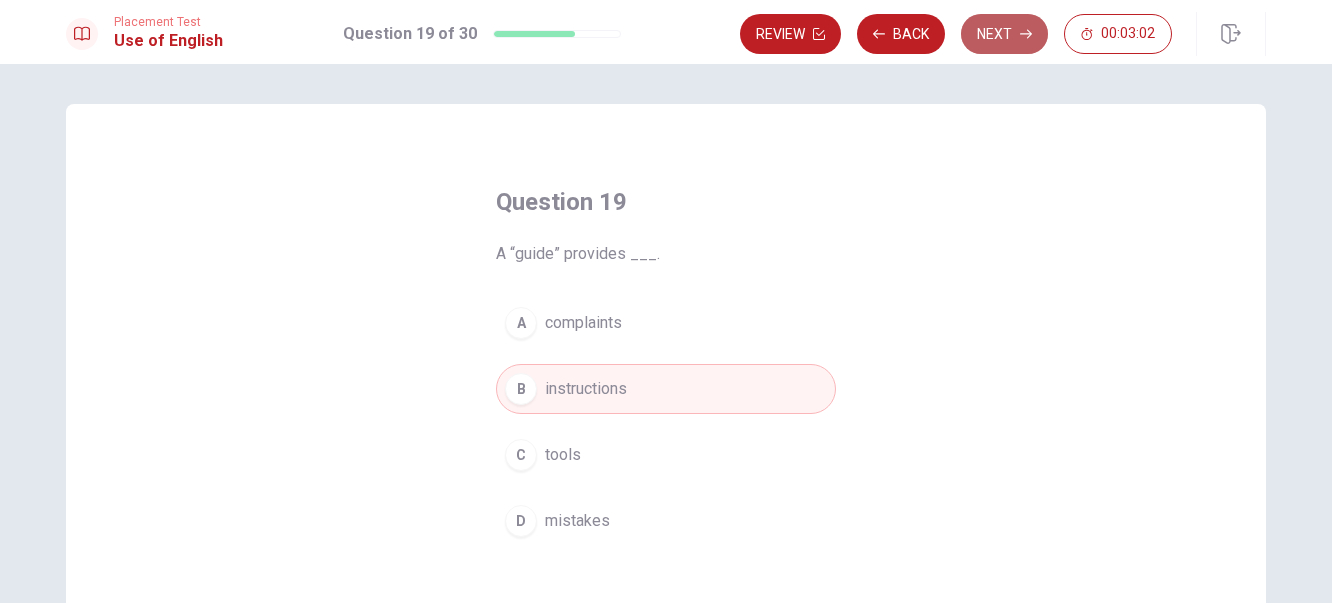 click on "Next" at bounding box center [1004, 34] 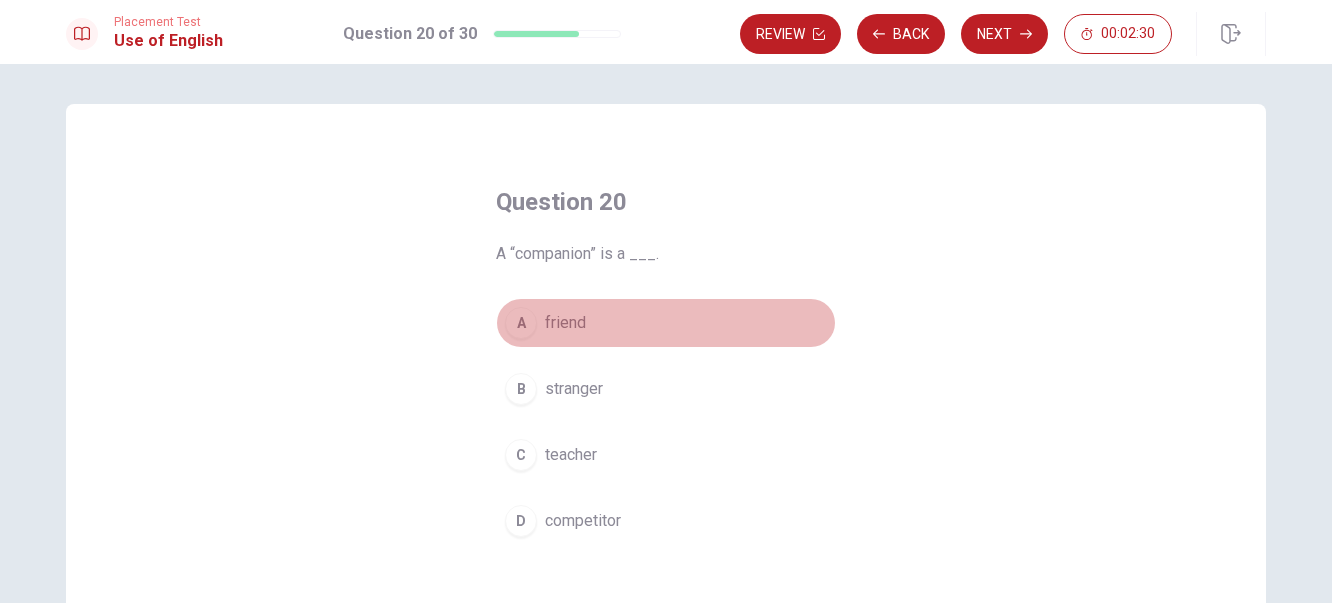 click on "friend" at bounding box center [565, 323] 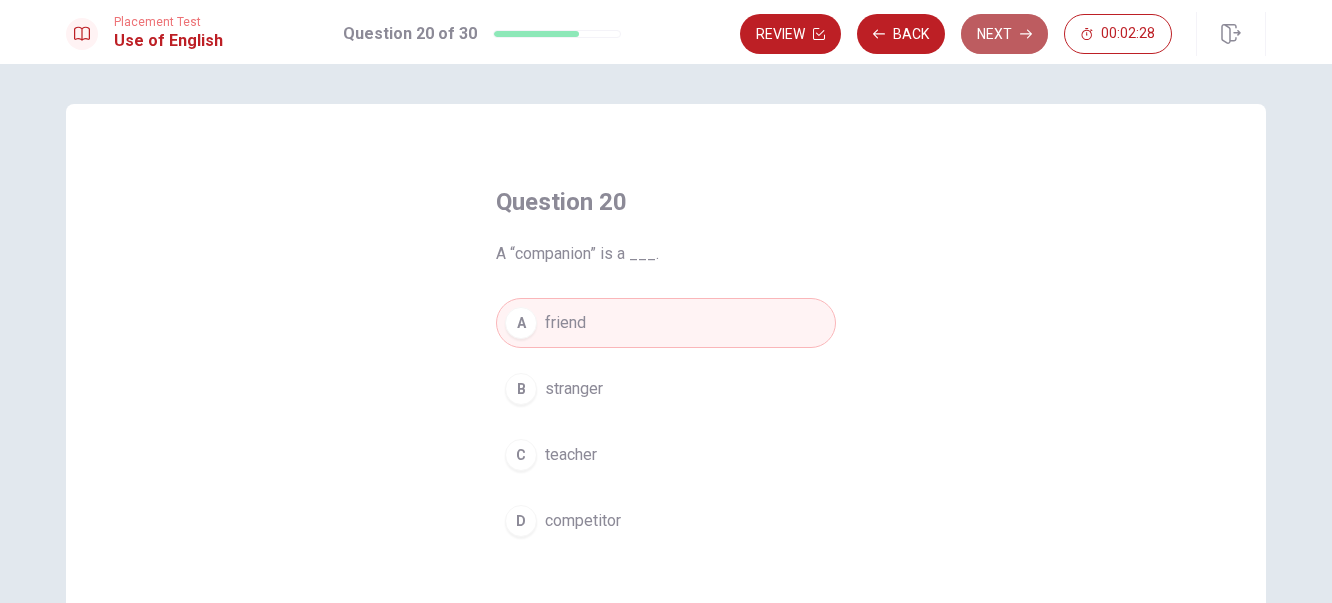 click on "Next" at bounding box center [1004, 34] 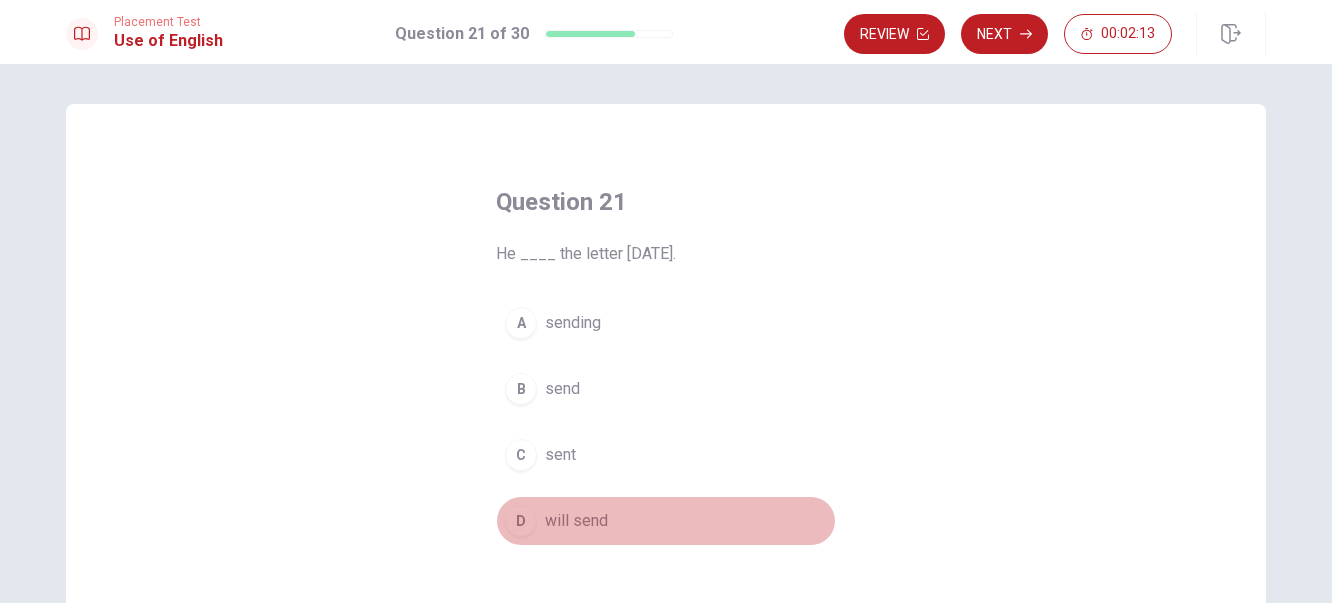 click on "will send" at bounding box center (576, 521) 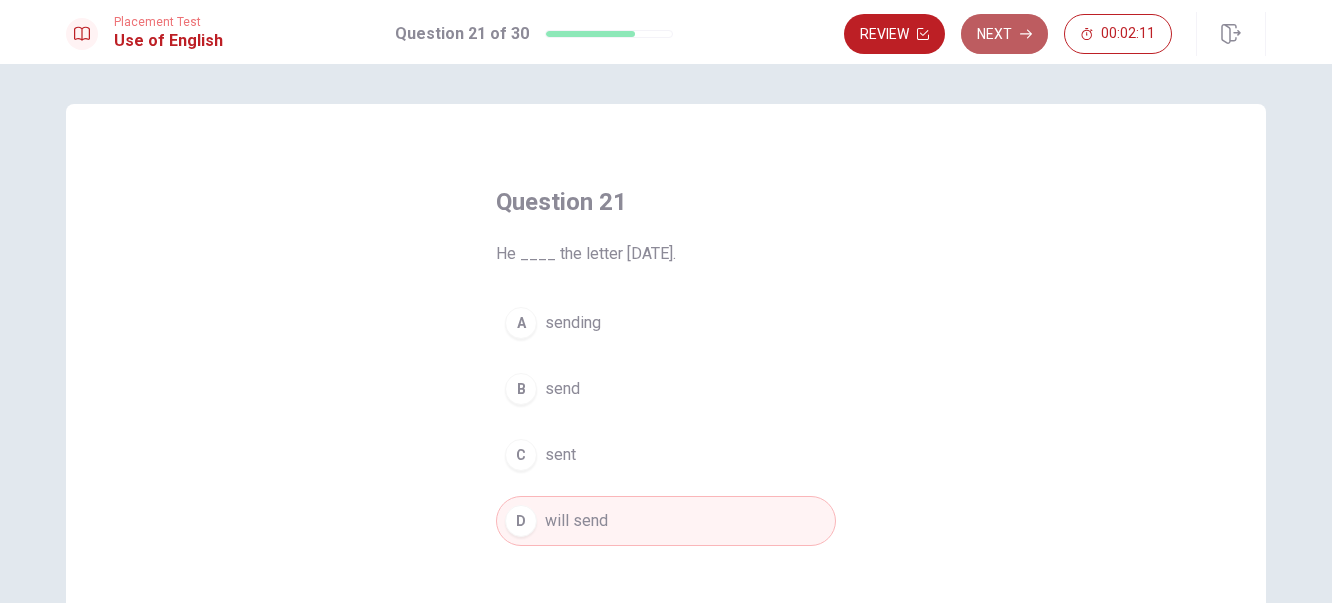 click on "Next" at bounding box center [1004, 34] 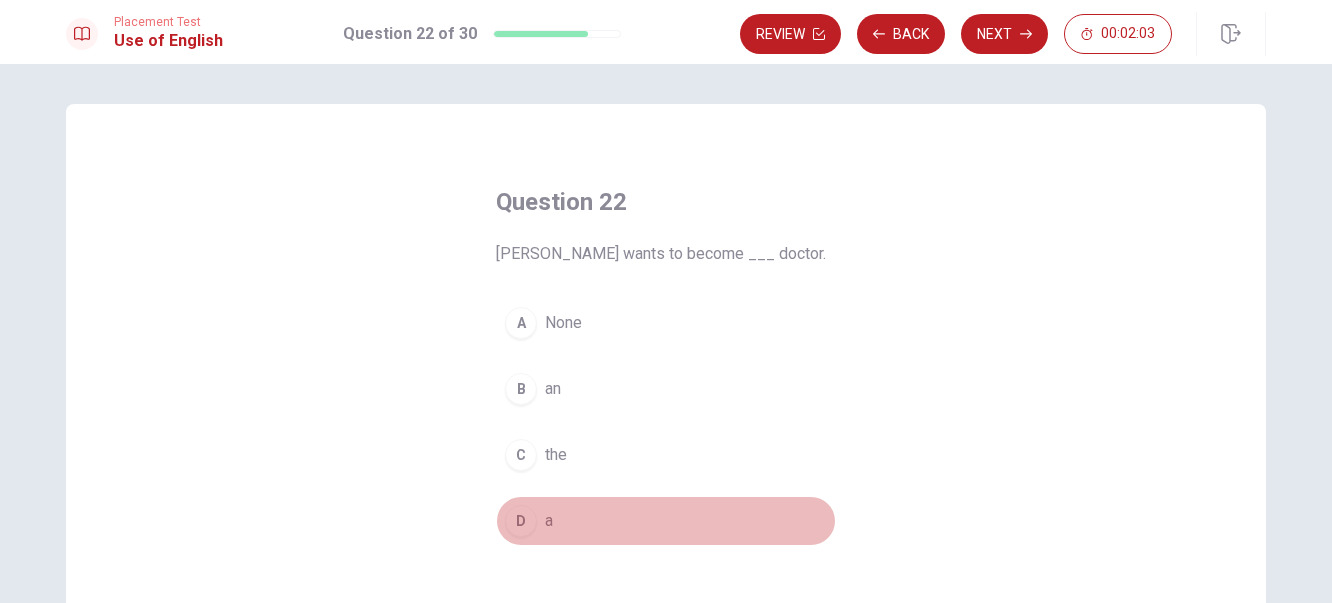 click on "a" at bounding box center (549, 521) 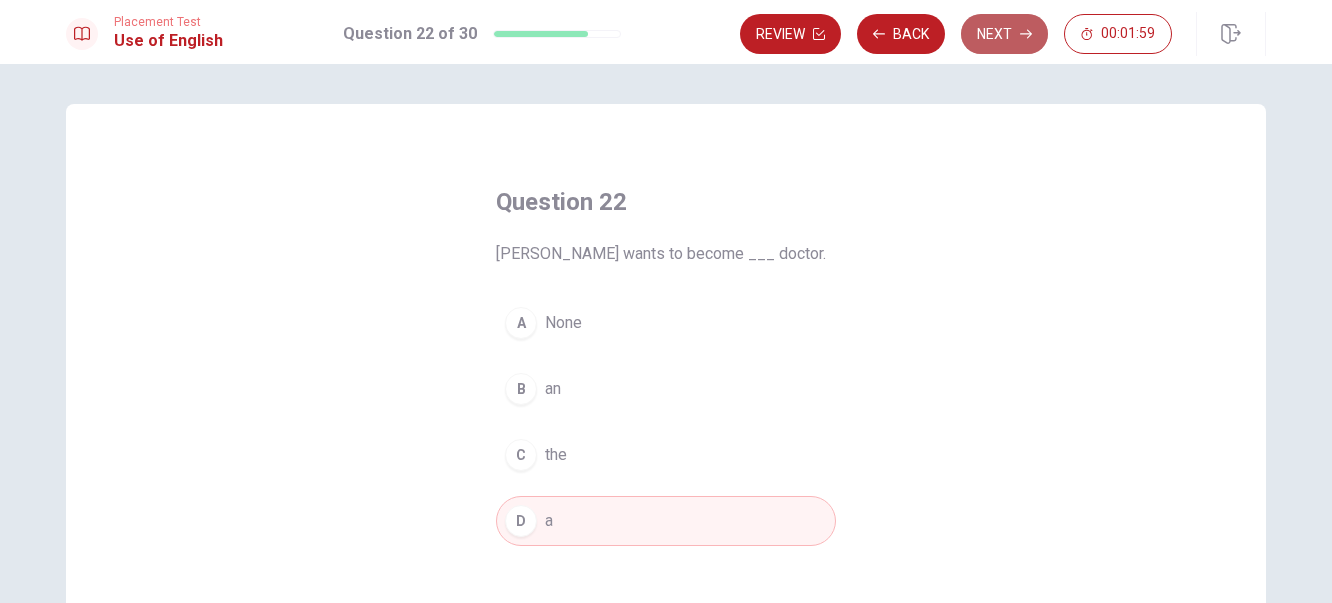 click on "Next" at bounding box center [1004, 34] 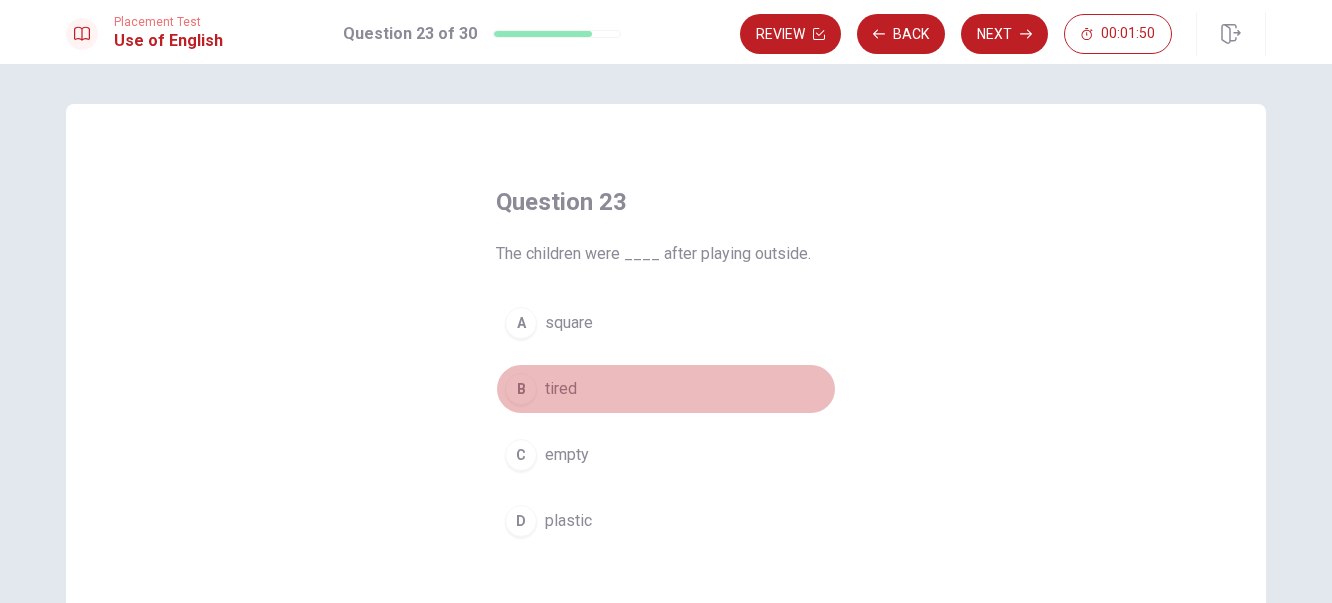 click on "tired" at bounding box center [561, 389] 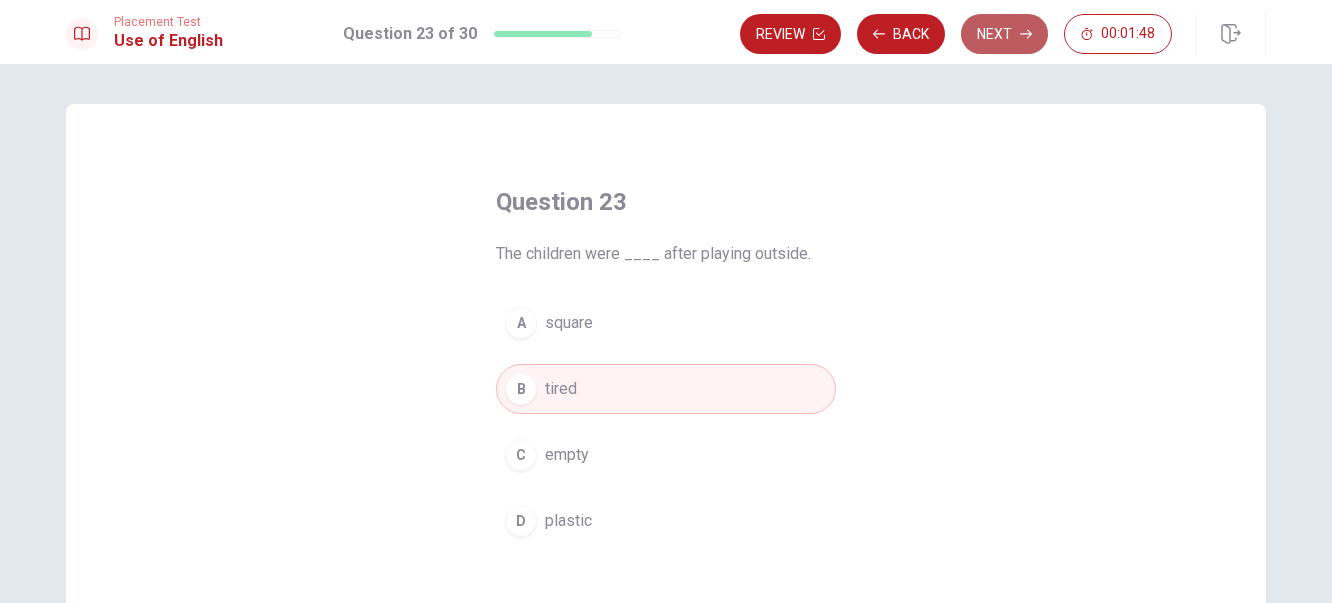 click on "Next" at bounding box center (1004, 34) 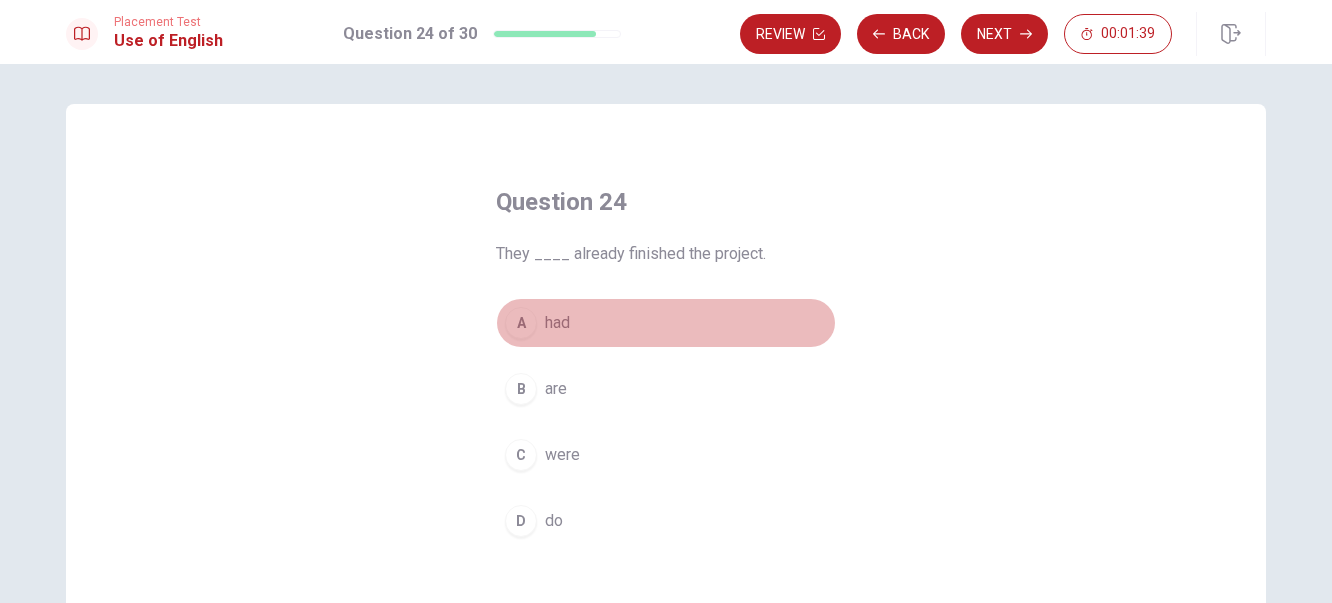 click on "had" at bounding box center [557, 323] 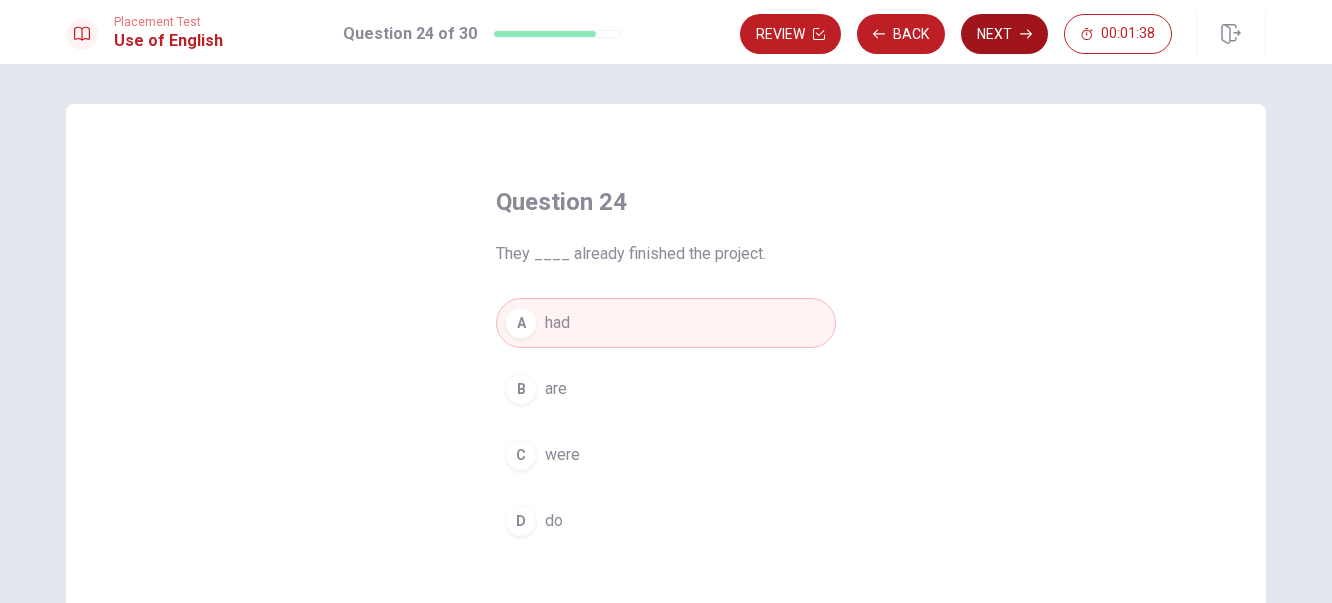 click 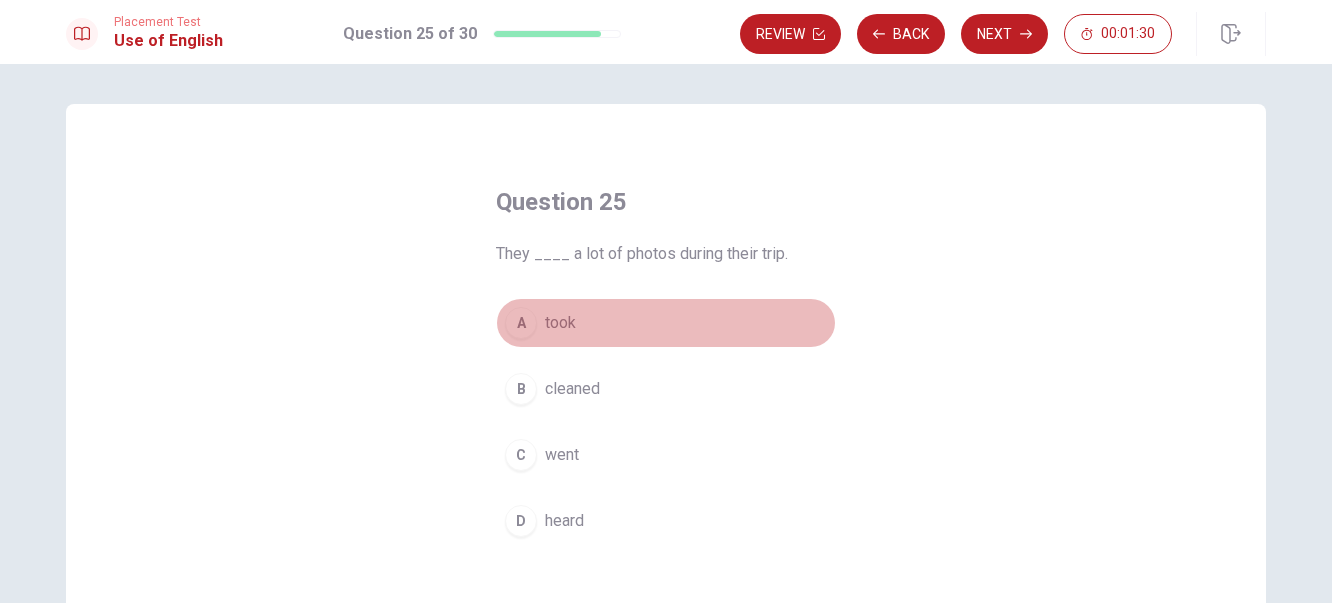 click on "took" at bounding box center (560, 323) 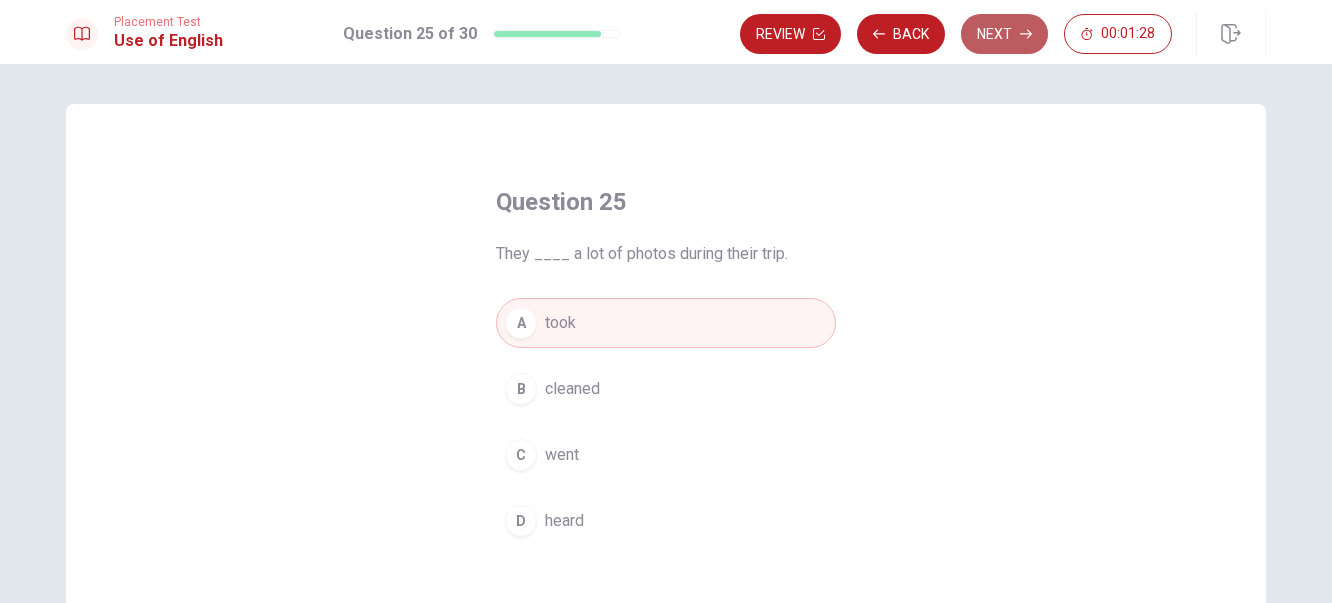 click on "Next" at bounding box center (1004, 34) 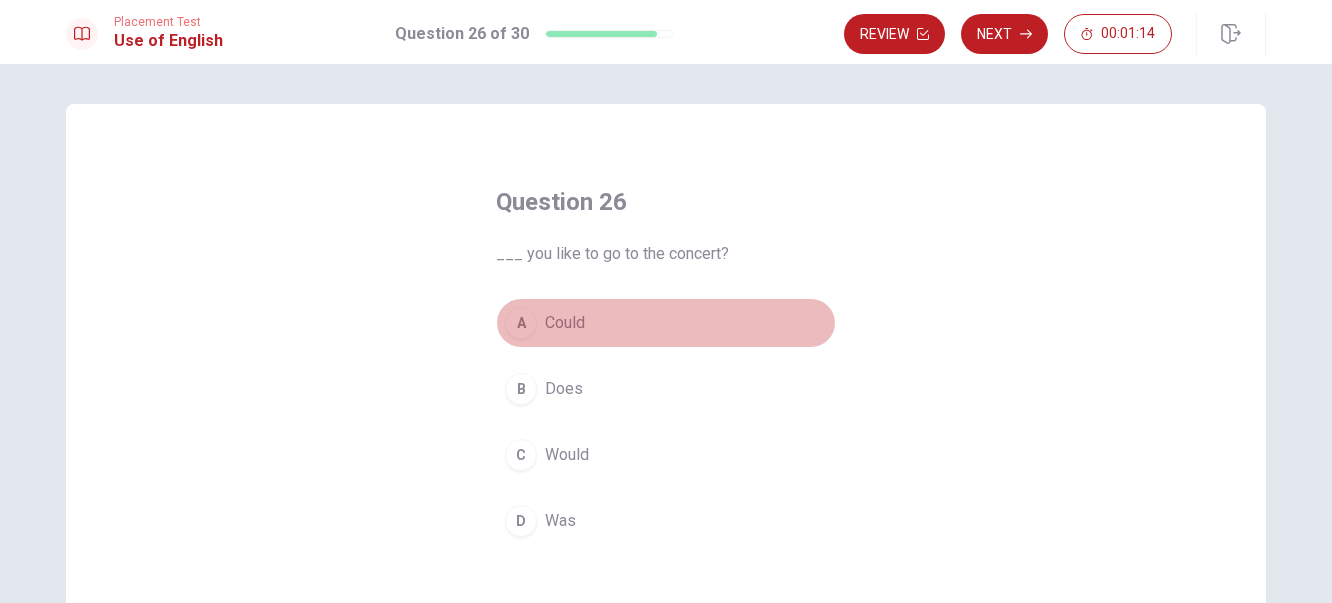 click on "Could" at bounding box center [565, 323] 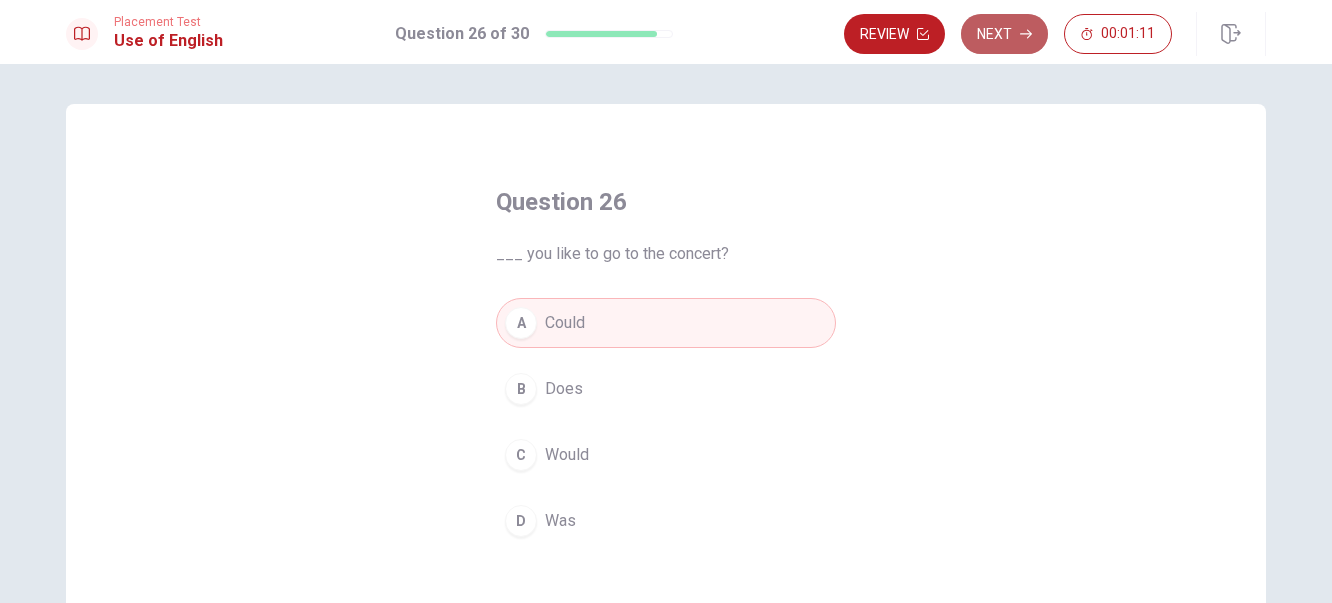 click 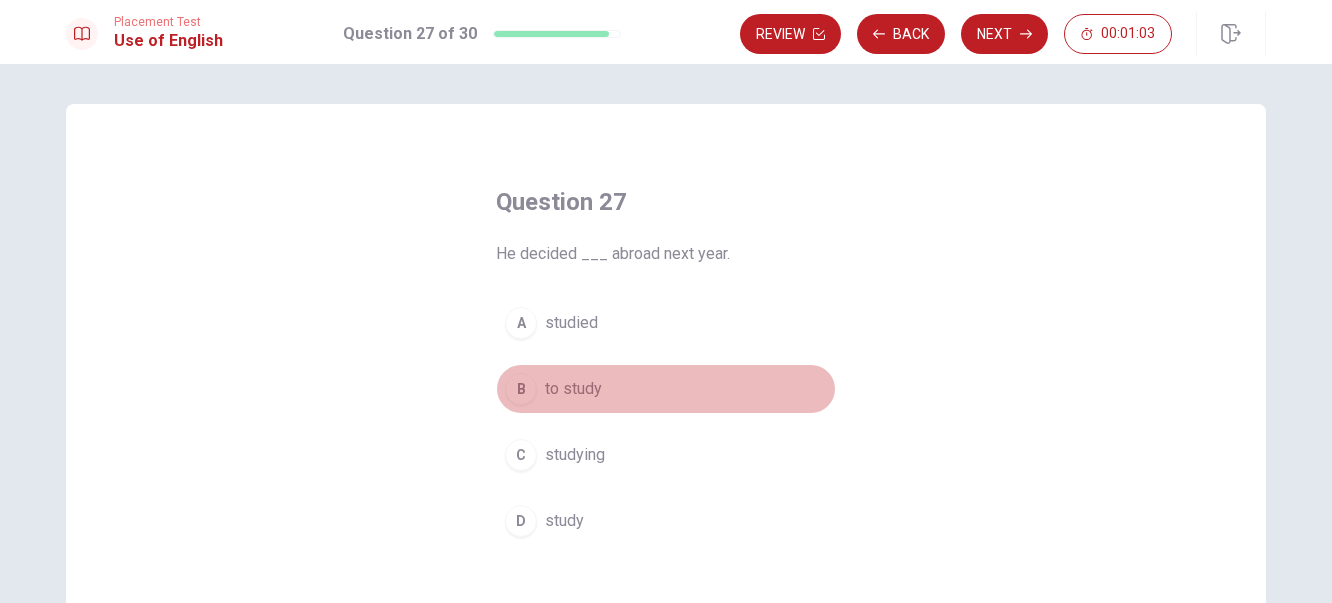 click on "to study" at bounding box center [573, 389] 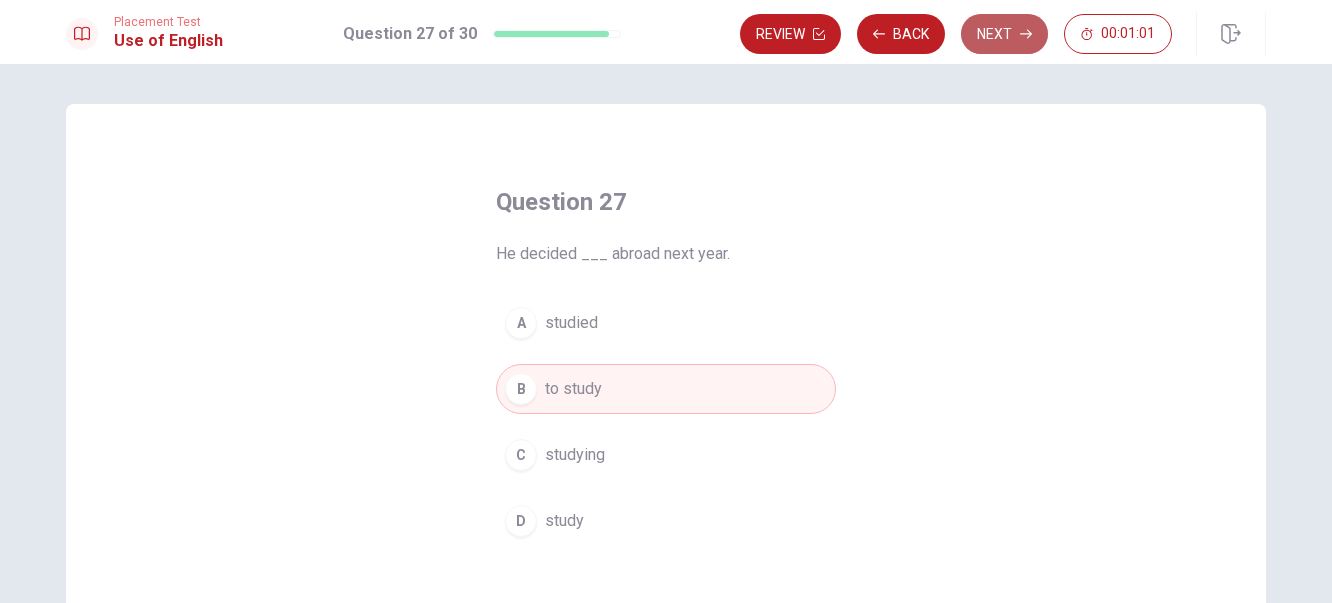 click on "Next" at bounding box center (1004, 34) 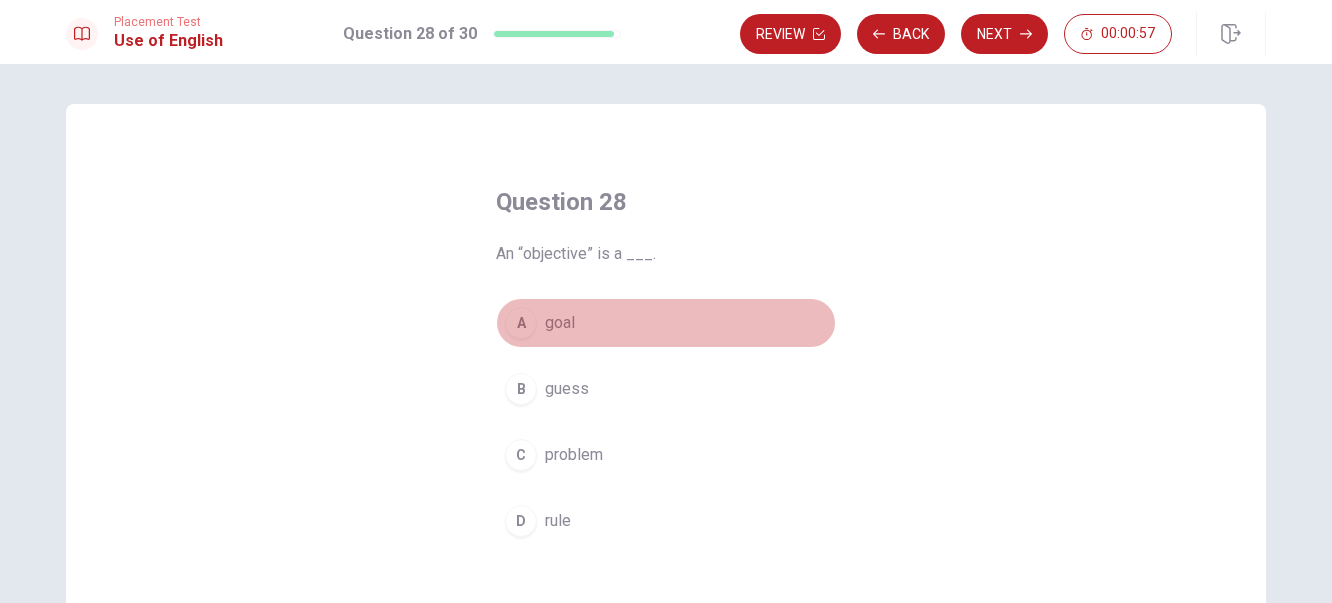 click on "goal" at bounding box center (560, 323) 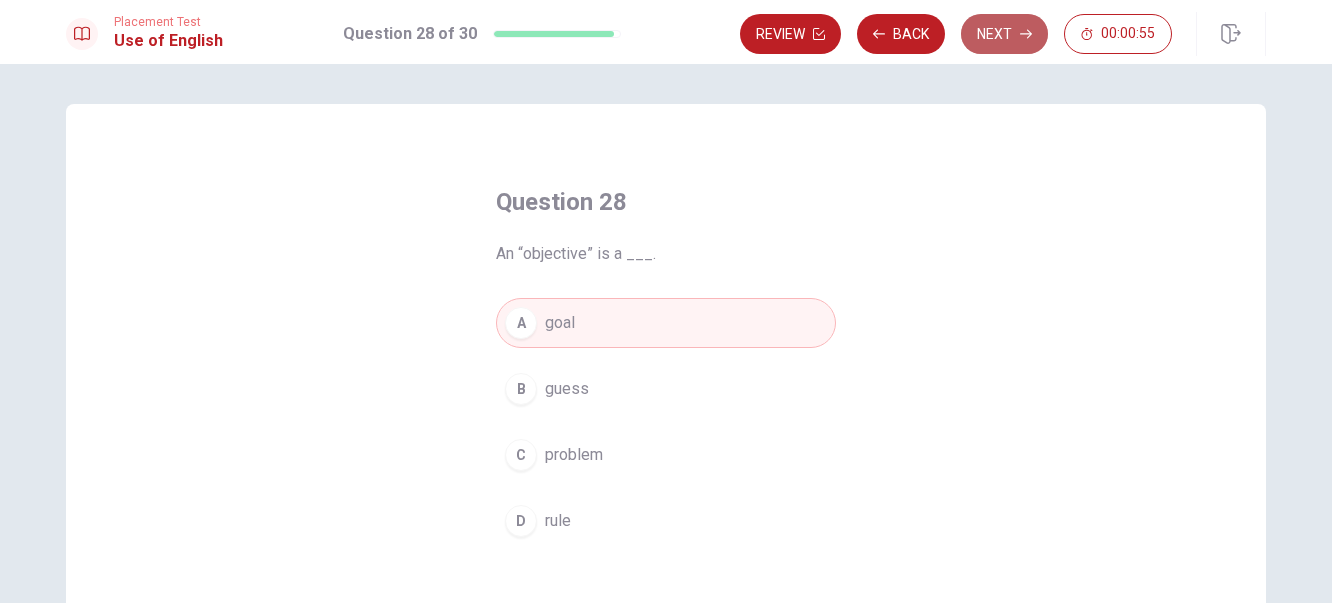 click on "Next" at bounding box center [1004, 34] 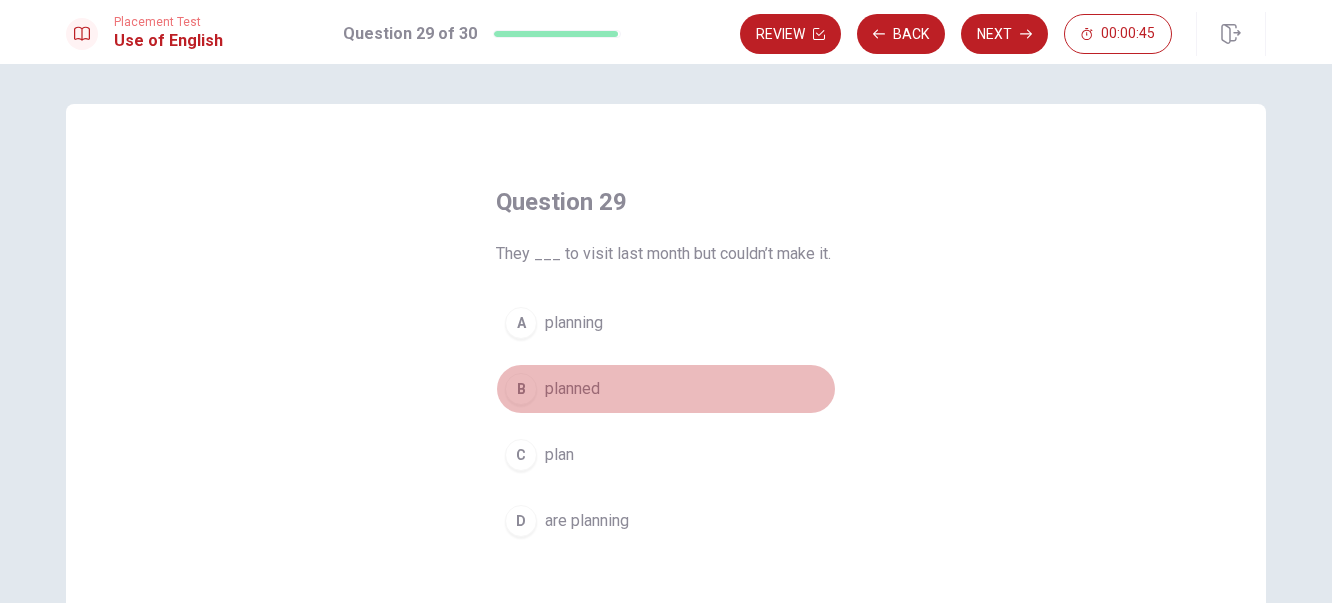click on "planned" at bounding box center [572, 389] 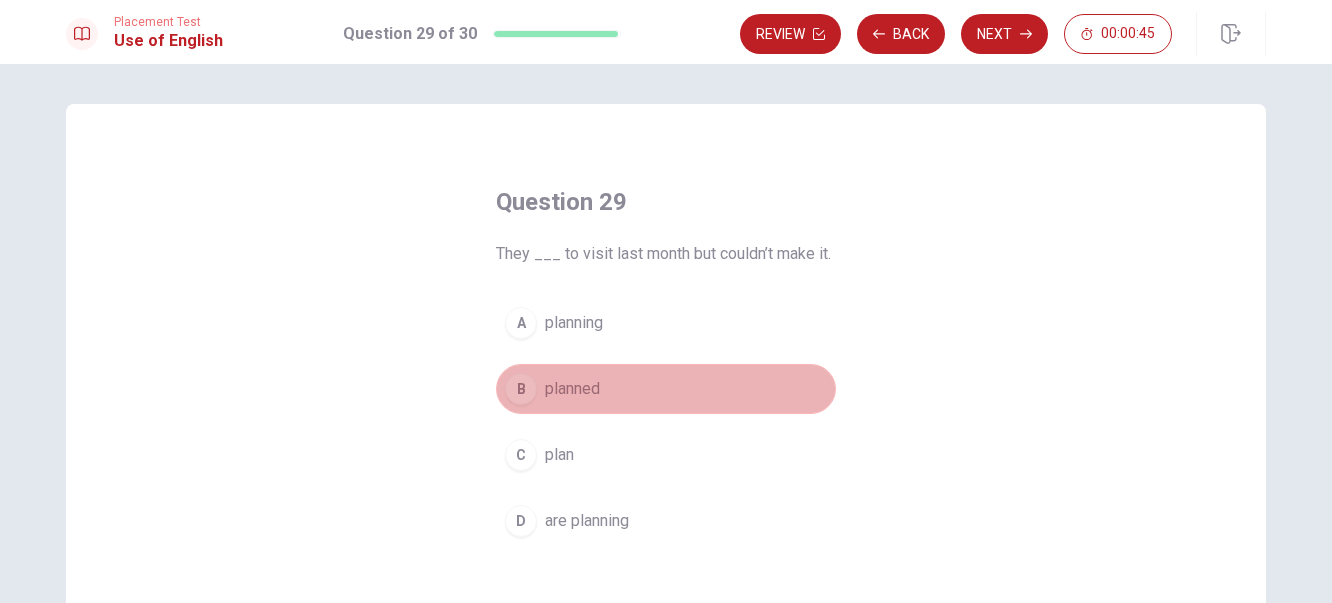 click on "planned" at bounding box center (572, 389) 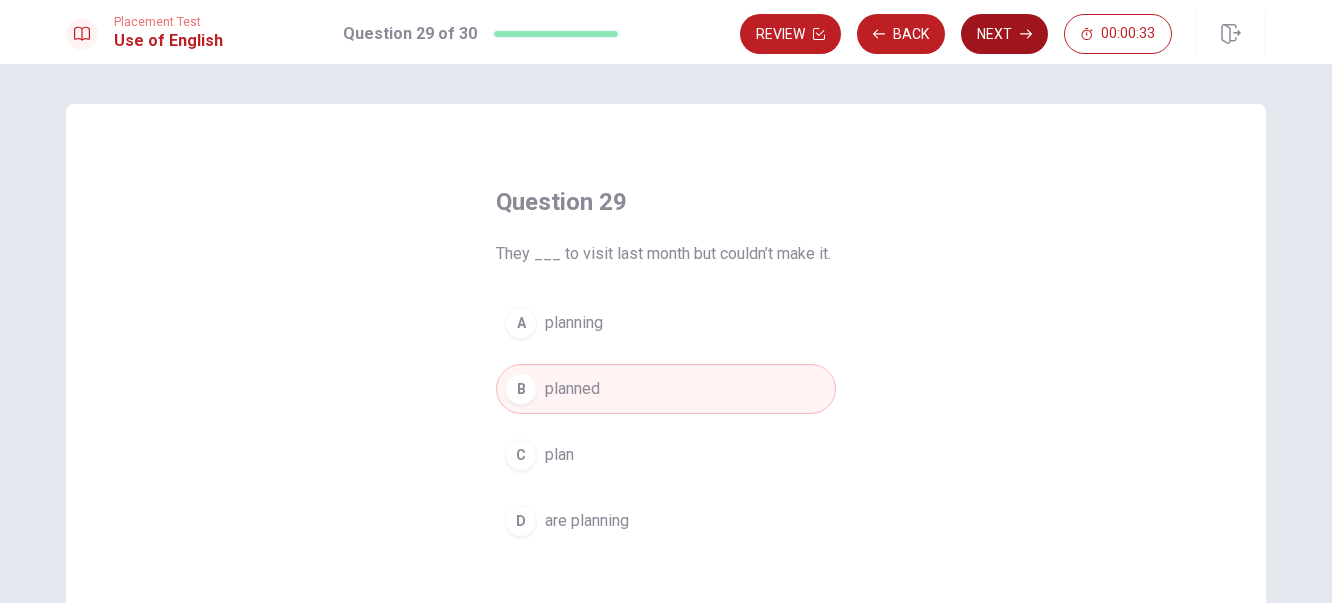 click on "Next" at bounding box center [1004, 34] 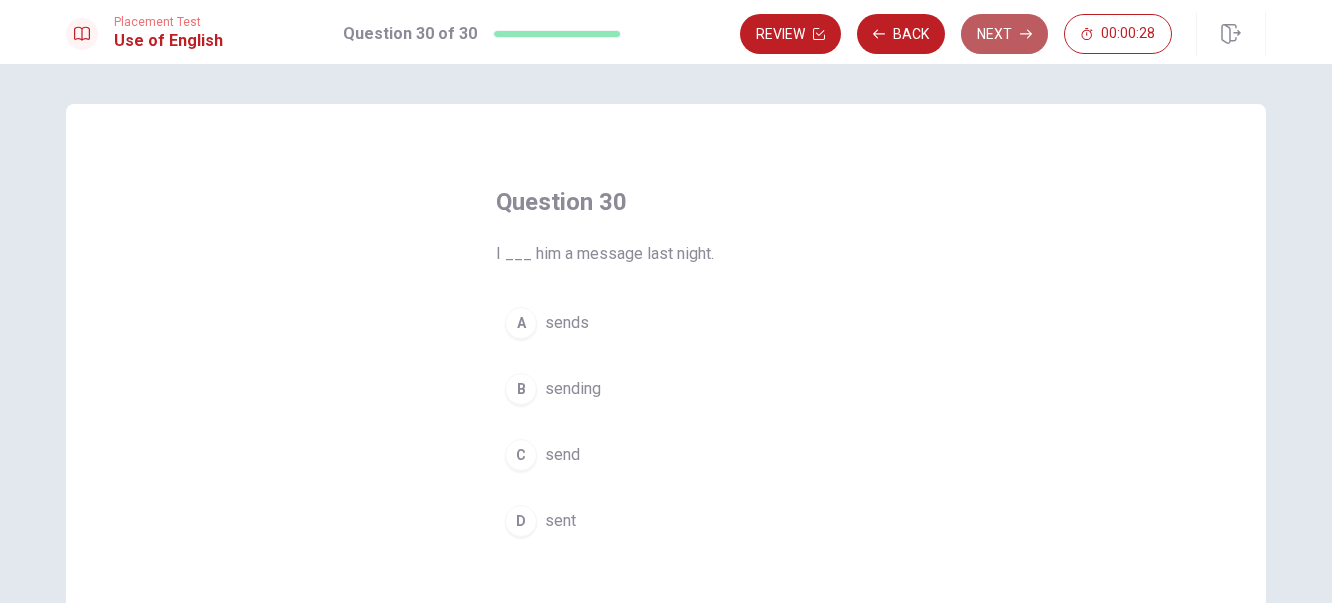 click on "Next" at bounding box center [1004, 34] 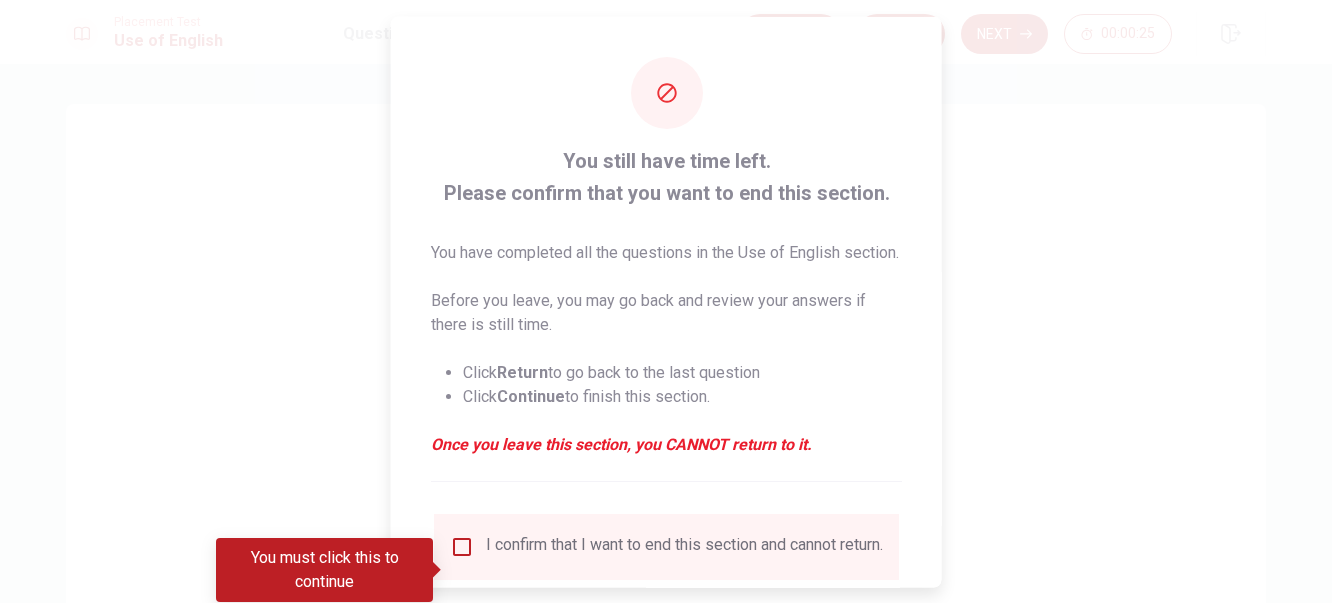 click at bounding box center [666, 301] 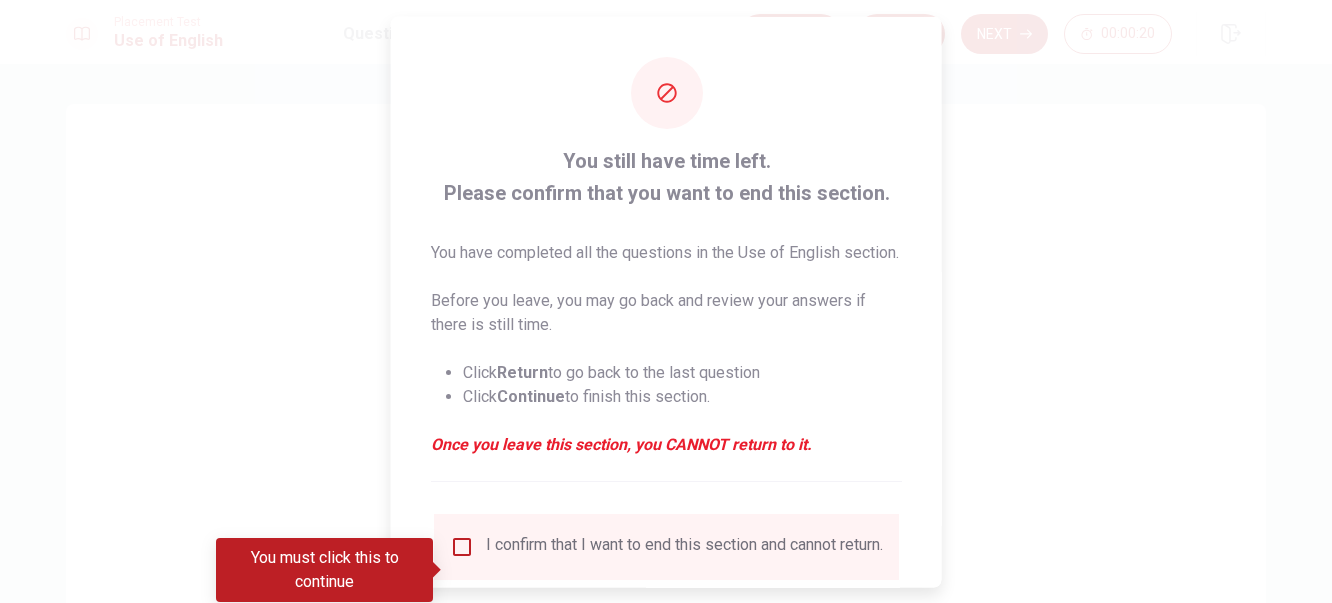 click on "You still have time left.   Please confirm that you want to end this section. You have completed all the questions in the Use of English section. Before you leave, you may go back and review your answers if there is still time. Click  Return  to go back to the last question Click  Continue  to finish this section. Once you leave this section, you CANNOT return to it." at bounding box center [666, 312] 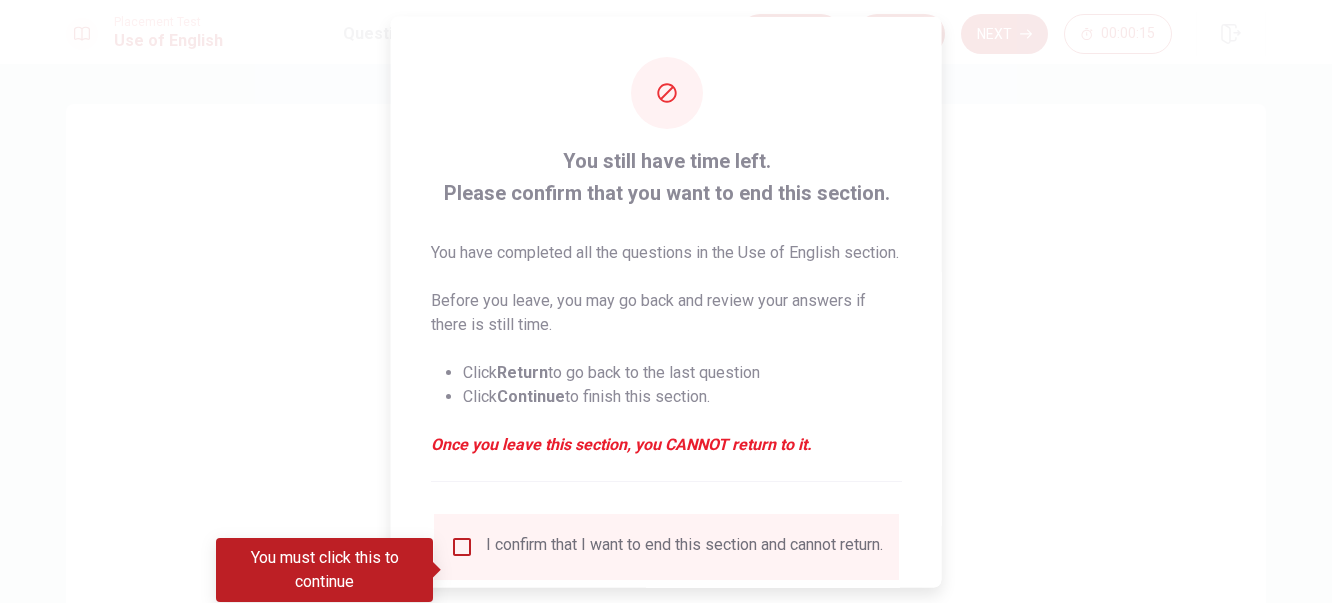 drag, startPoint x: 499, startPoint y: 534, endPoint x: 458, endPoint y: 578, distance: 60.1415 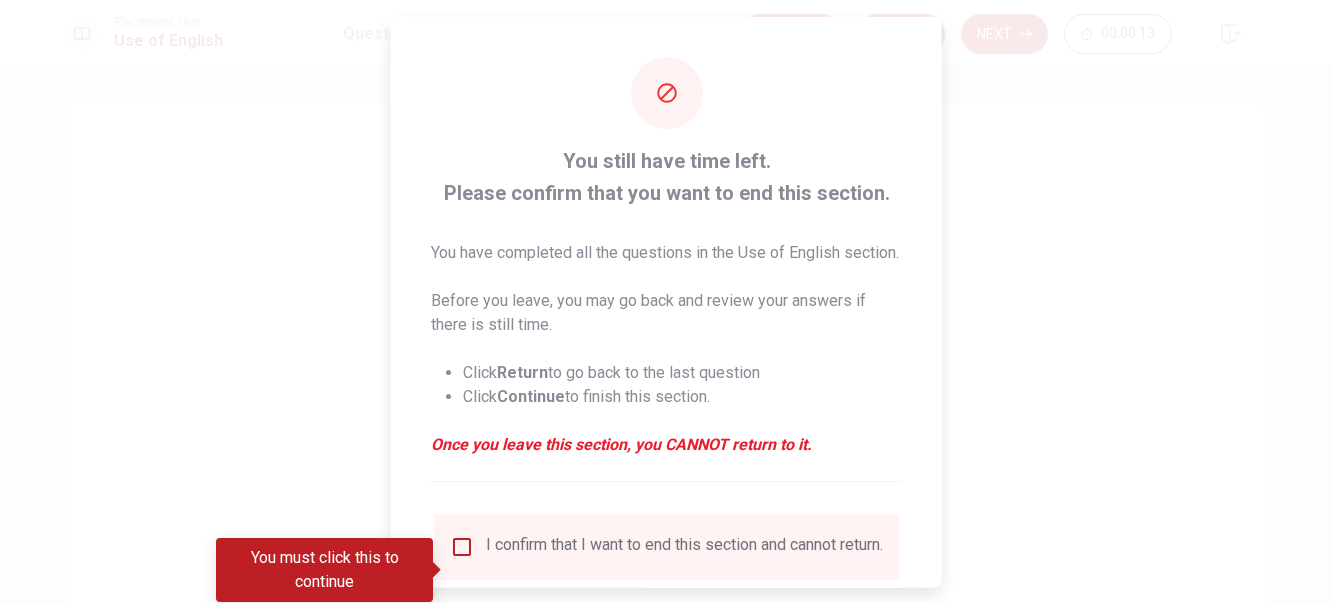 click at bounding box center (666, 301) 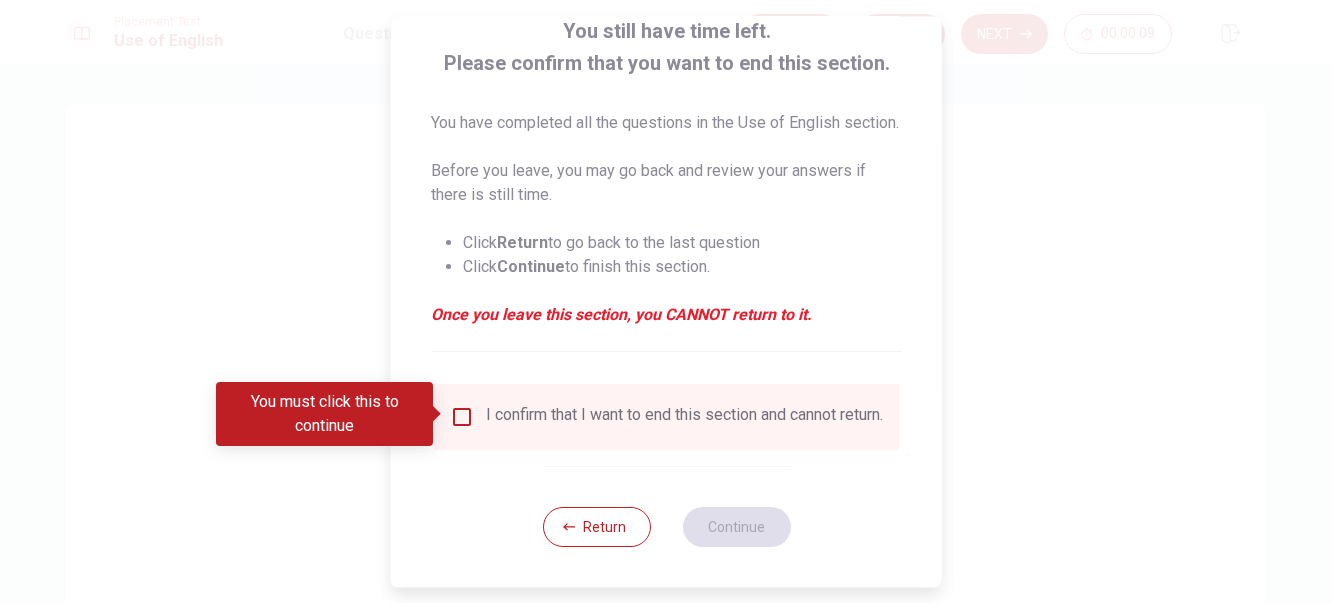 scroll, scrollTop: 160, scrollLeft: 0, axis: vertical 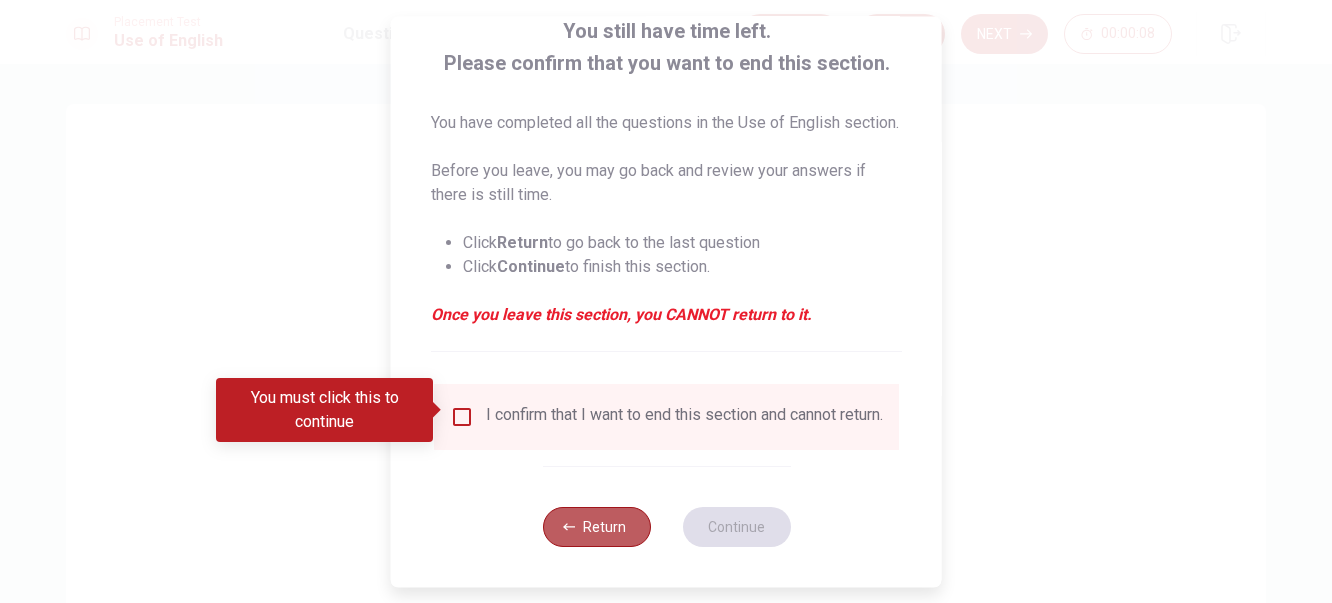click on "Return" at bounding box center [596, 527] 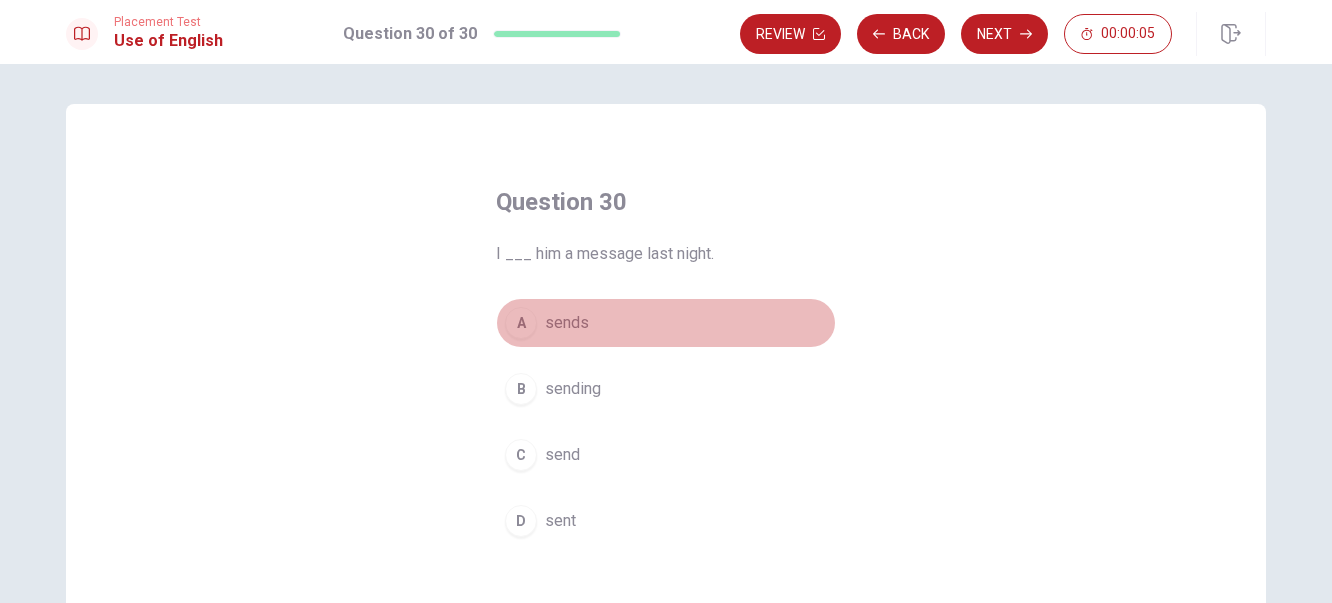 click on "sends" at bounding box center (567, 323) 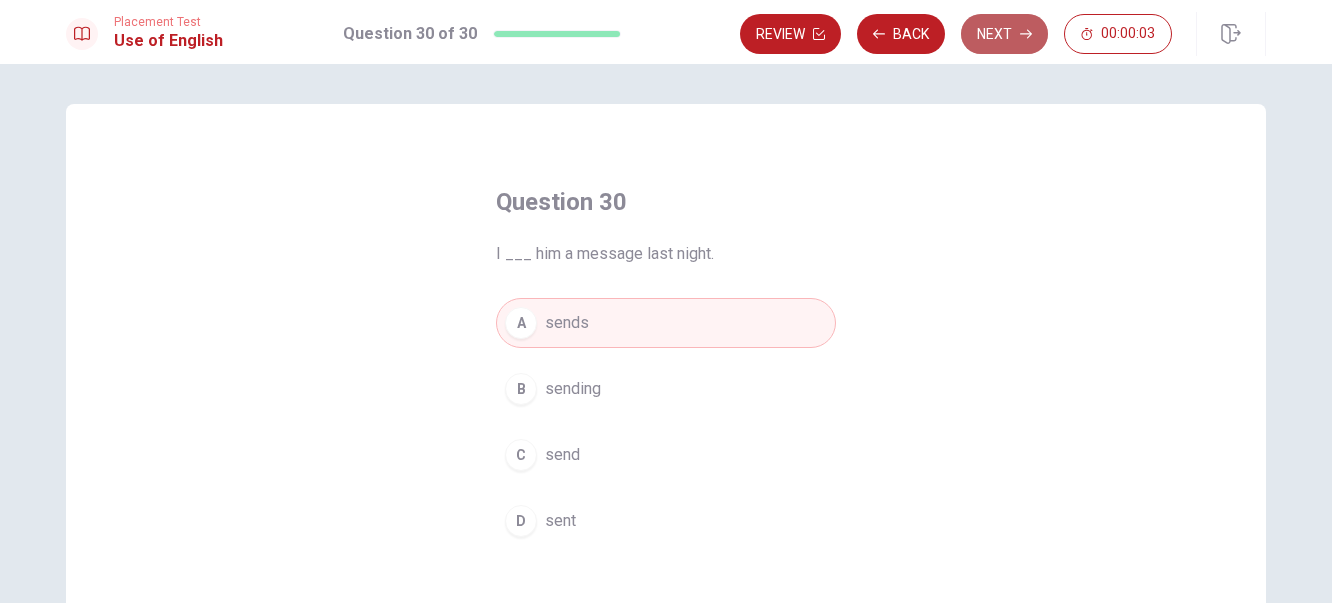 click on "Next" at bounding box center [1004, 34] 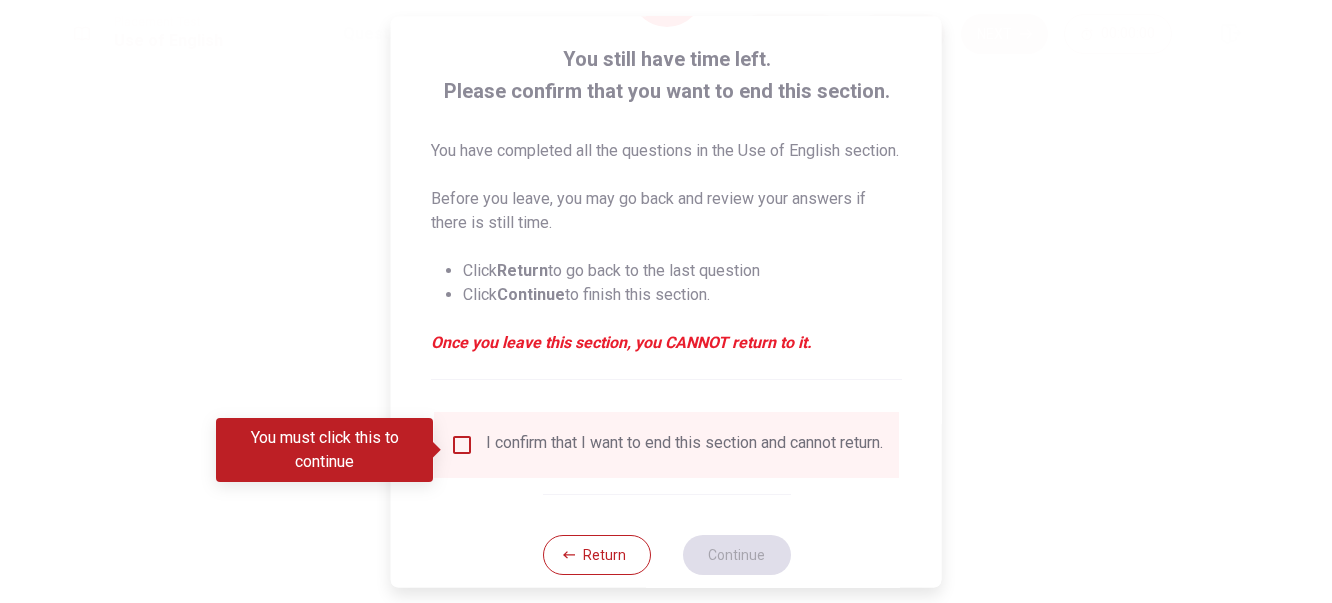 scroll, scrollTop: 120, scrollLeft: 0, axis: vertical 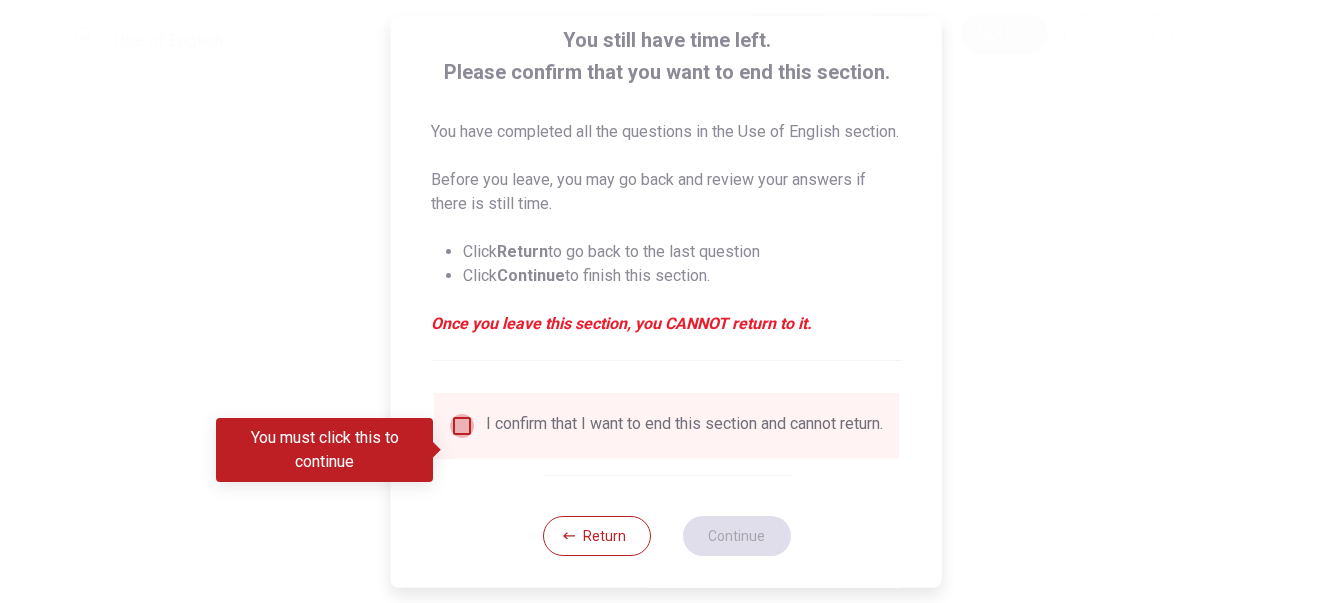 click at bounding box center (462, 426) 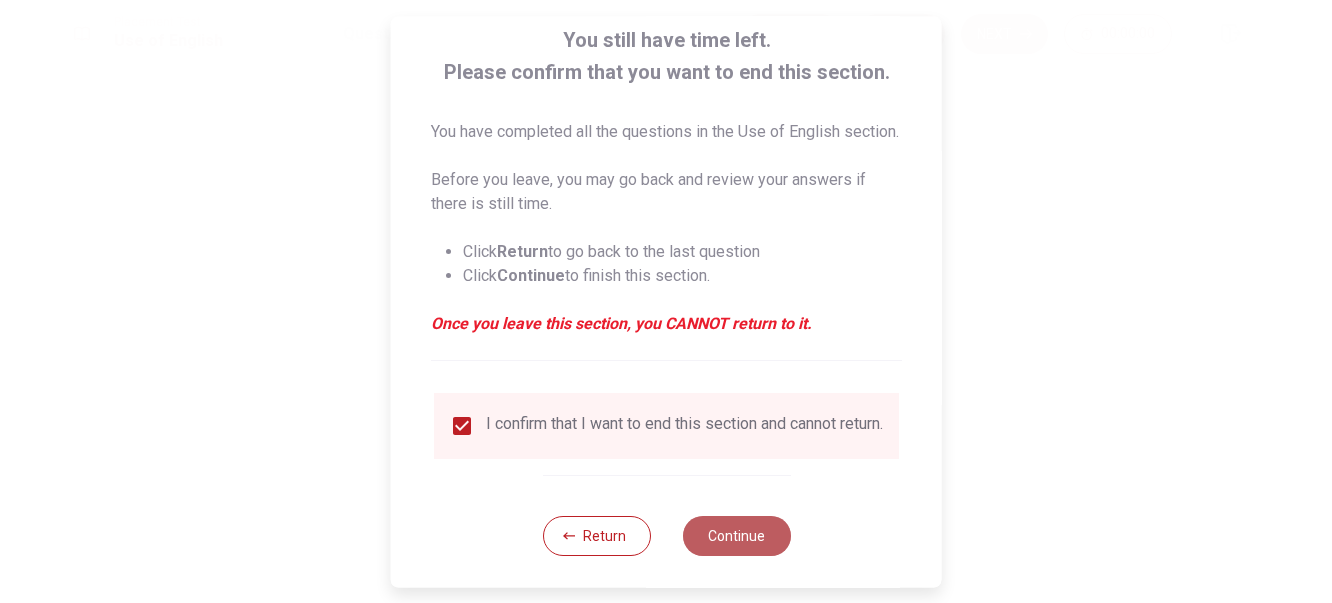 click on "Continue" at bounding box center [736, 536] 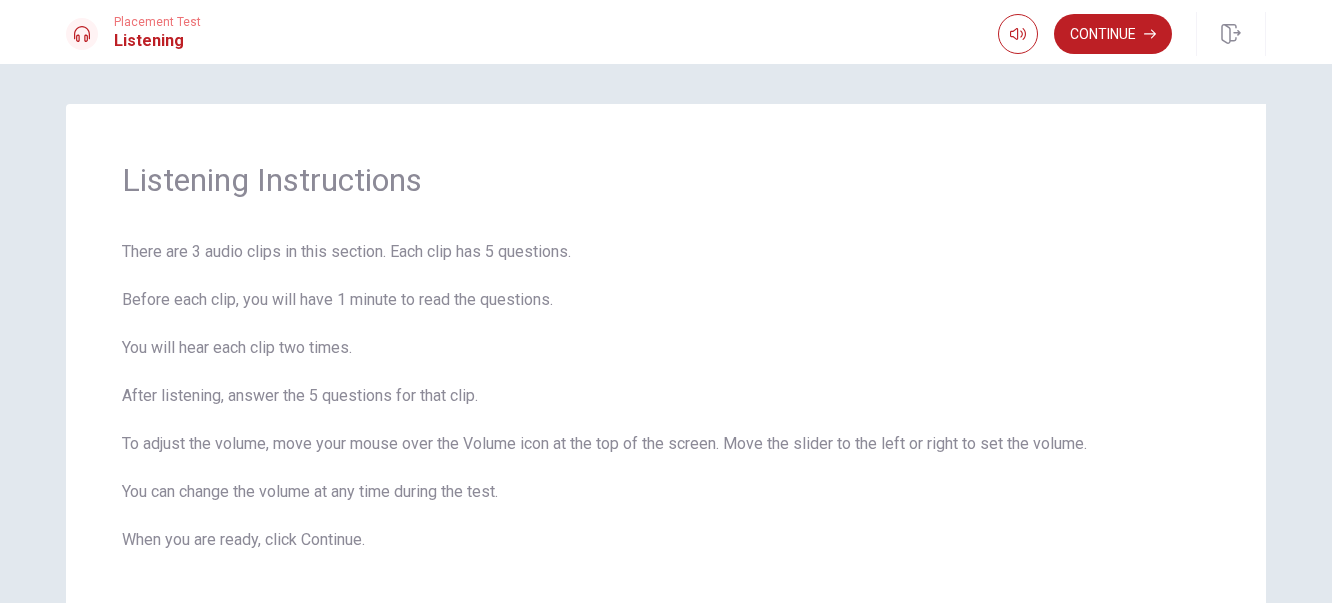 scroll, scrollTop: 109, scrollLeft: 0, axis: vertical 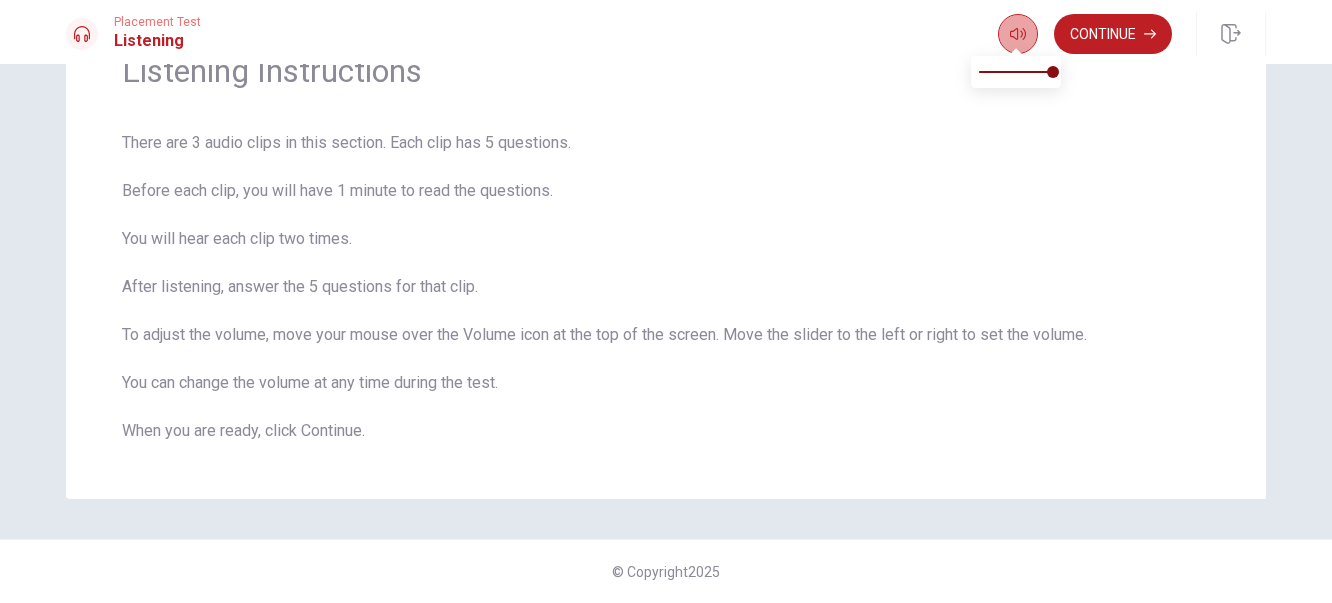 click 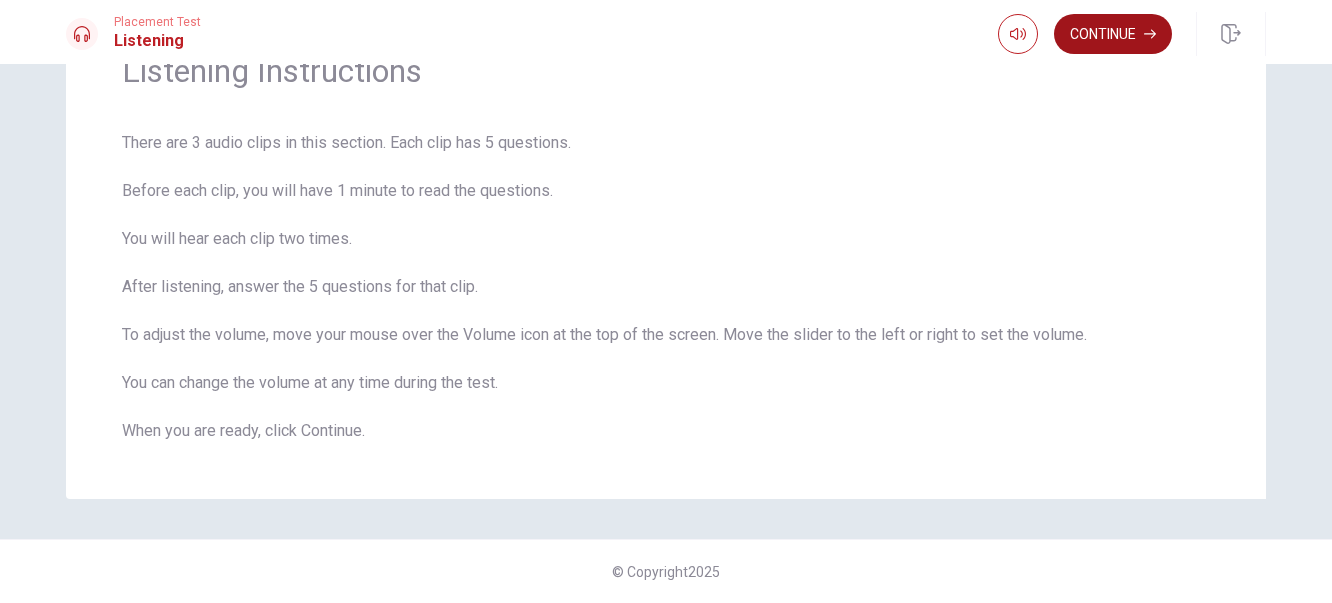 click on "Continue" at bounding box center [1113, 34] 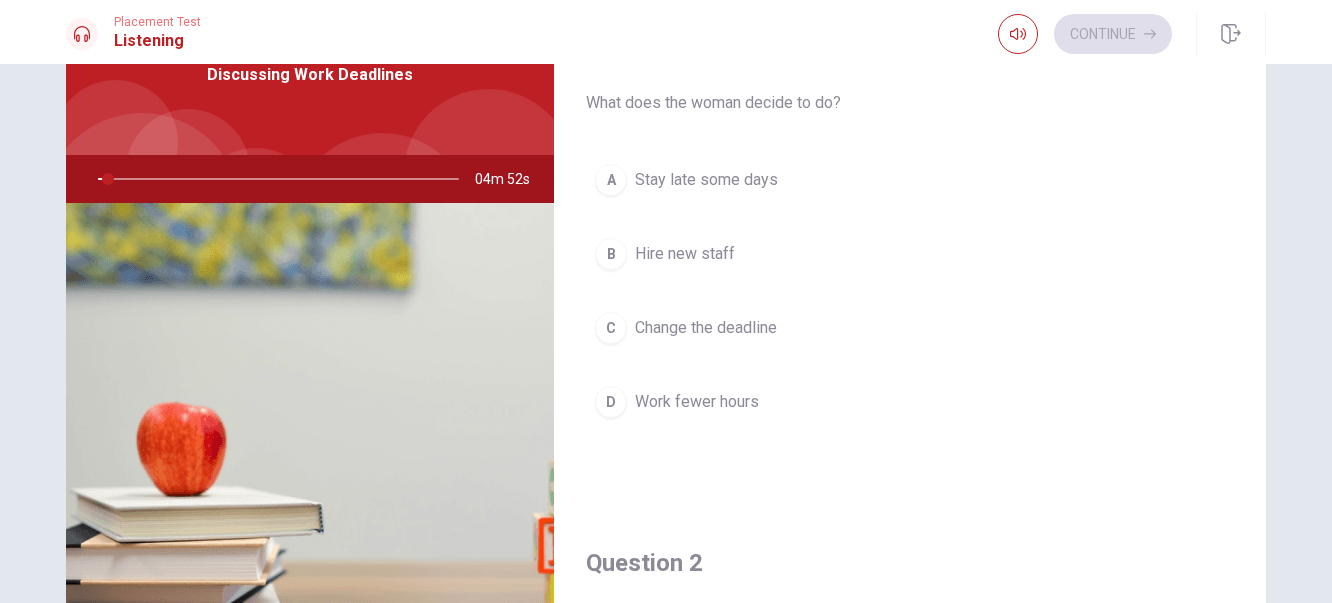 scroll, scrollTop: 608, scrollLeft: 0, axis: vertical 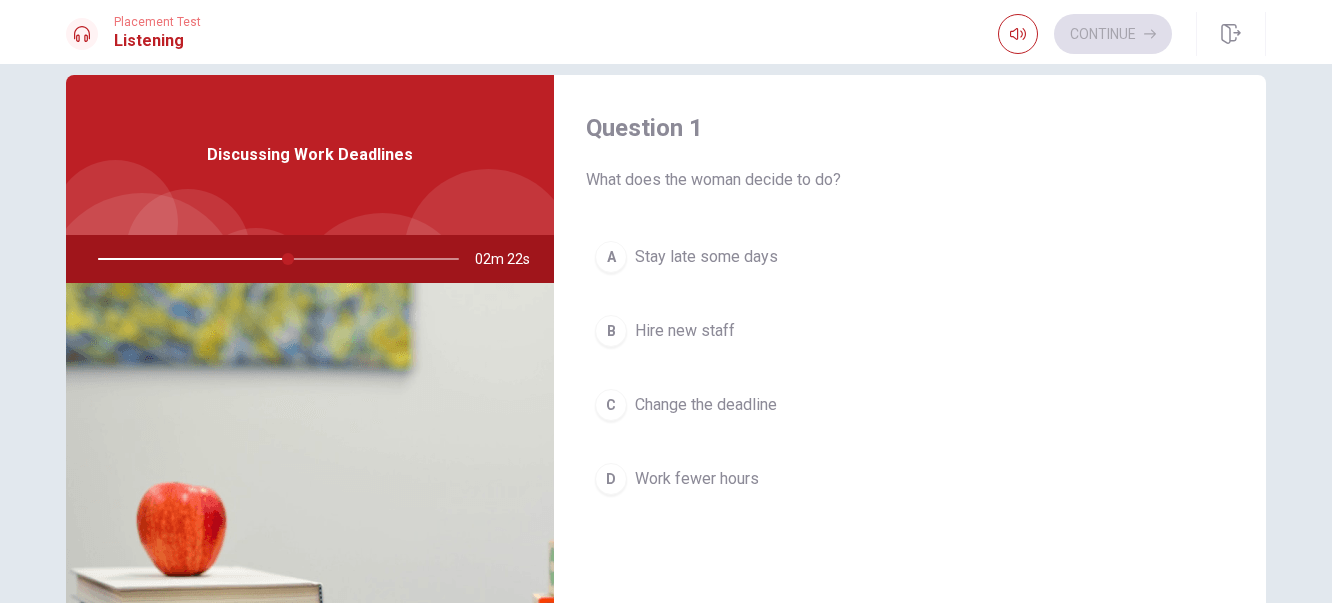 click on "Stay late some days" at bounding box center (706, 257) 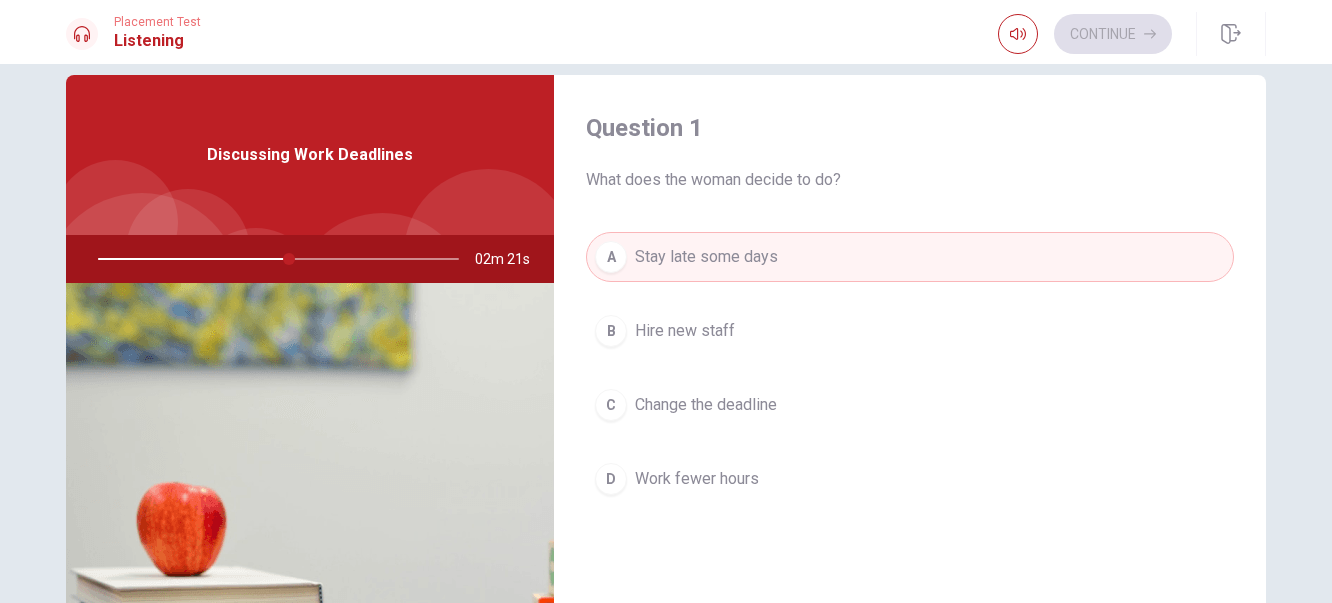 type on "53" 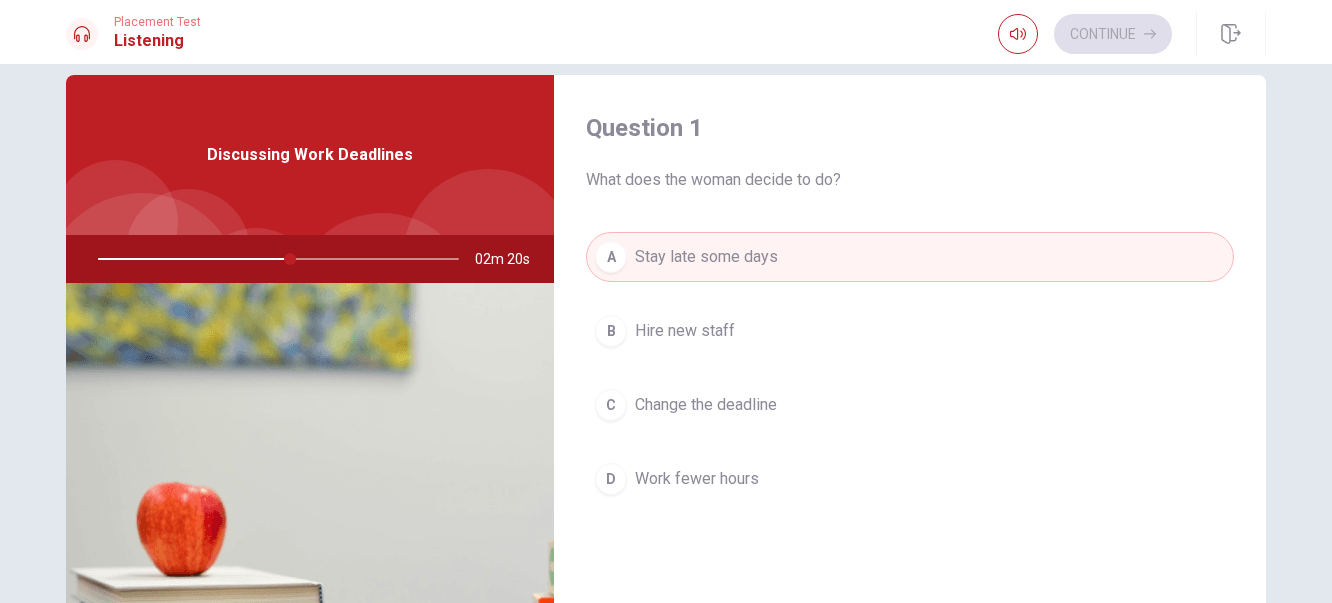 type 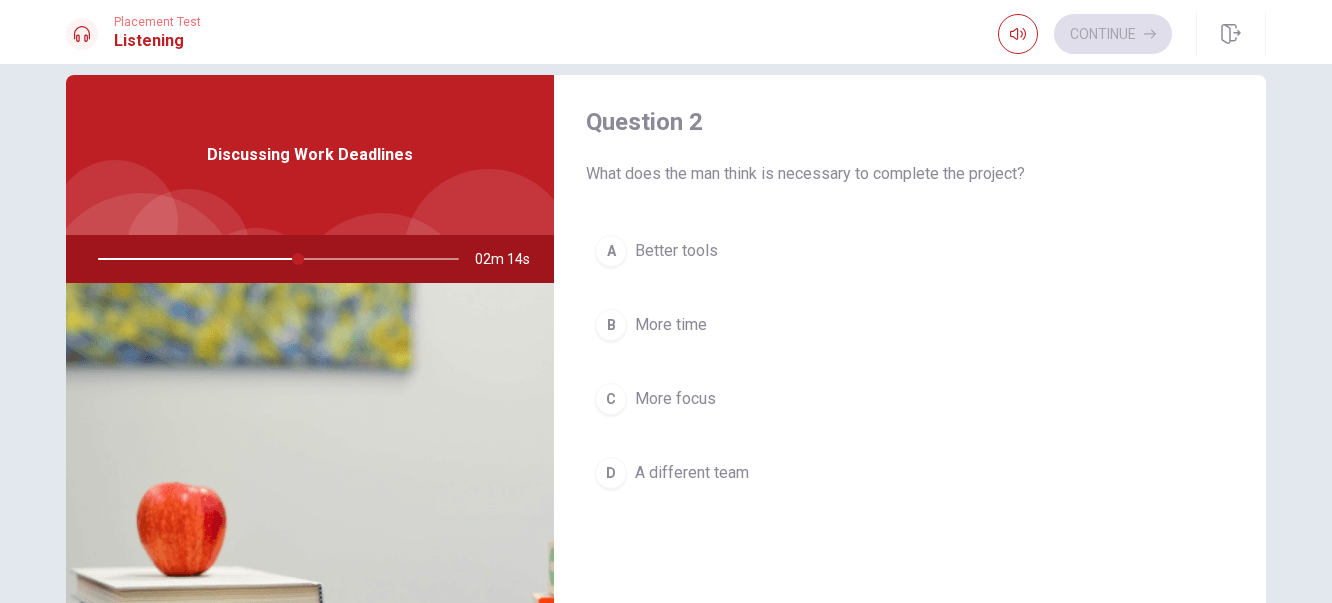 scroll, scrollTop: 523, scrollLeft: 0, axis: vertical 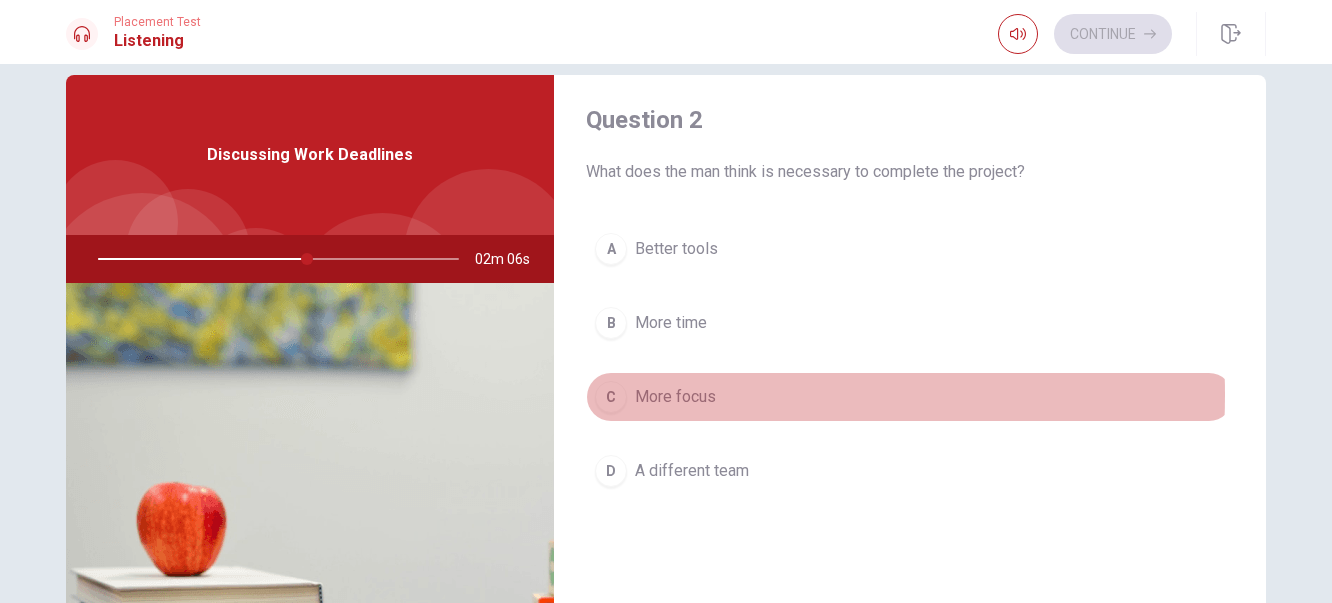 click on "More focus" at bounding box center (675, 397) 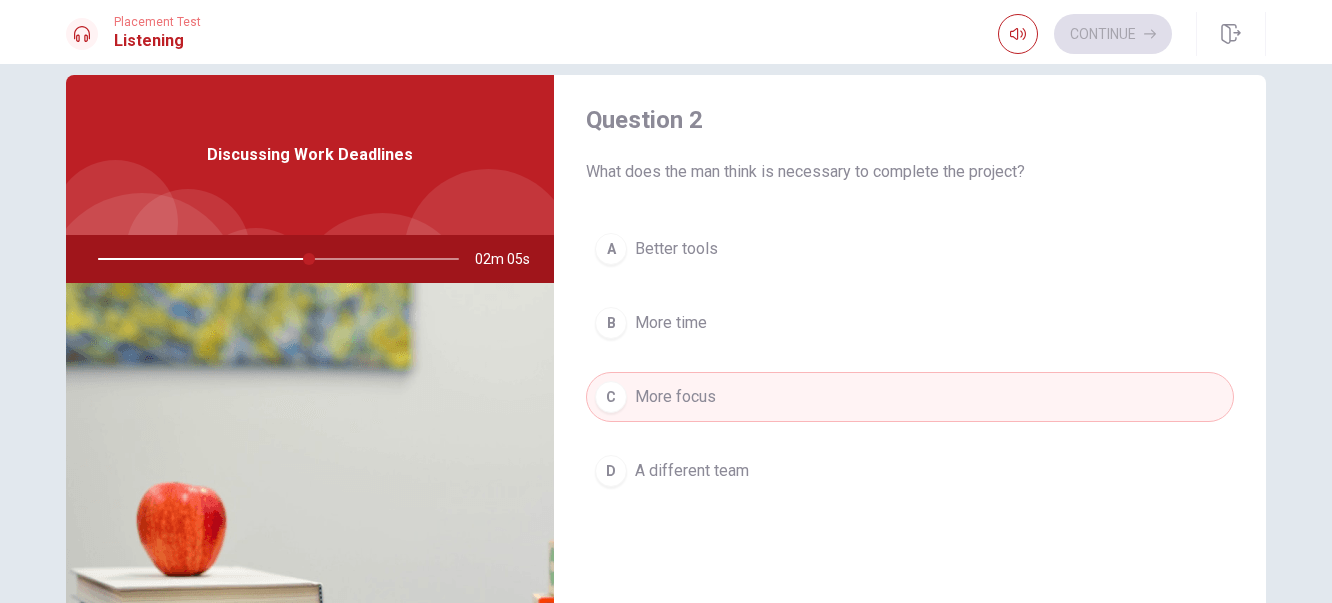 type on "58" 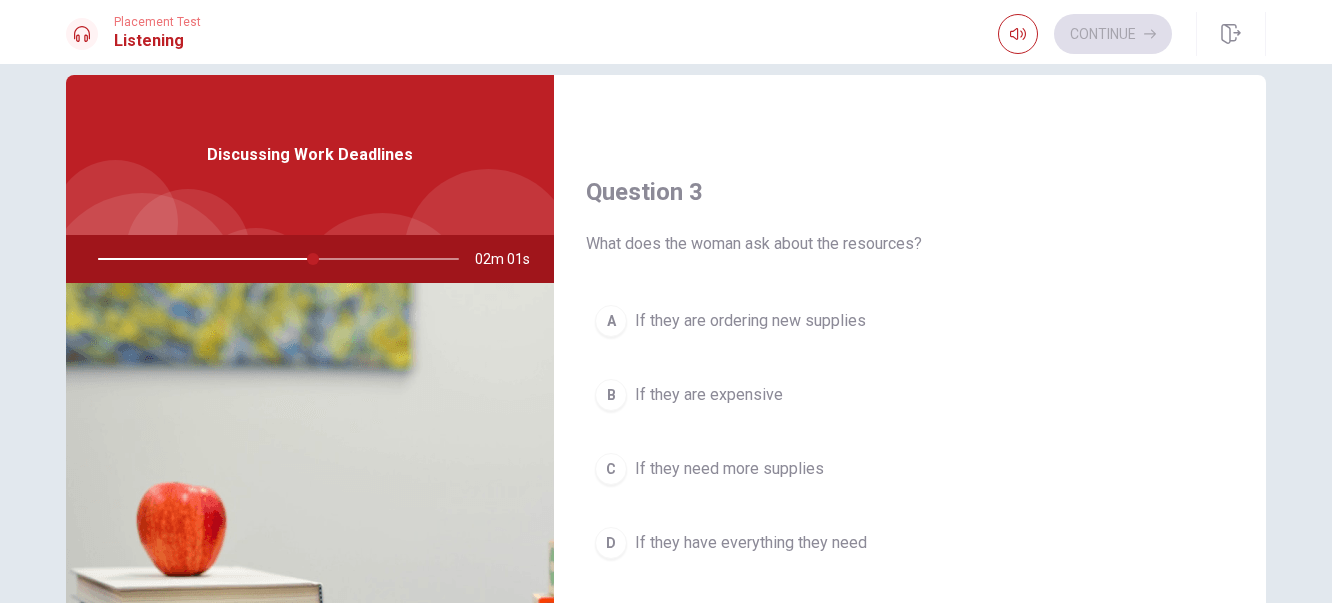 scroll, scrollTop: 1003, scrollLeft: 0, axis: vertical 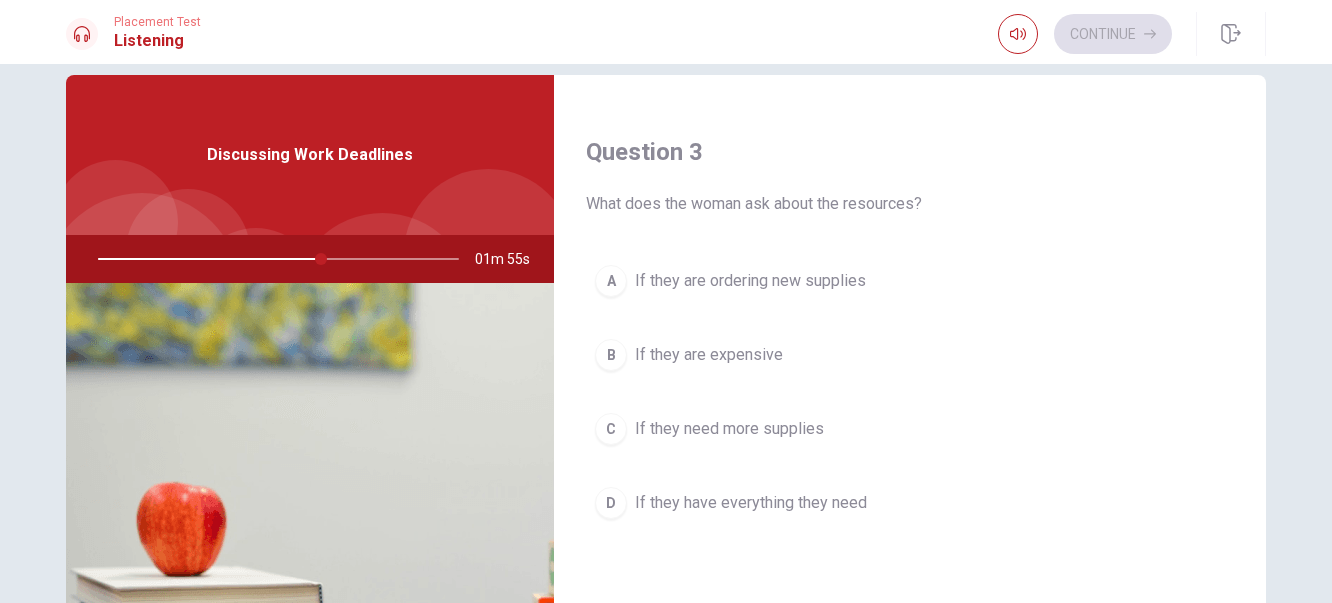 click on "If they are ordering new supplies" at bounding box center [750, 281] 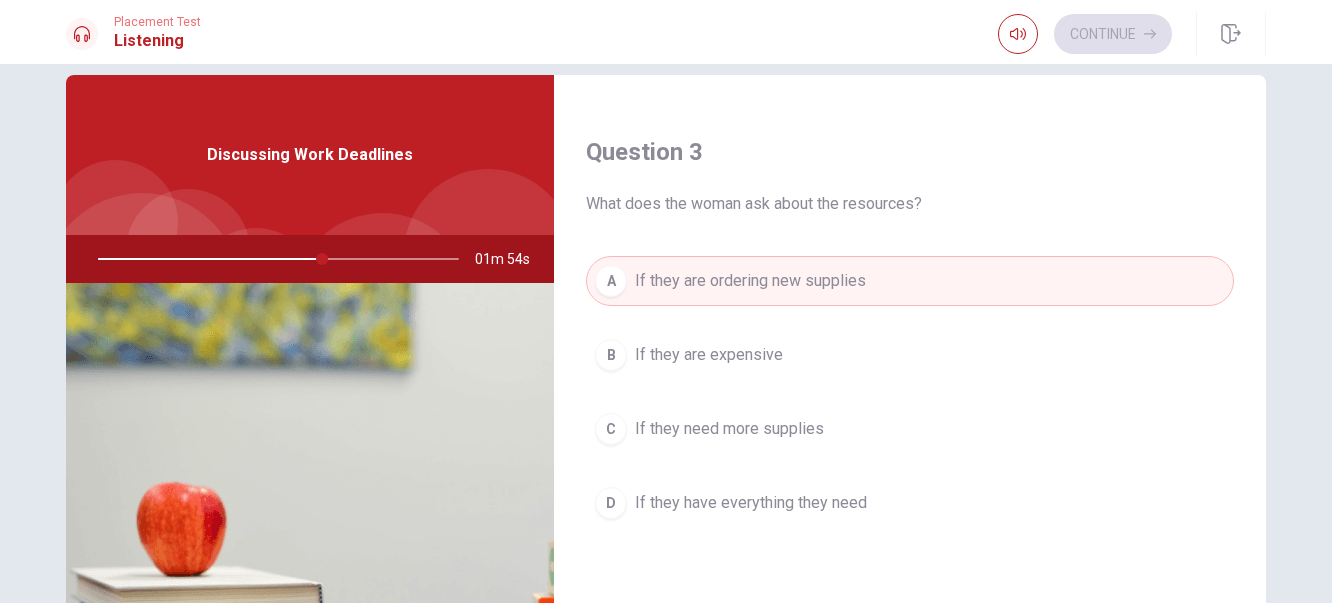 type on "62" 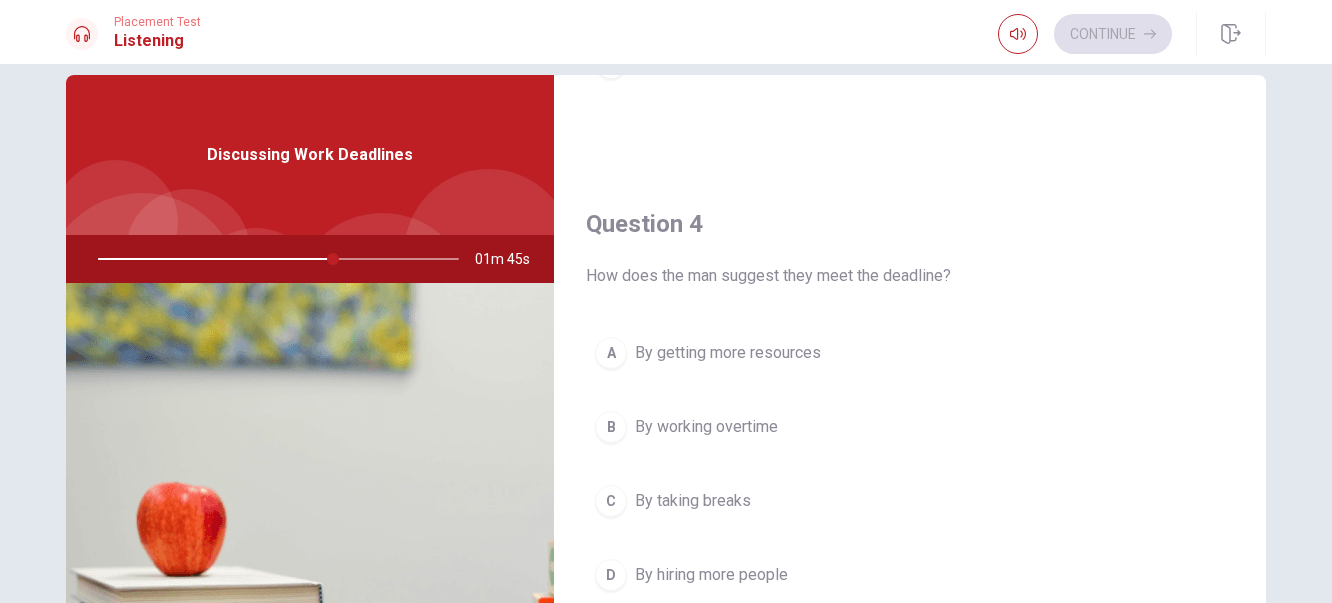 scroll, scrollTop: 1483, scrollLeft: 0, axis: vertical 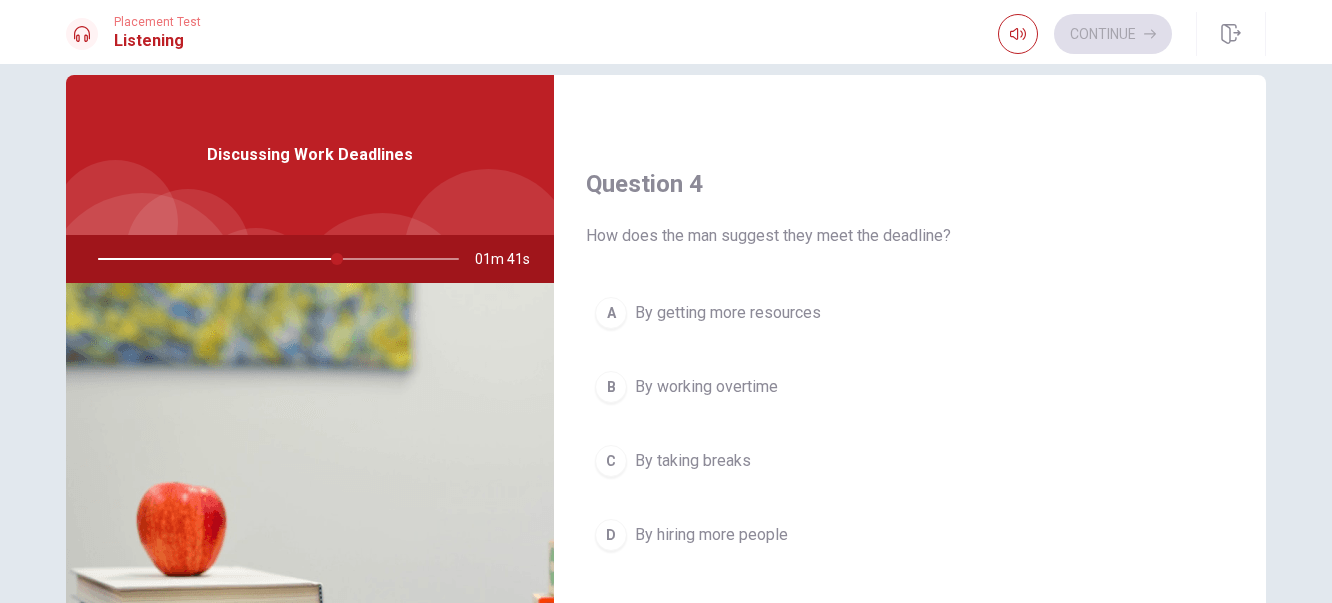 click on "By getting more resources" at bounding box center (728, 313) 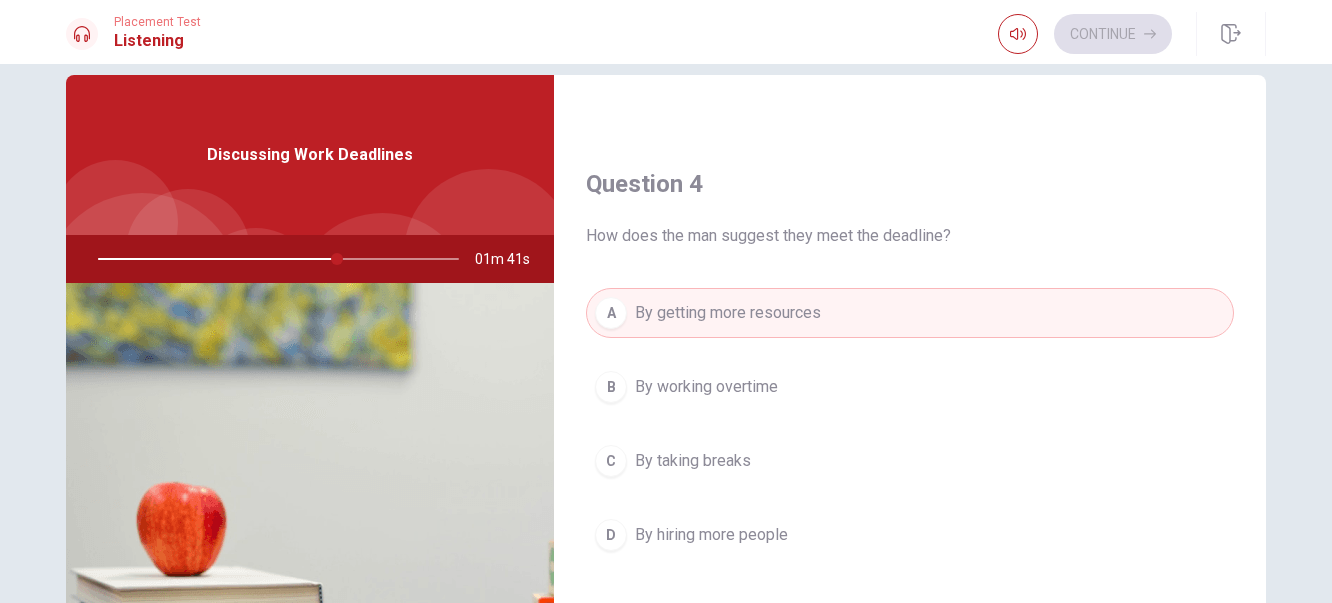type on "67" 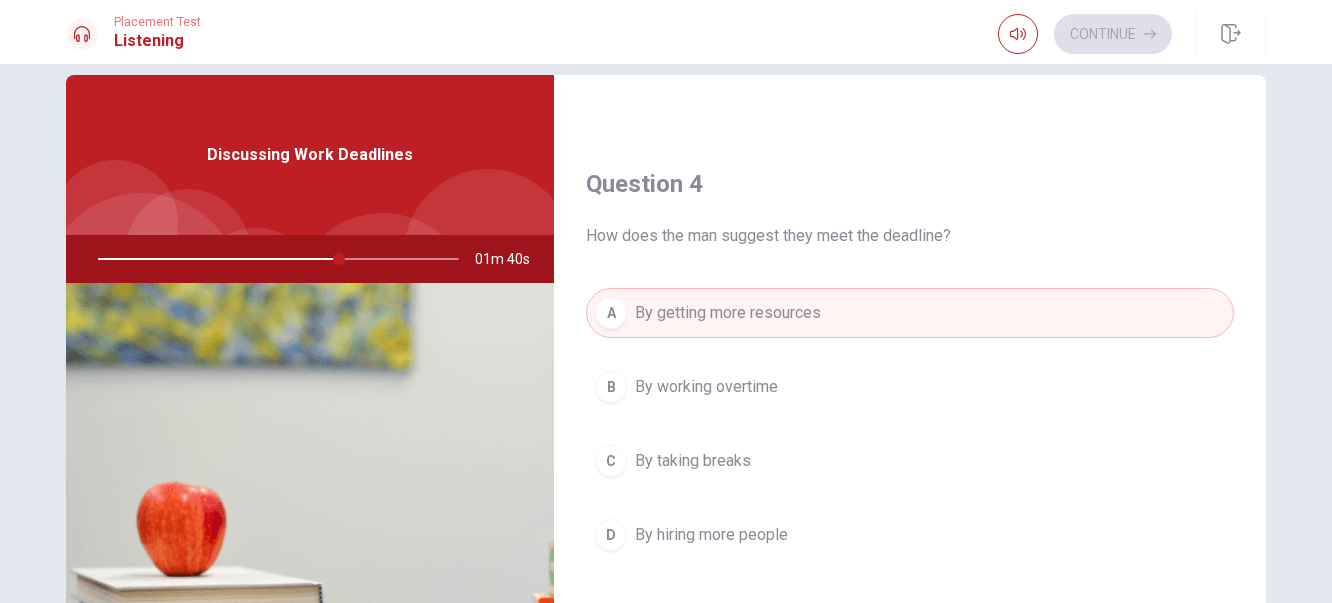 type 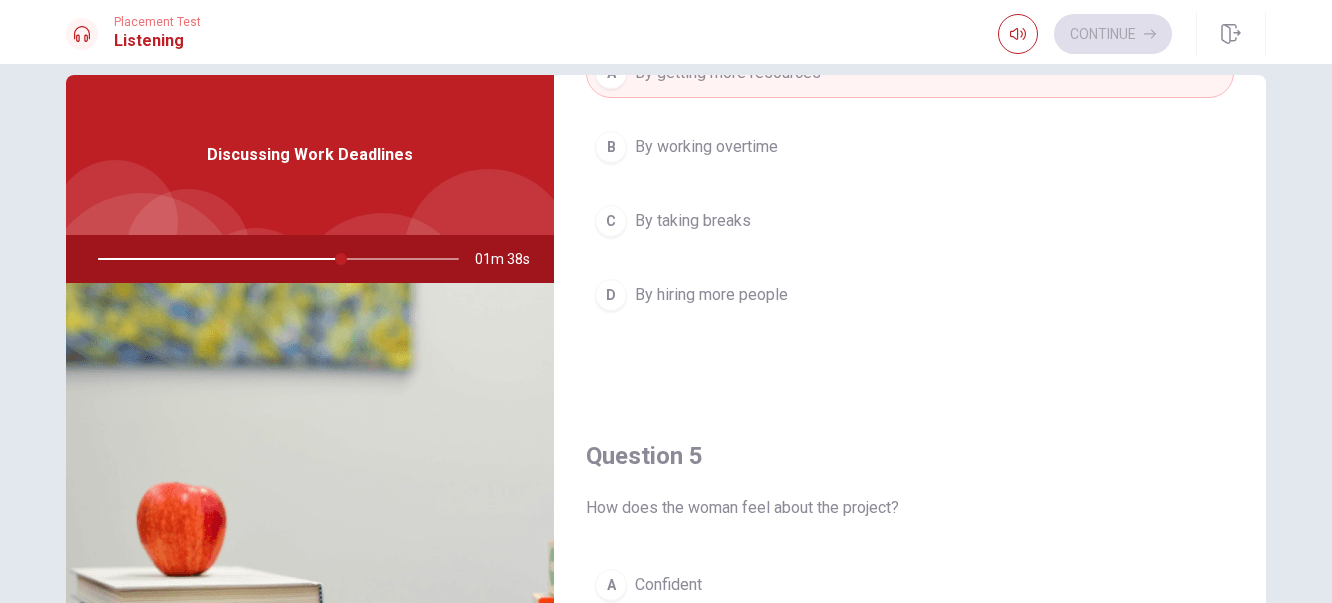 scroll, scrollTop: 1865, scrollLeft: 0, axis: vertical 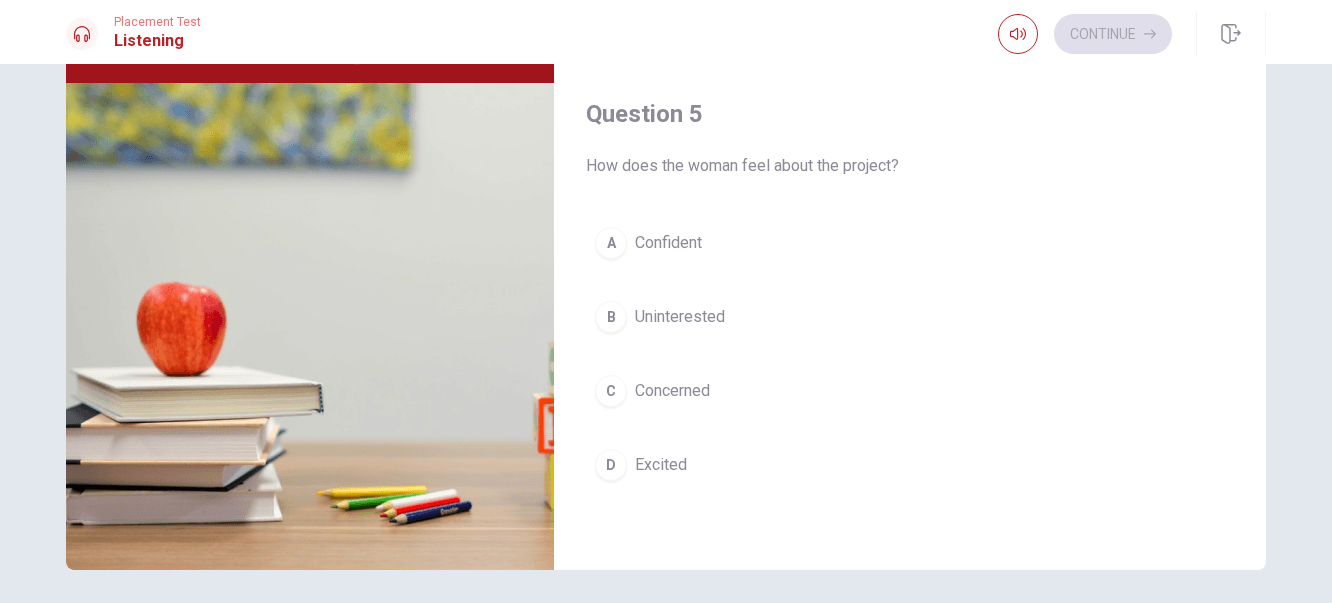 click on "Concerned" at bounding box center (672, 391) 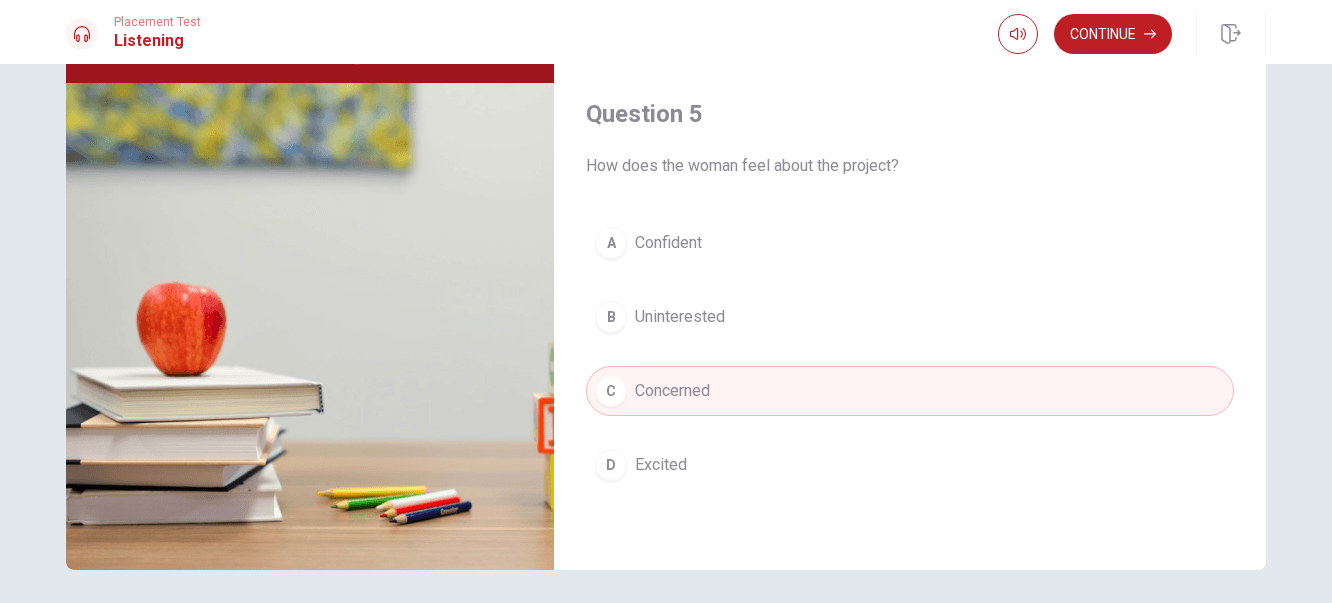 type on "72" 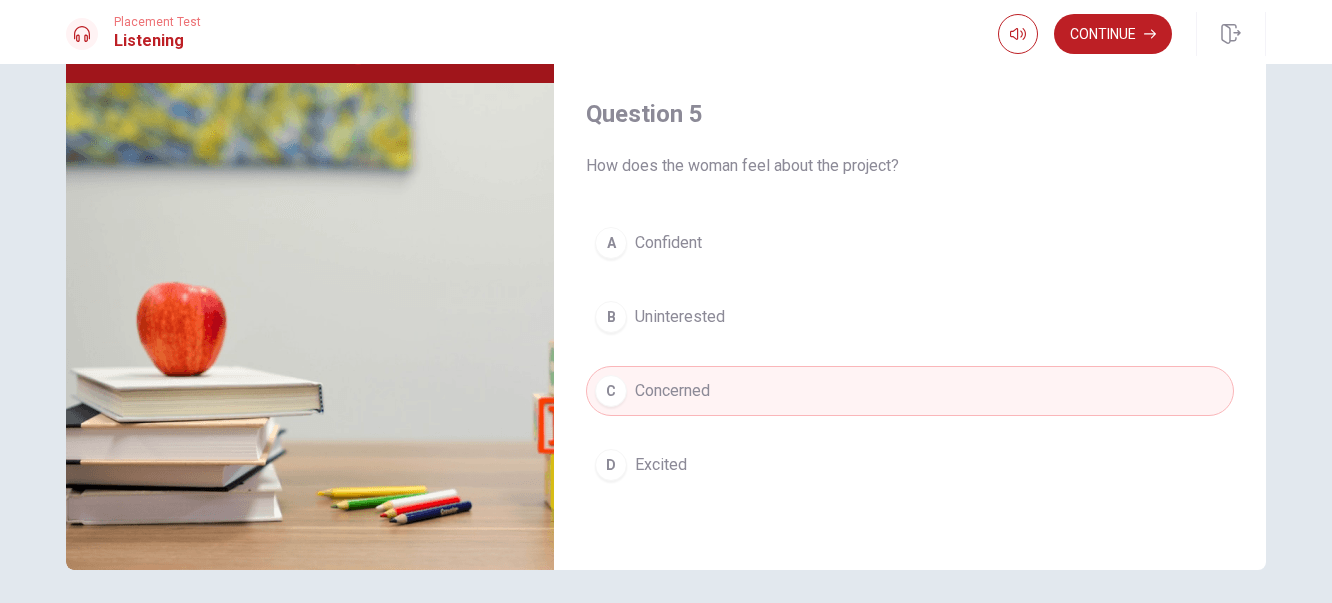 type 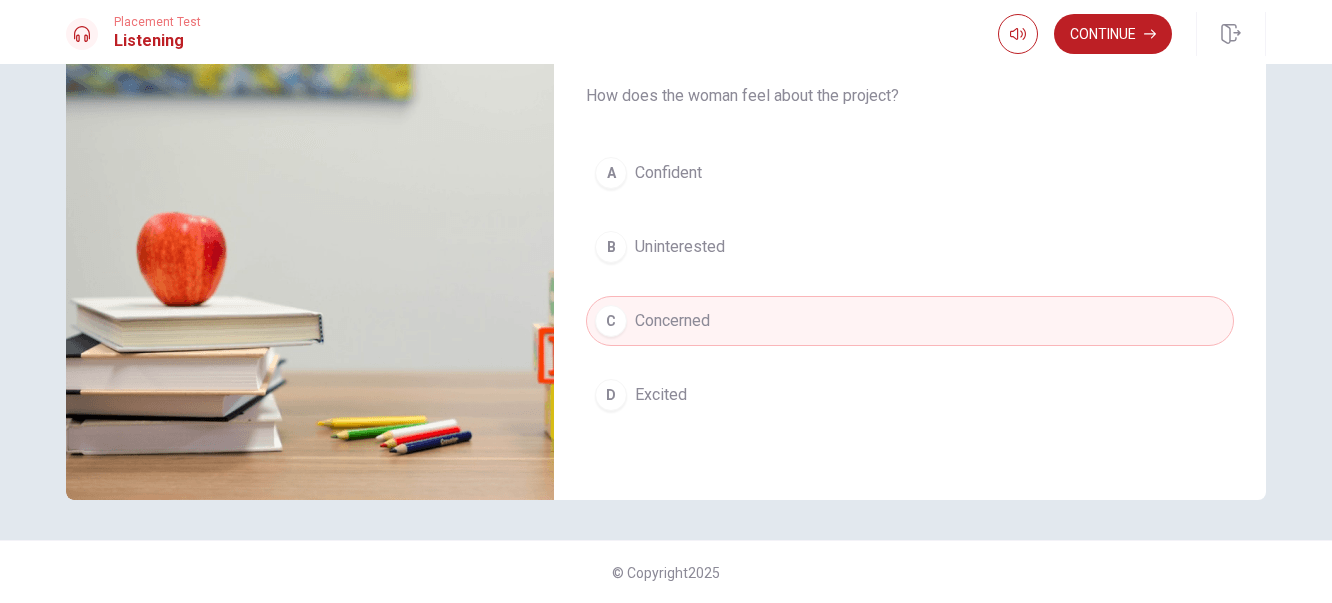 scroll, scrollTop: 300, scrollLeft: 0, axis: vertical 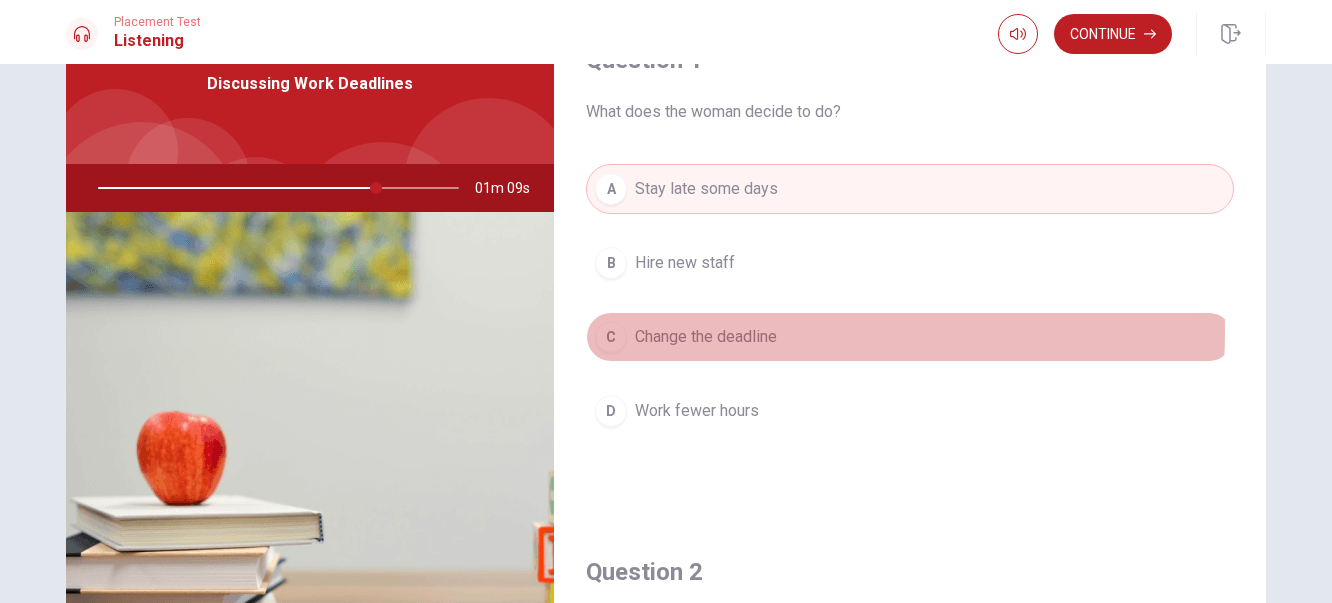 click on "Change the deadline" at bounding box center [706, 337] 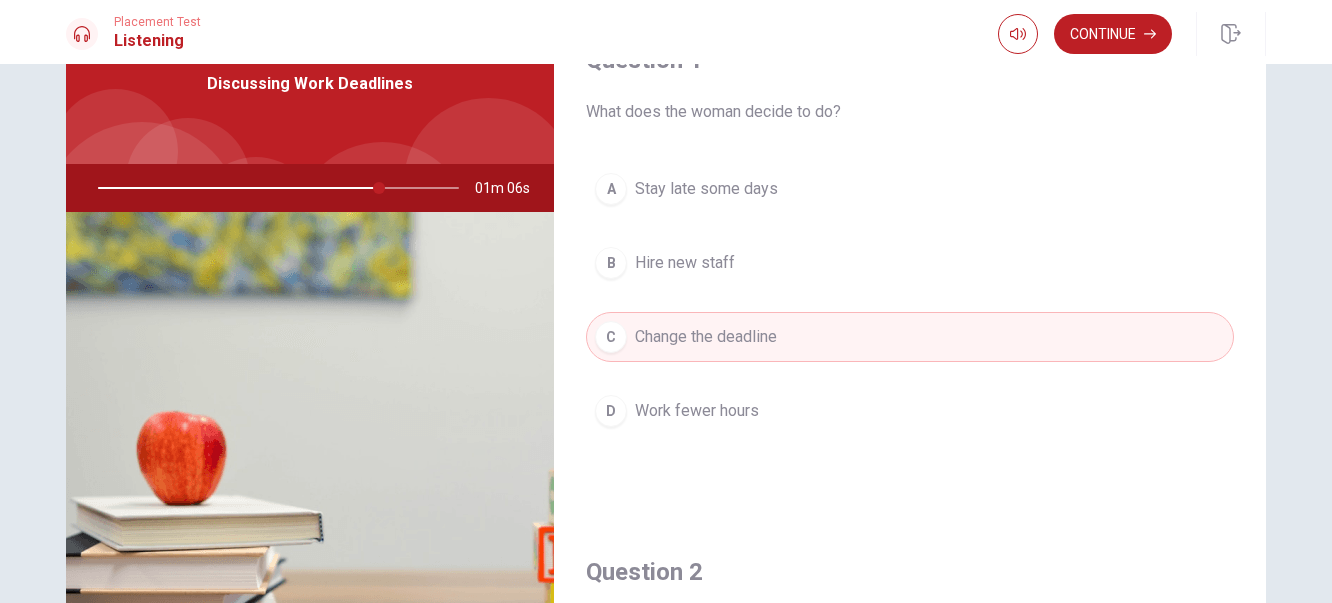 type on "78" 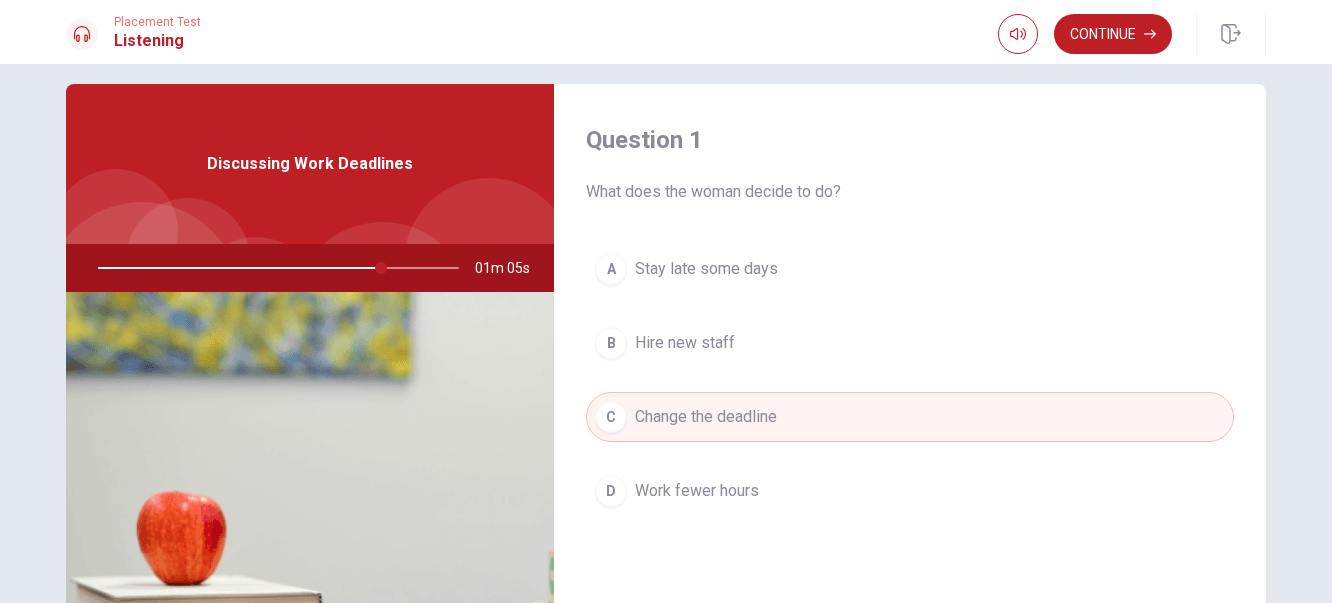 scroll, scrollTop: 0, scrollLeft: 0, axis: both 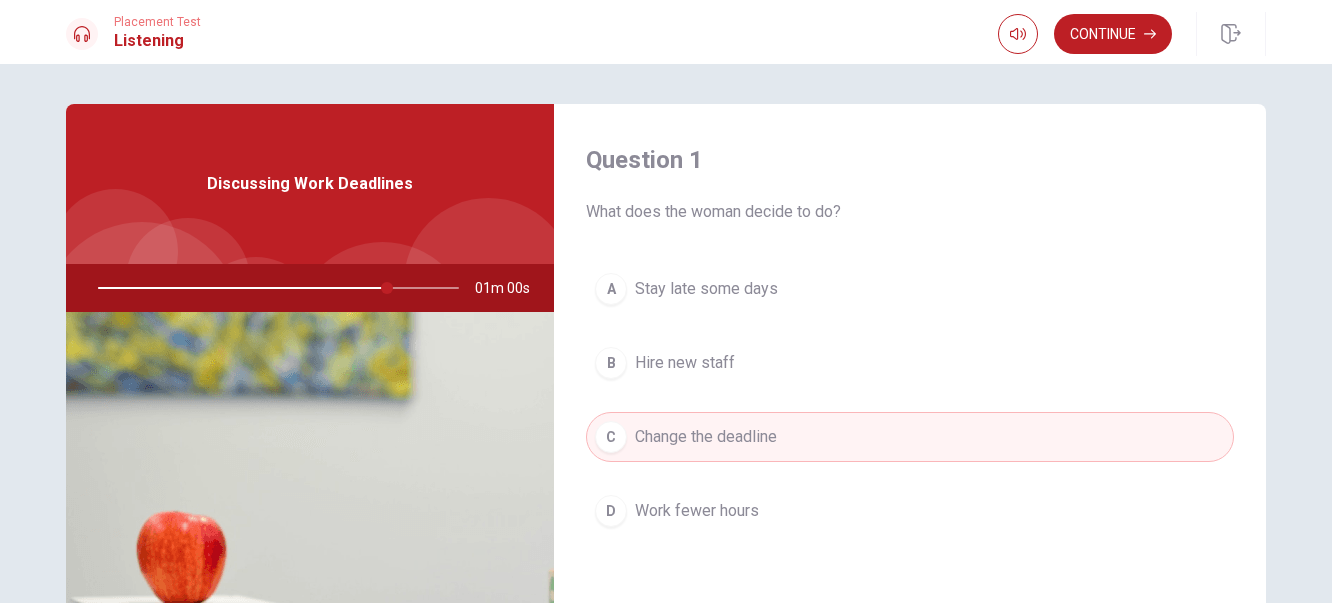 drag, startPoint x: 380, startPoint y: 285, endPoint x: 347, endPoint y: 289, distance: 33.24154 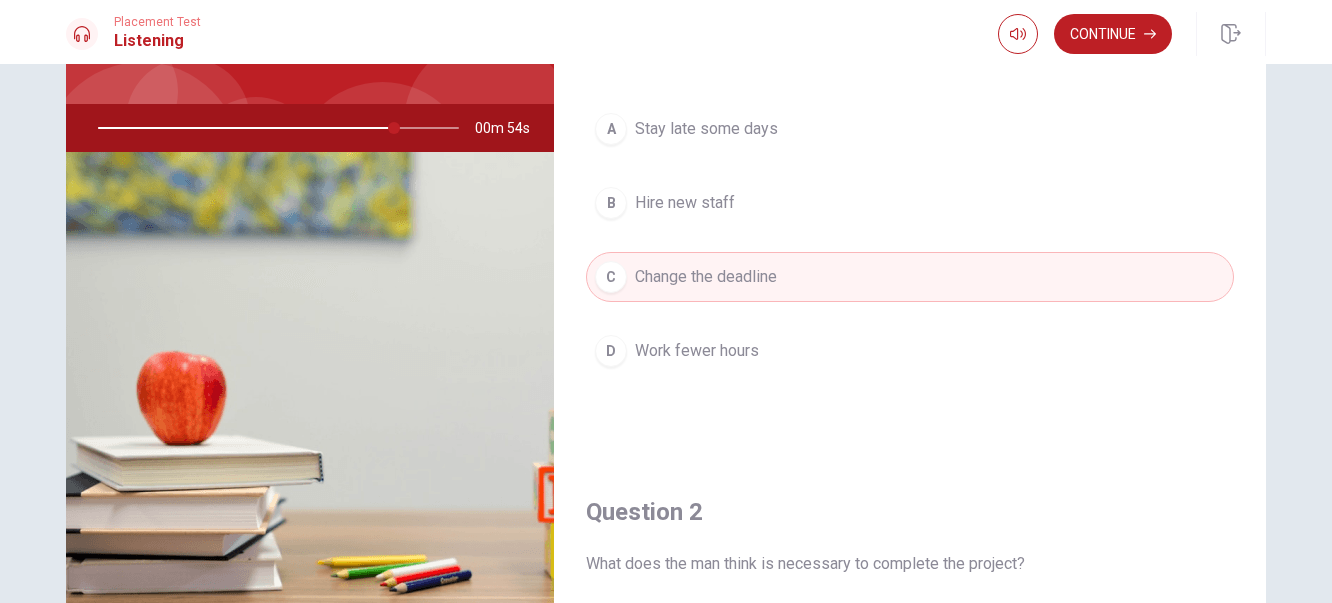 scroll, scrollTop: 300, scrollLeft: 0, axis: vertical 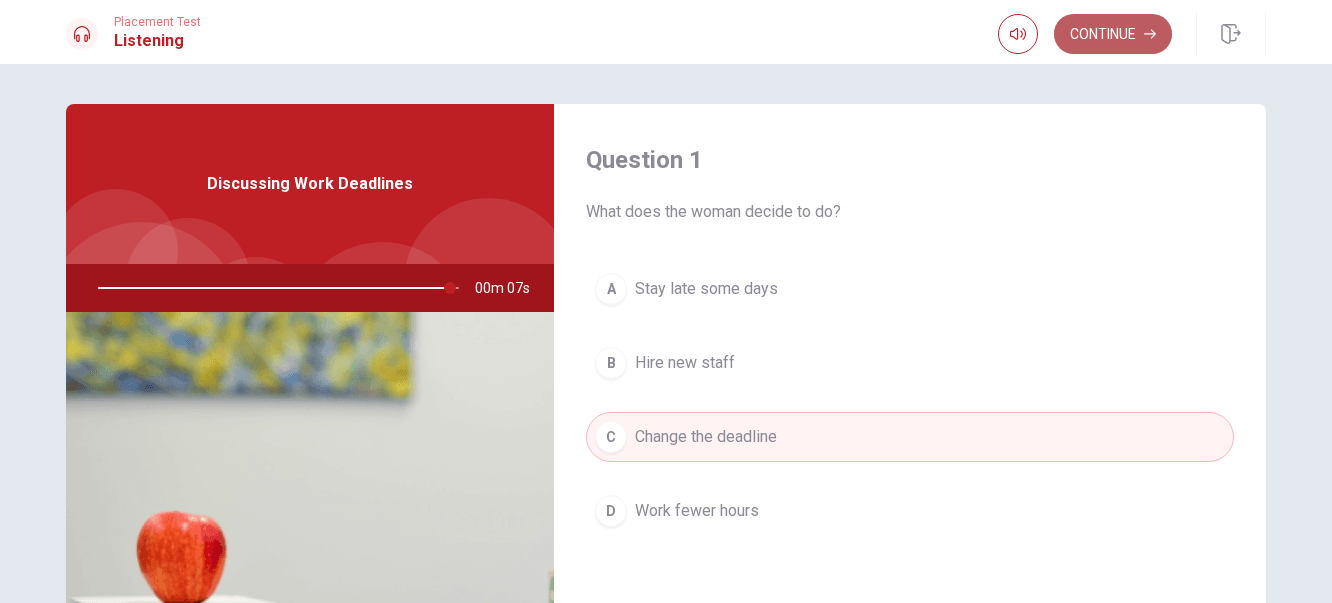 click on "Continue" at bounding box center (1113, 34) 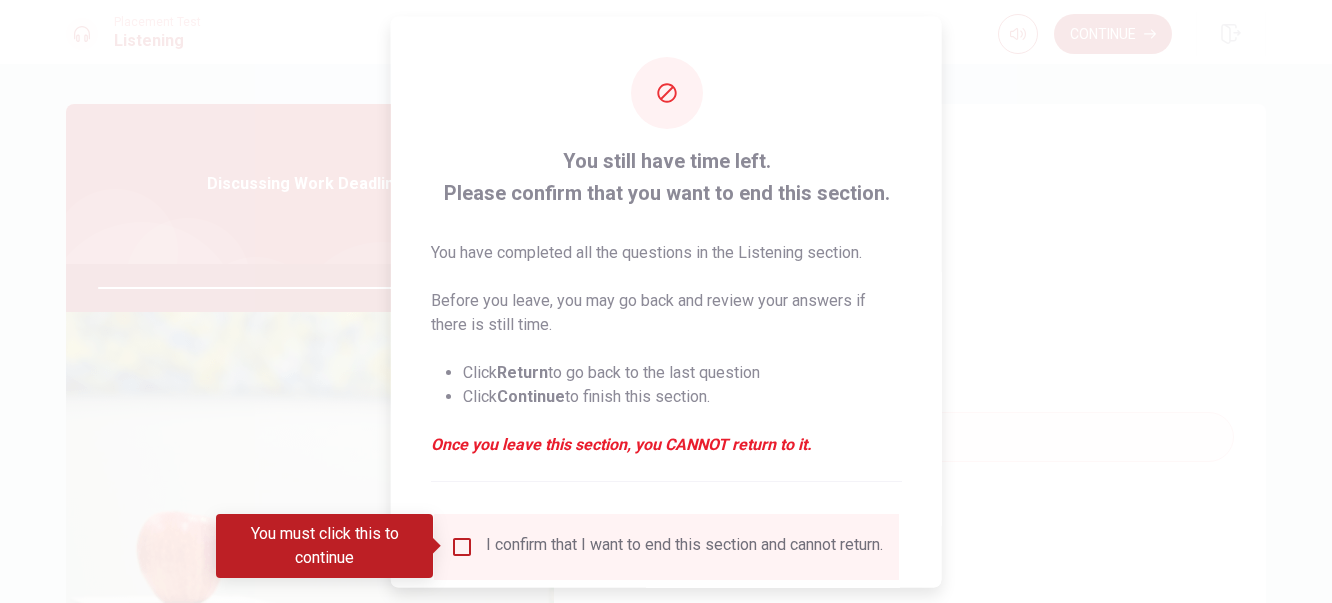 drag, startPoint x: 1056, startPoint y: 272, endPoint x: 1033, endPoint y: 460, distance: 189.40169 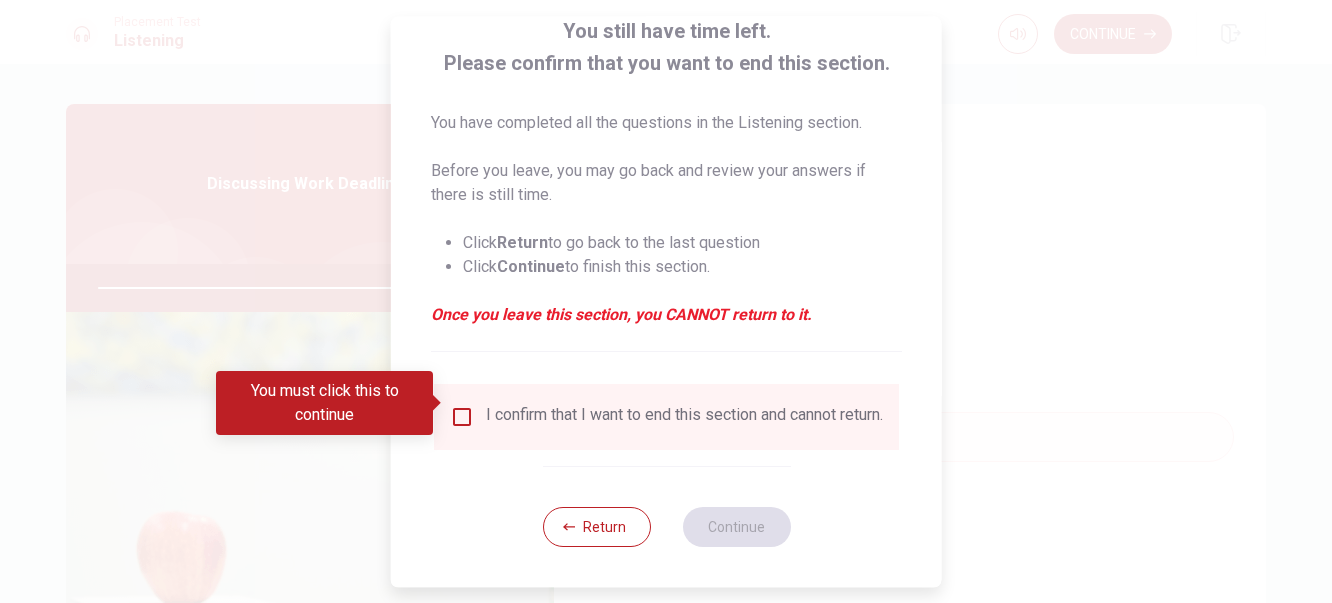 scroll, scrollTop: 143, scrollLeft: 0, axis: vertical 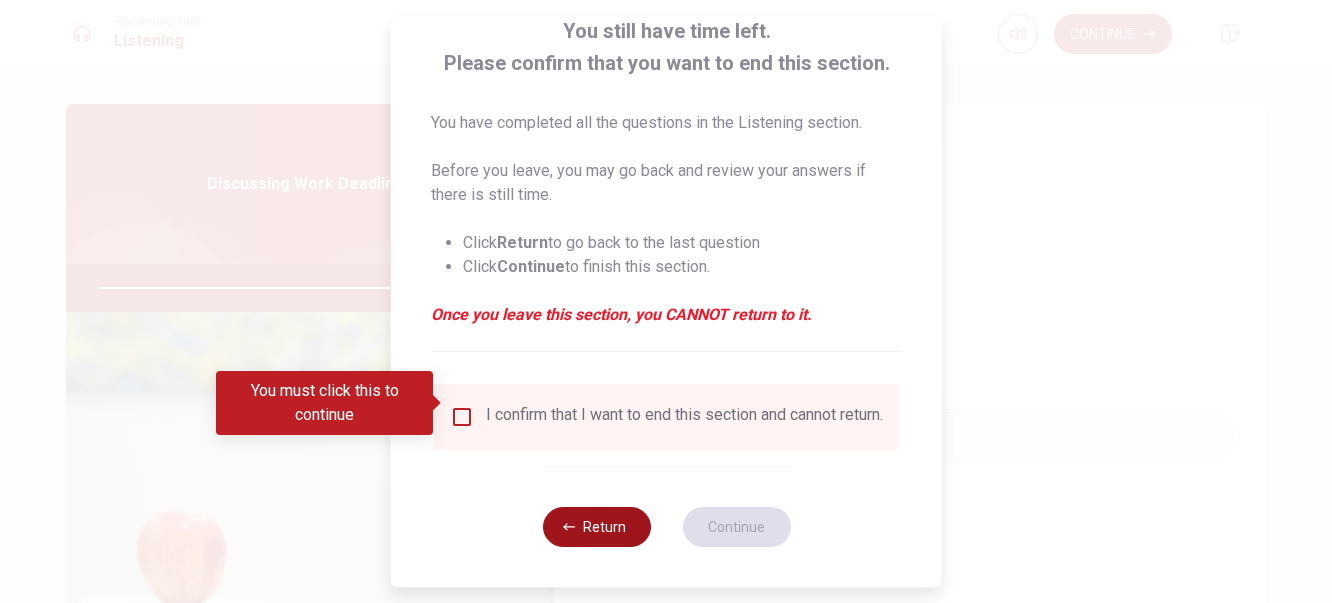 type on "0" 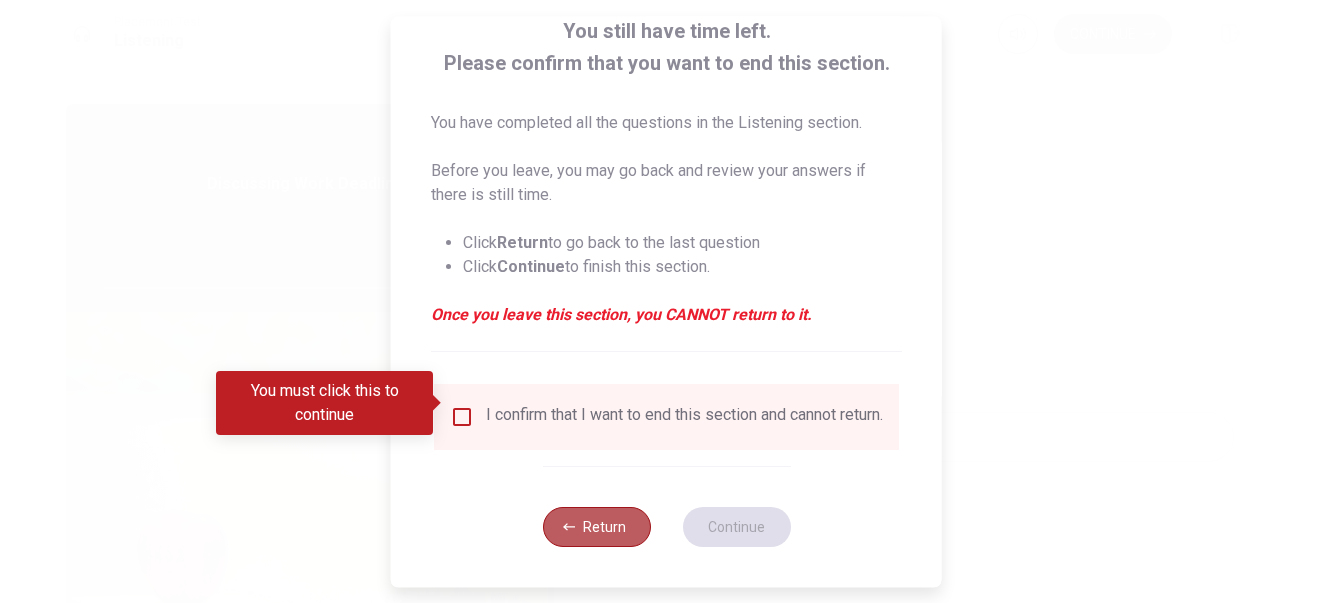 click on "Return" at bounding box center [596, 527] 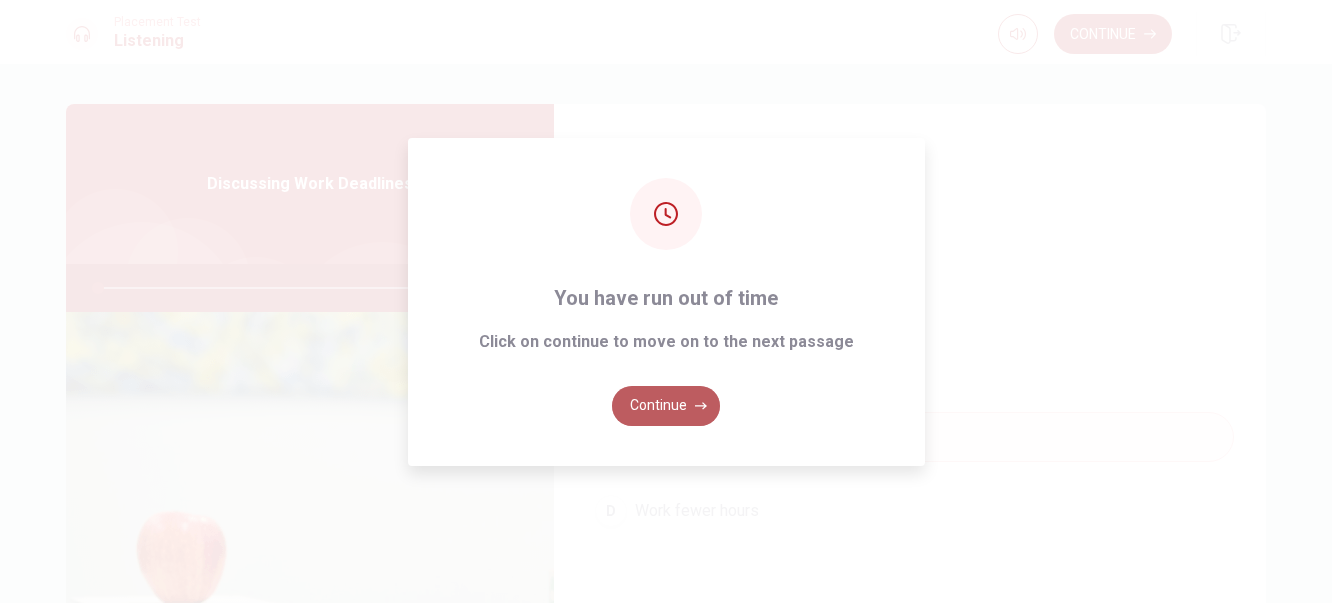 click on "Continue" at bounding box center (666, 406) 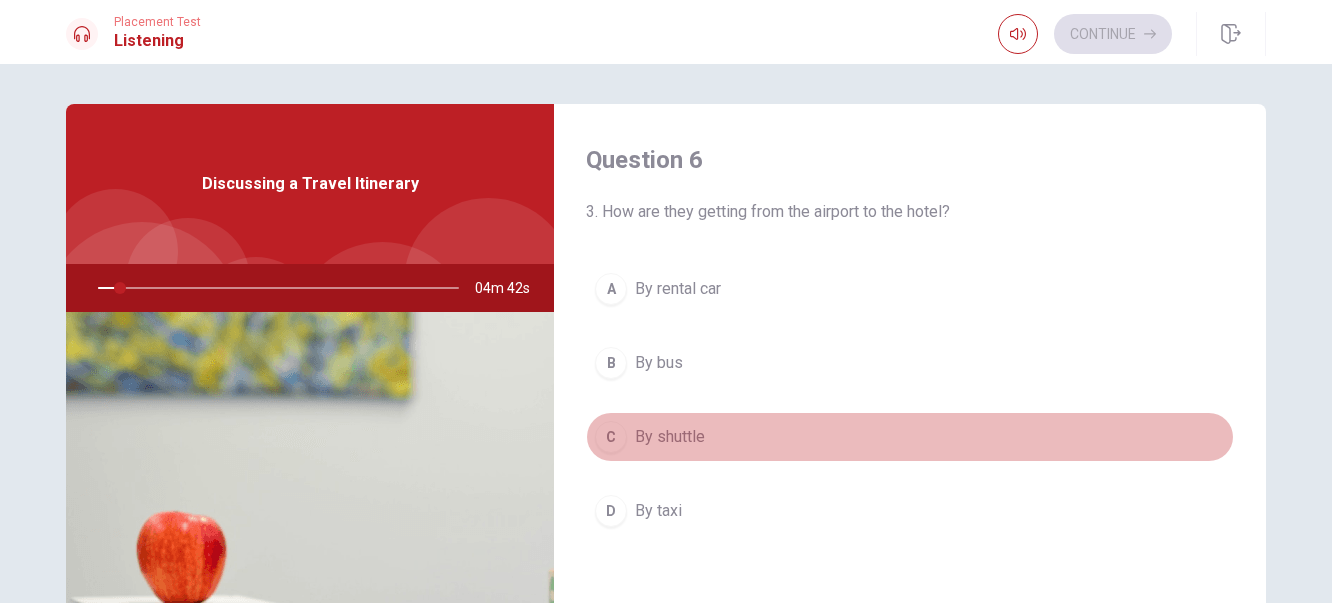 click on "C By shuttle" at bounding box center [910, 437] 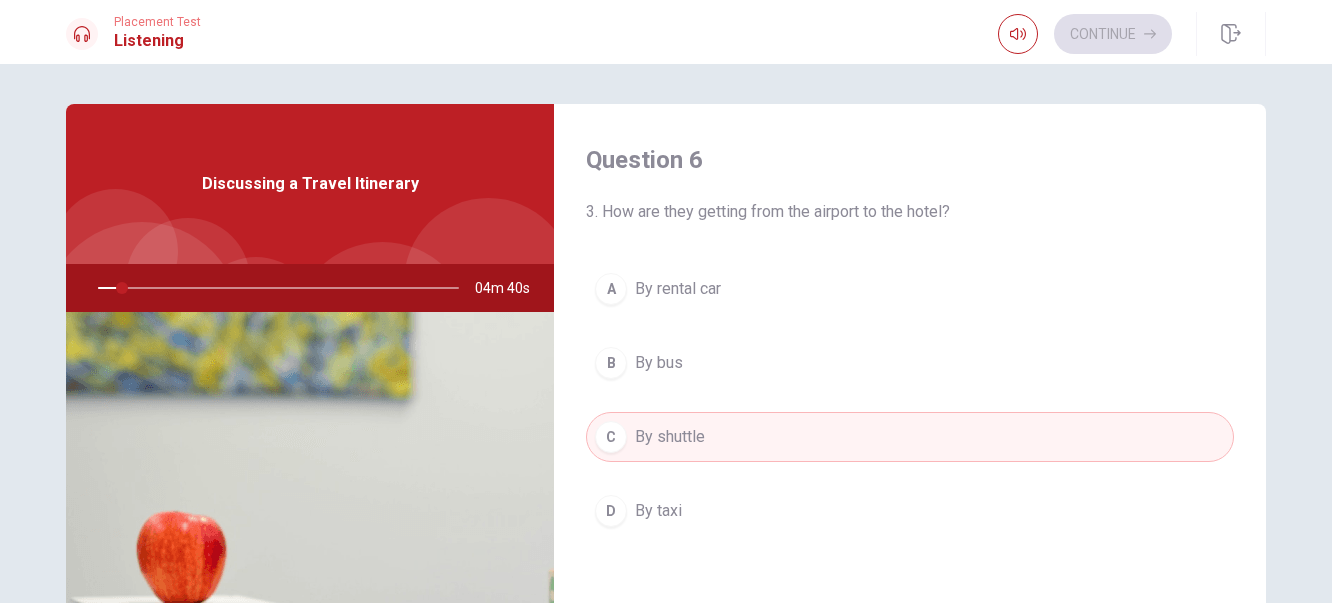 click on "D By taxi" at bounding box center (910, 511) 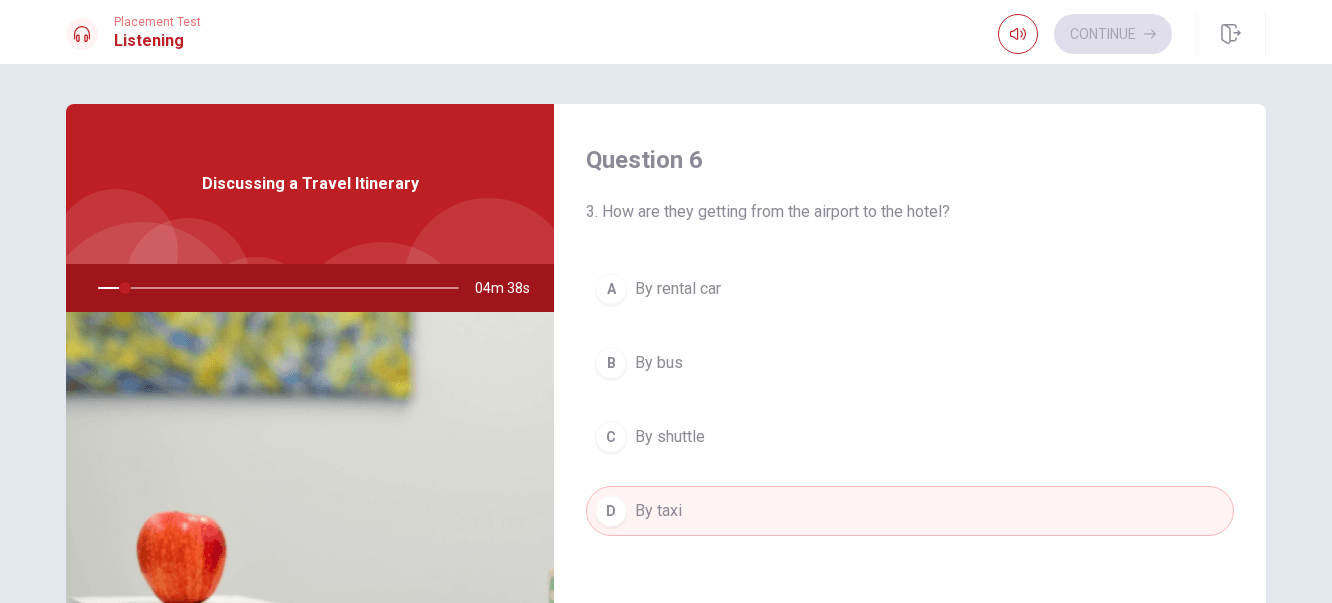 click on "A By rental car B By bus C By shuttle D By taxi" at bounding box center [910, 420] 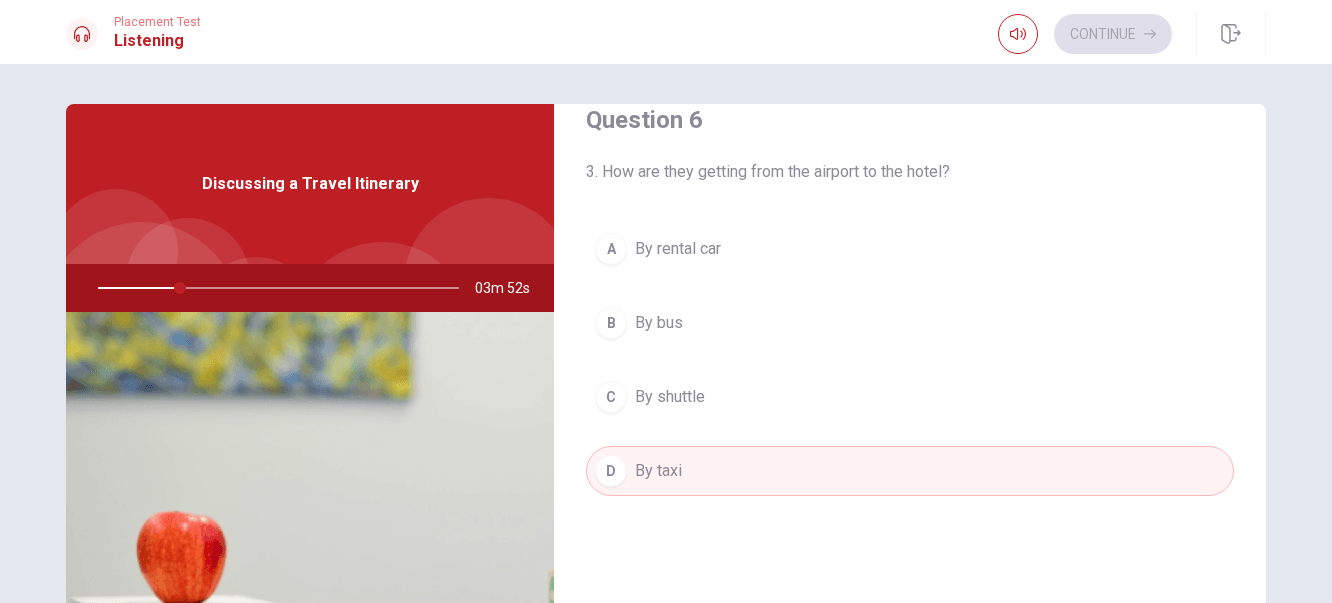 scroll, scrollTop: 0, scrollLeft: 0, axis: both 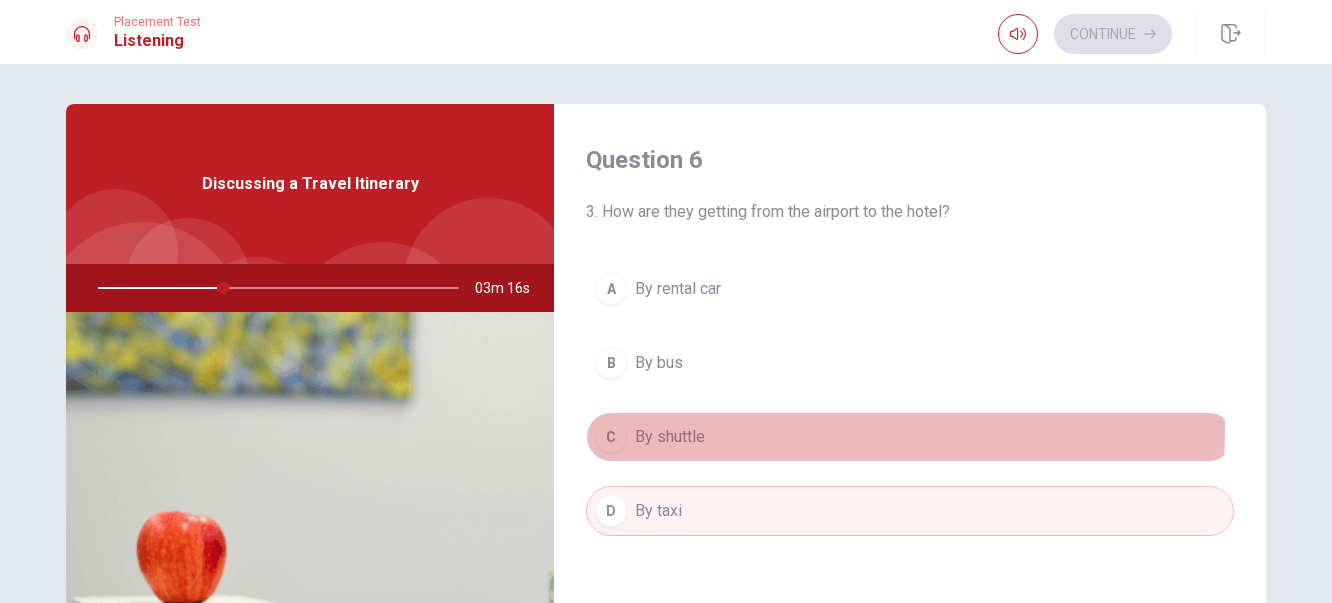 click on "By shuttle" at bounding box center (670, 437) 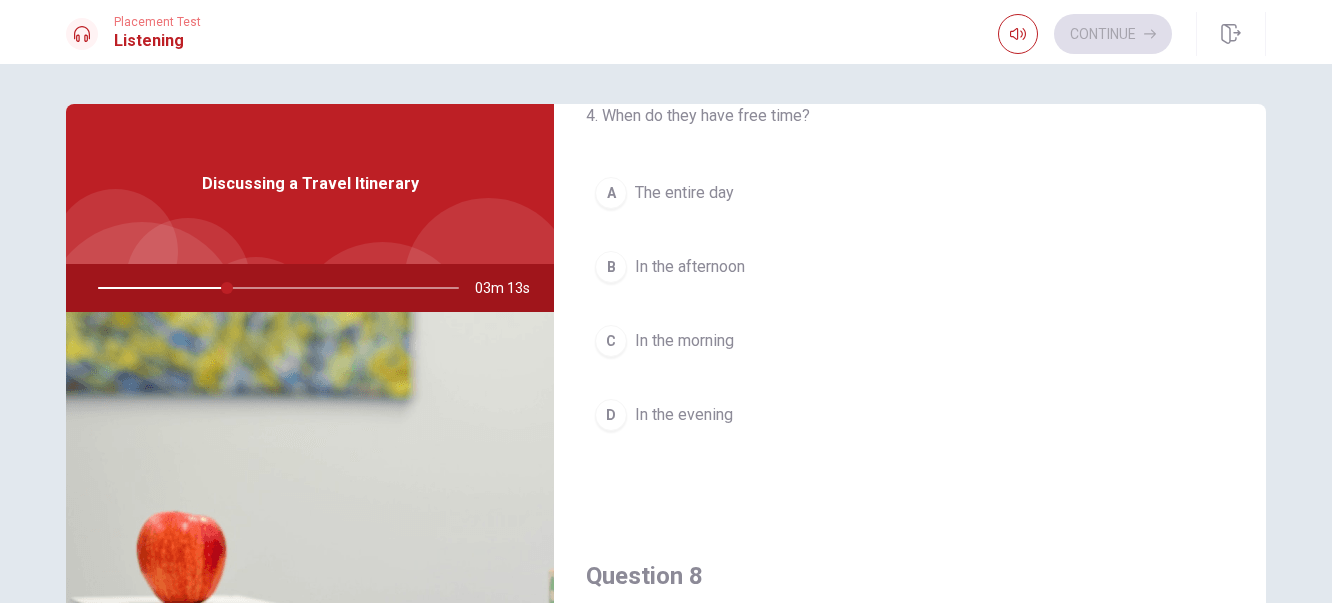 scroll, scrollTop: 1216, scrollLeft: 0, axis: vertical 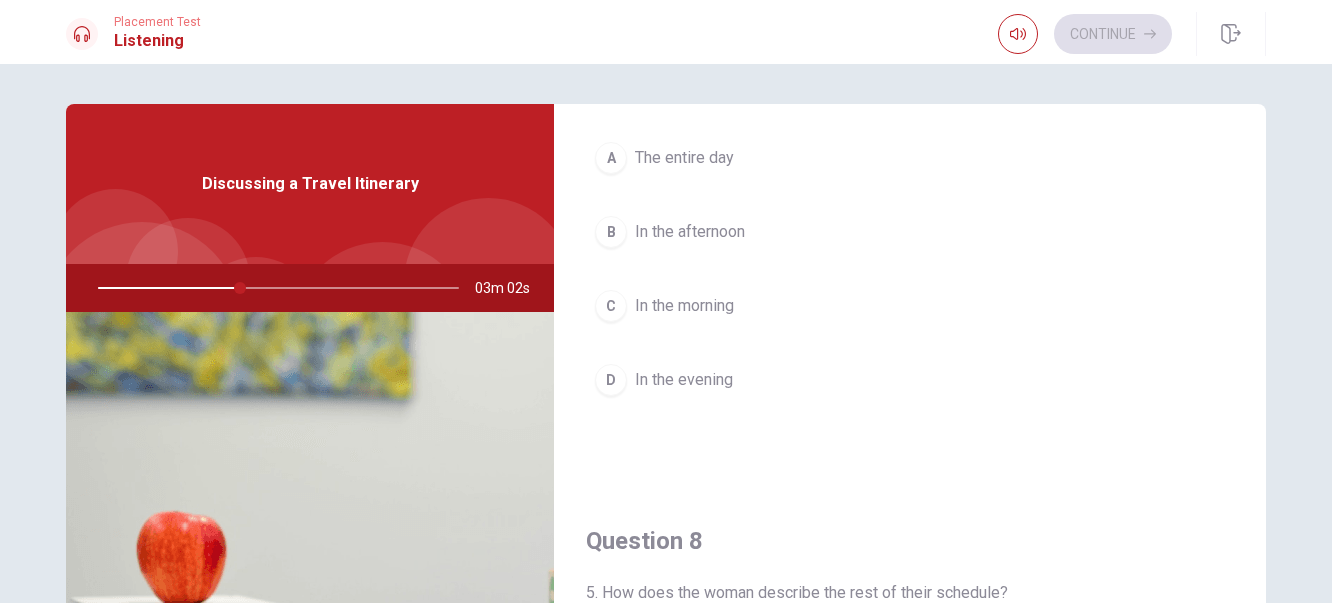 click on "In the afternoon" at bounding box center [690, 232] 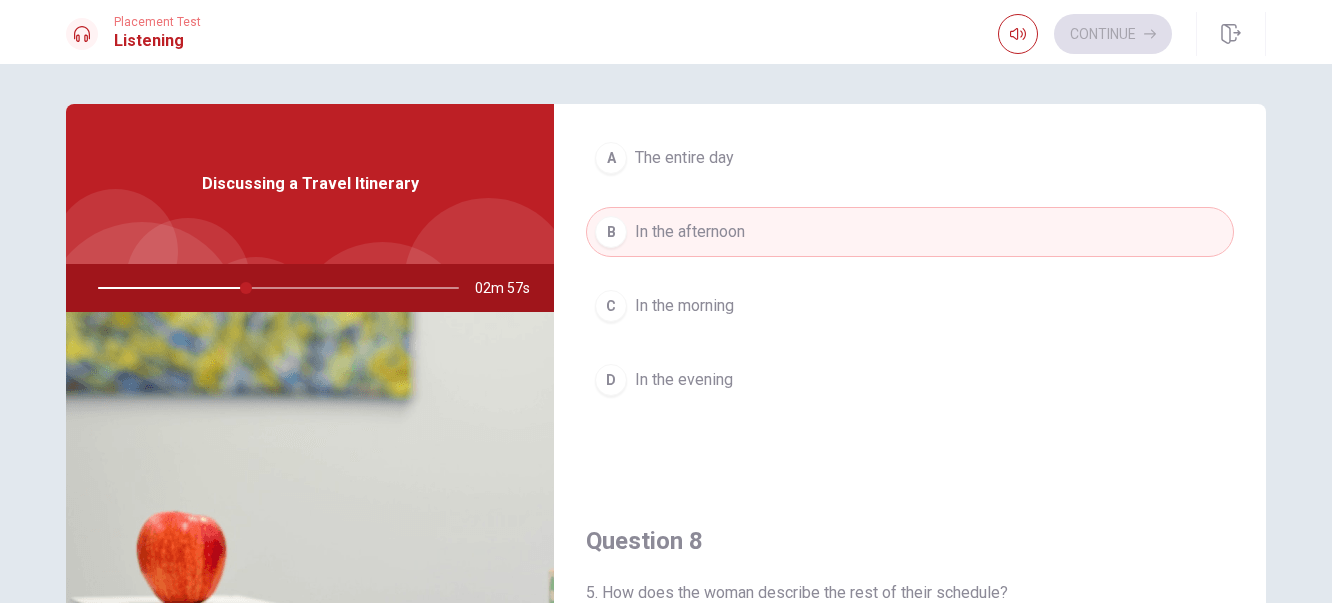 scroll, scrollTop: 1251, scrollLeft: 0, axis: vertical 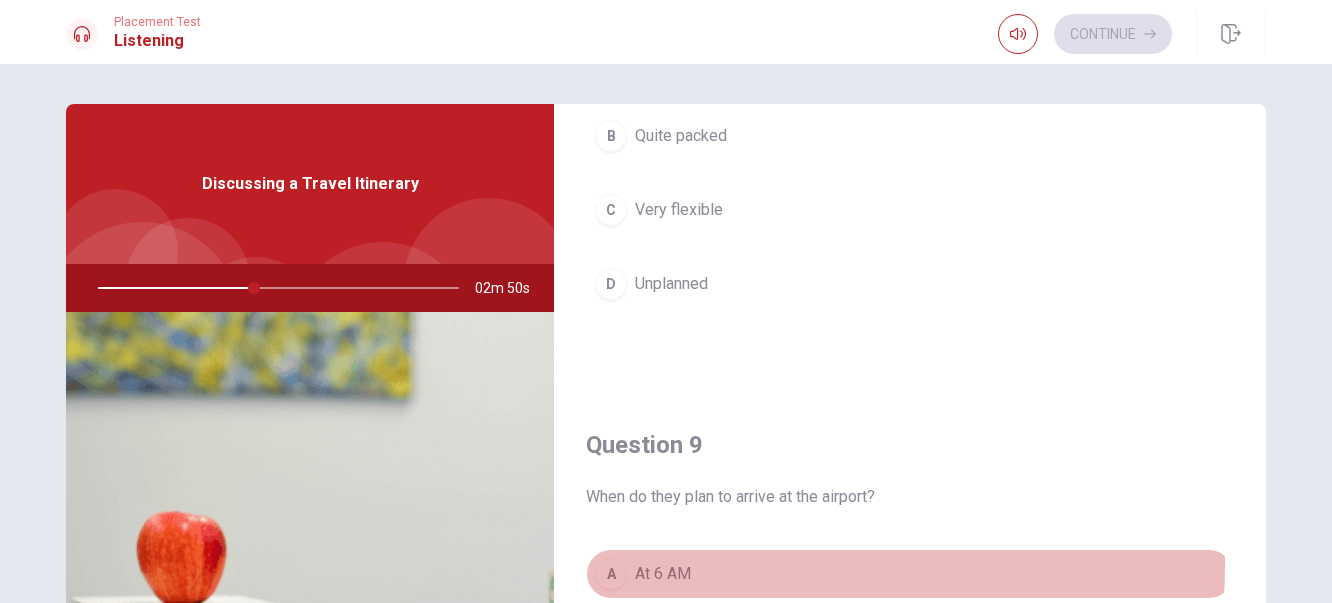 click on "At 6 AM" at bounding box center [663, 574] 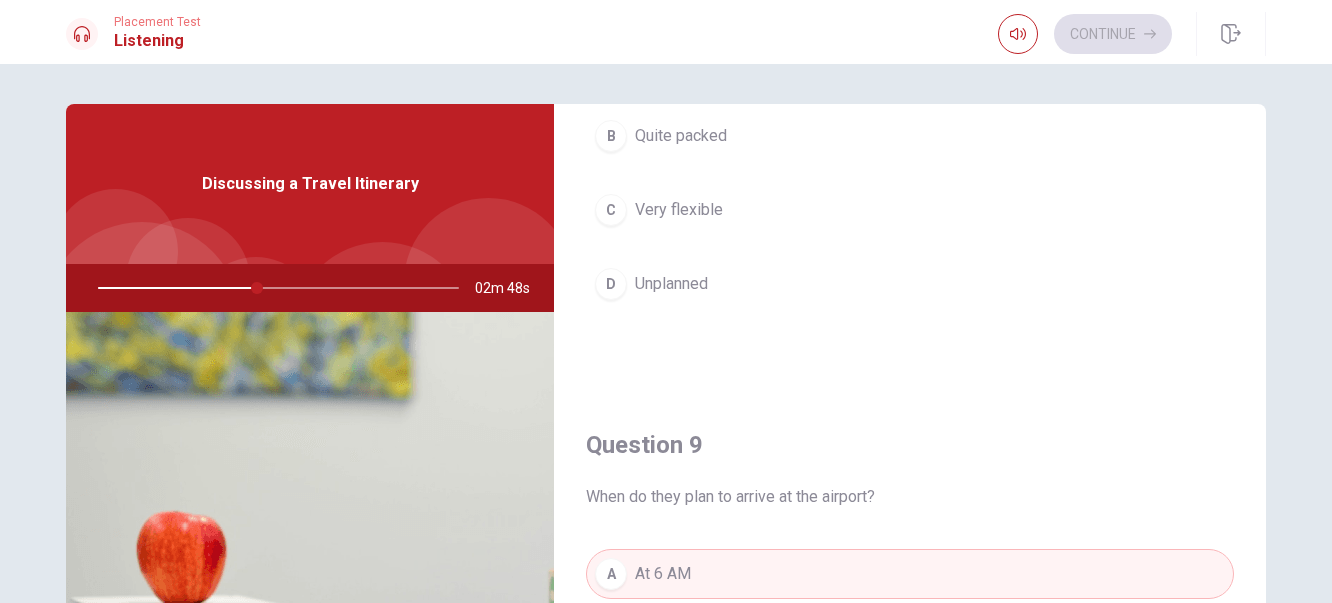 type on "44" 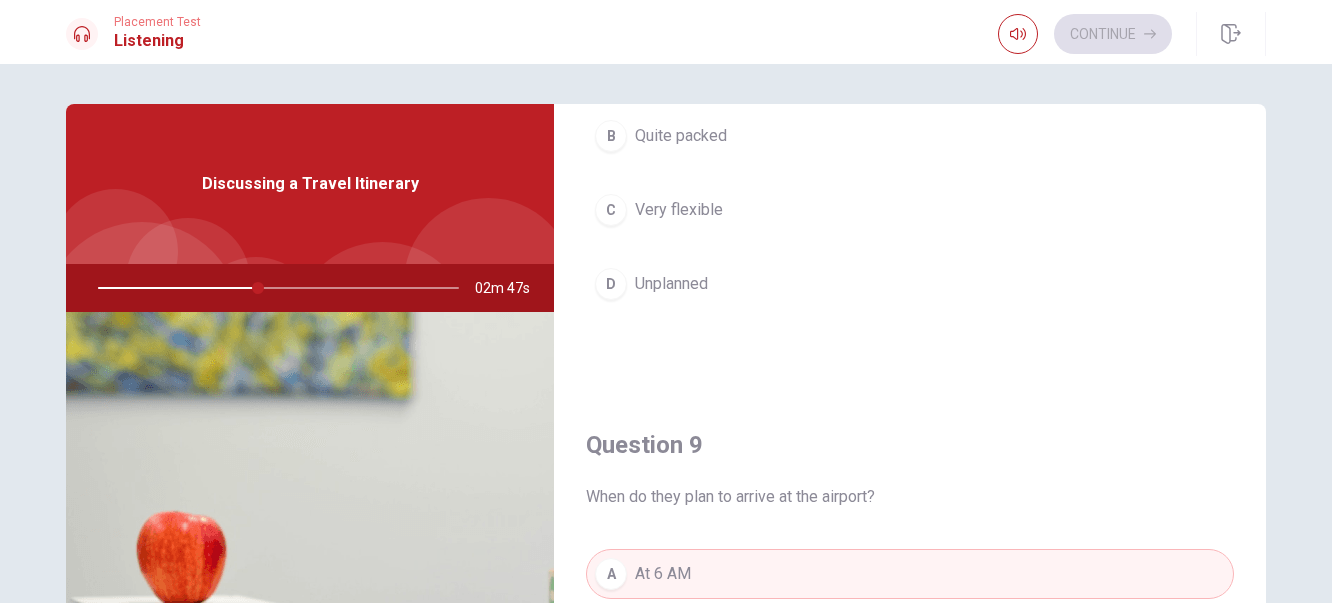 type 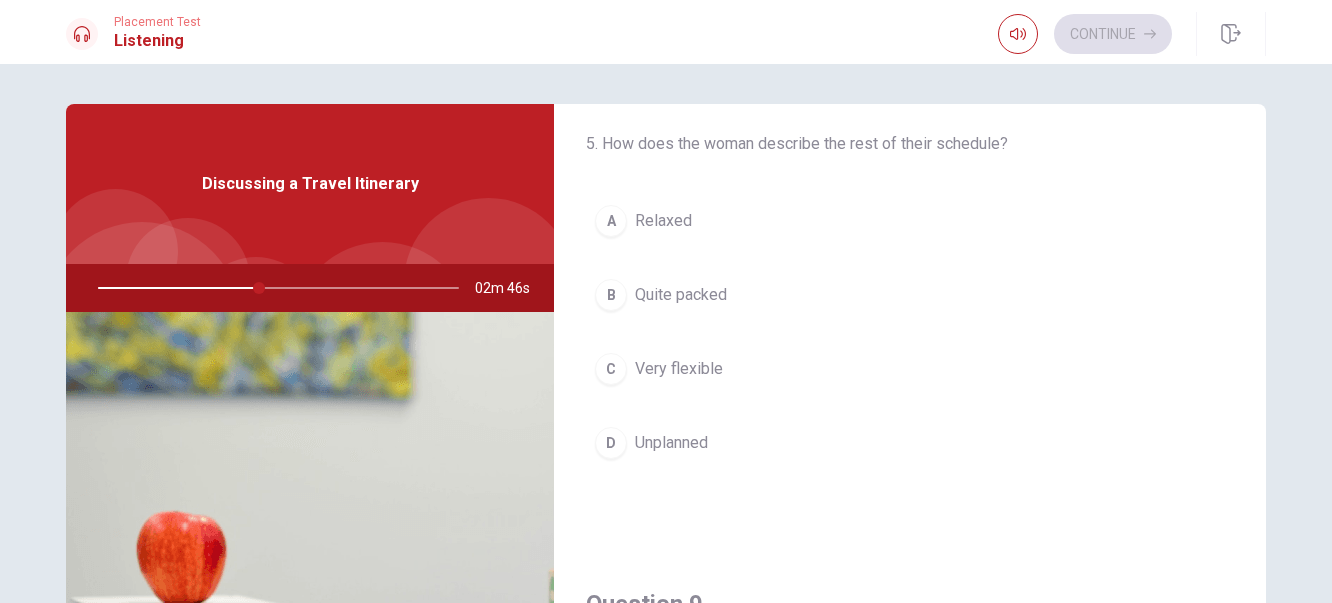 scroll, scrollTop: 1091, scrollLeft: 0, axis: vertical 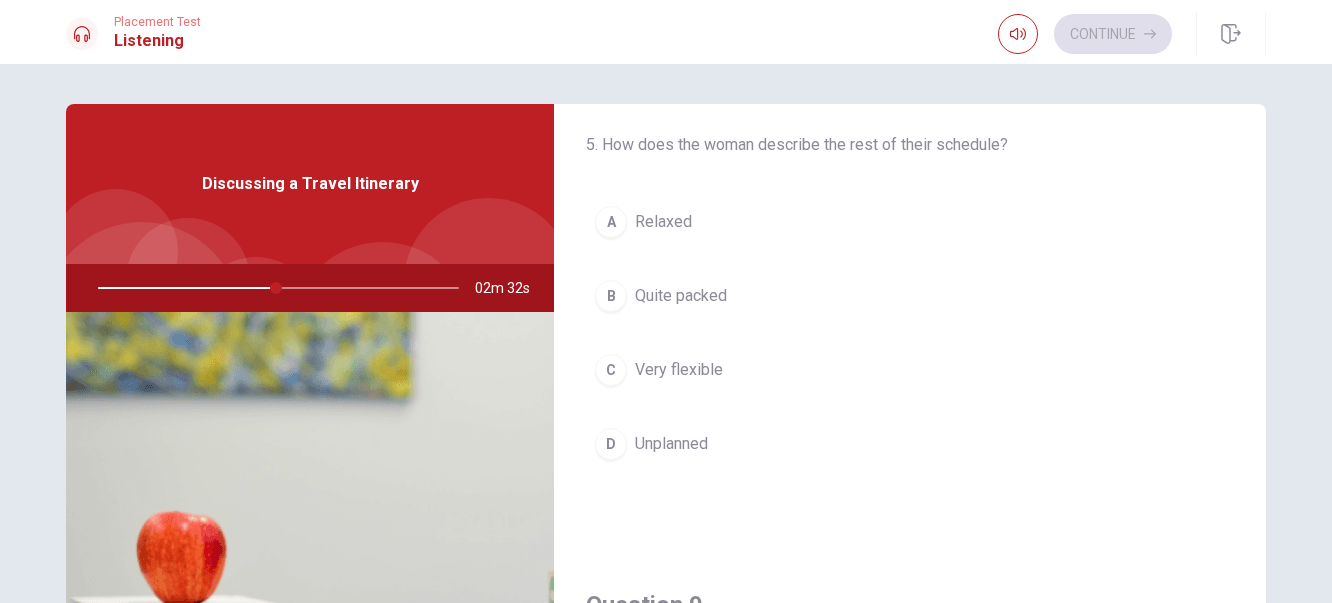 click on "B Quite packed" at bounding box center [910, 296] 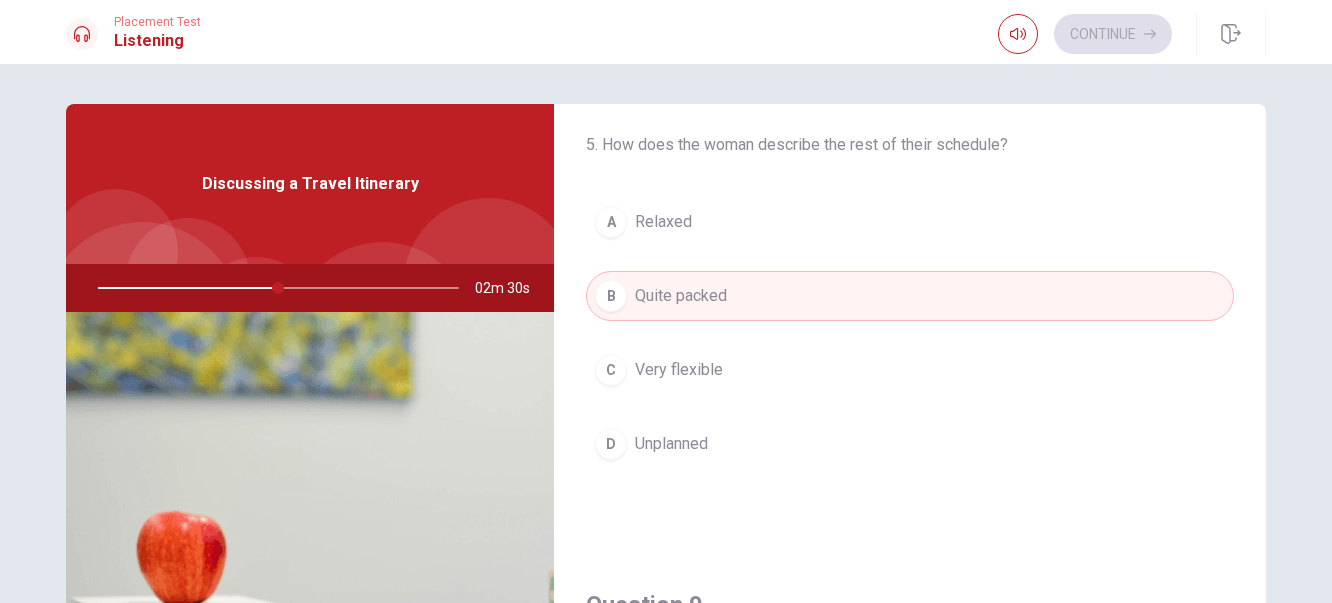 type on "50" 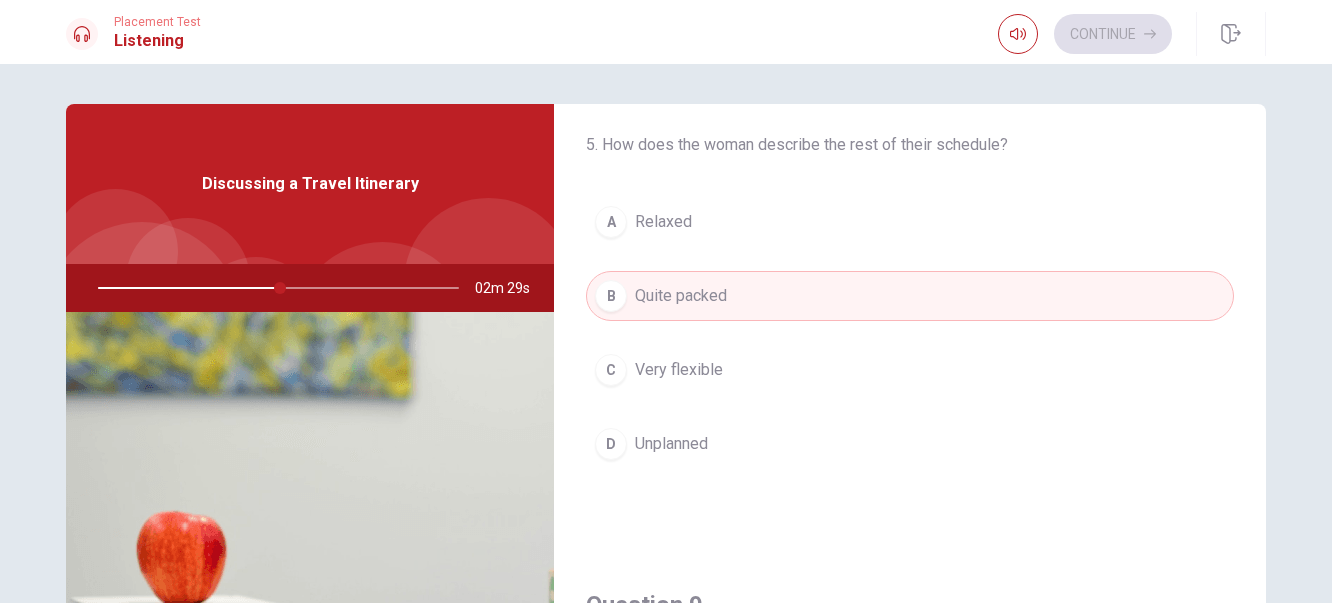 type 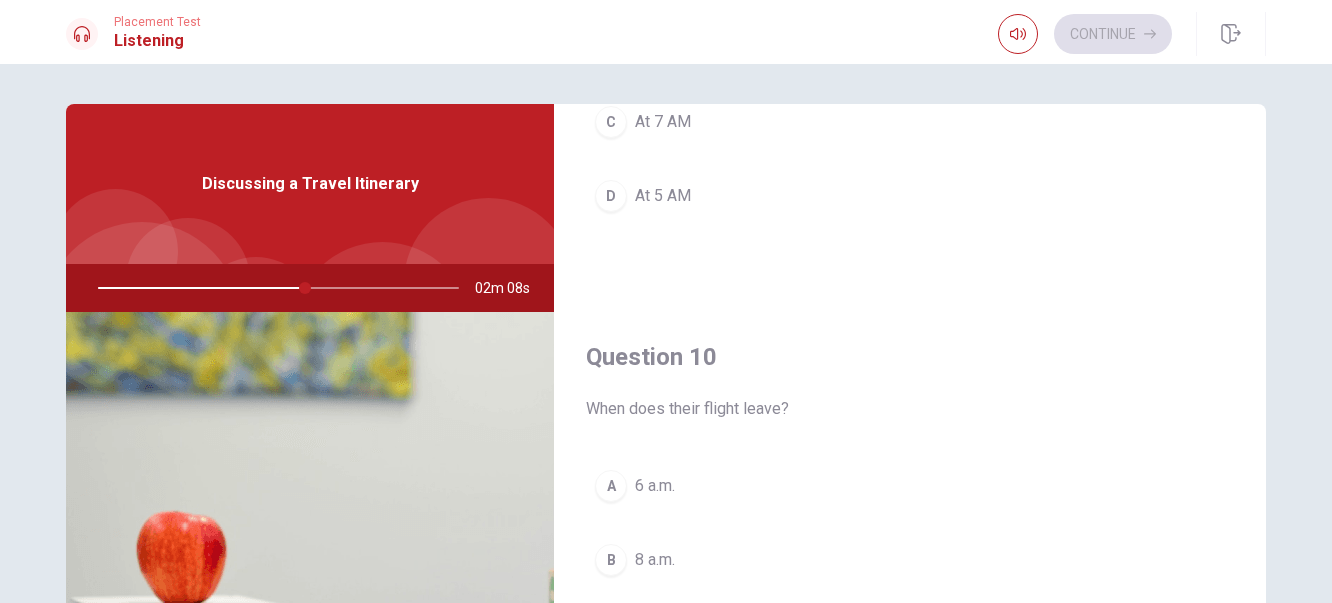 scroll, scrollTop: 1865, scrollLeft: 0, axis: vertical 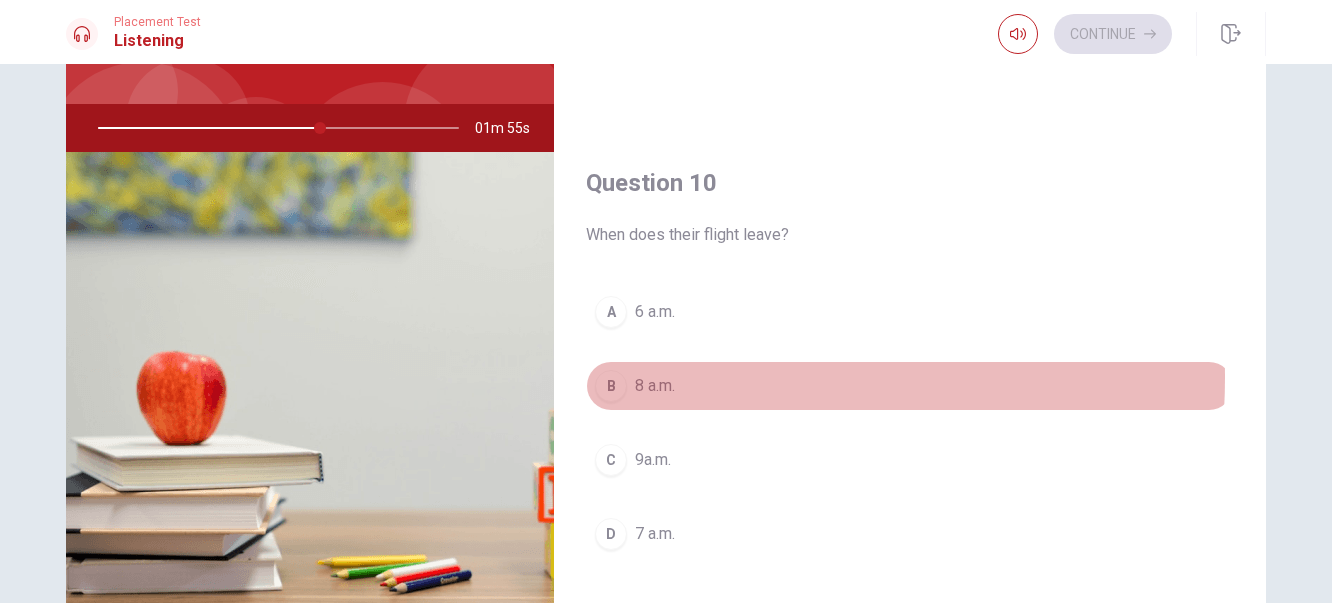 click on "8 a.m." at bounding box center (655, 386) 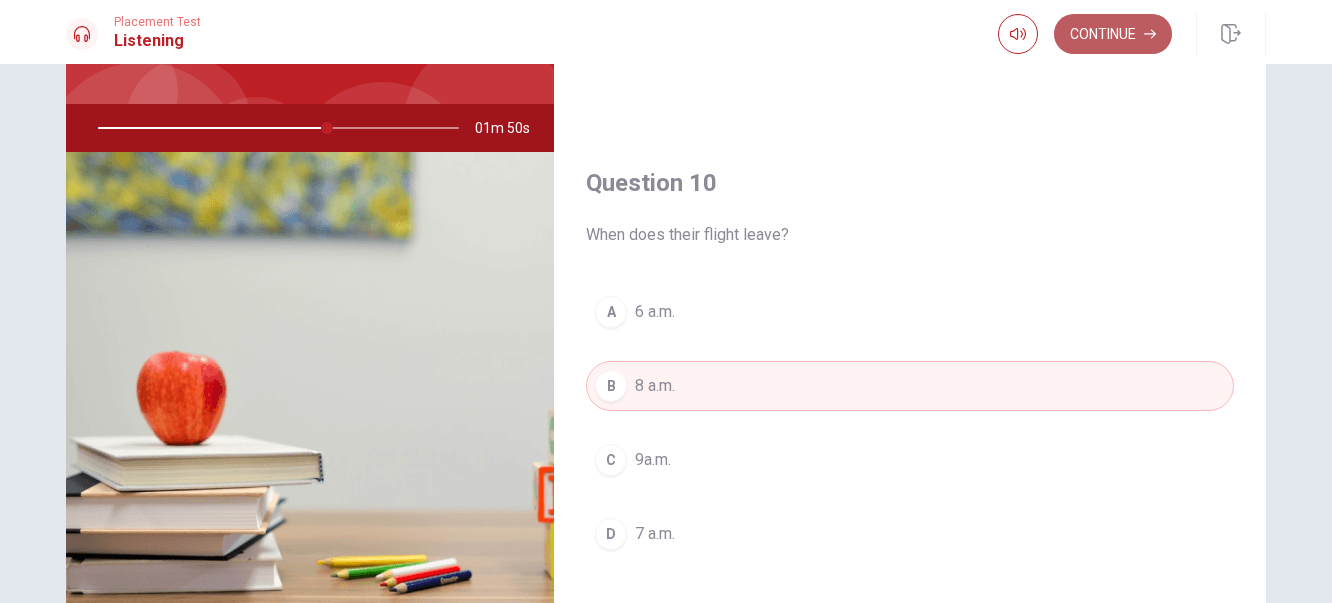 click on "Continue" at bounding box center (1113, 34) 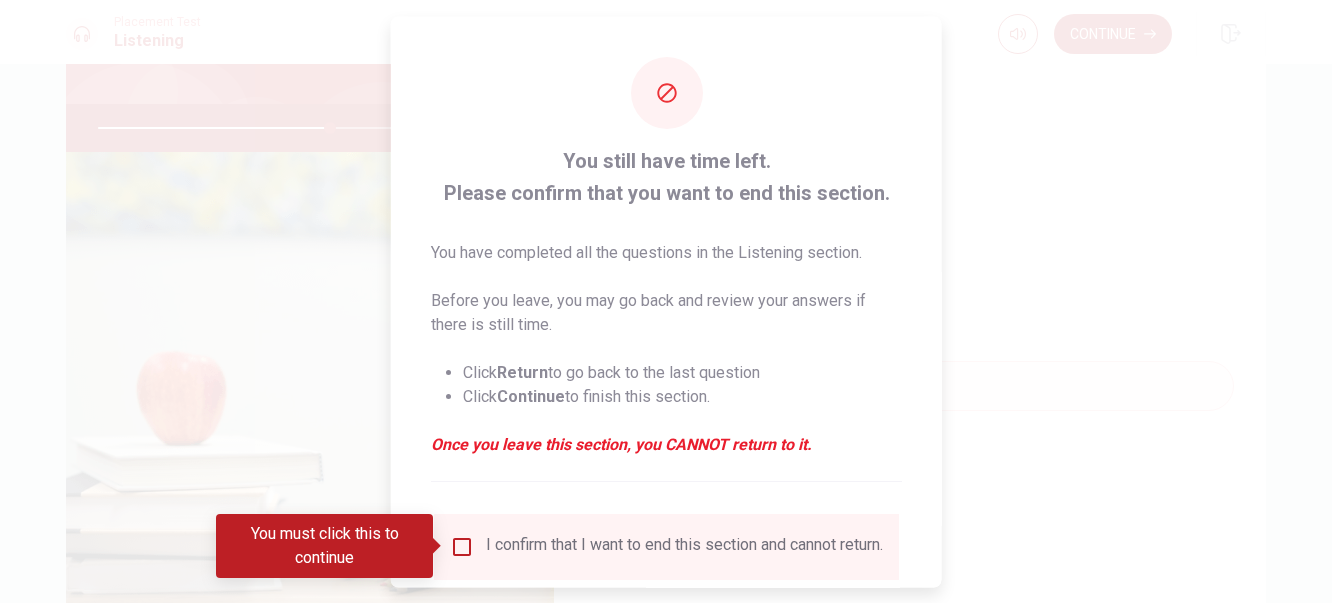 click at bounding box center [462, 546] 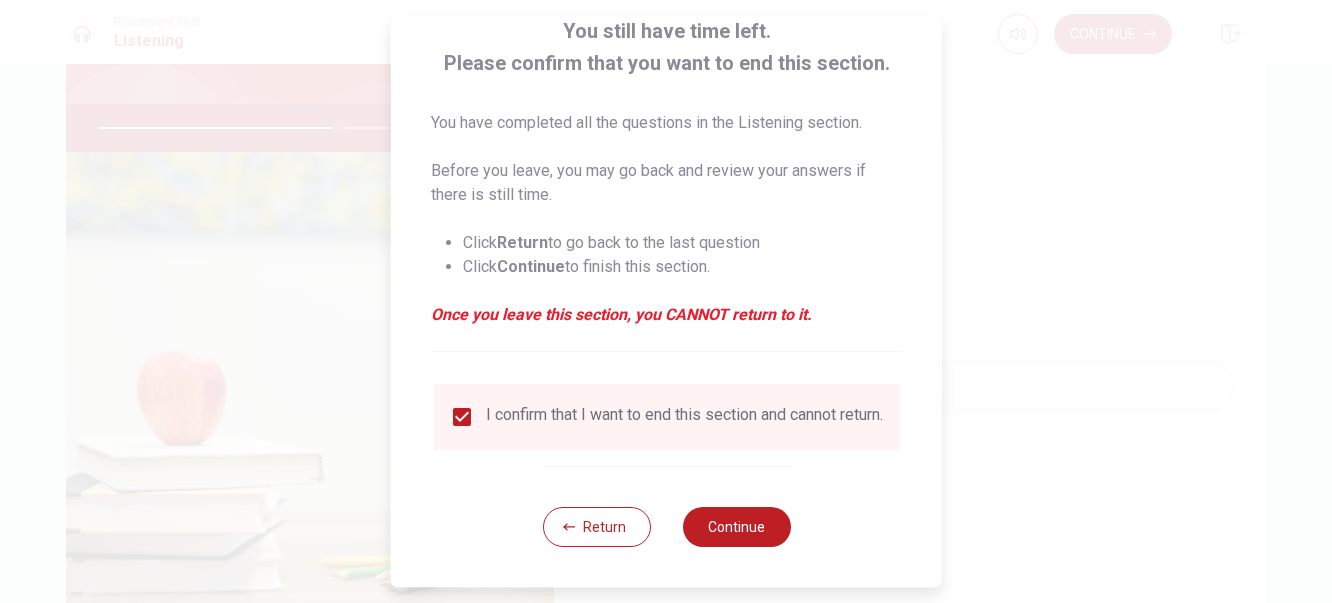 scroll, scrollTop: 143, scrollLeft: 0, axis: vertical 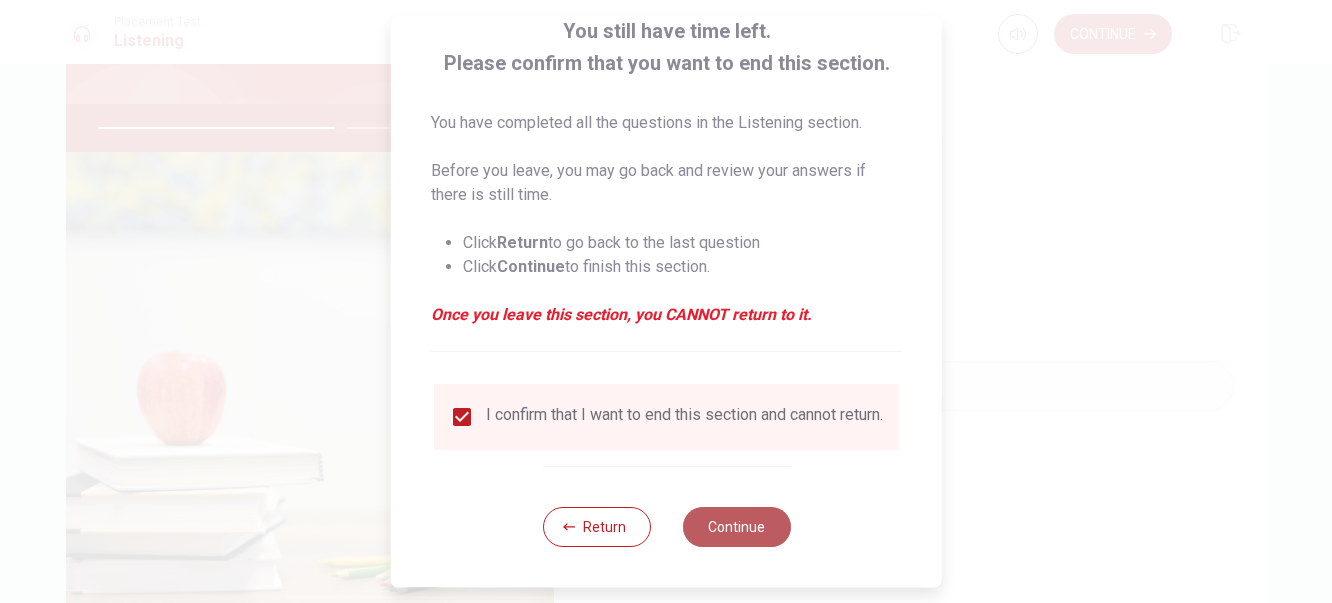 click on "Continue" at bounding box center [736, 527] 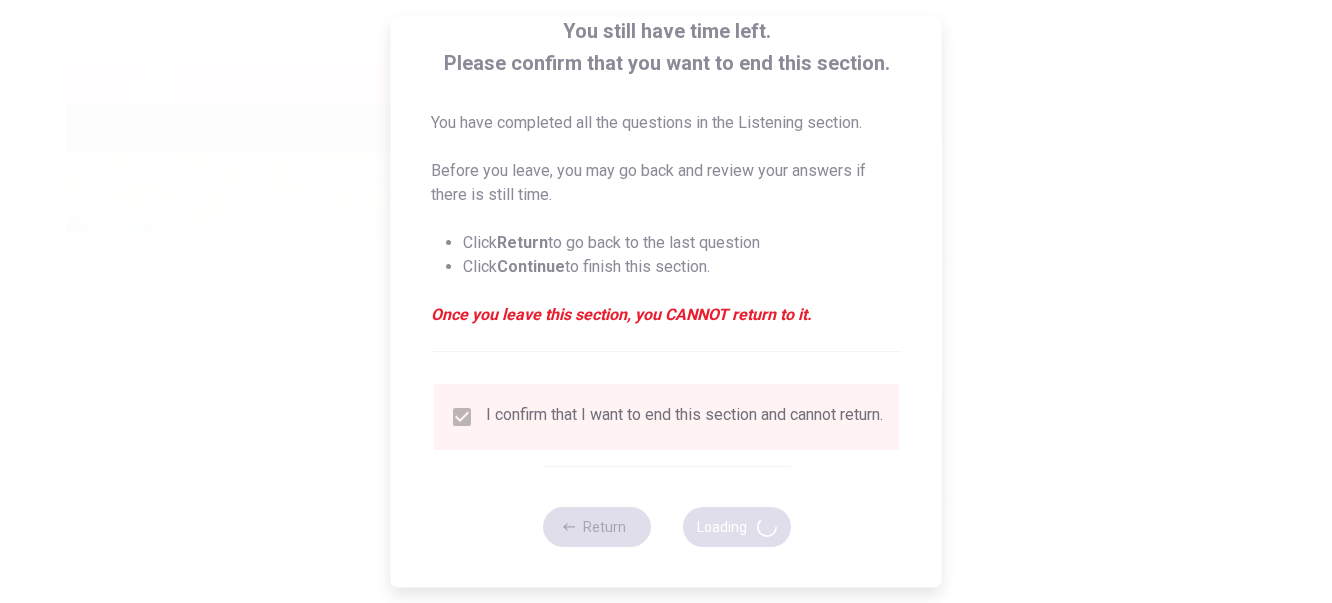 type on "68" 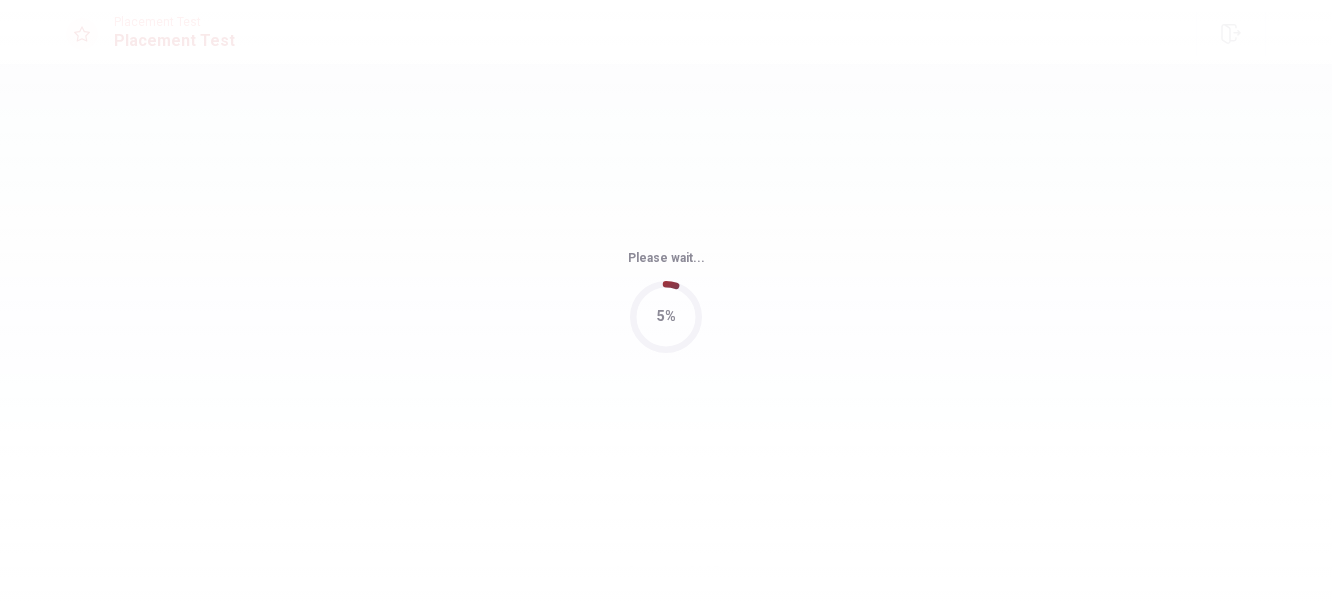 scroll, scrollTop: 0, scrollLeft: 0, axis: both 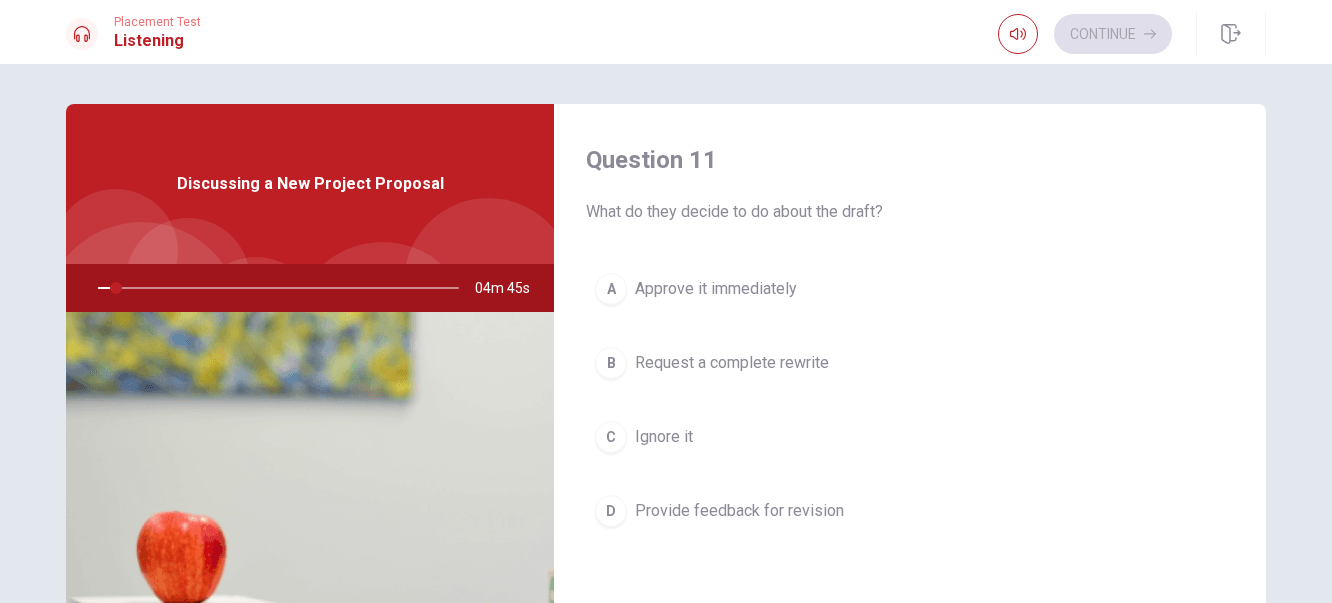 click on "A Approve it immediately B Request a complete rewrite C Ignore it D Provide feedback for revision" at bounding box center [910, 420] 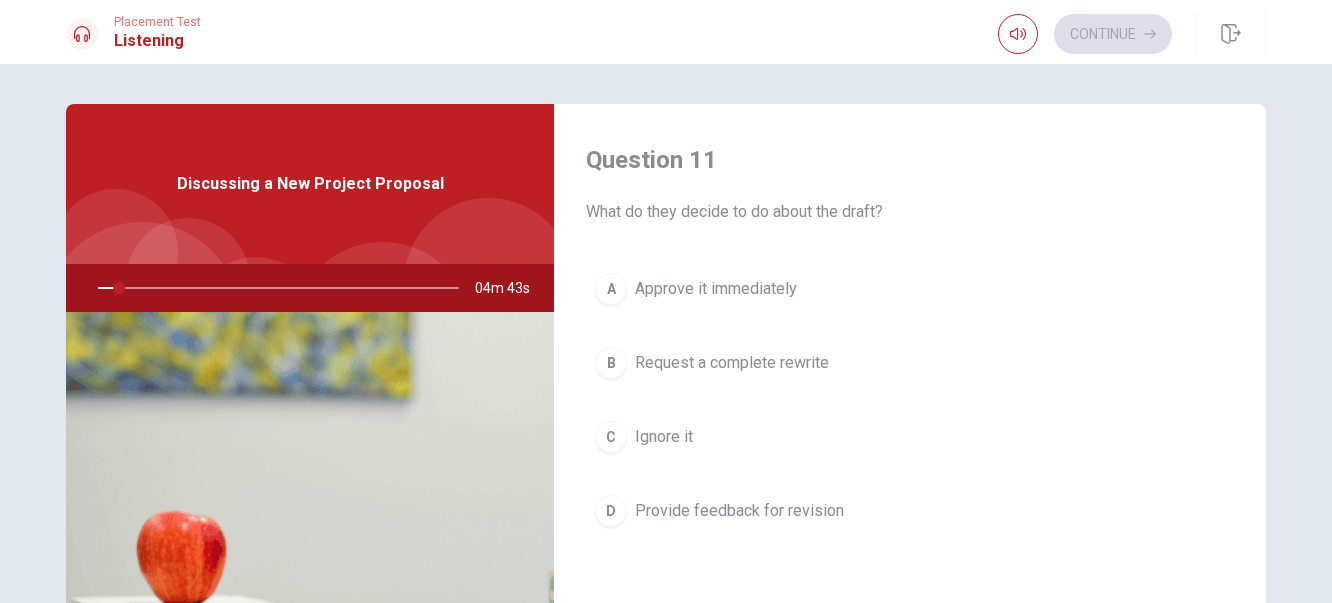 click on "A Approve it immediately B Request a complete rewrite C Ignore it D Provide feedback for revision" at bounding box center (910, 420) 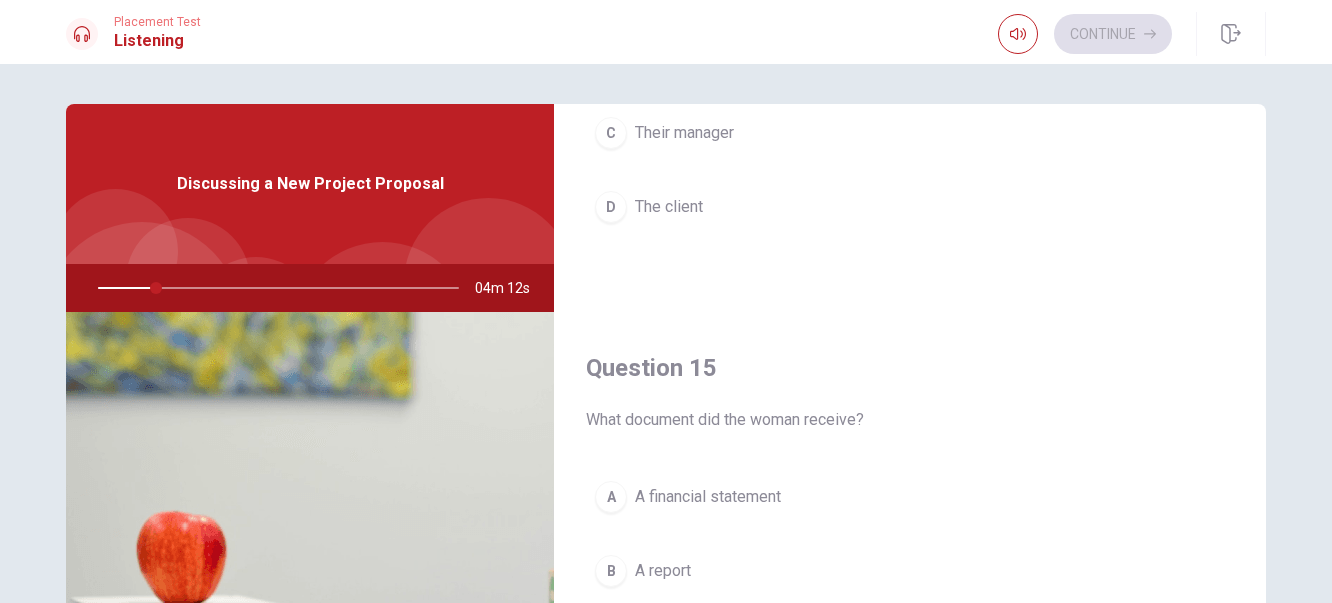 scroll, scrollTop: 1865, scrollLeft: 0, axis: vertical 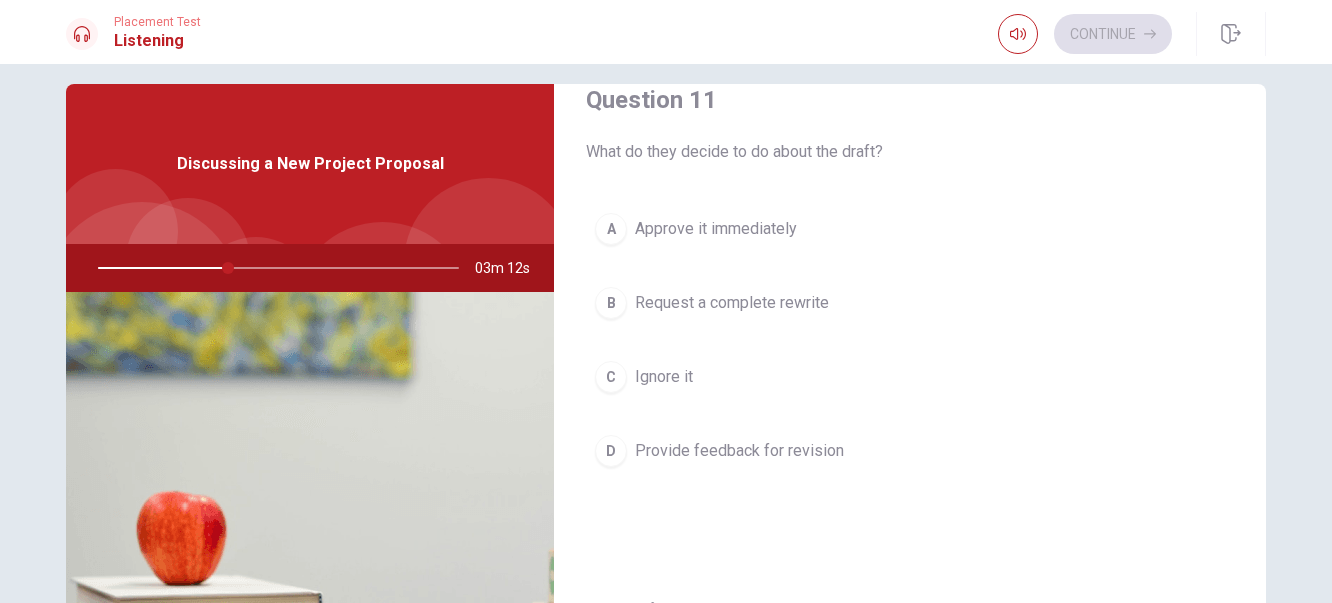 click on "Provide feedback for revision" at bounding box center [739, 451] 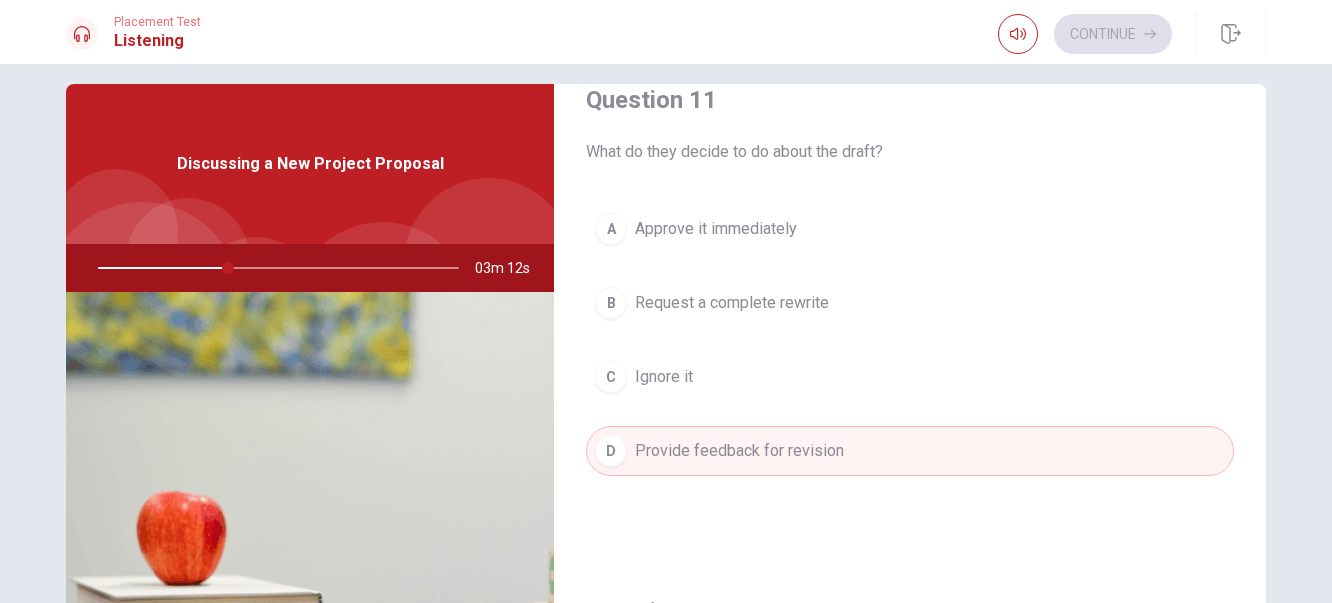 type on "36" 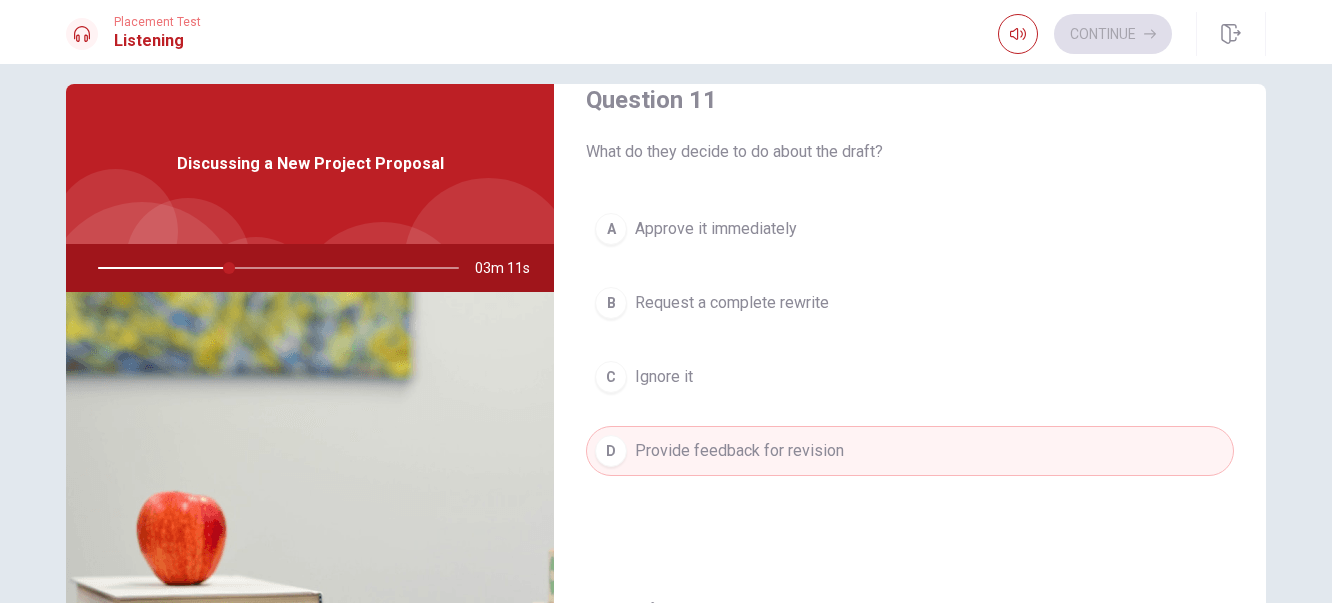 type 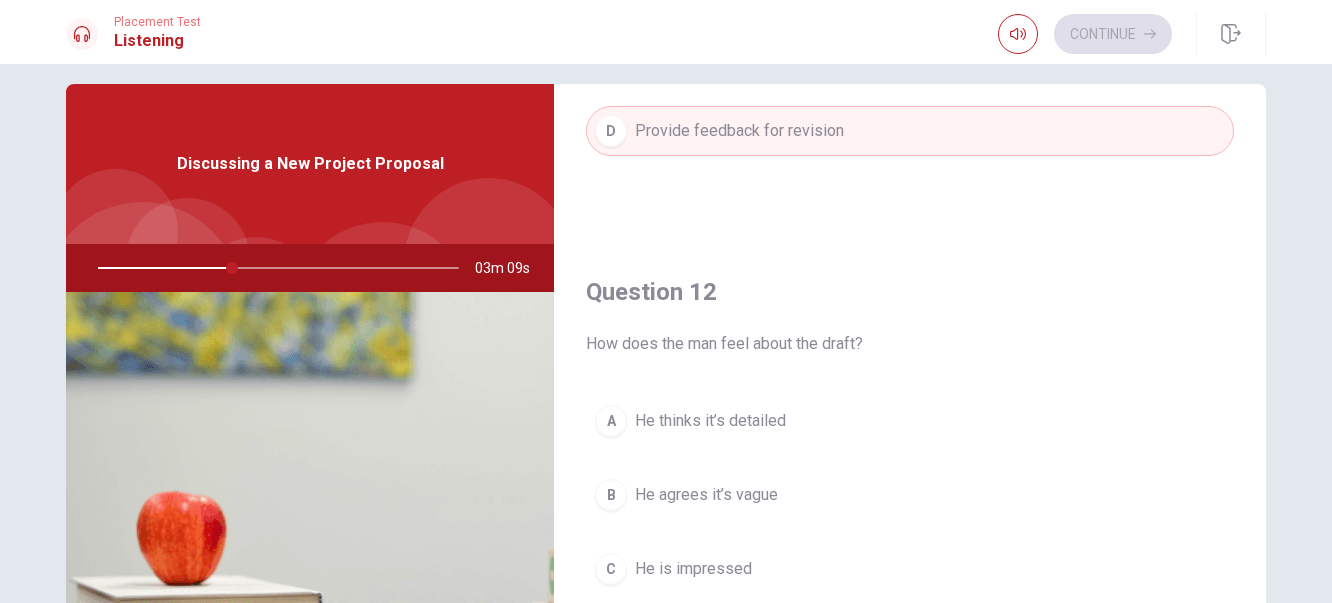 scroll, scrollTop: 400, scrollLeft: 0, axis: vertical 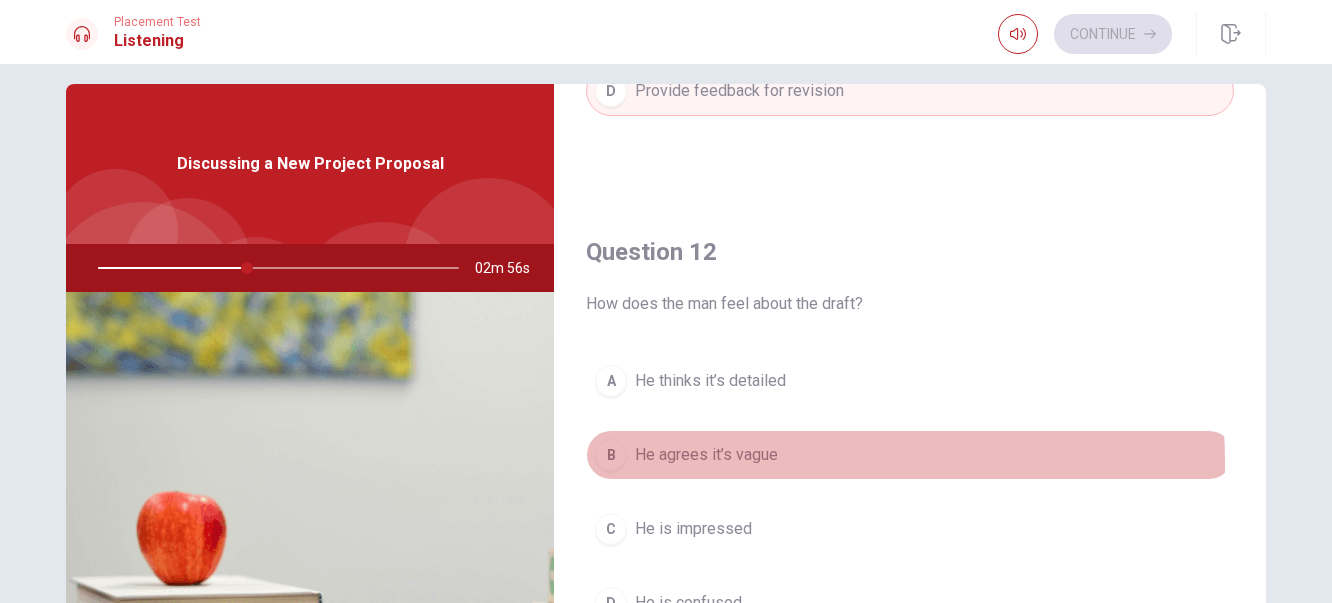 click on "He agrees it’s vague" at bounding box center (706, 455) 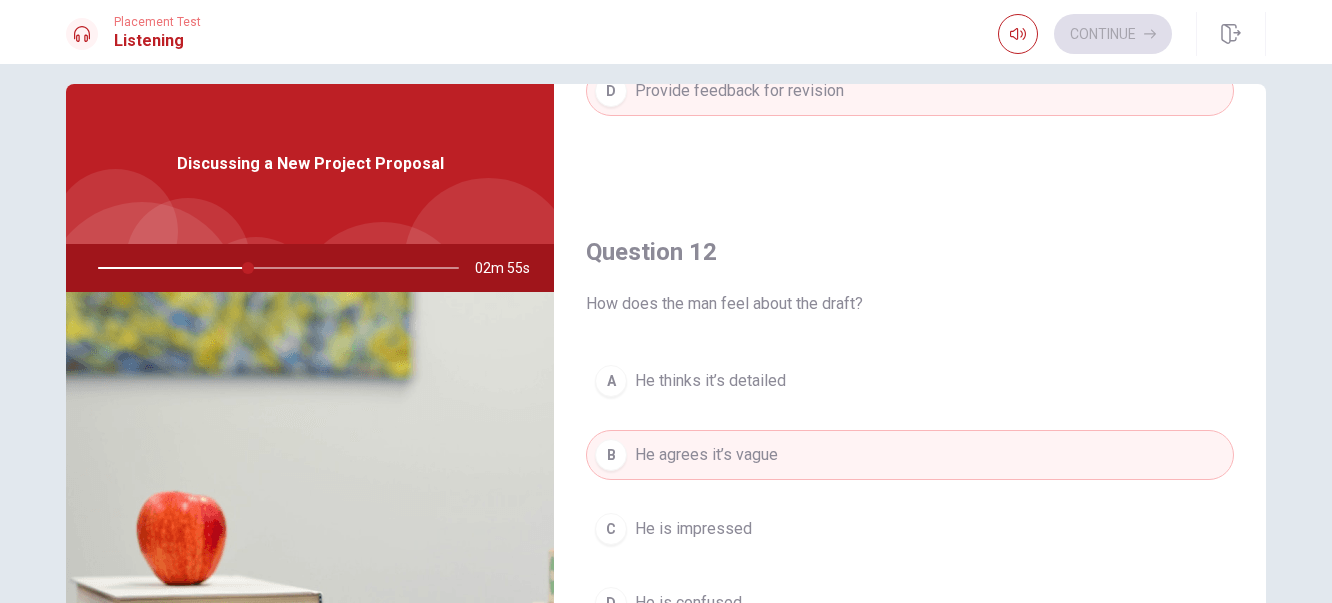 type 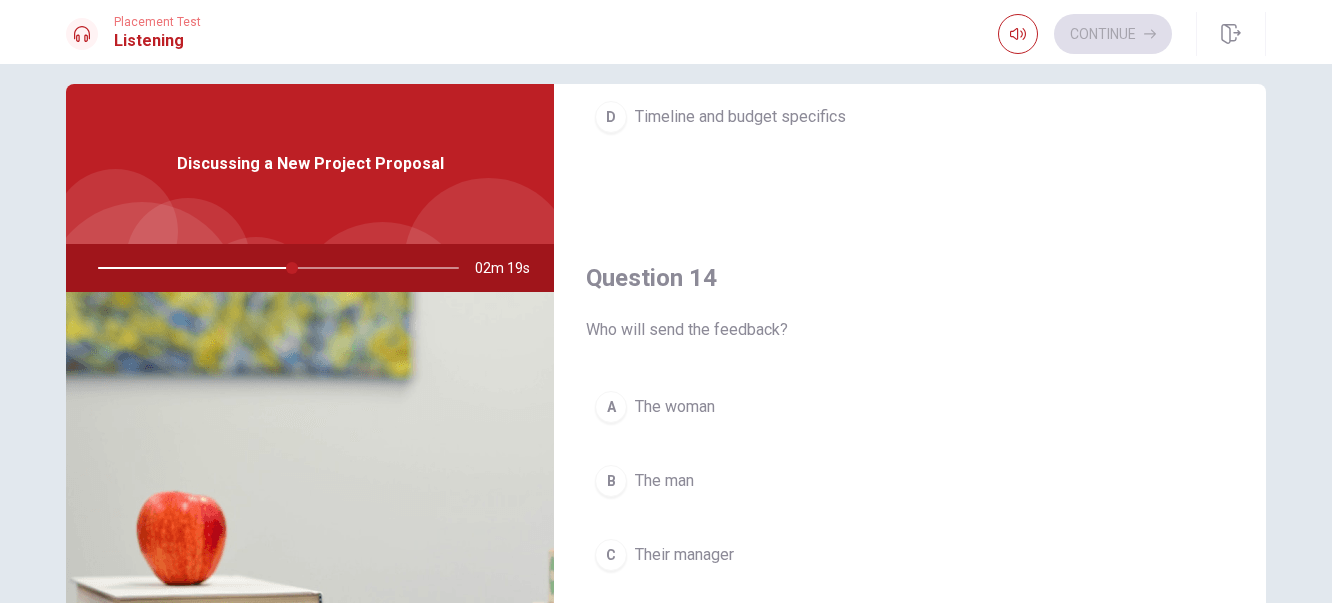 scroll, scrollTop: 1400, scrollLeft: 0, axis: vertical 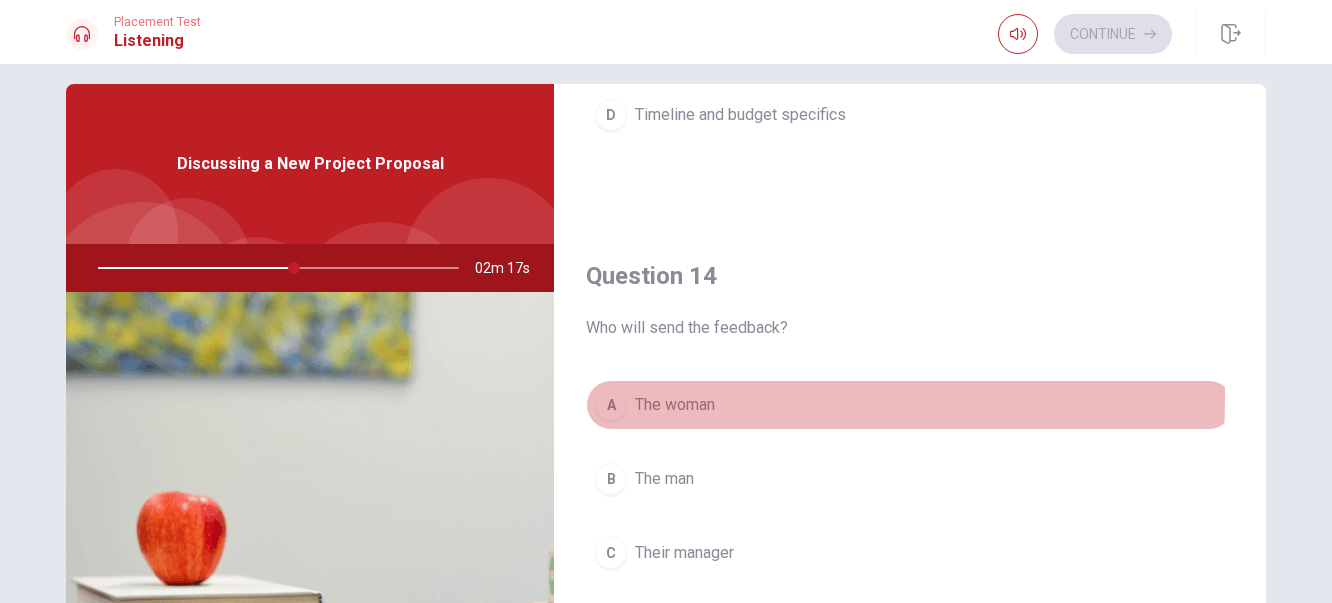 click on "The woman" at bounding box center (675, 405) 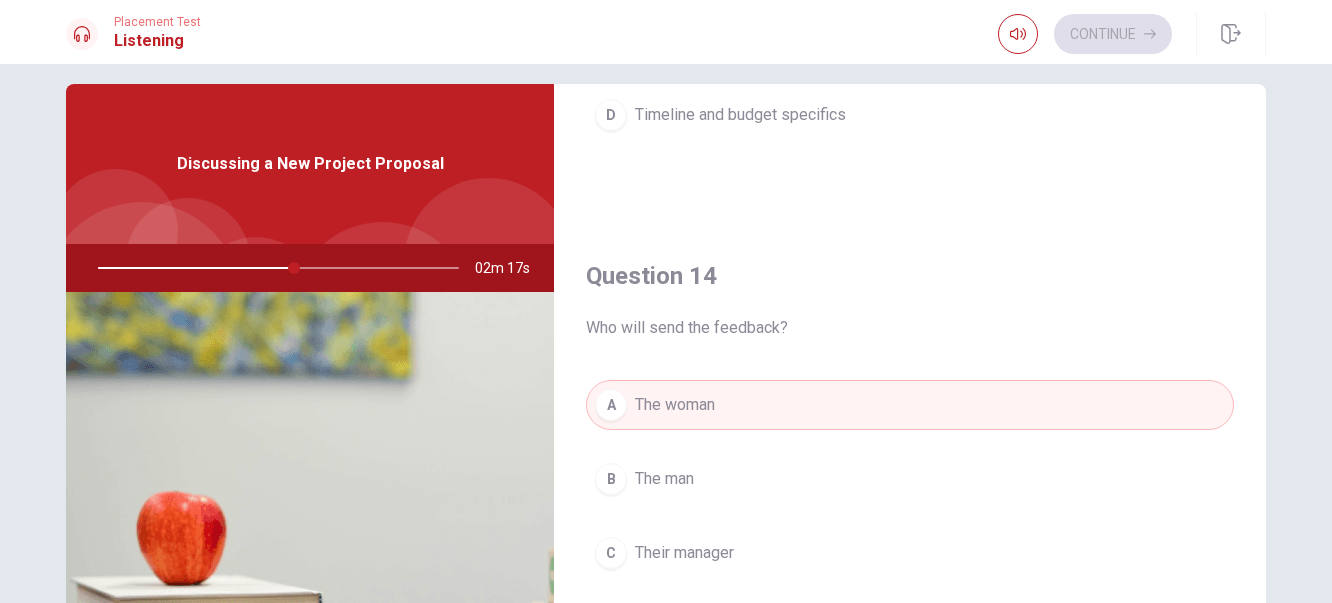 type on "55" 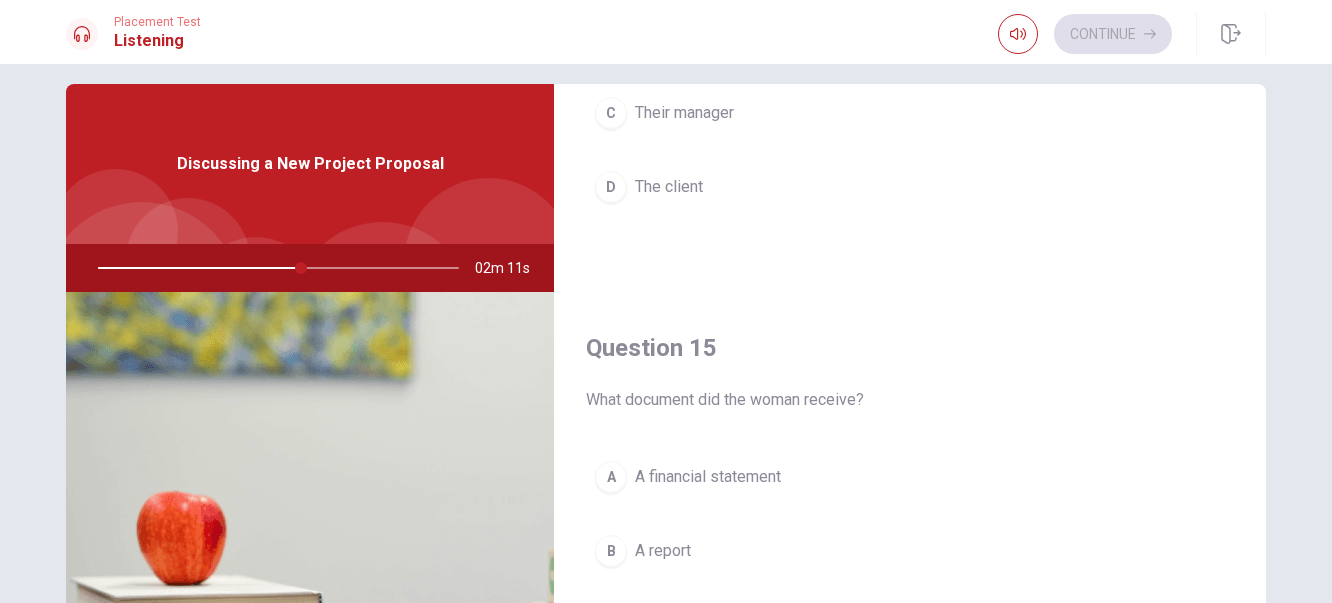 scroll, scrollTop: 1865, scrollLeft: 0, axis: vertical 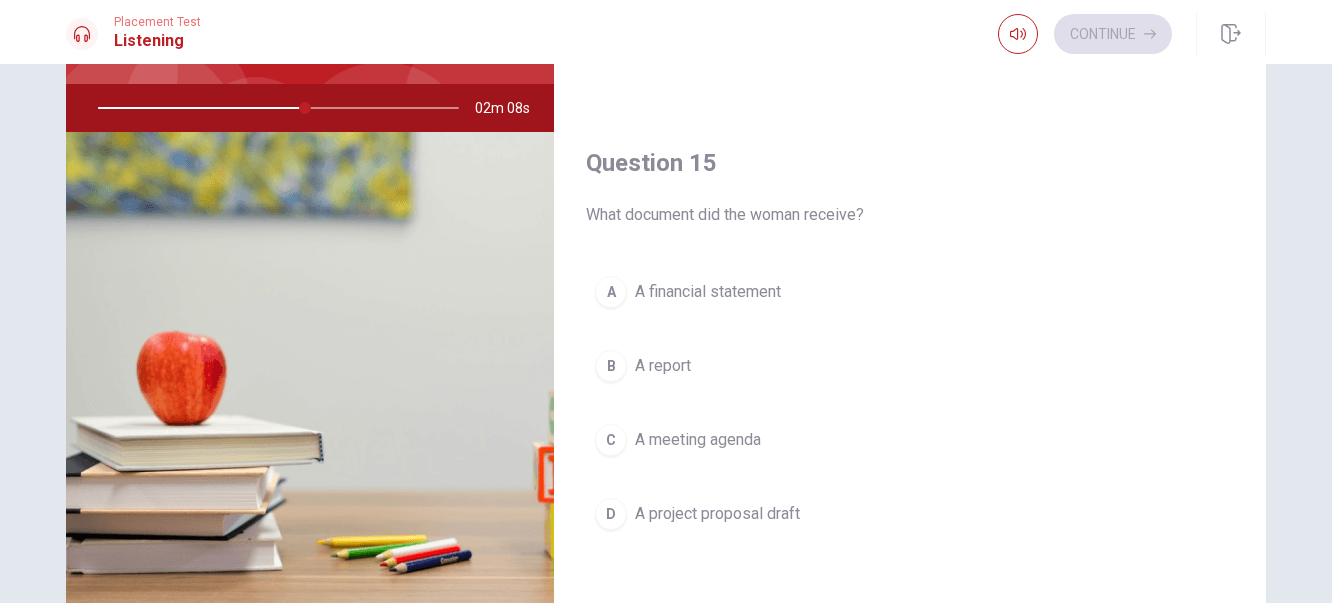 click on "A project proposal draft" at bounding box center [717, 514] 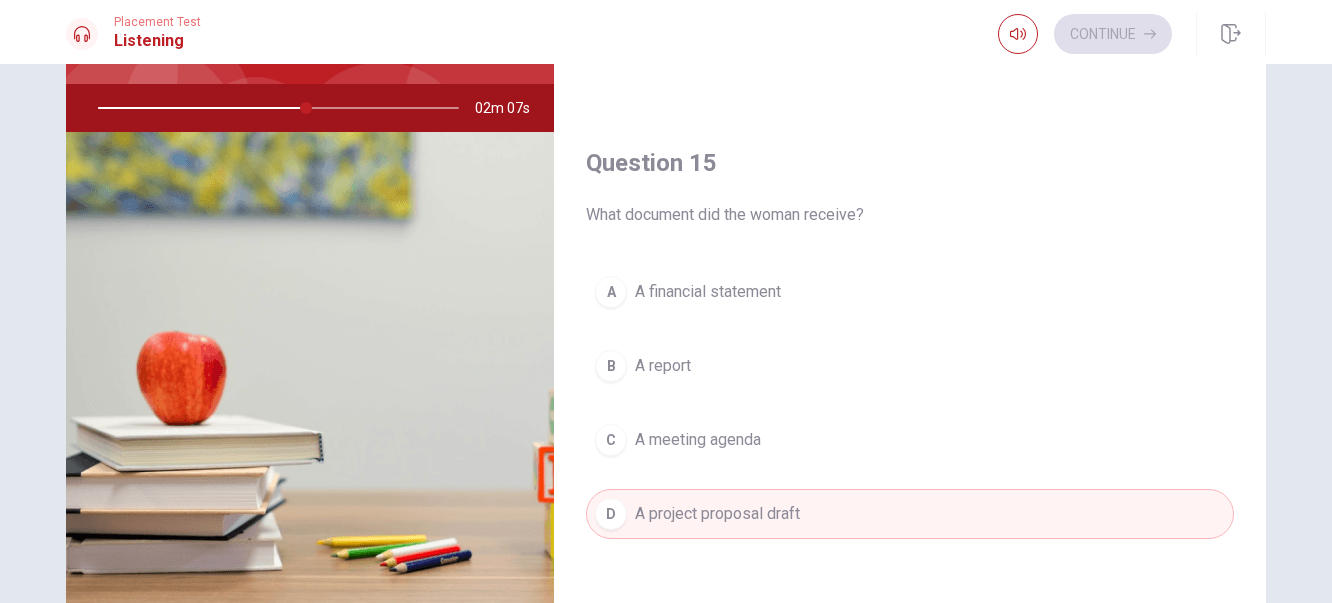 type on "58" 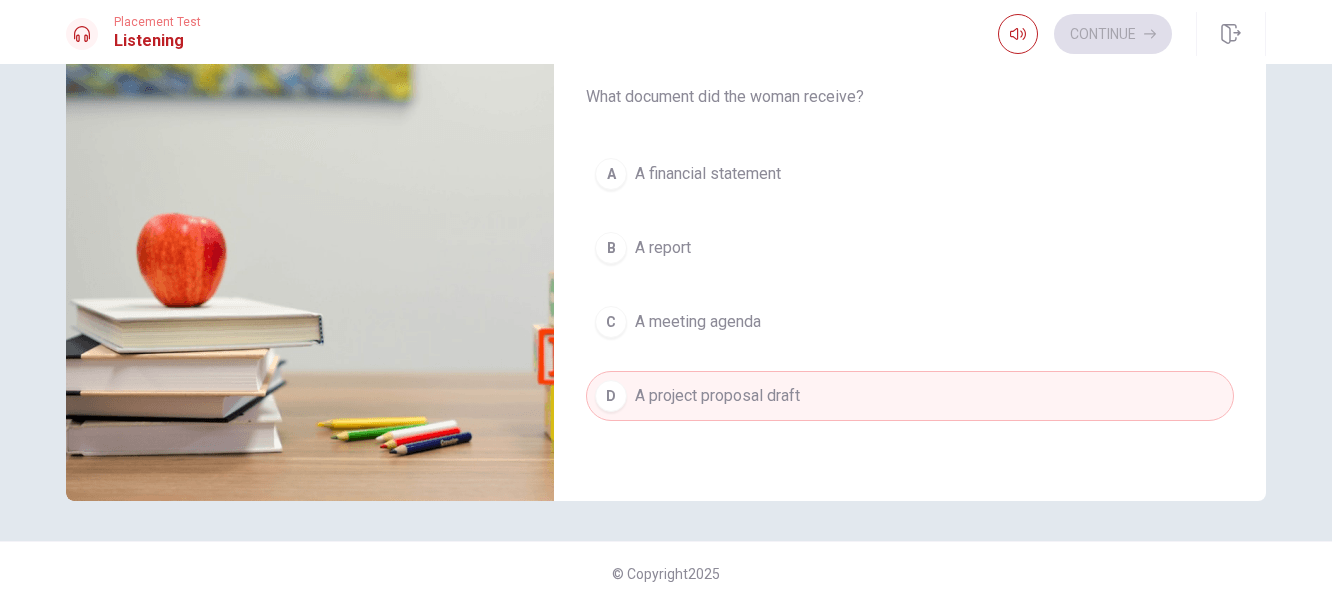 scroll, scrollTop: 300, scrollLeft: 0, axis: vertical 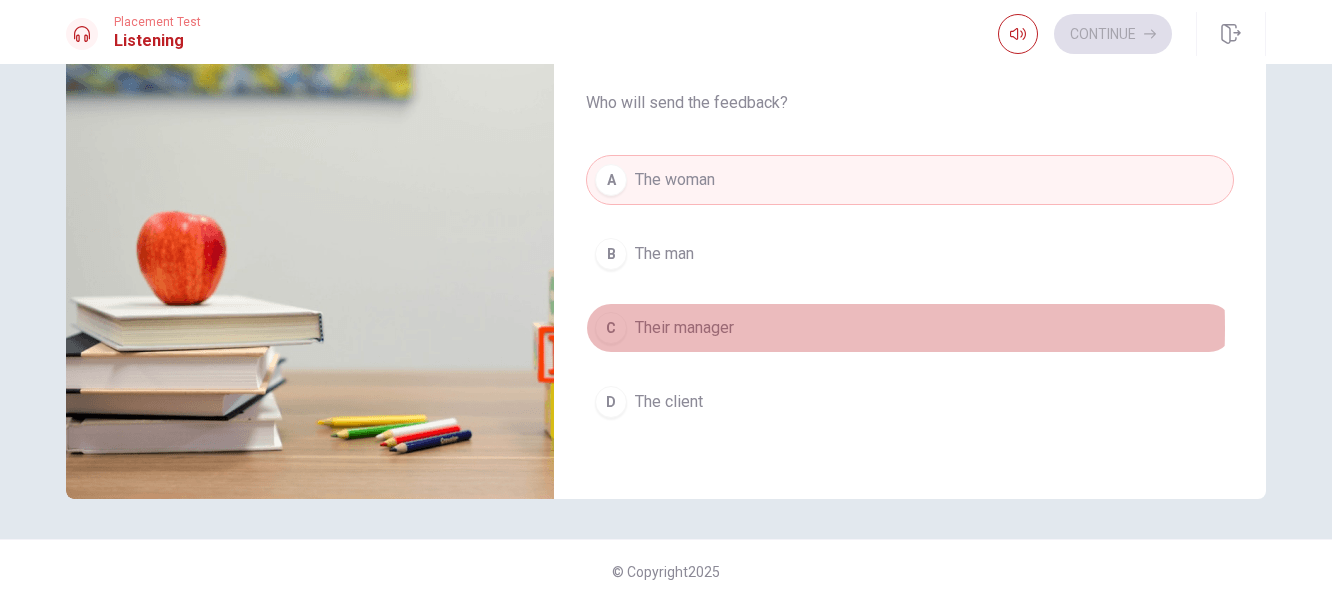 click on "Their manager" at bounding box center (684, 328) 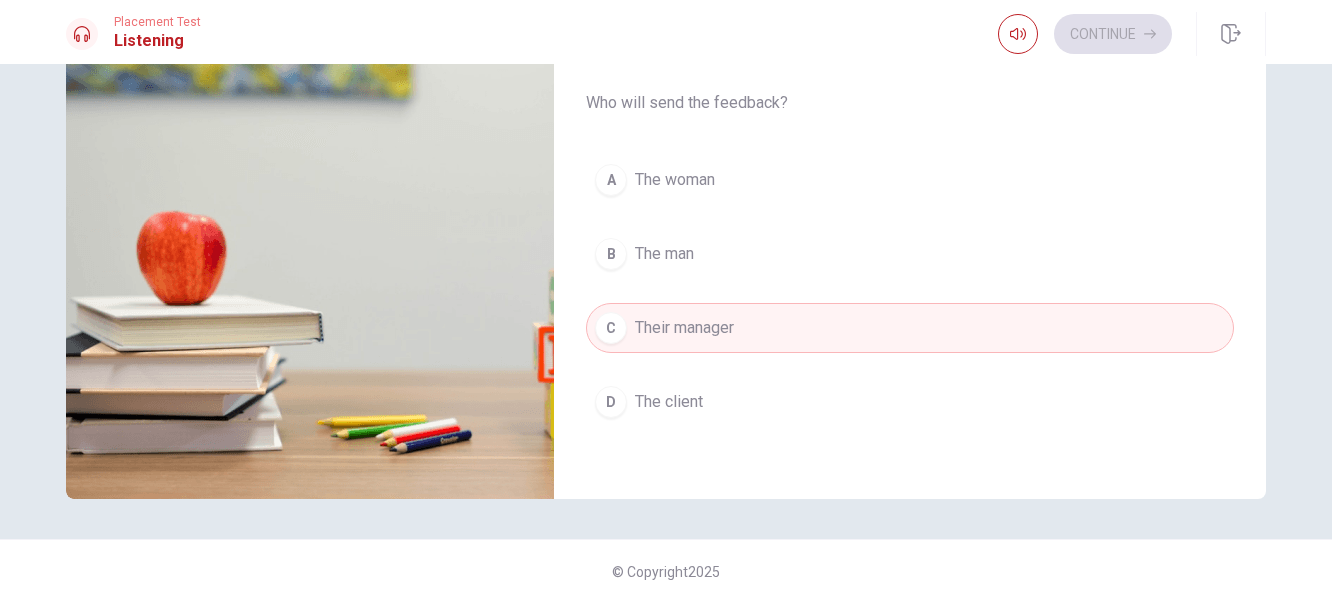 type on "63" 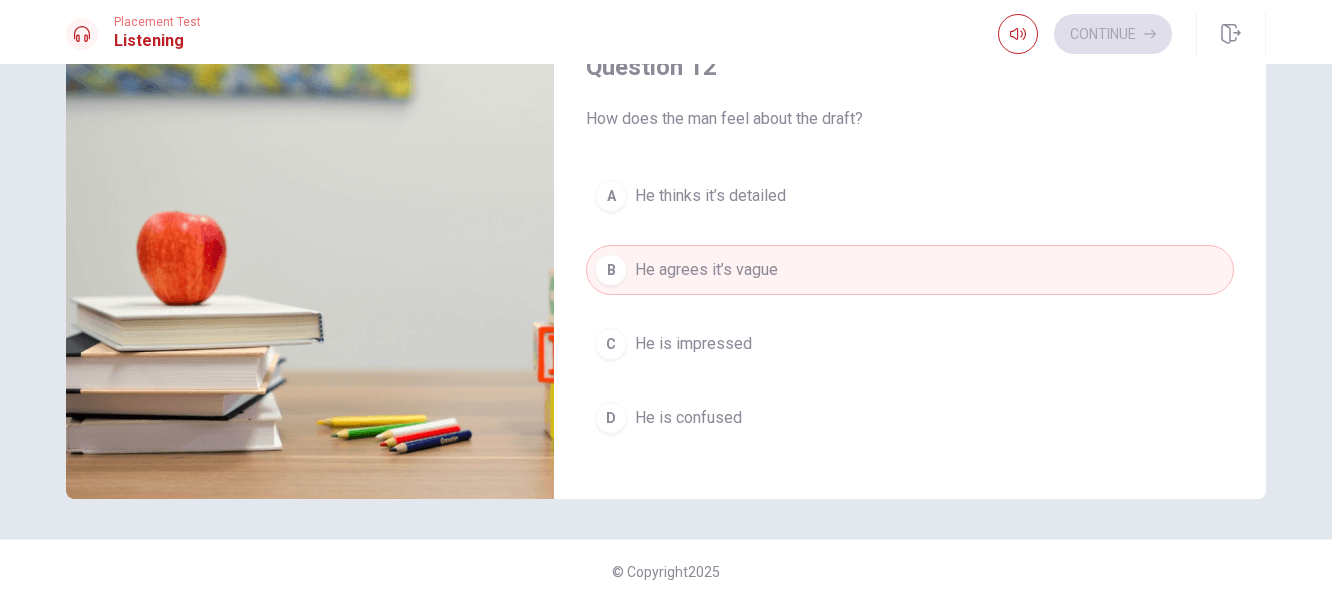scroll, scrollTop: 265, scrollLeft: 0, axis: vertical 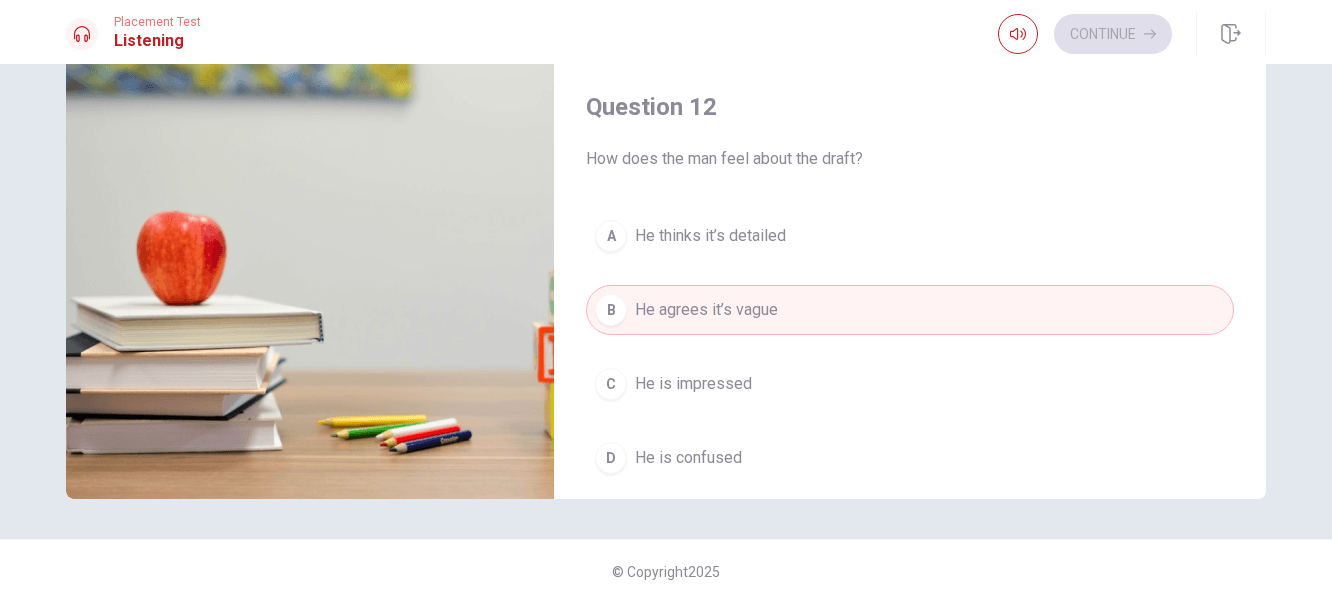 click on "He thinks it’s detailed" at bounding box center (710, 236) 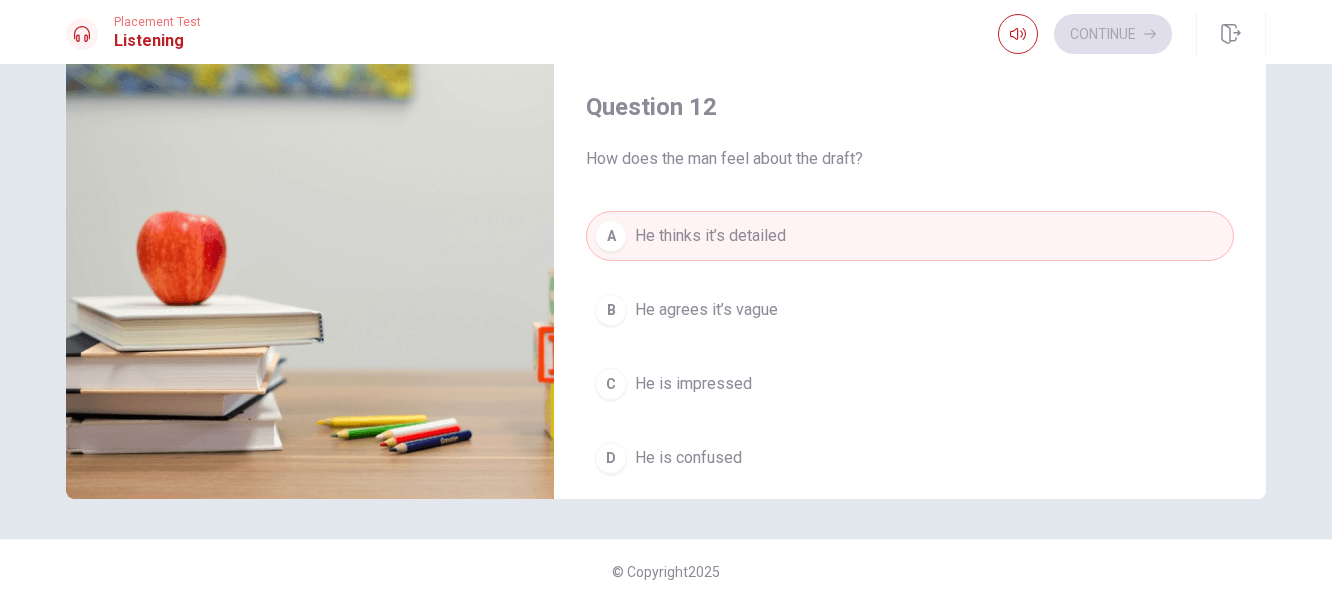 type on "69" 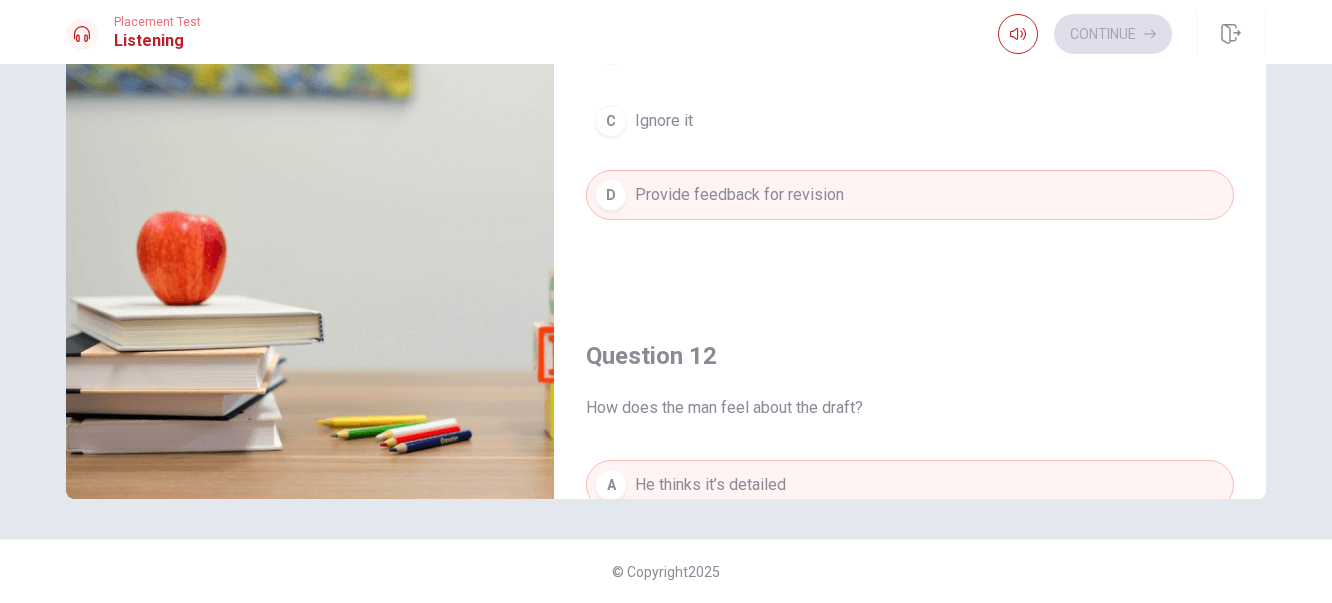 scroll, scrollTop: 0, scrollLeft: 0, axis: both 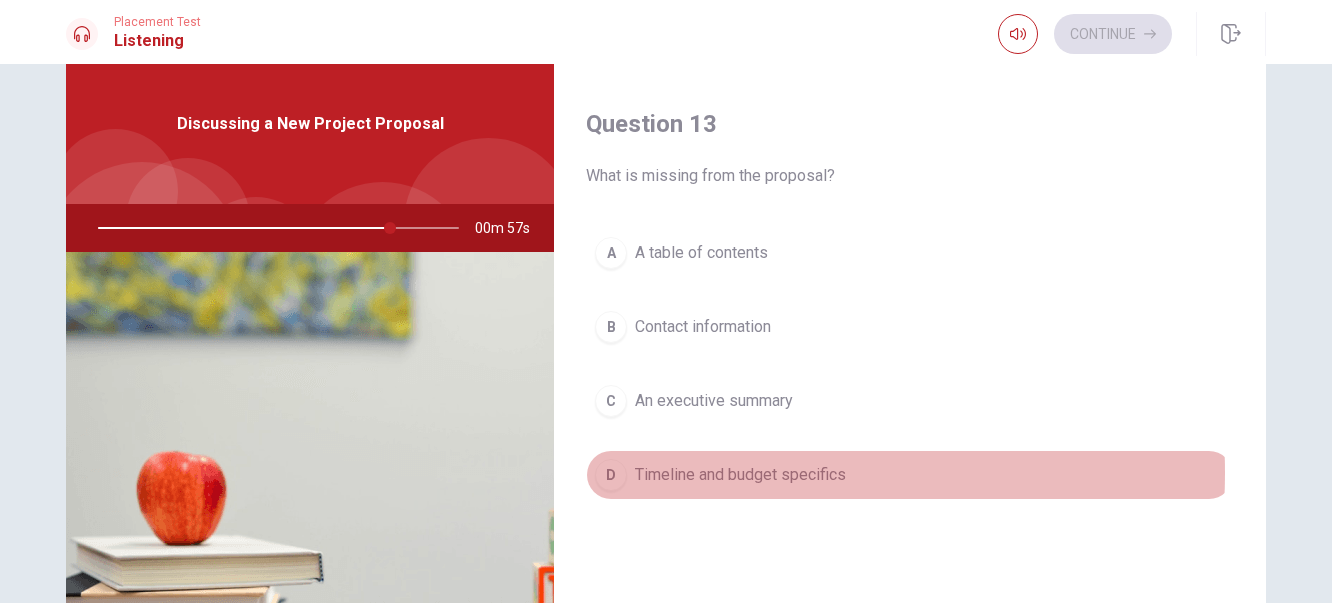 click on "Timeline and budget specifics" at bounding box center (740, 475) 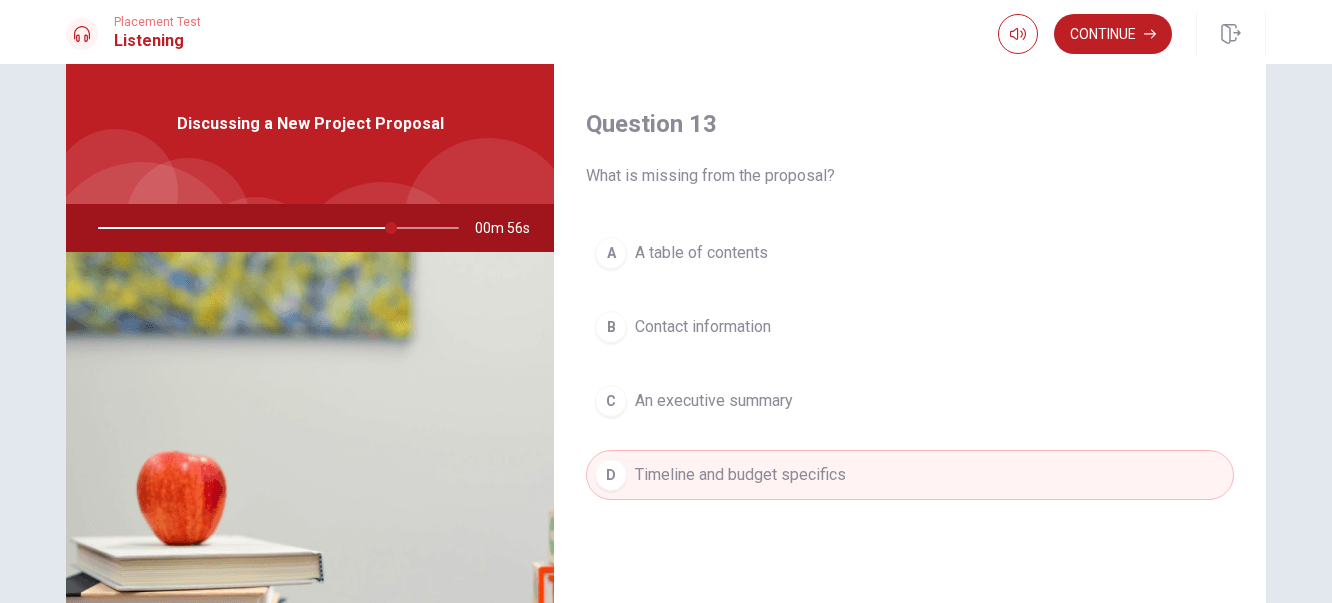 type on "81" 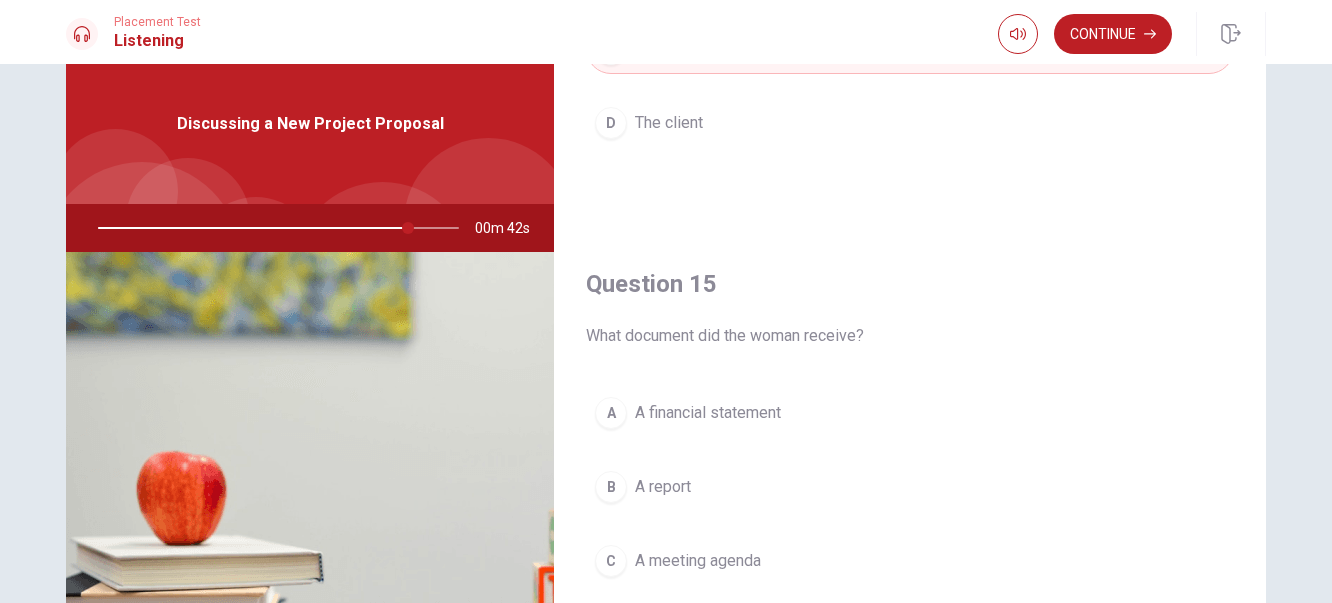 scroll, scrollTop: 1865, scrollLeft: 0, axis: vertical 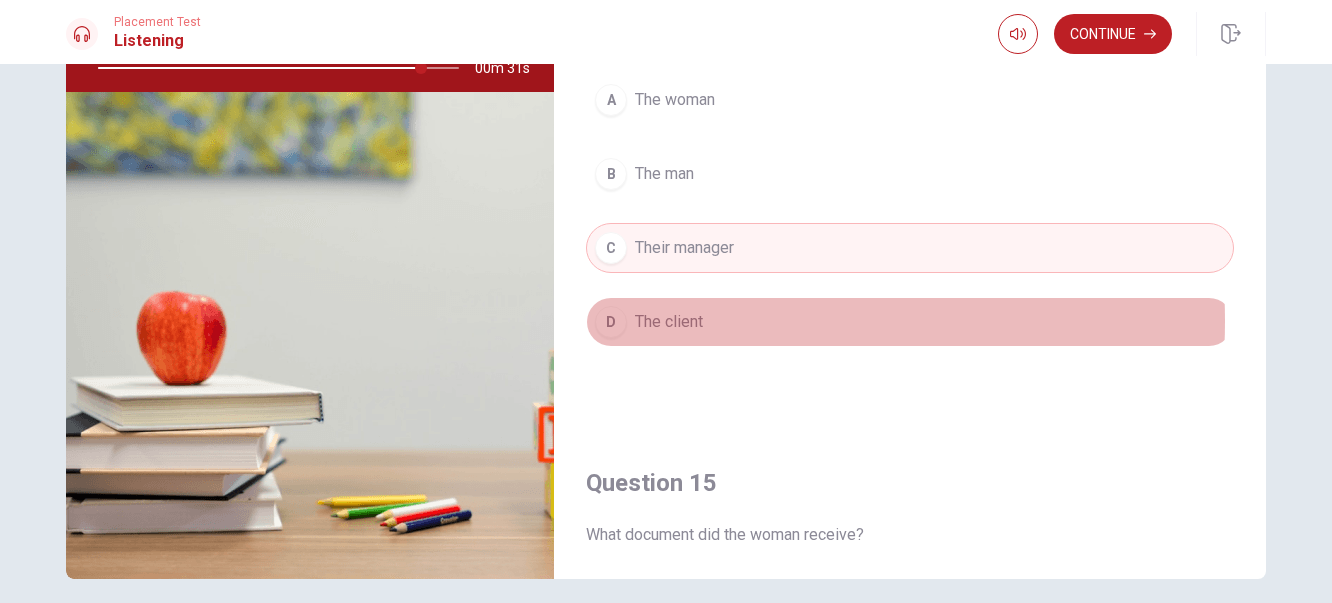 click on "D The client" at bounding box center [910, 322] 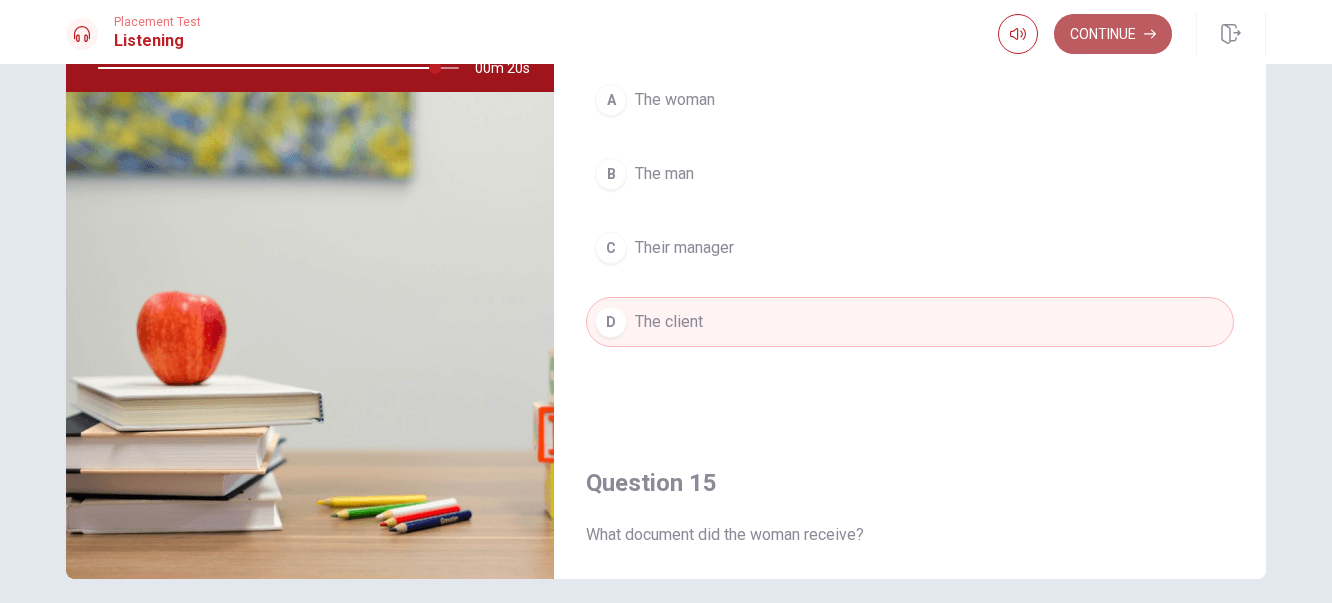 click on "Continue" at bounding box center [1113, 34] 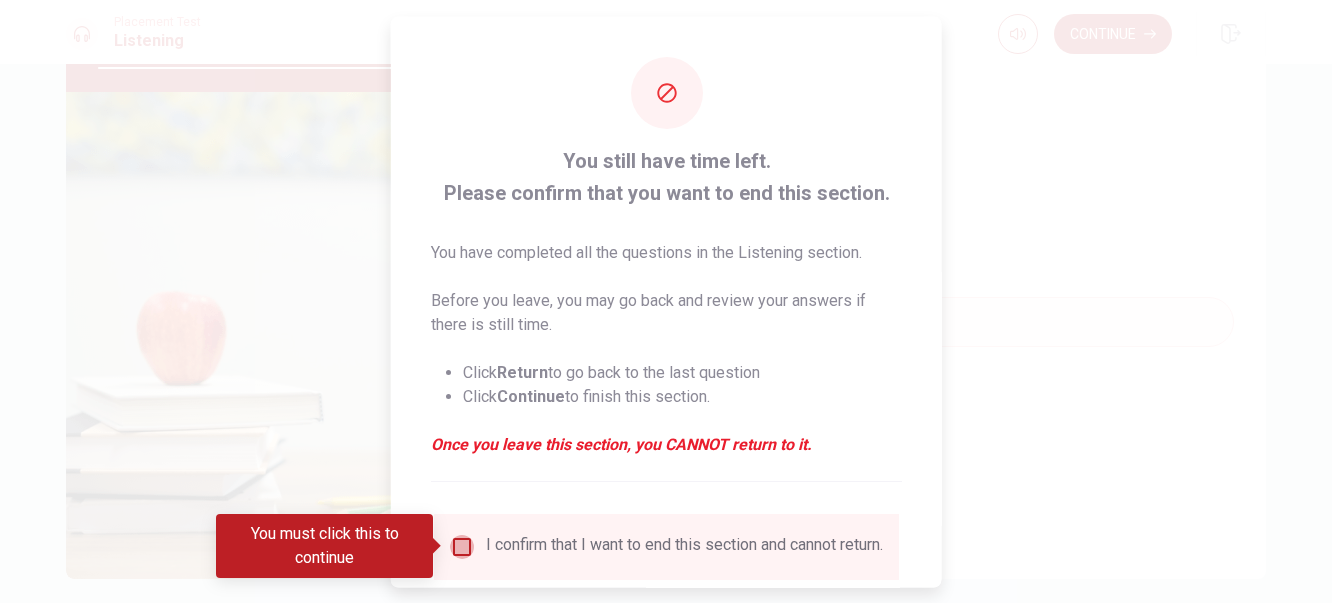 click at bounding box center (462, 546) 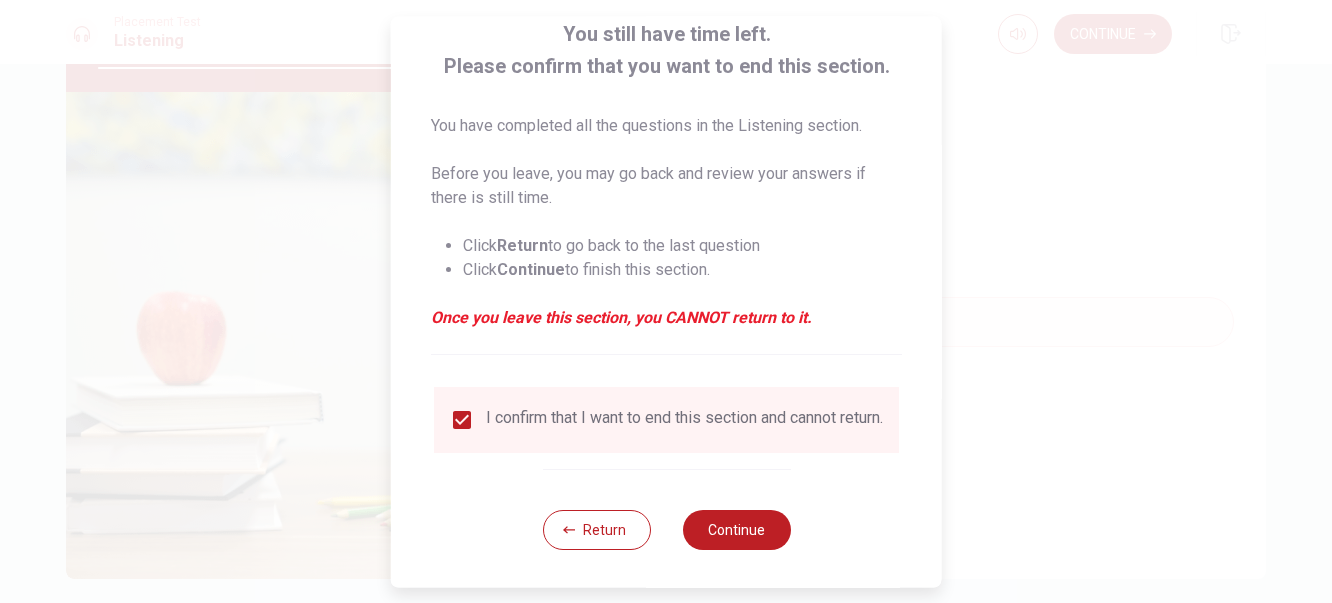 scroll, scrollTop: 143, scrollLeft: 0, axis: vertical 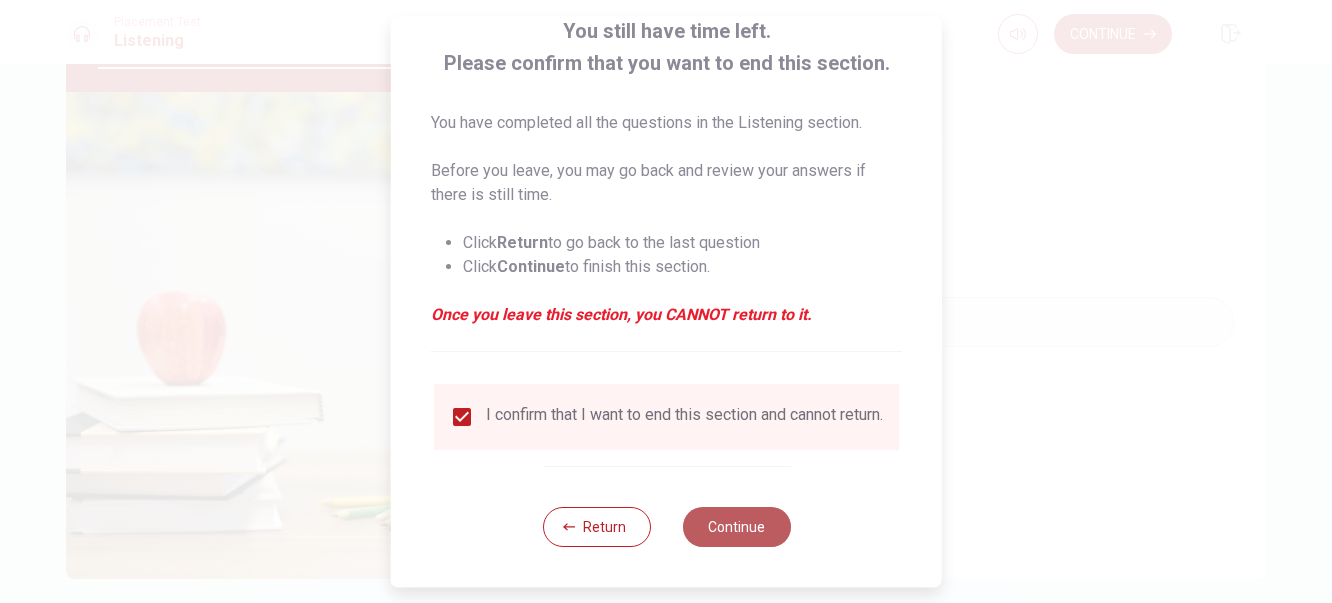 click on "Continue" at bounding box center [736, 527] 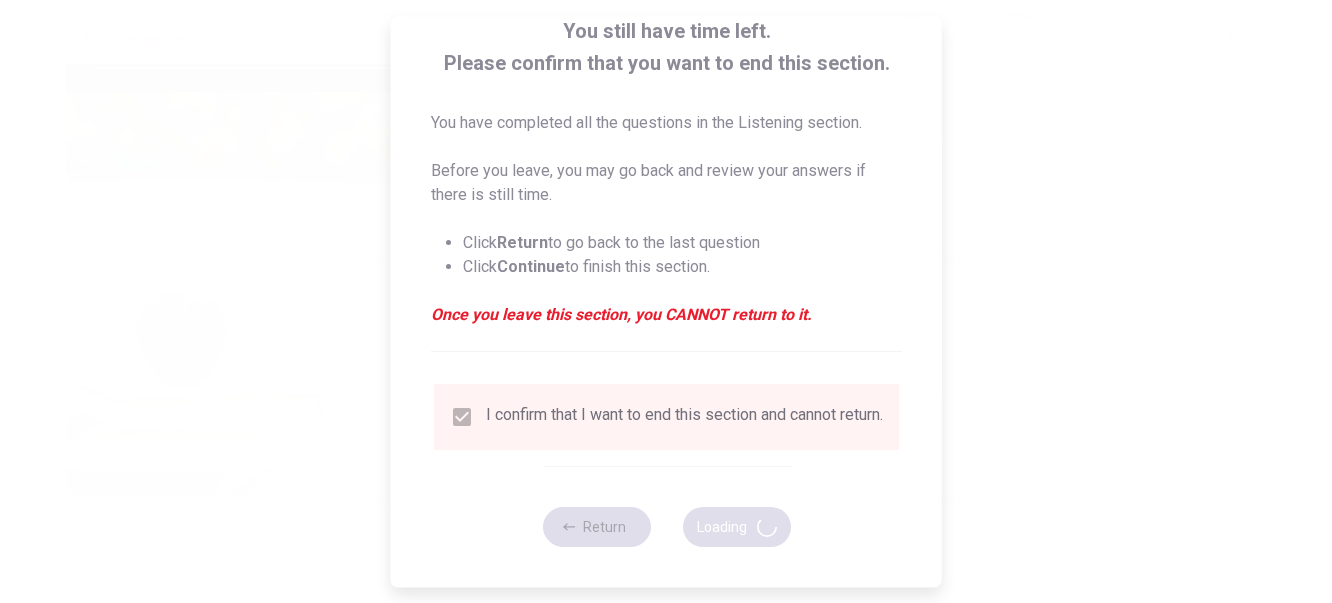 type on "97" 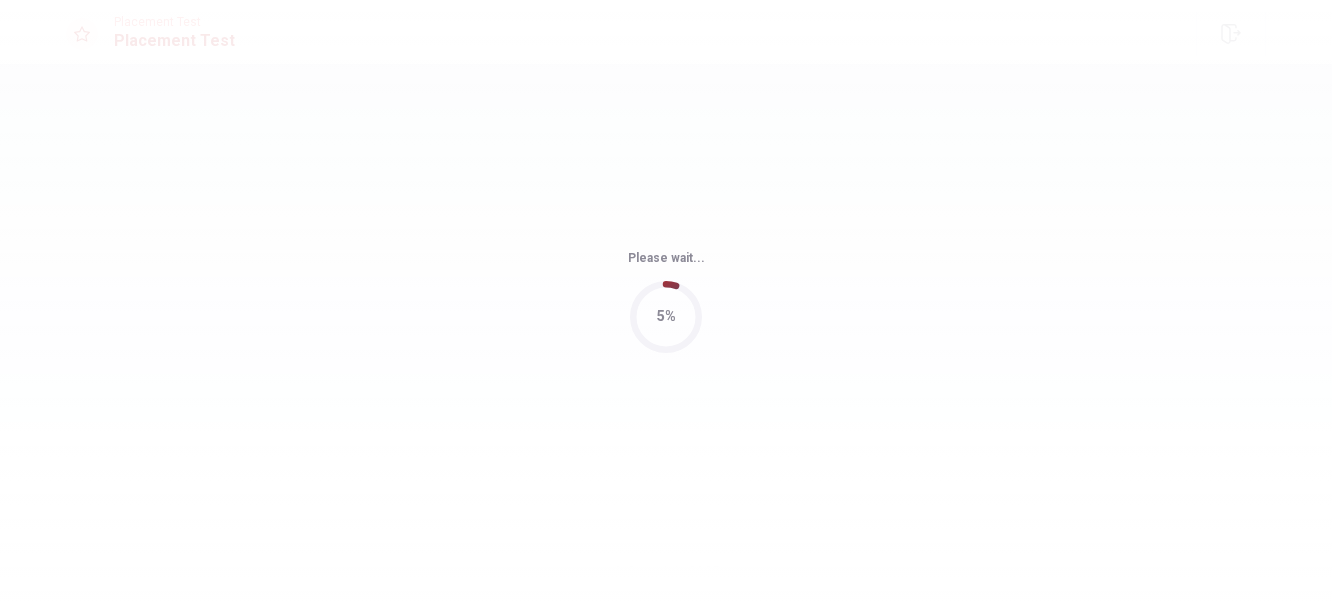 scroll, scrollTop: 0, scrollLeft: 0, axis: both 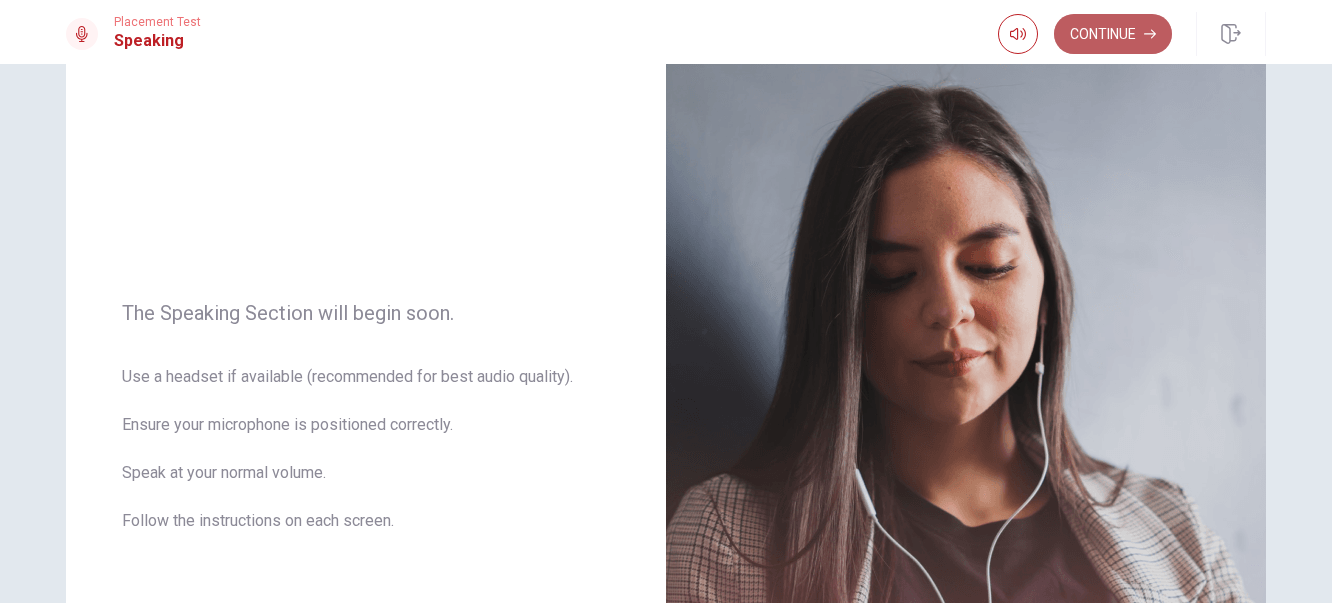 click on "Continue" at bounding box center [1113, 34] 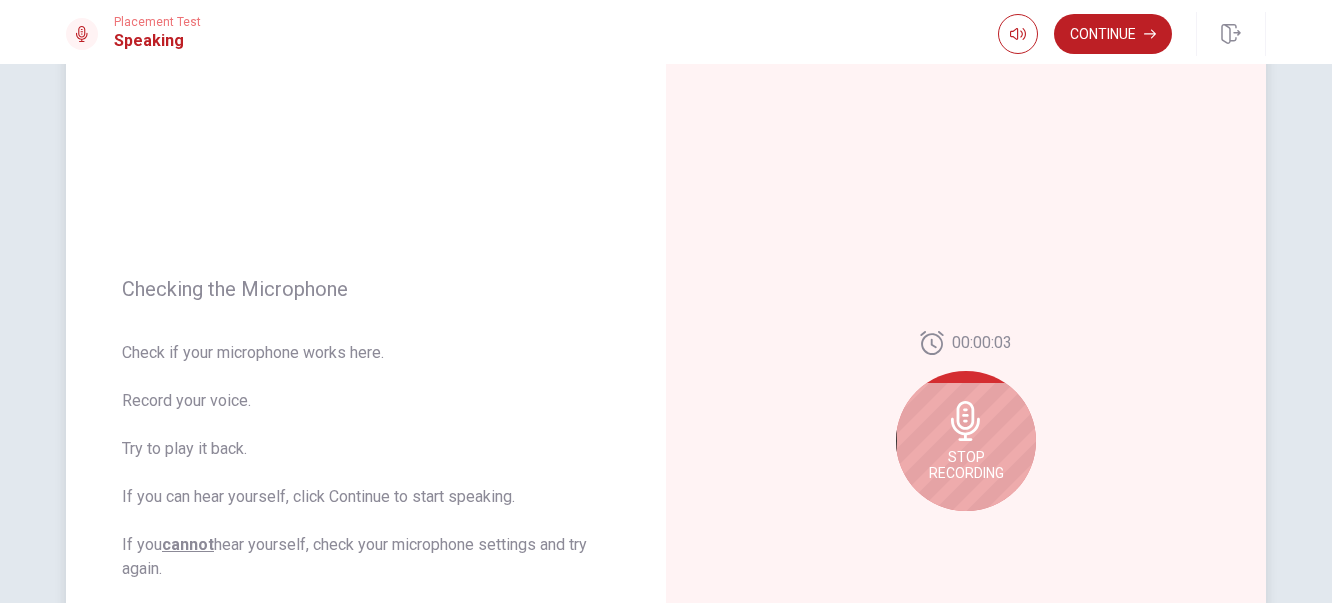 click 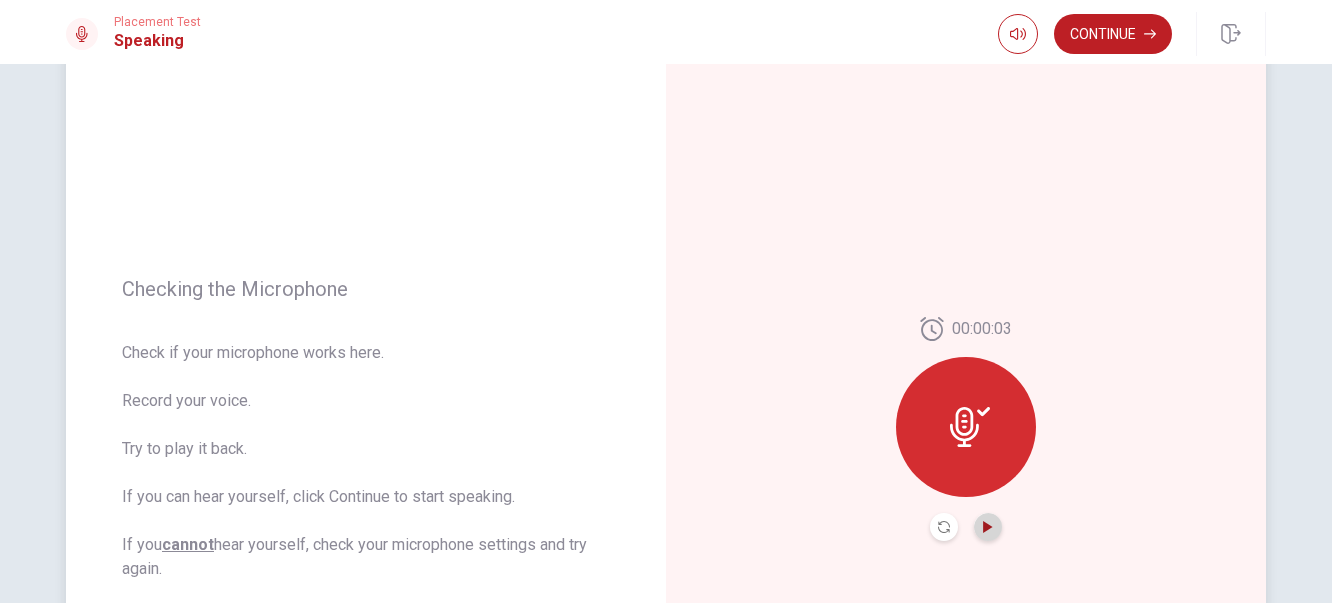 click 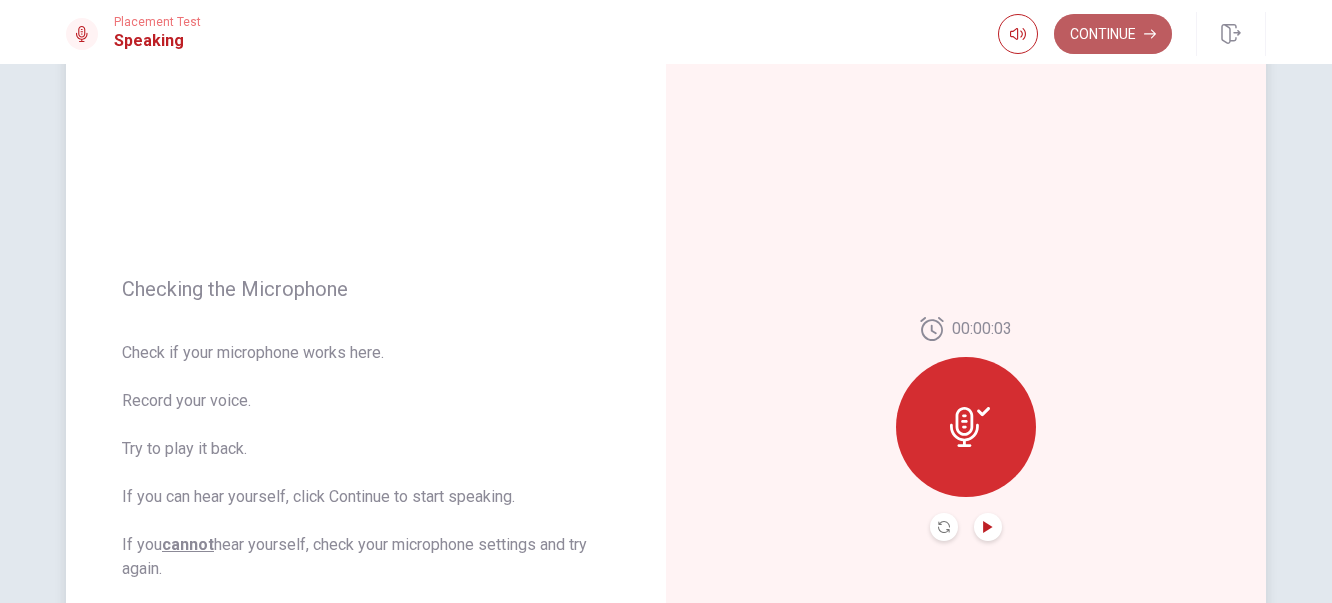 click on "Continue" at bounding box center [1113, 34] 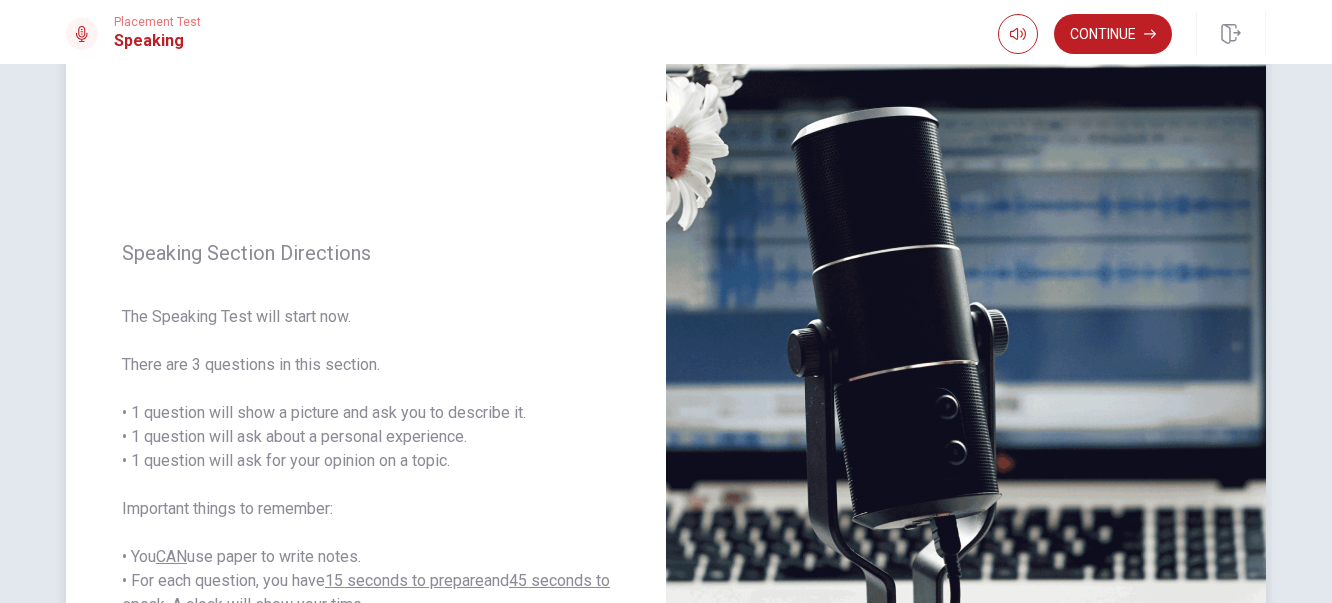 click on "The Speaking Test will start now.
There are 3 questions in this section.
• 1 question will show a picture and ask you to describe it.
• 1 question will ask about a personal experience.
• 1 question will ask for your opinion on a topic.
Important things to remember:
• You  CAN  use paper to write notes.
• For each question, you have  15 seconds to prepare  and  45 seconds to speak . A clock will show your time." at bounding box center [366, 461] 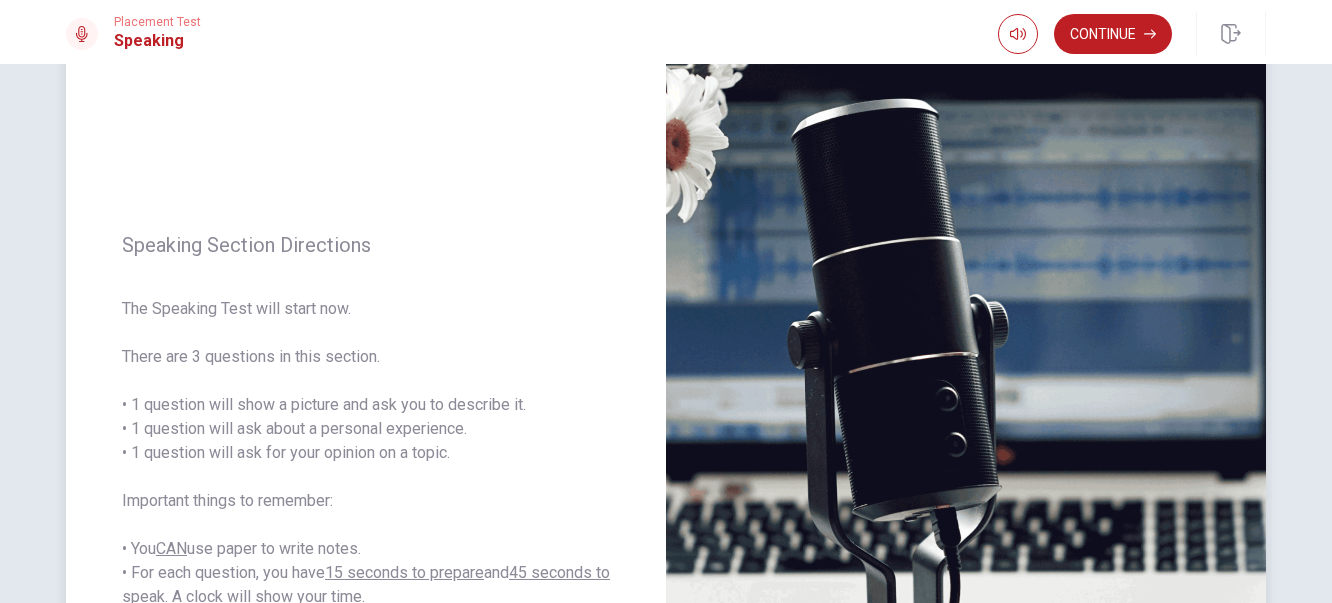 scroll, scrollTop: 117, scrollLeft: 0, axis: vertical 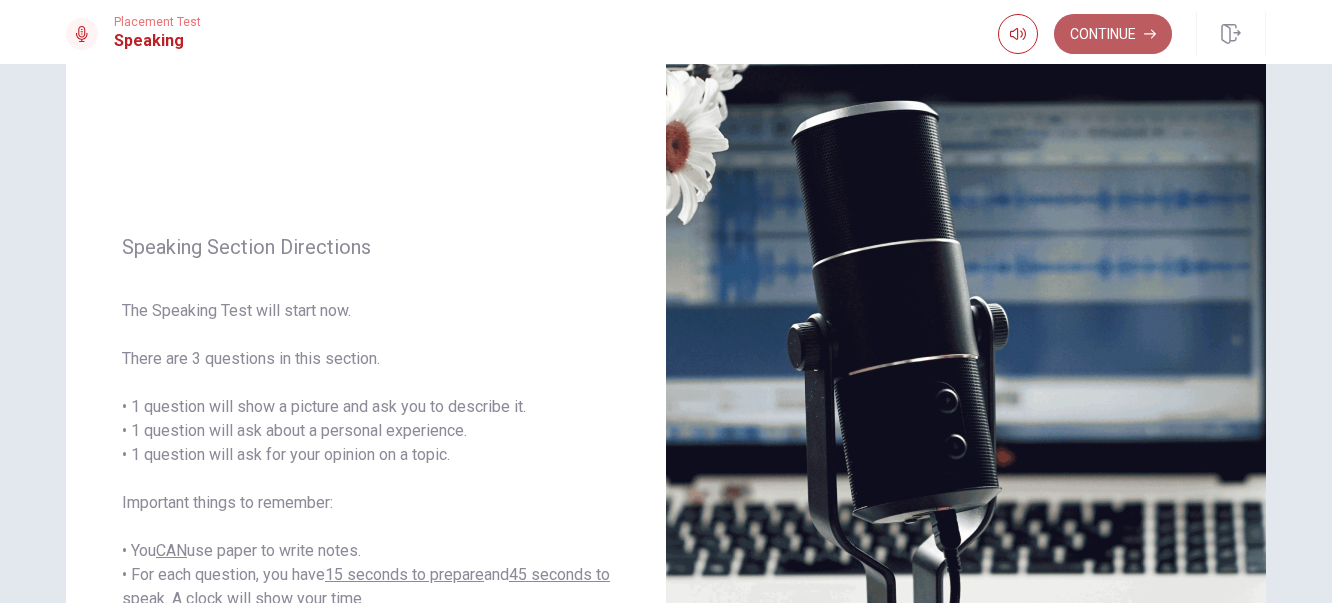 click on "Continue" at bounding box center (1113, 34) 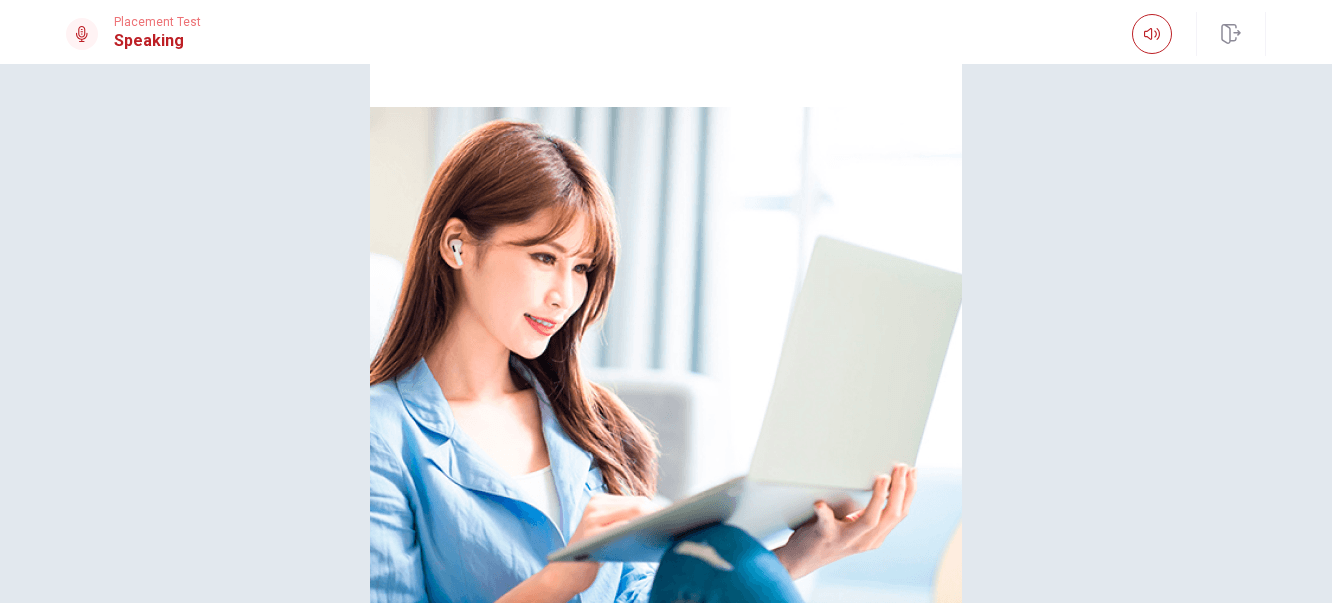 scroll, scrollTop: 274, scrollLeft: 0, axis: vertical 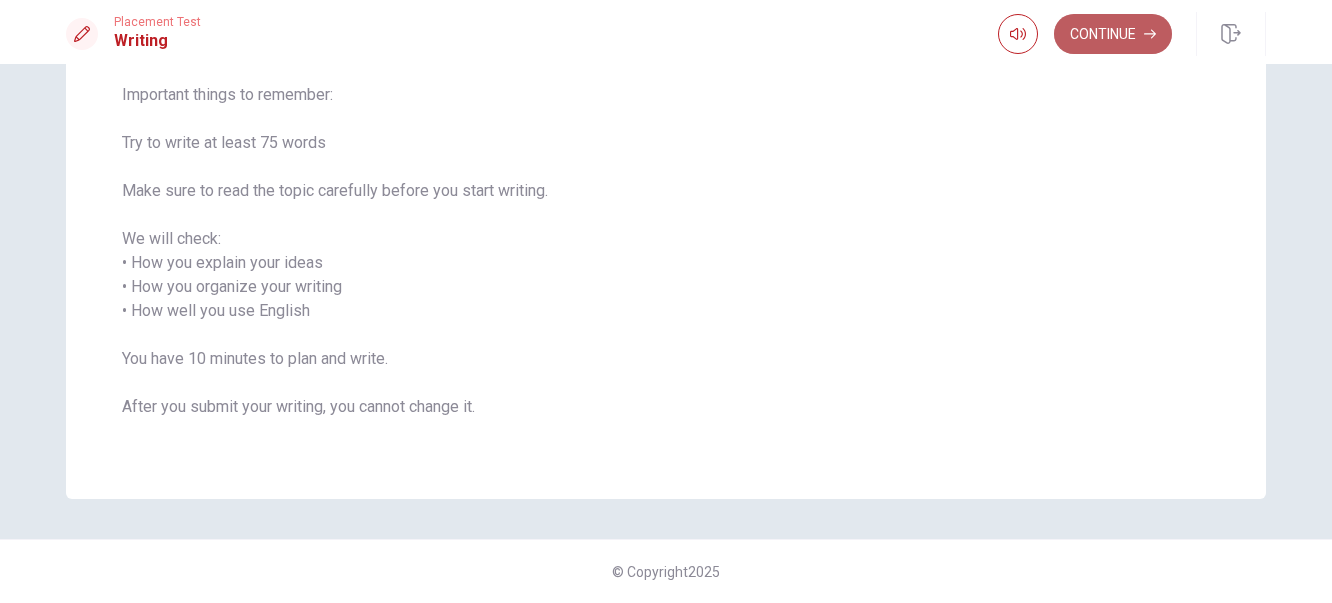 click on "Continue" at bounding box center (1113, 34) 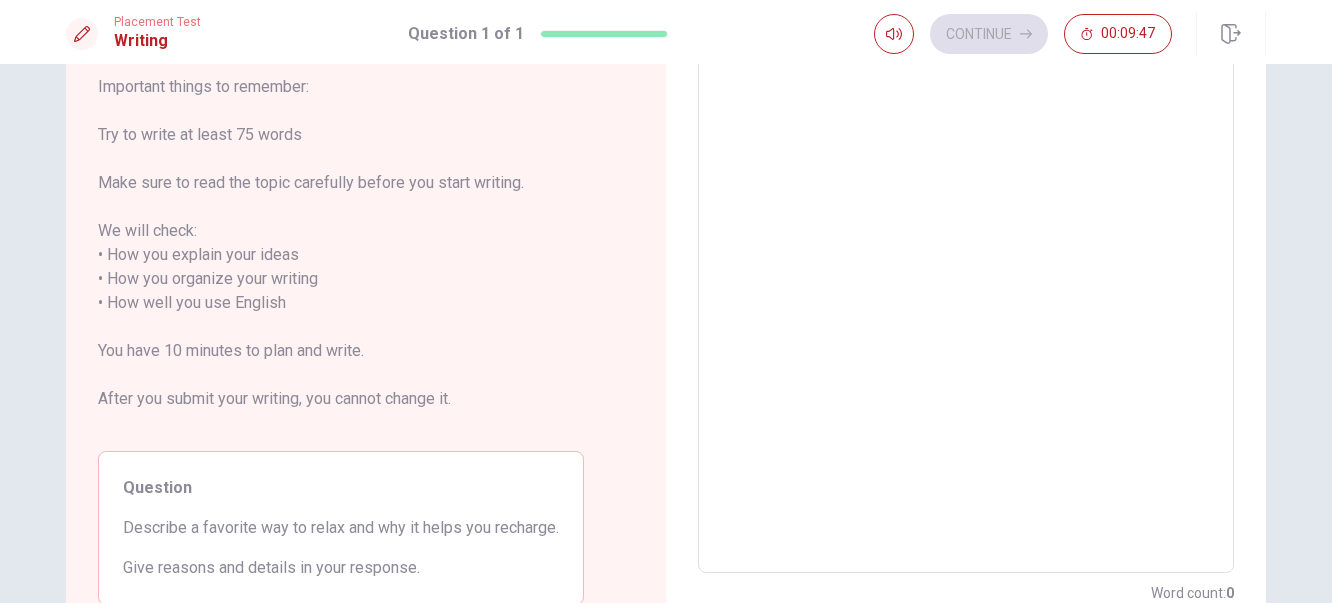 scroll, scrollTop: 125, scrollLeft: 0, axis: vertical 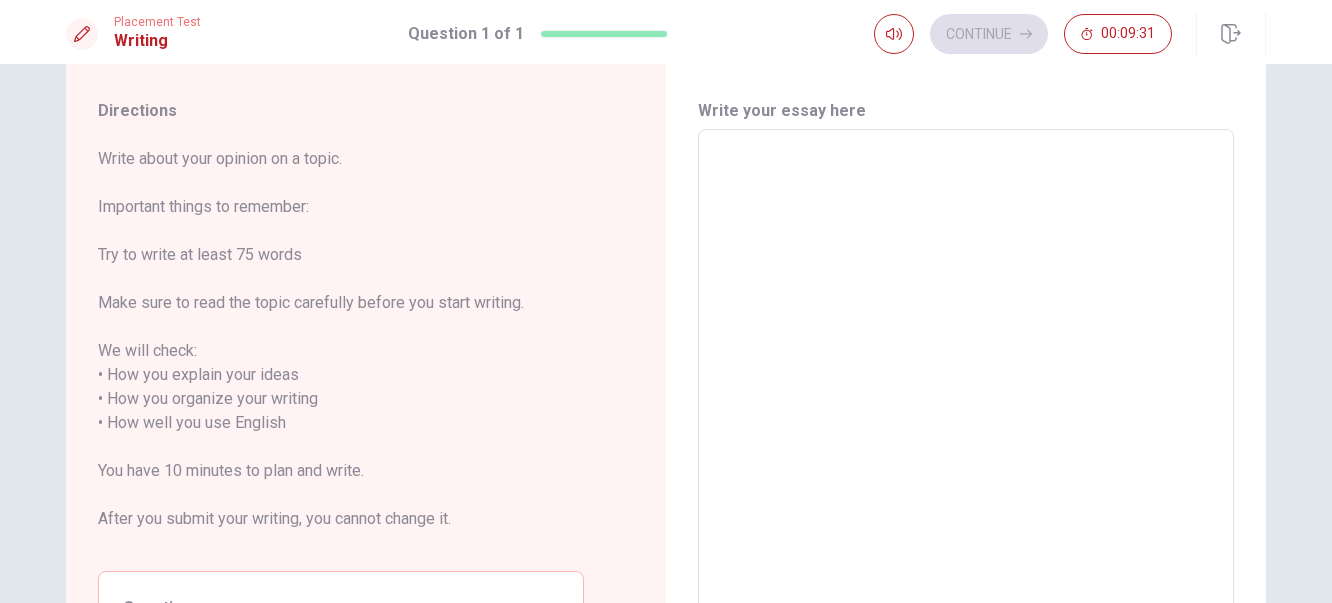 click at bounding box center [966, 411] 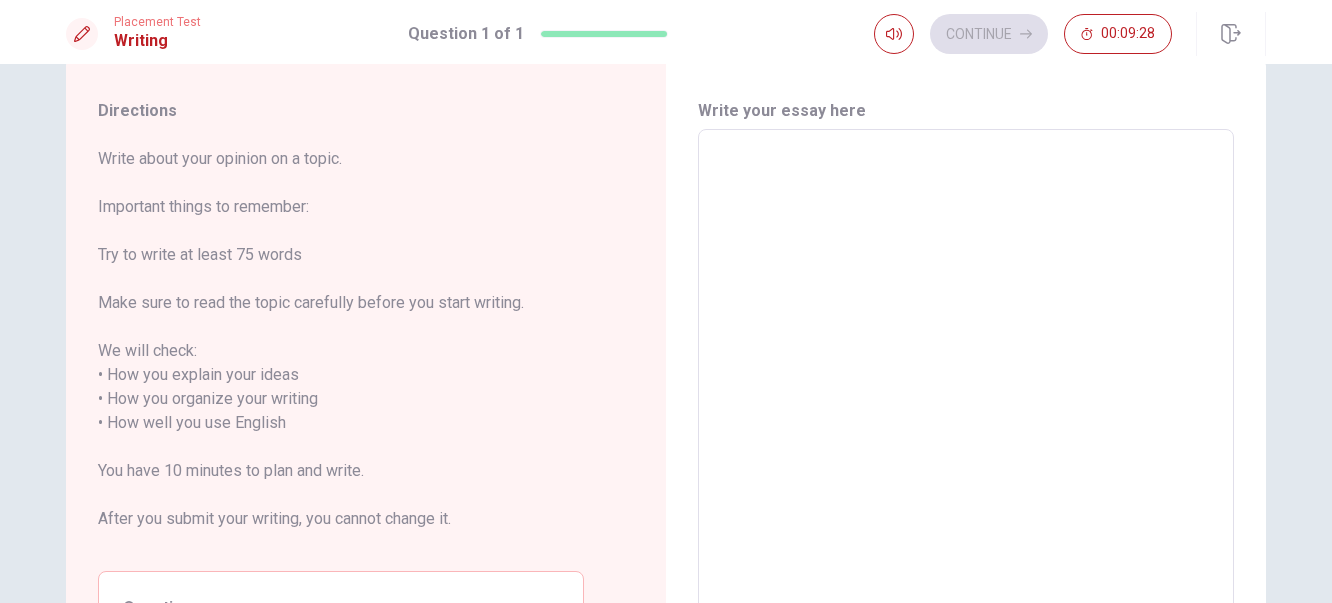 type on "m" 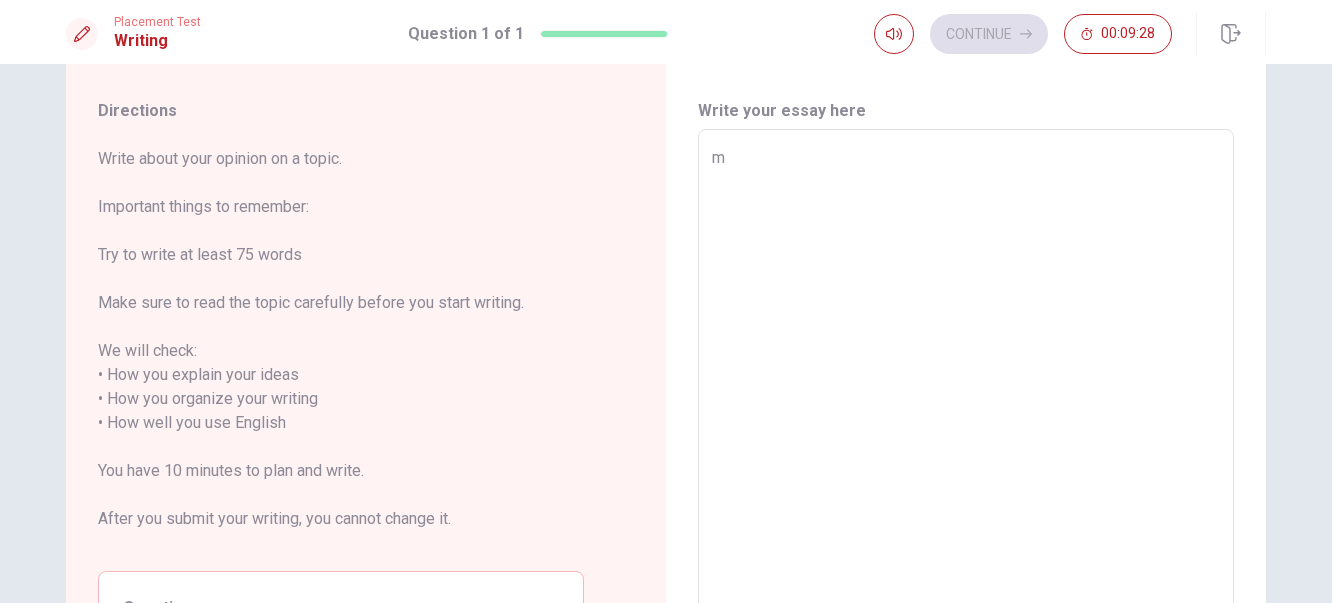 type on "x" 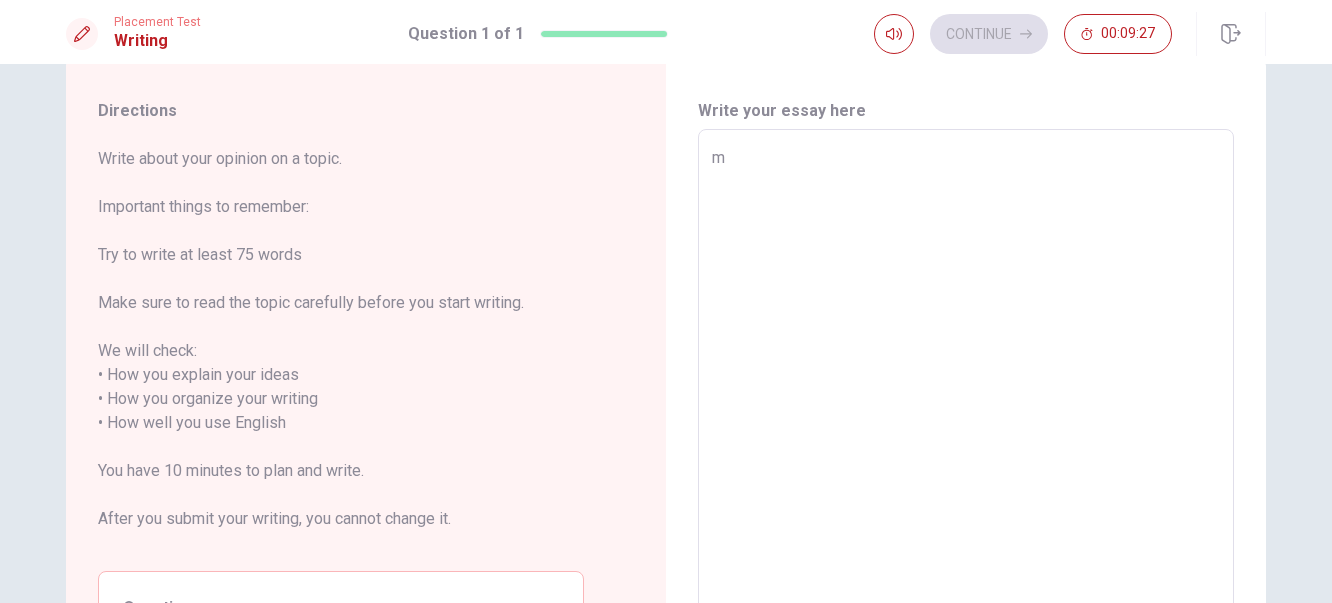 type on "my" 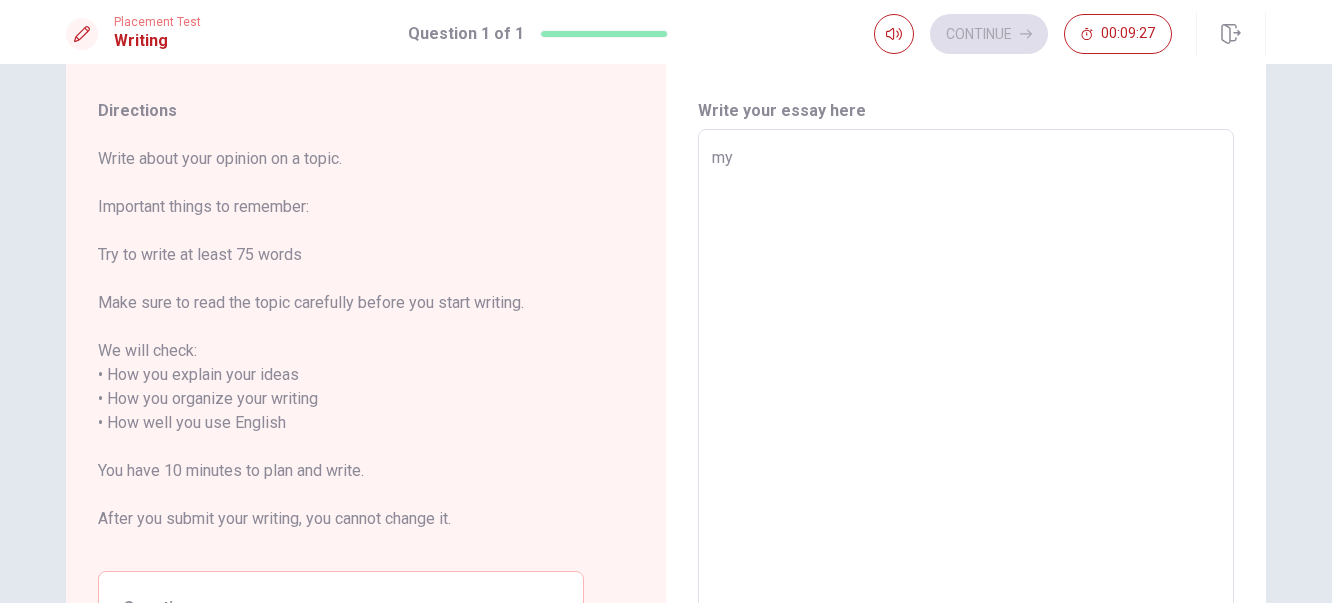 type on "x" 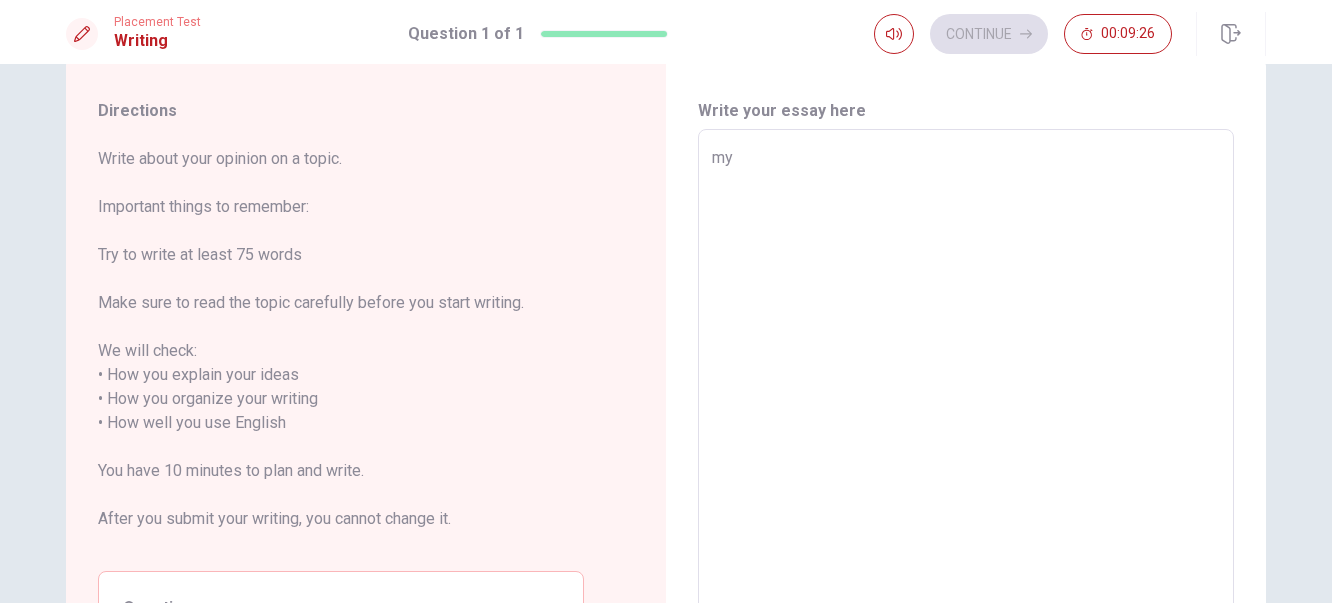 type on "my" 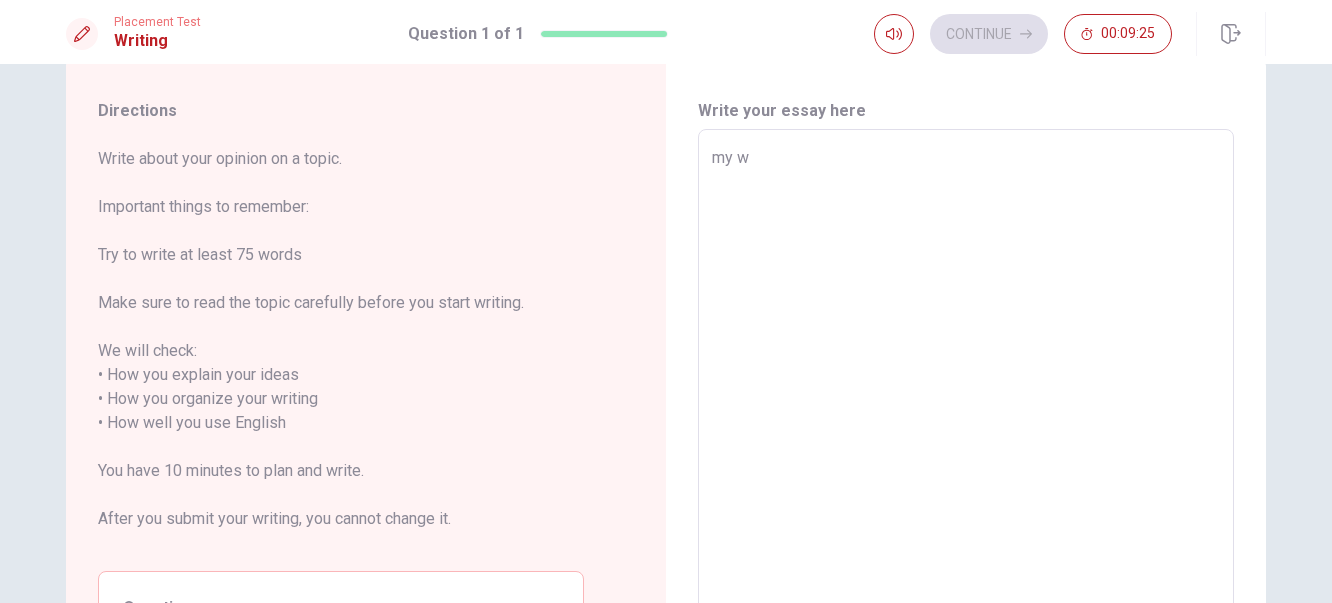 type on "x" 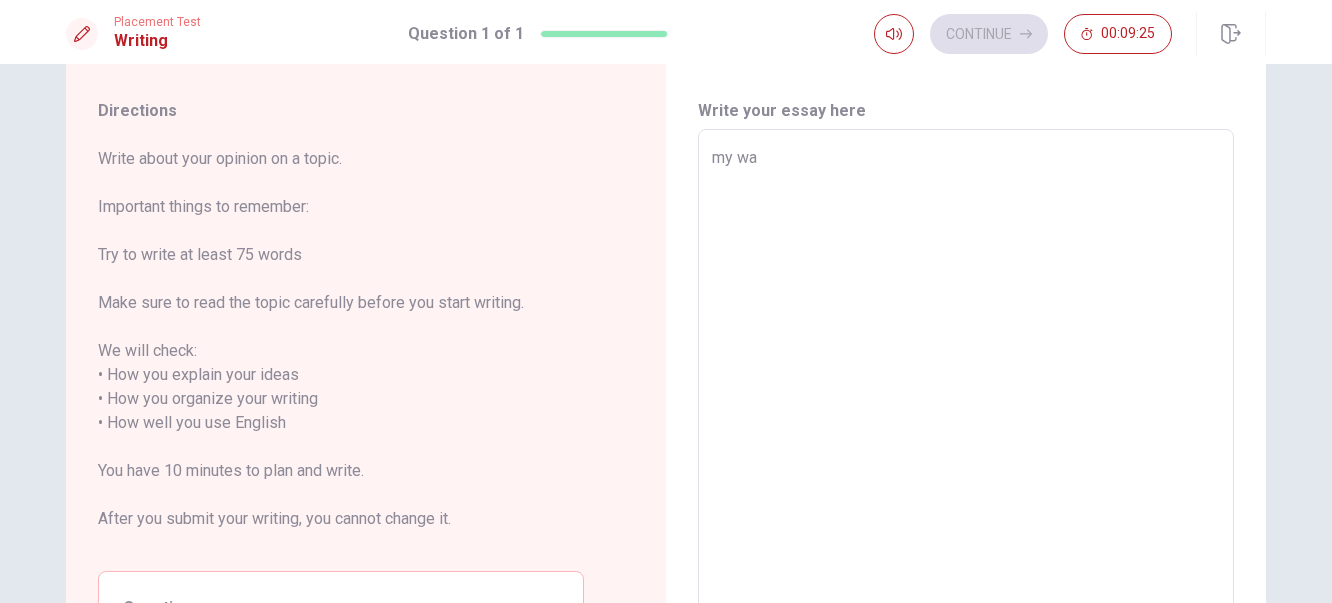 type on "x" 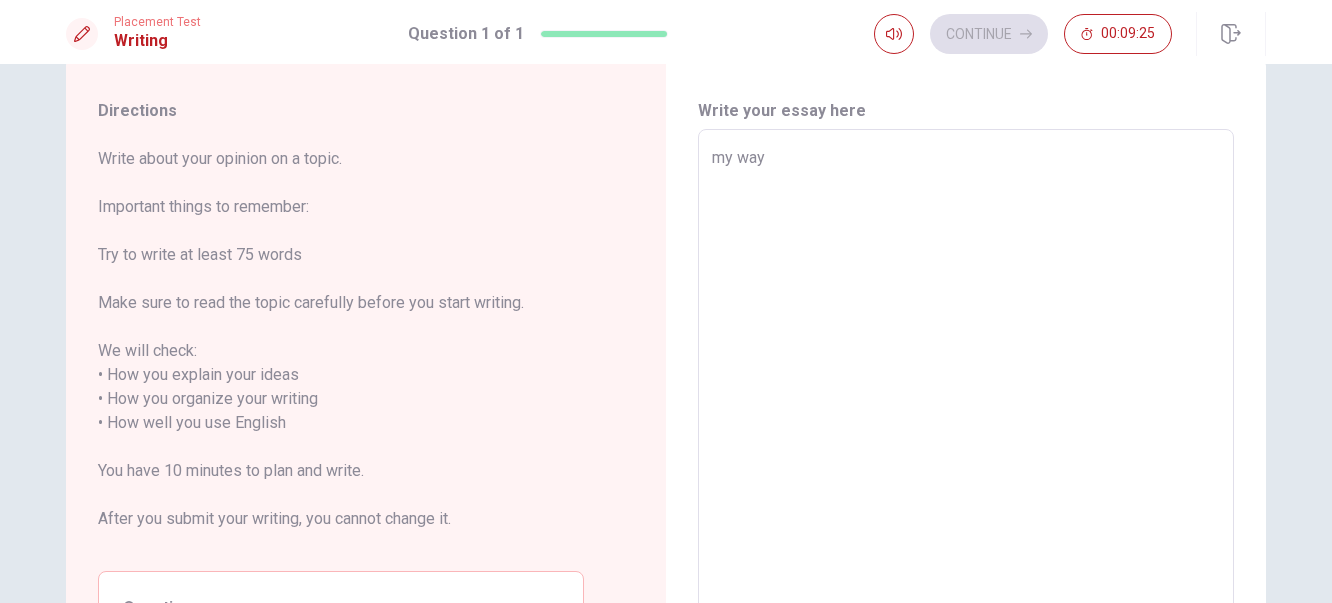 type on "x" 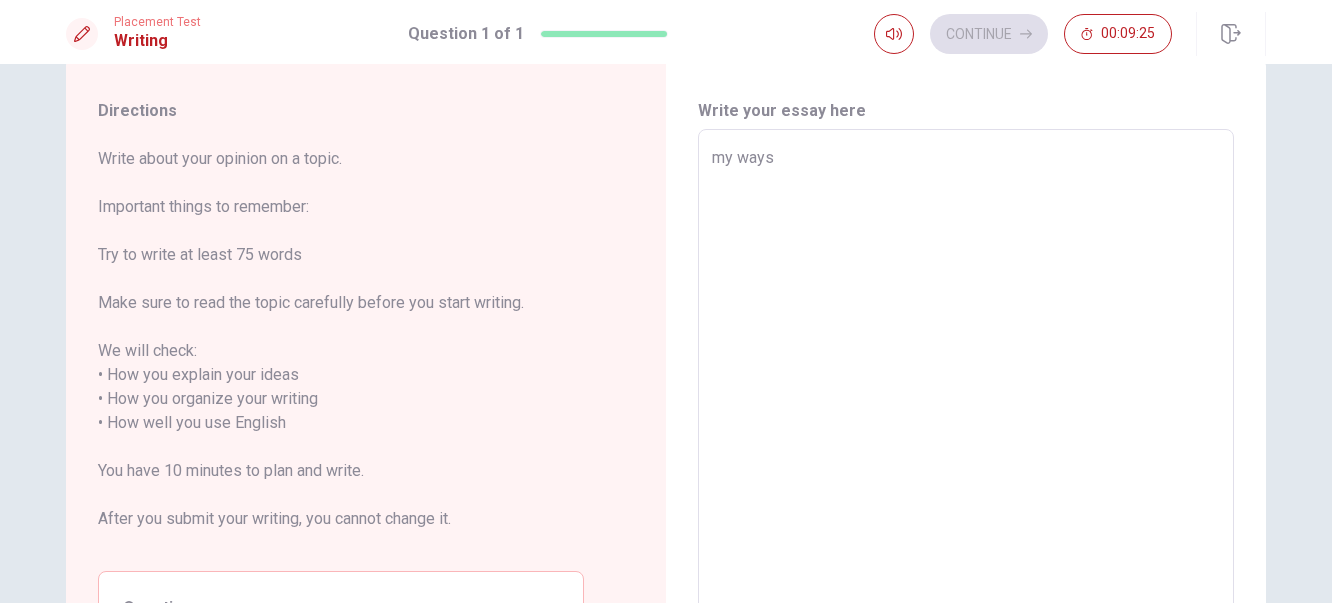 type on "x" 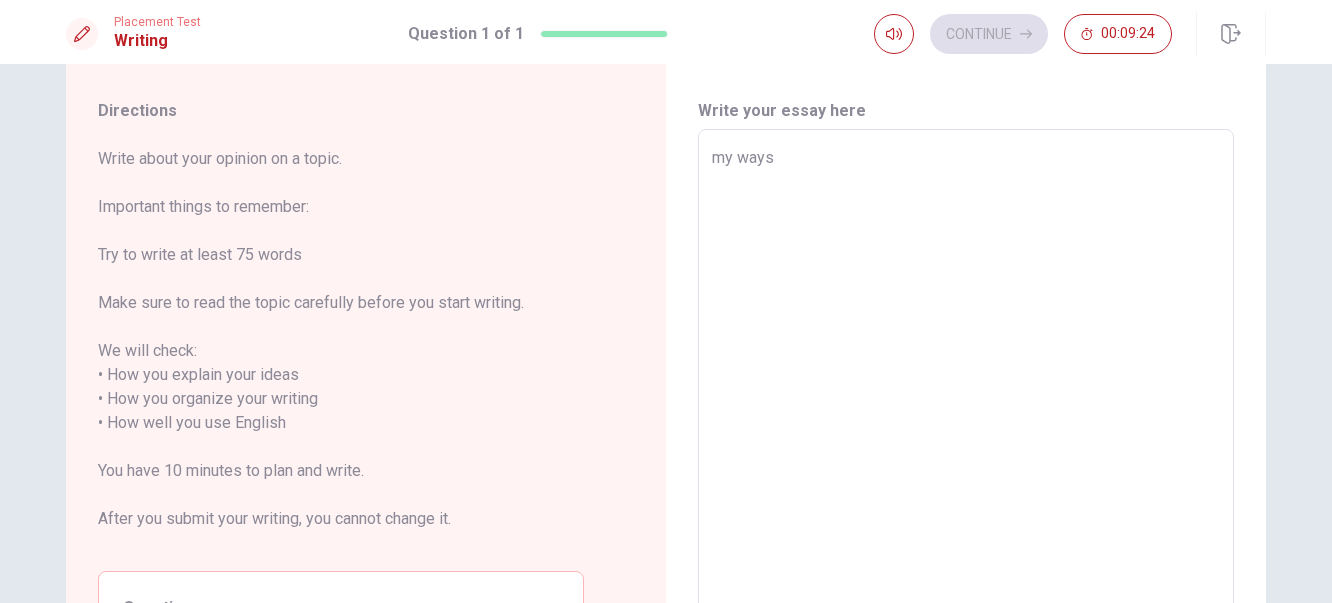 type on "my ways" 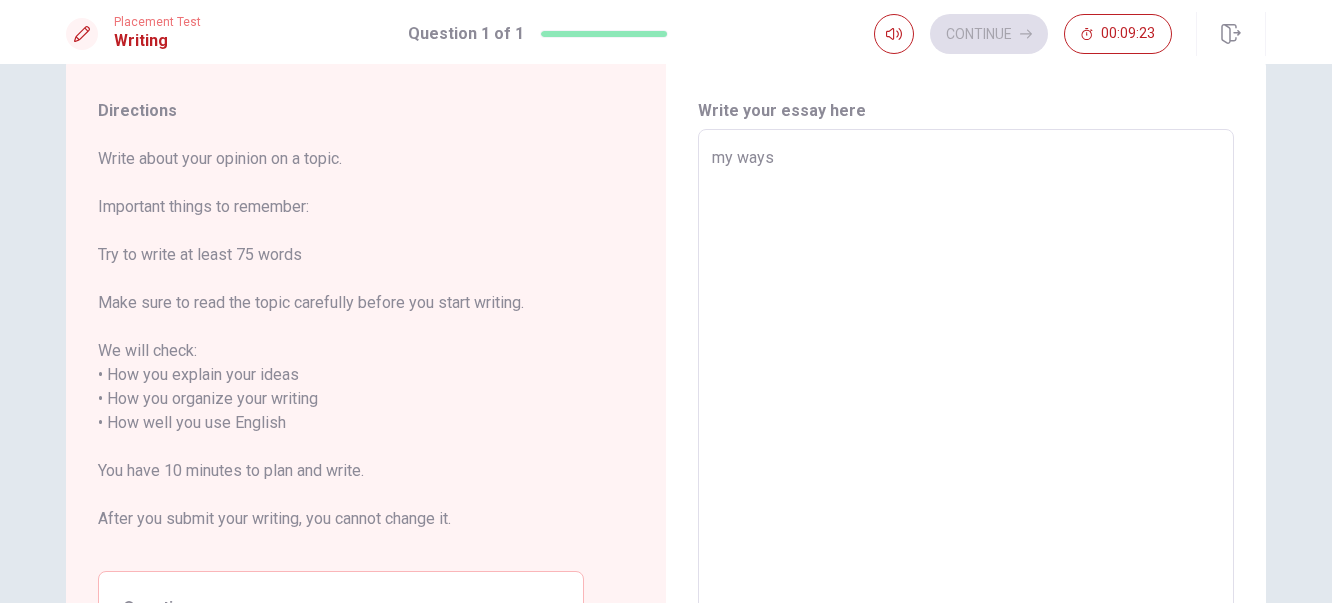 type on "my ways t" 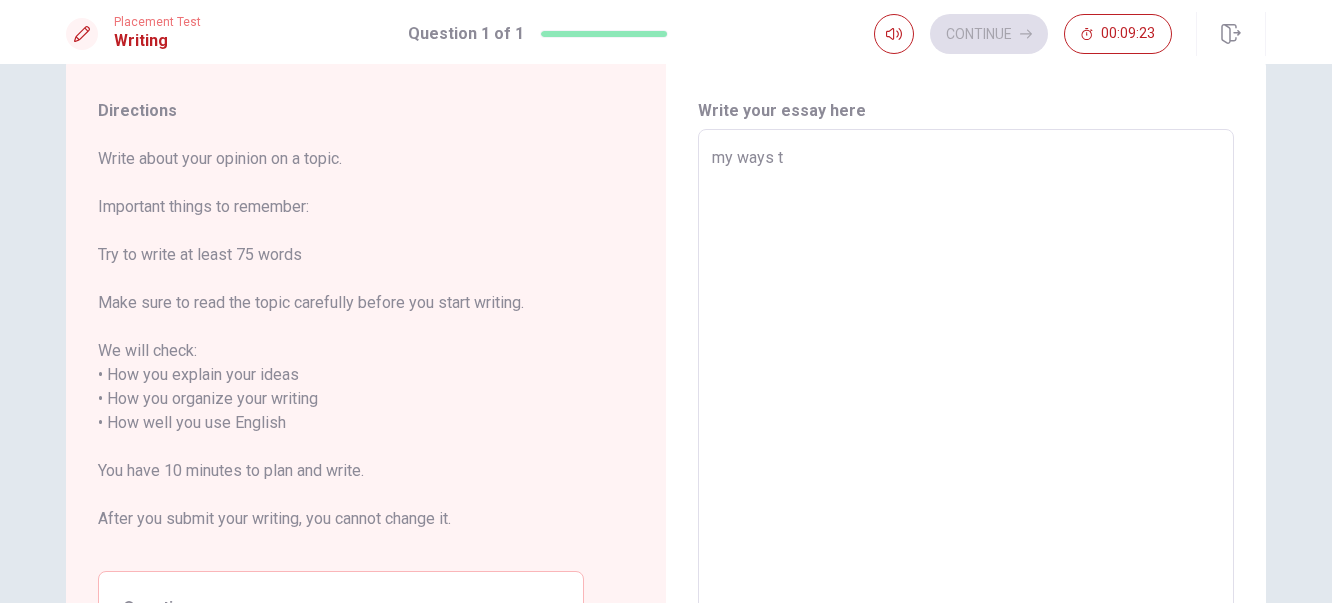 type on "x" 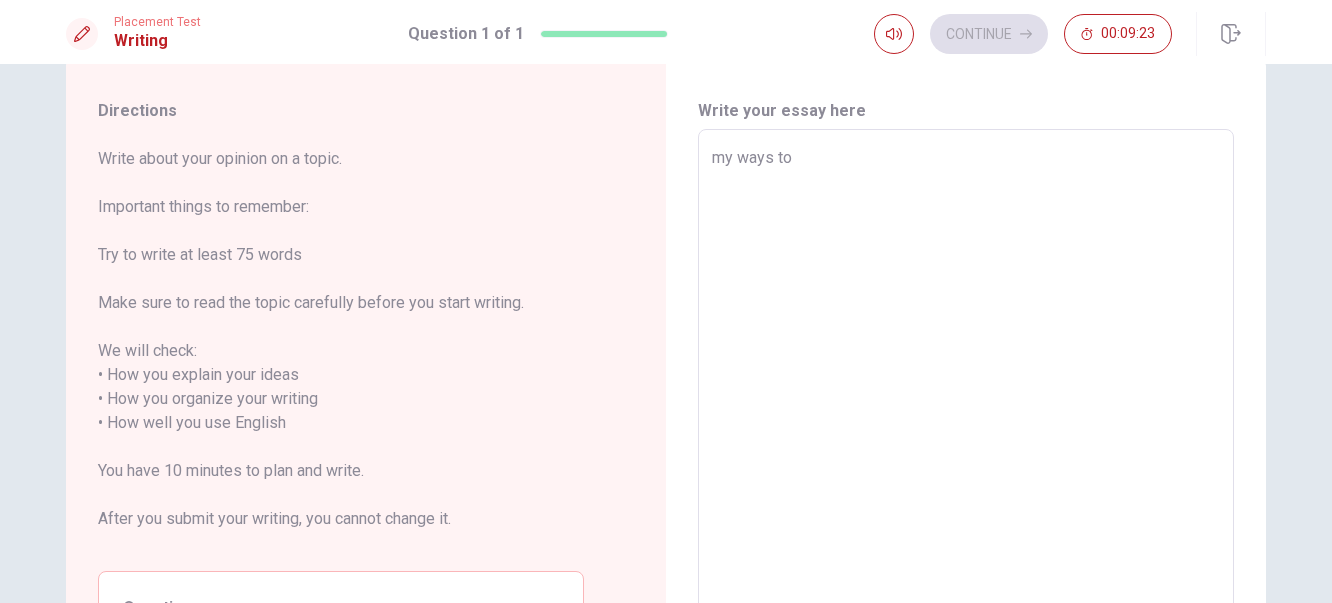 type on "x" 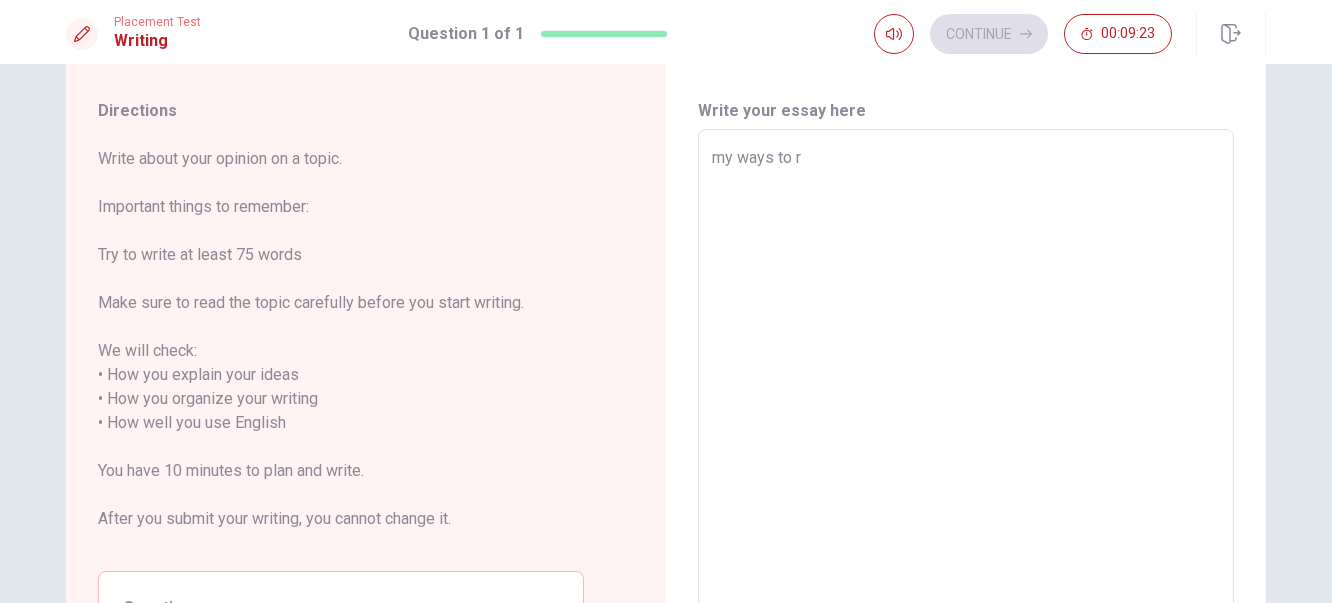 type on "x" 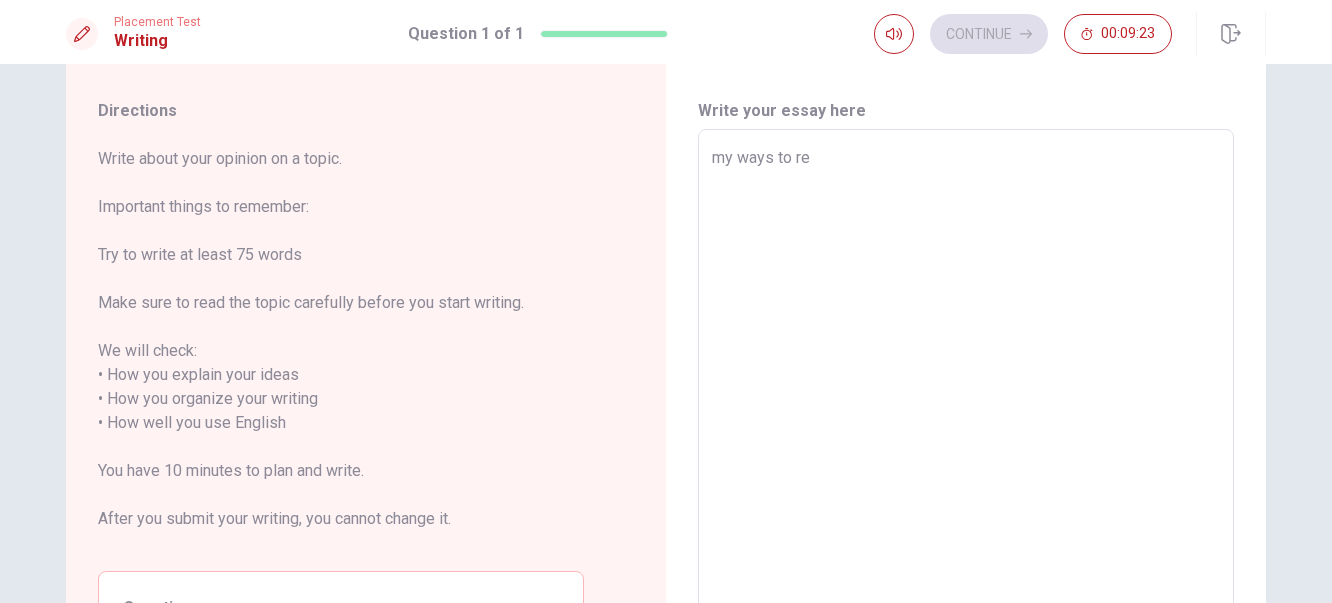 type on "x" 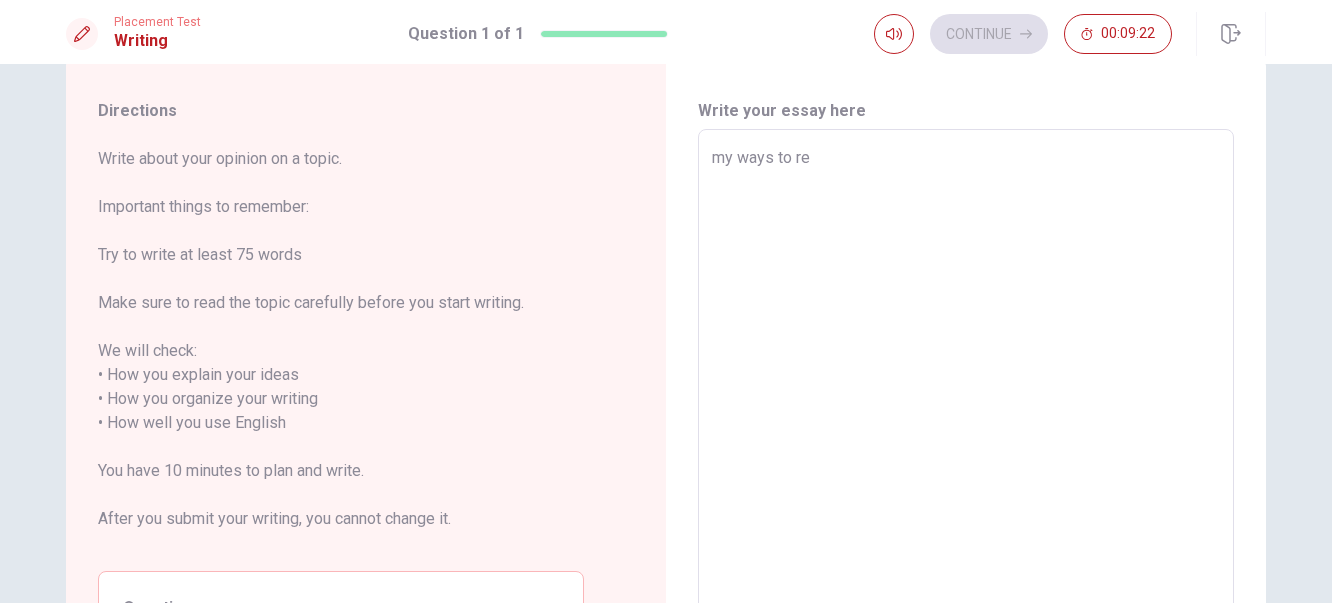type on "my ways to rel" 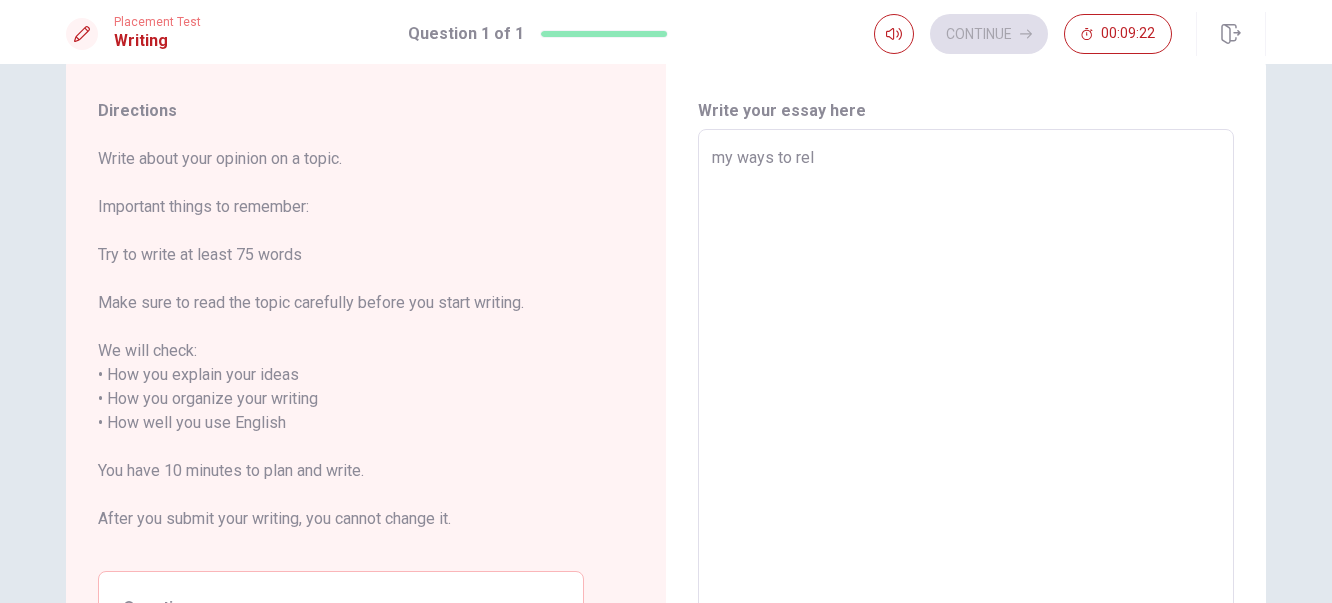 type on "x" 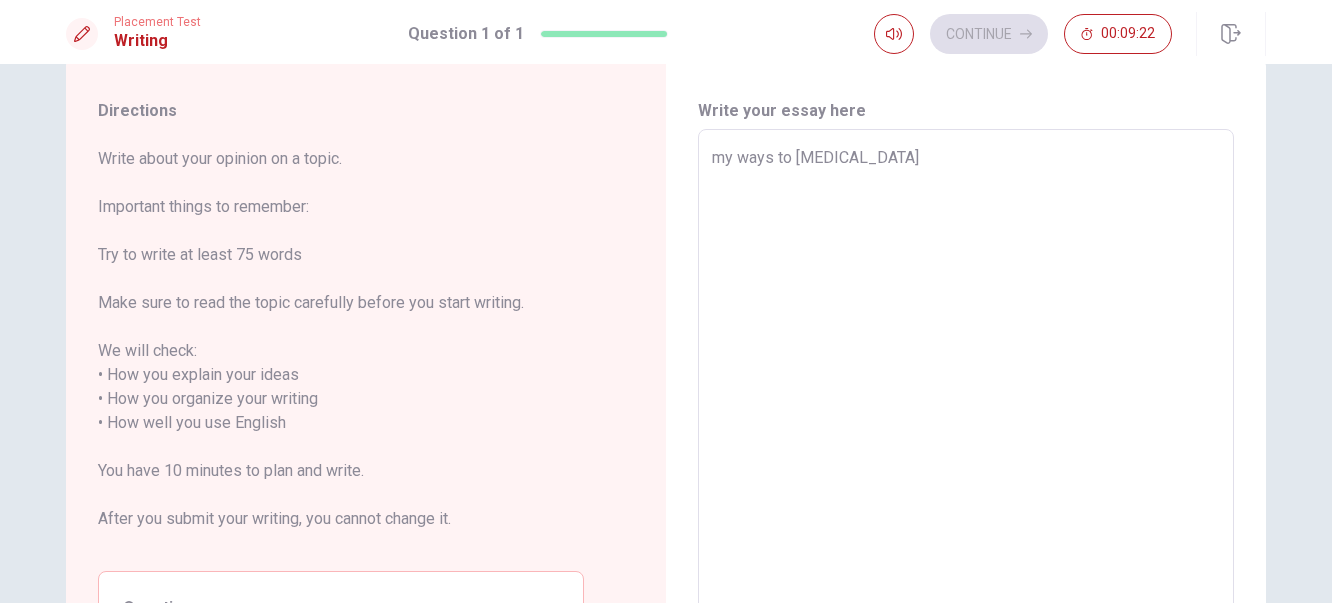 type on "x" 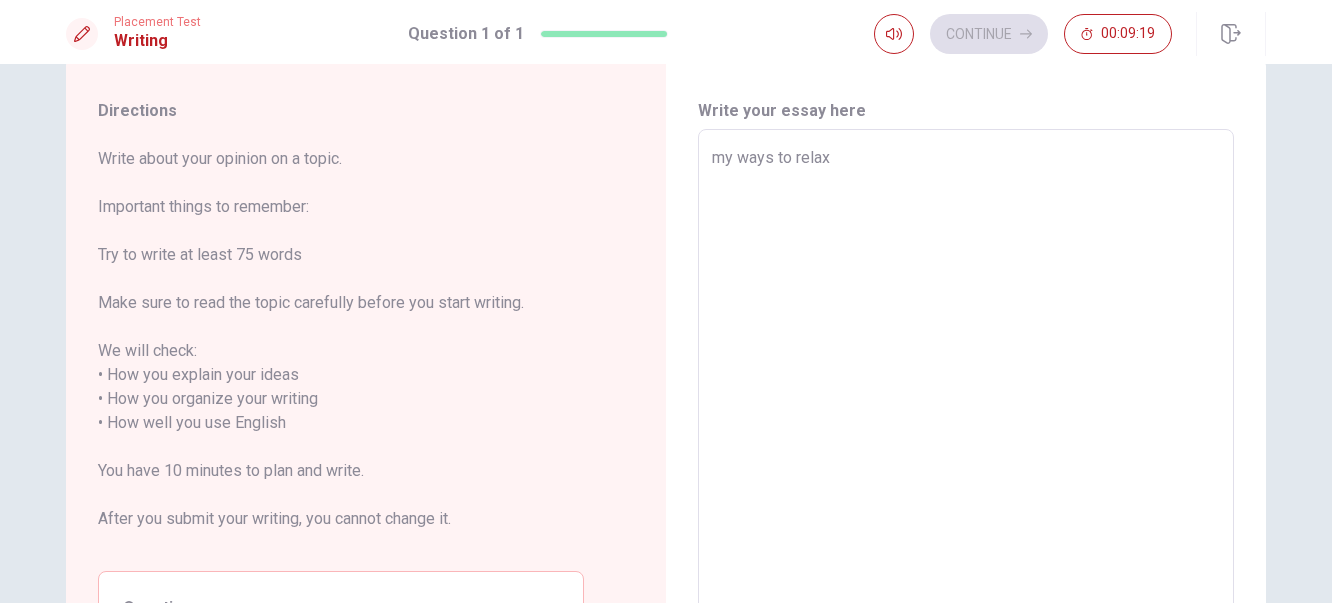 drag, startPoint x: 751, startPoint y: 184, endPoint x: 728, endPoint y: 195, distance: 25.495098 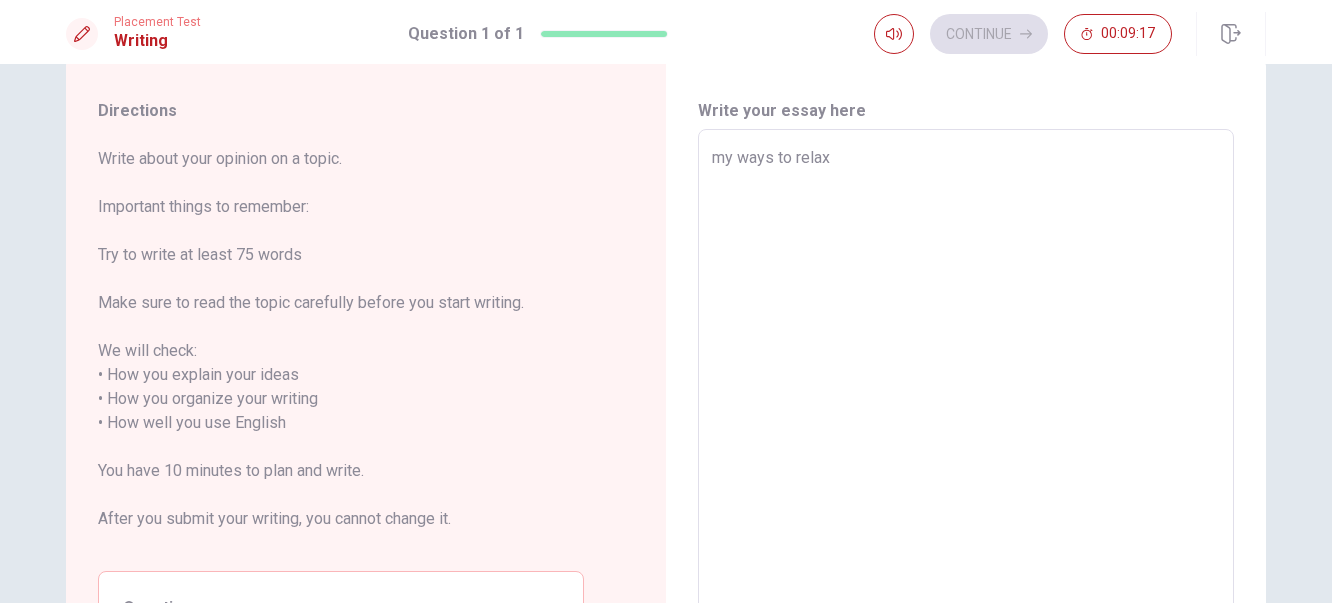click on "my ways to relax" at bounding box center [966, 411] 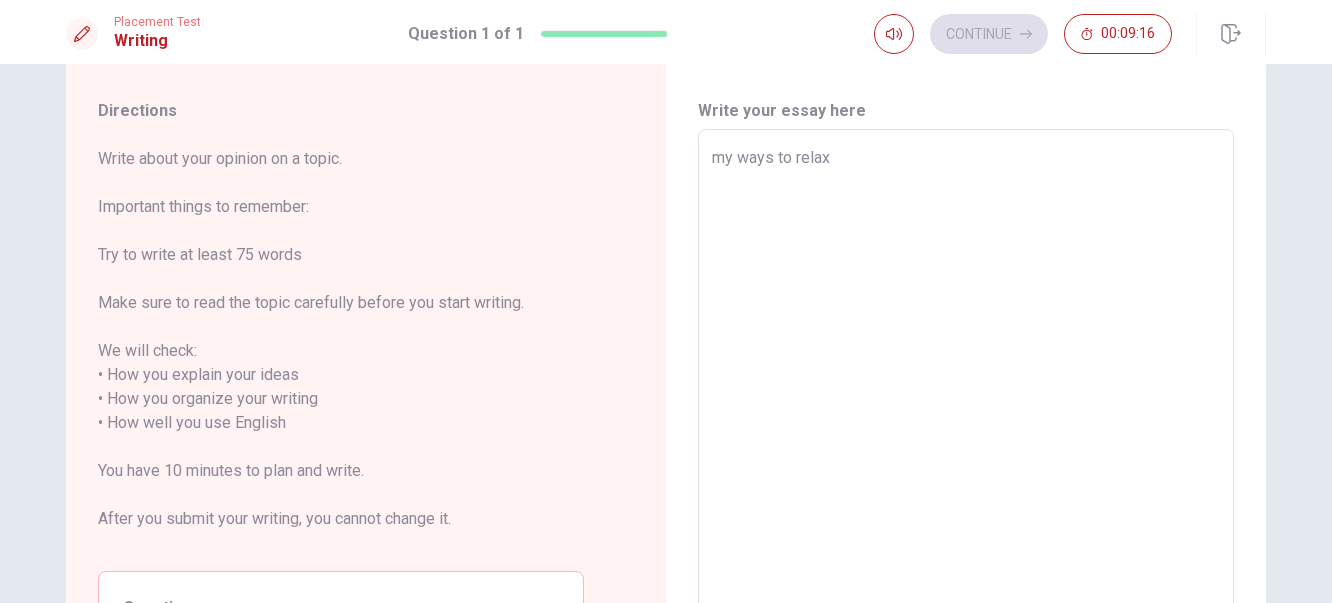 type on "my ways to relax" 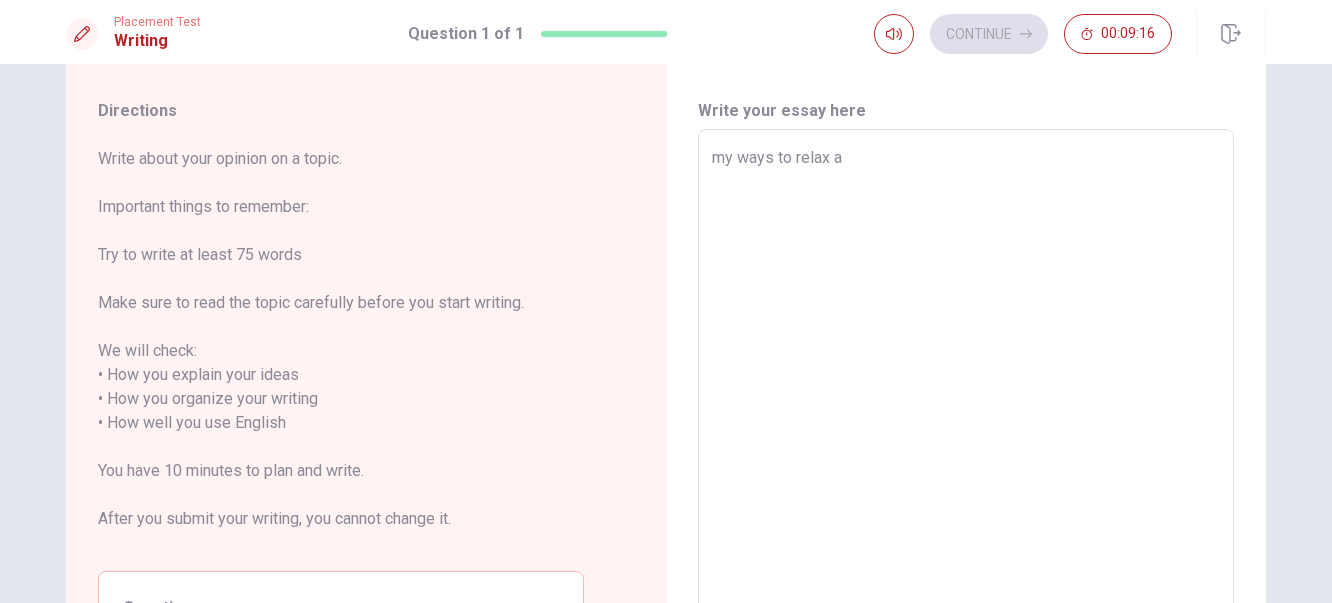 type on "x" 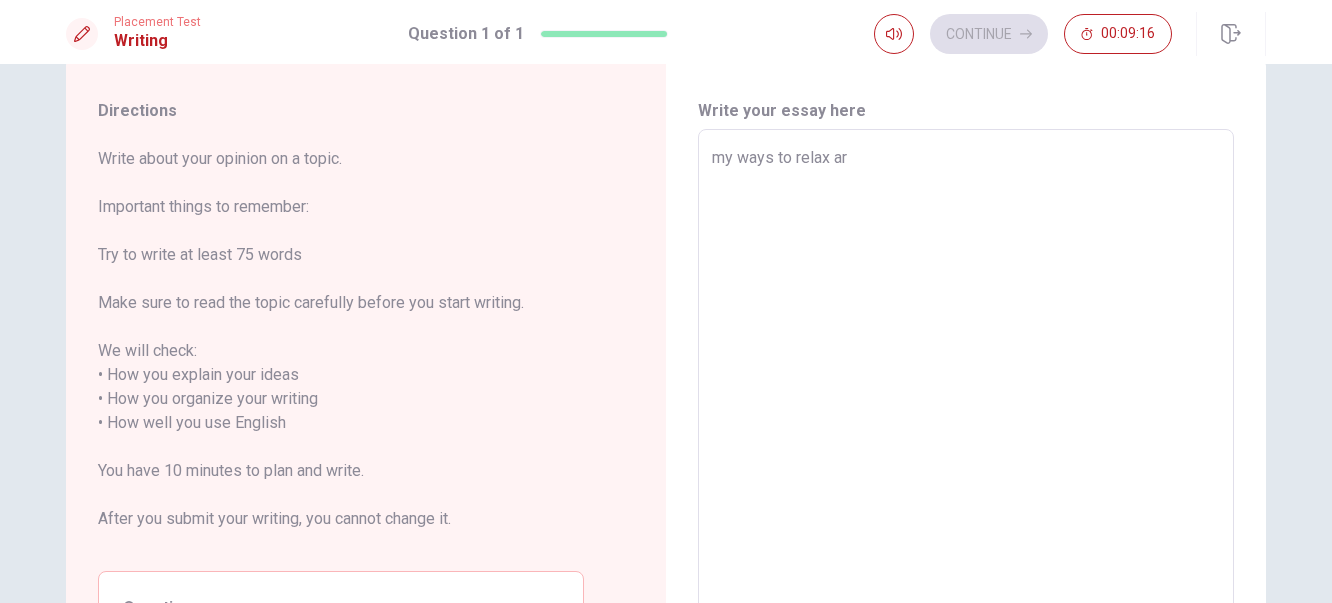 type on "x" 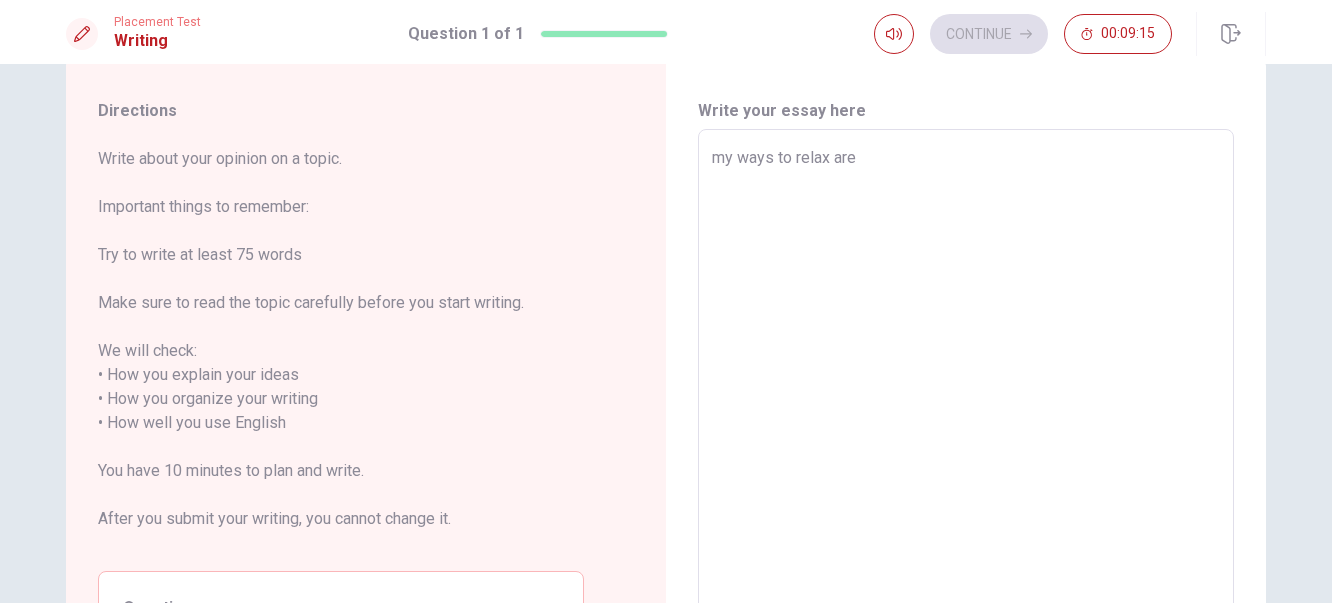 type on "x" 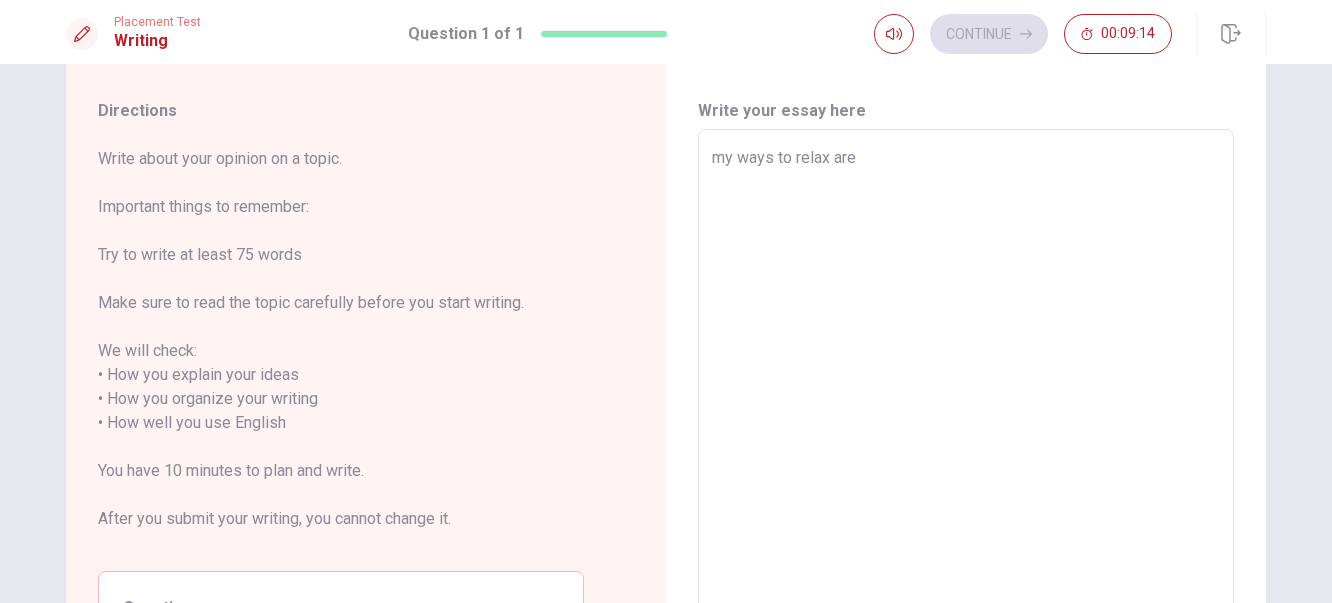 type on "my ways to relax are" 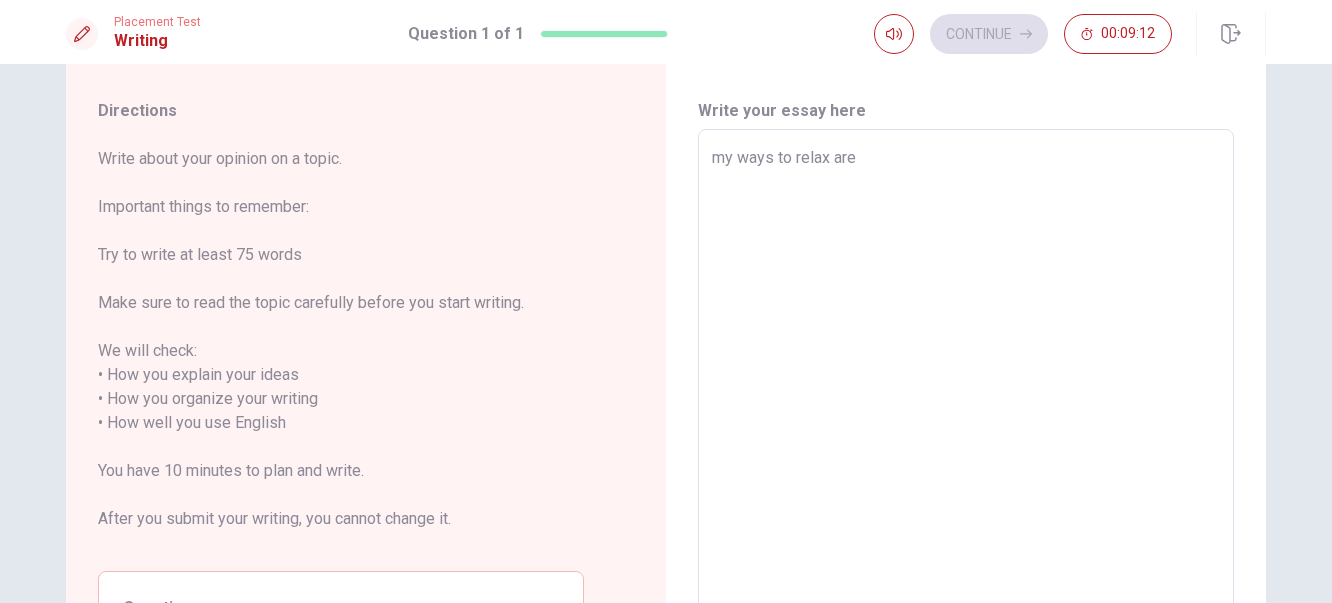 type on "x" 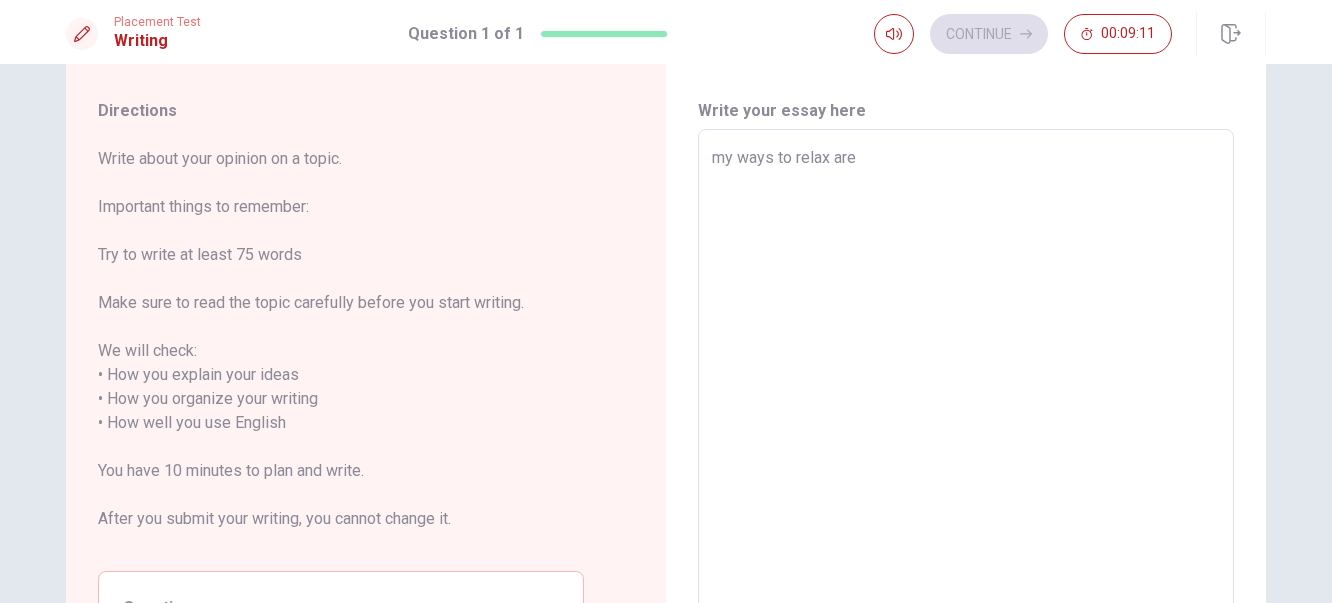 type on "my ways to relax are p" 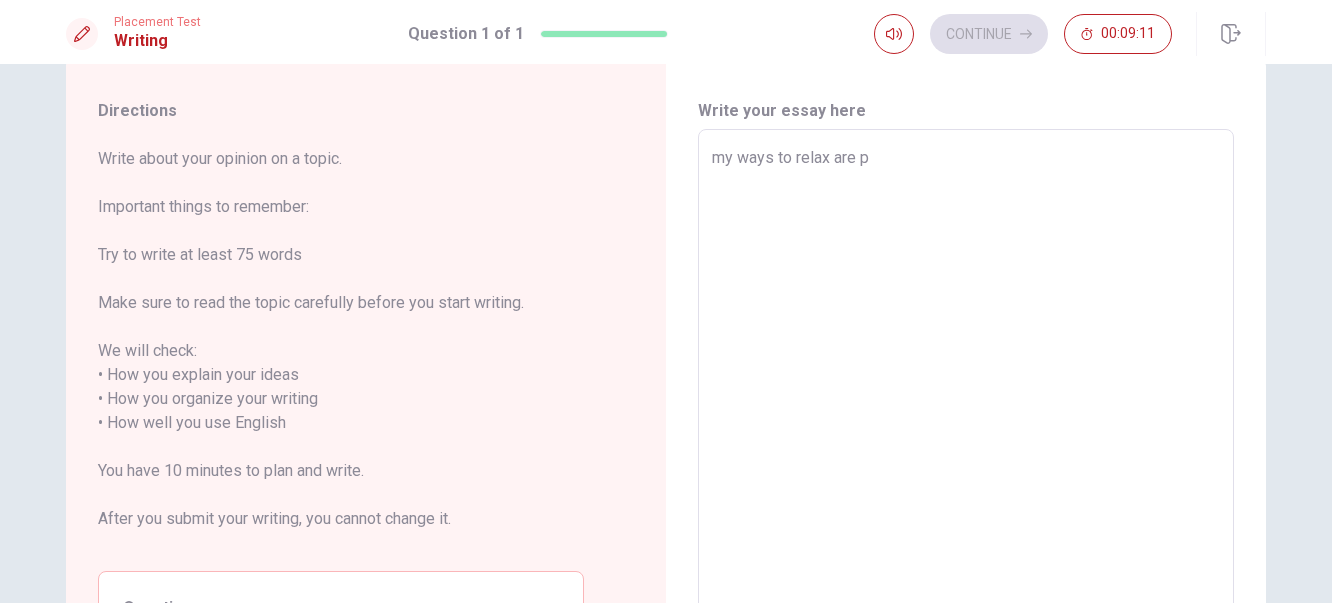 type on "x" 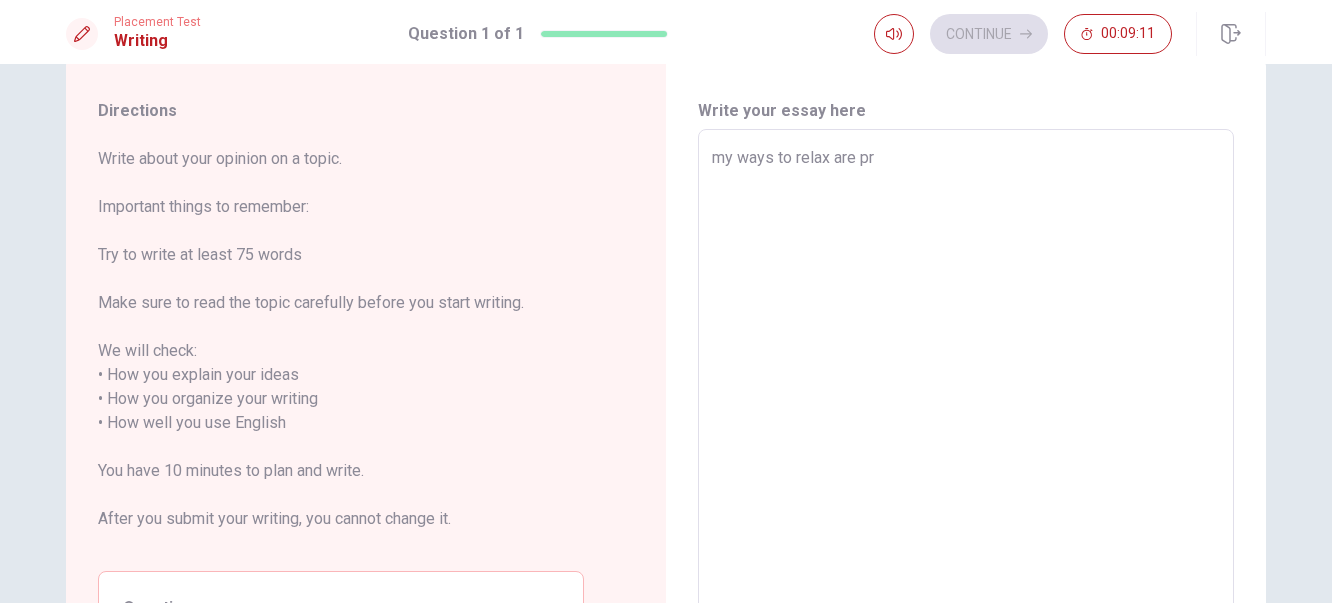 type on "x" 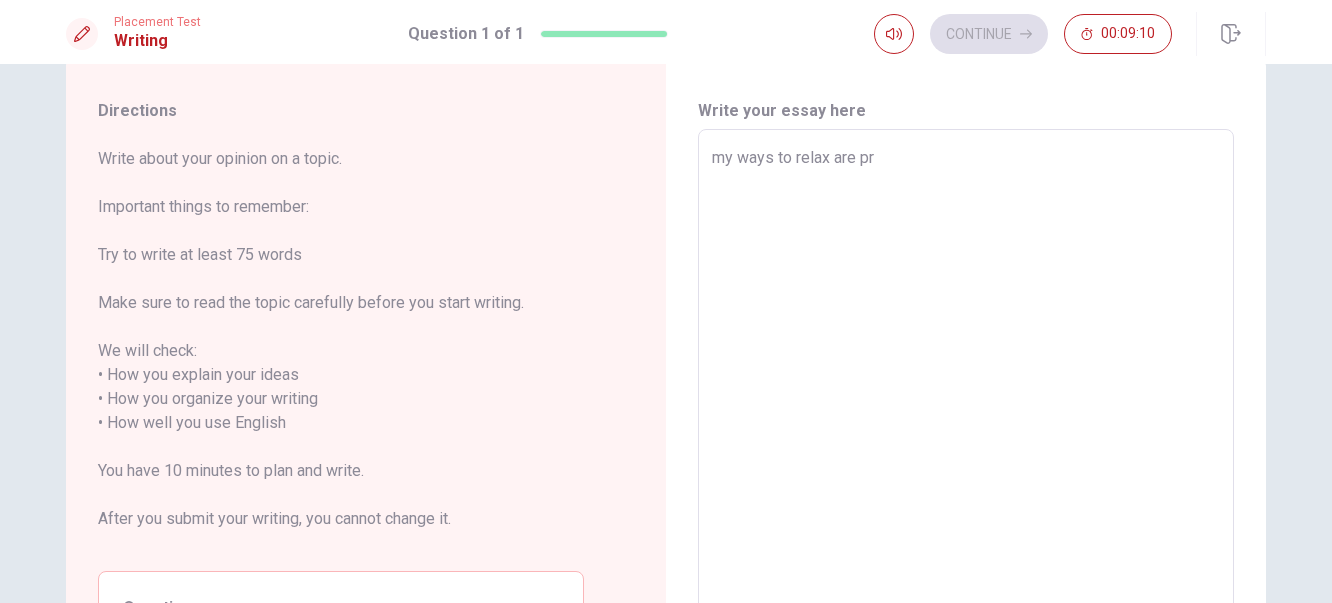 type on "my ways to relax are pra" 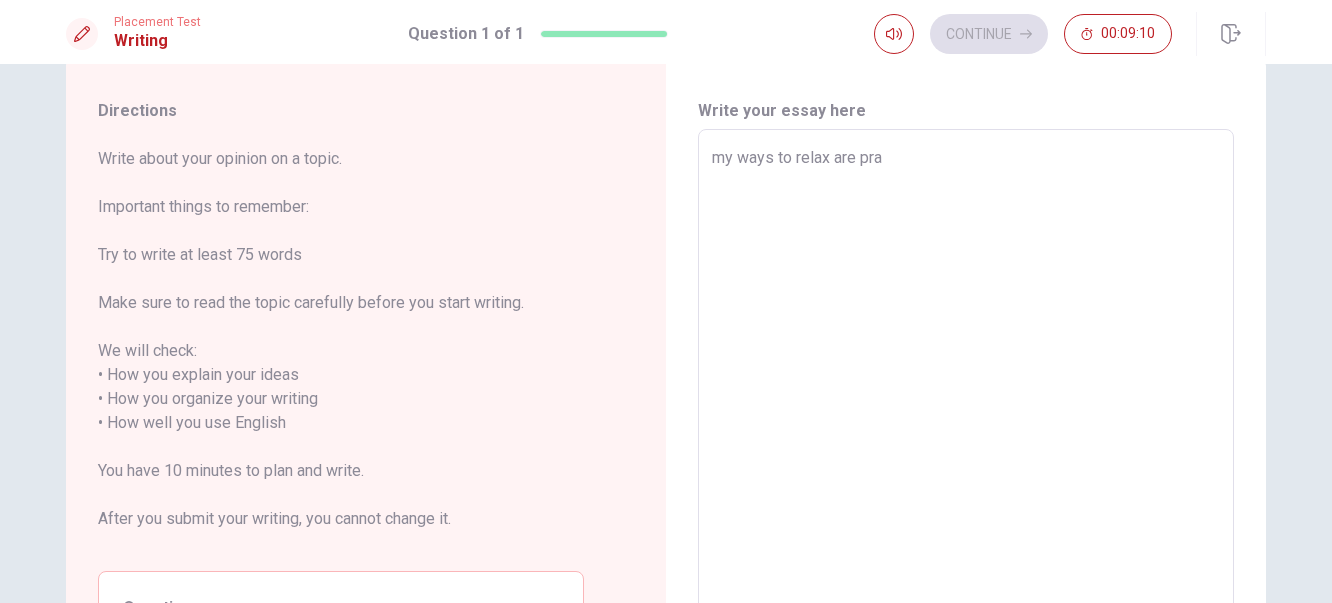 type on "x" 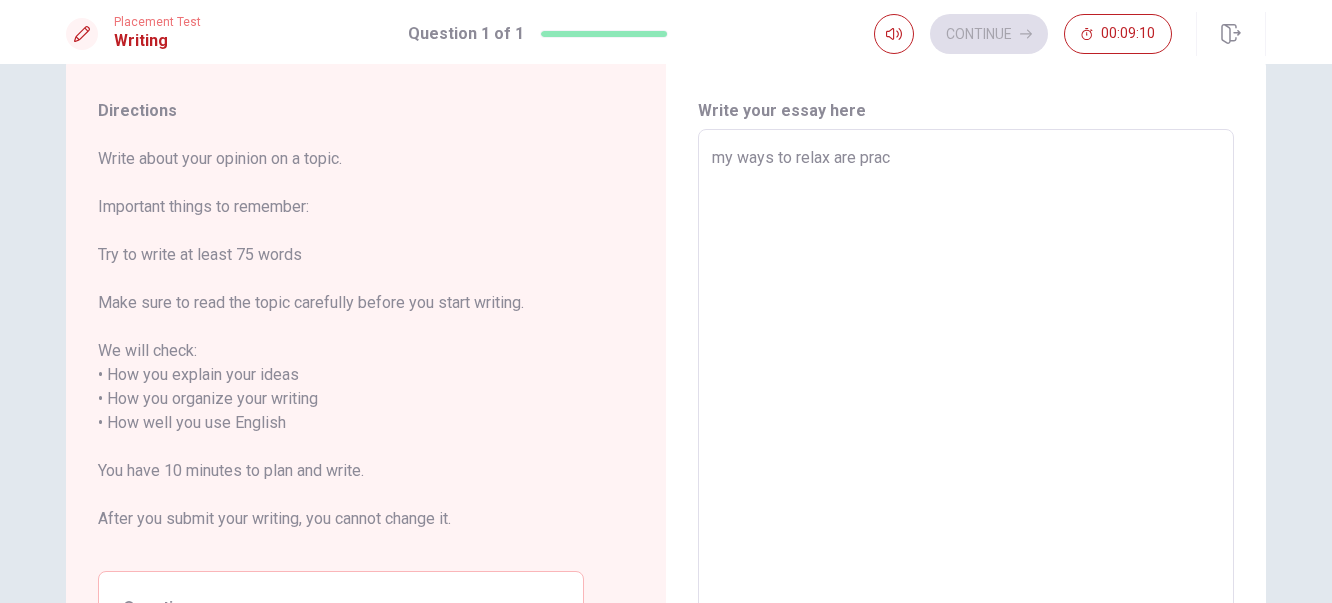 type on "x" 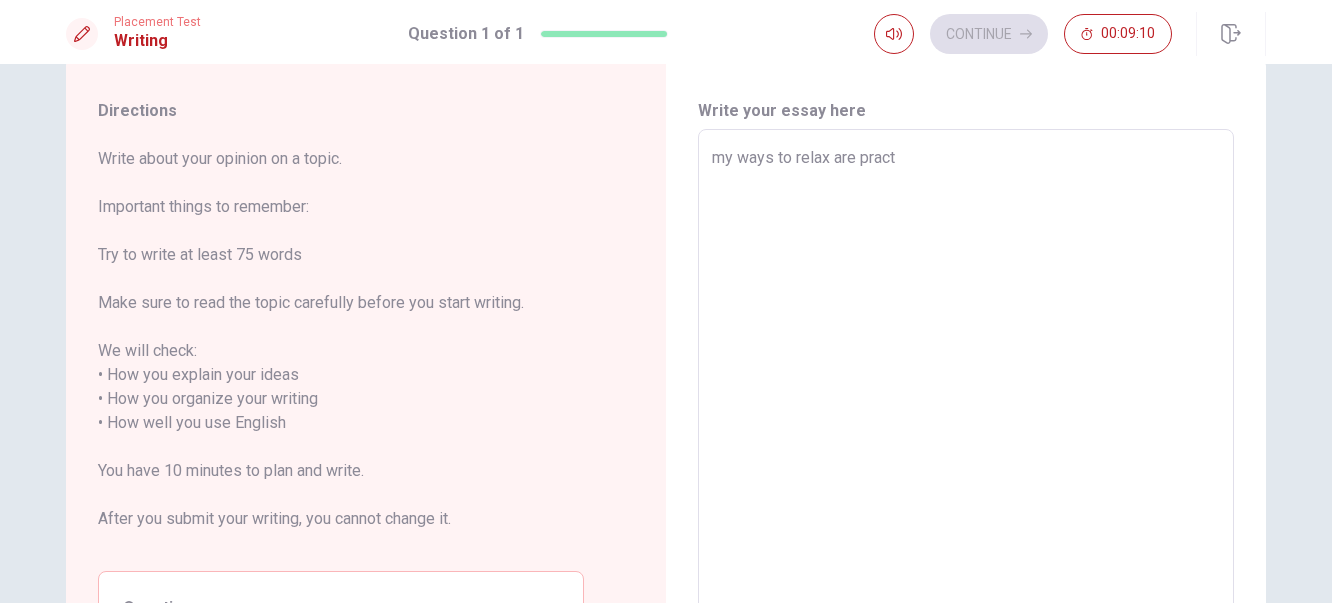type on "x" 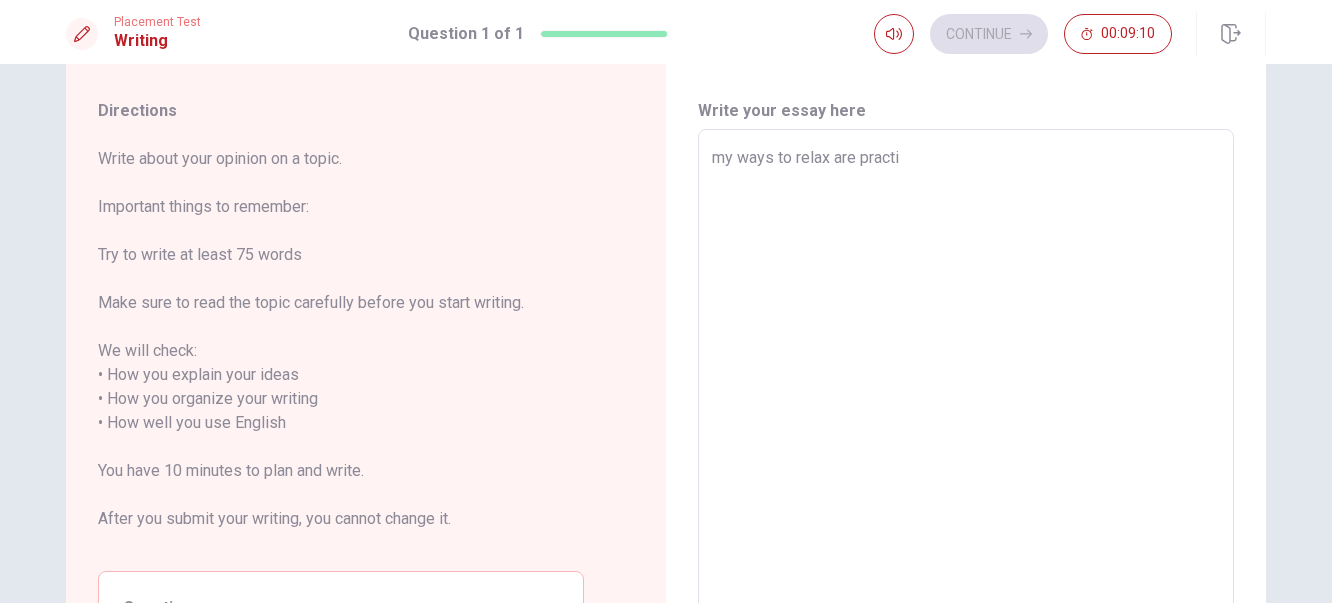type on "x" 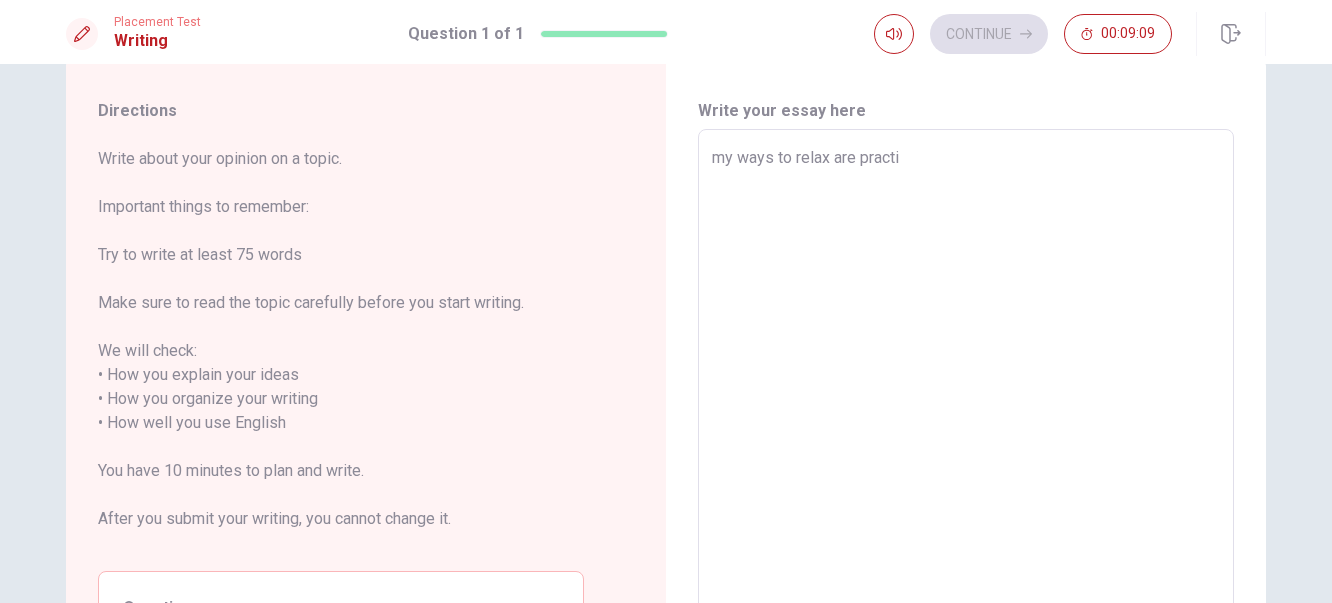 type on "my ways to relax are practic" 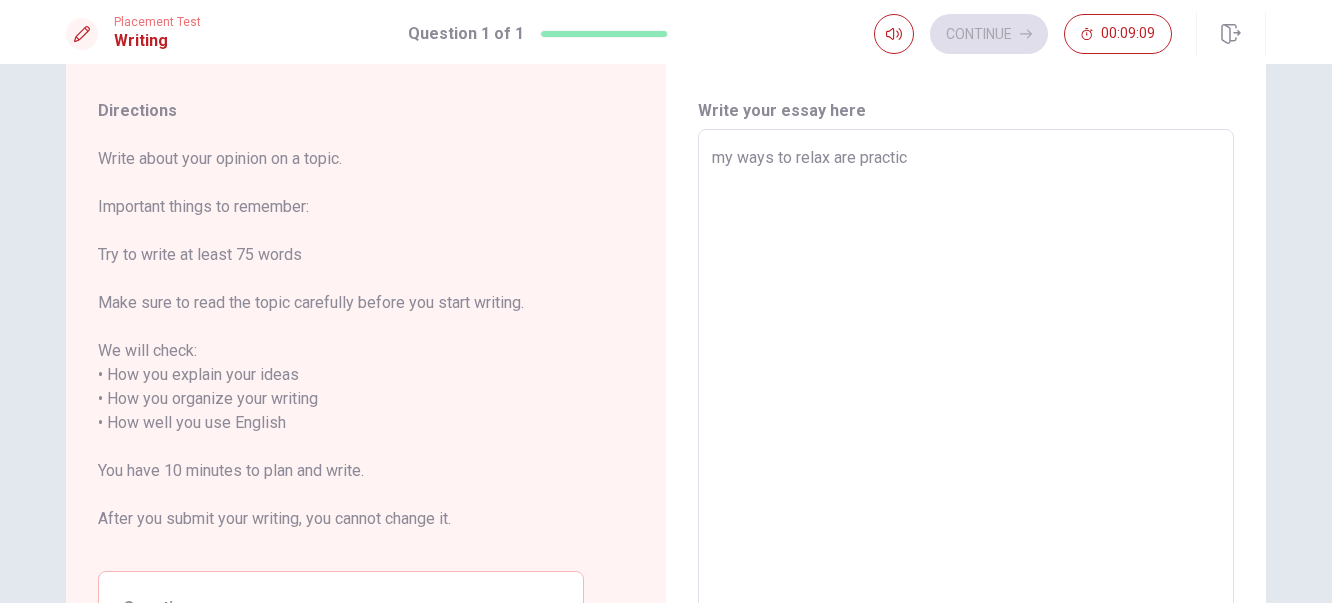 type on "x" 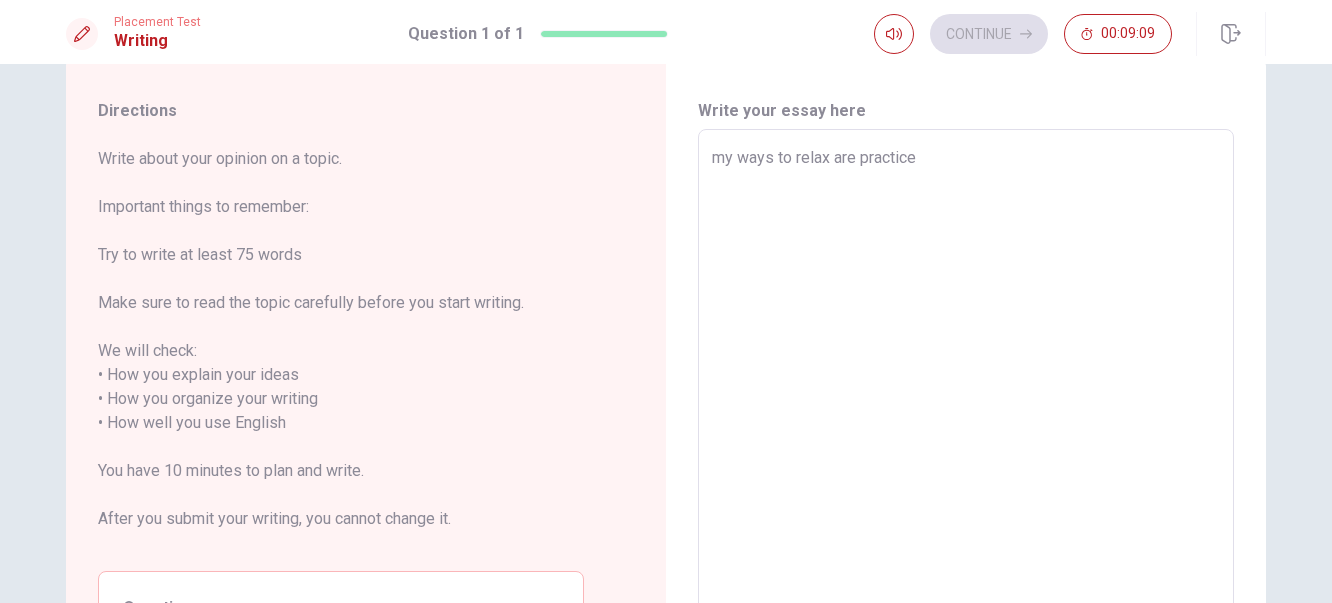 type on "x" 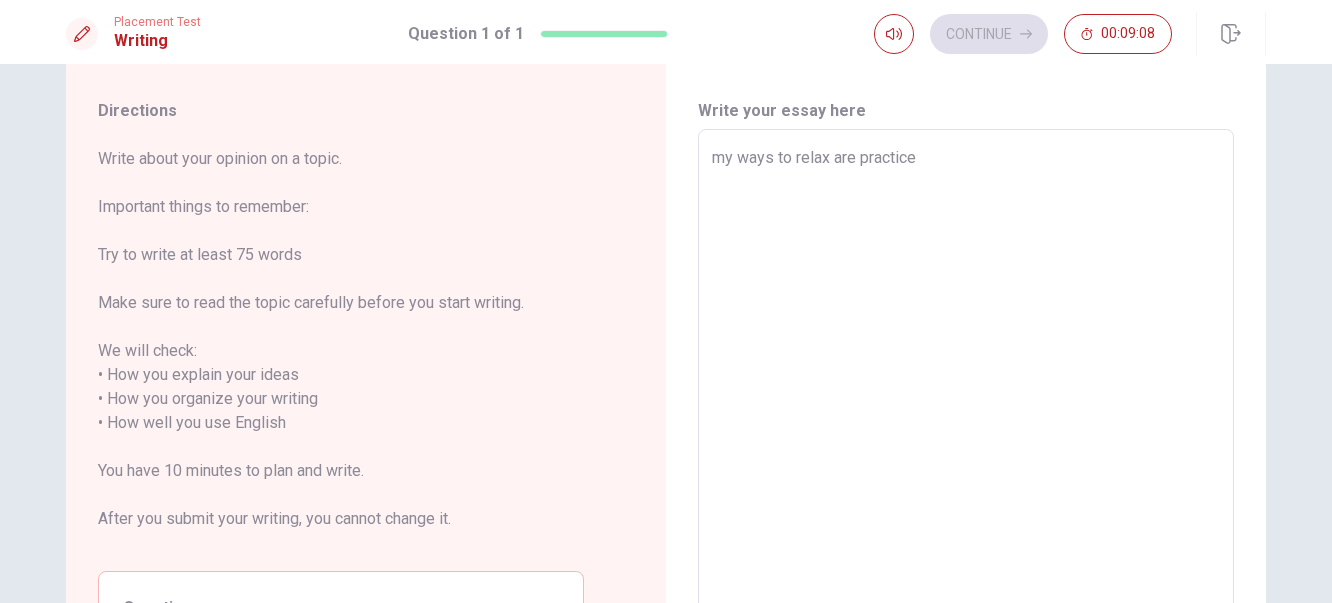 type on "my ways to relax are practice e" 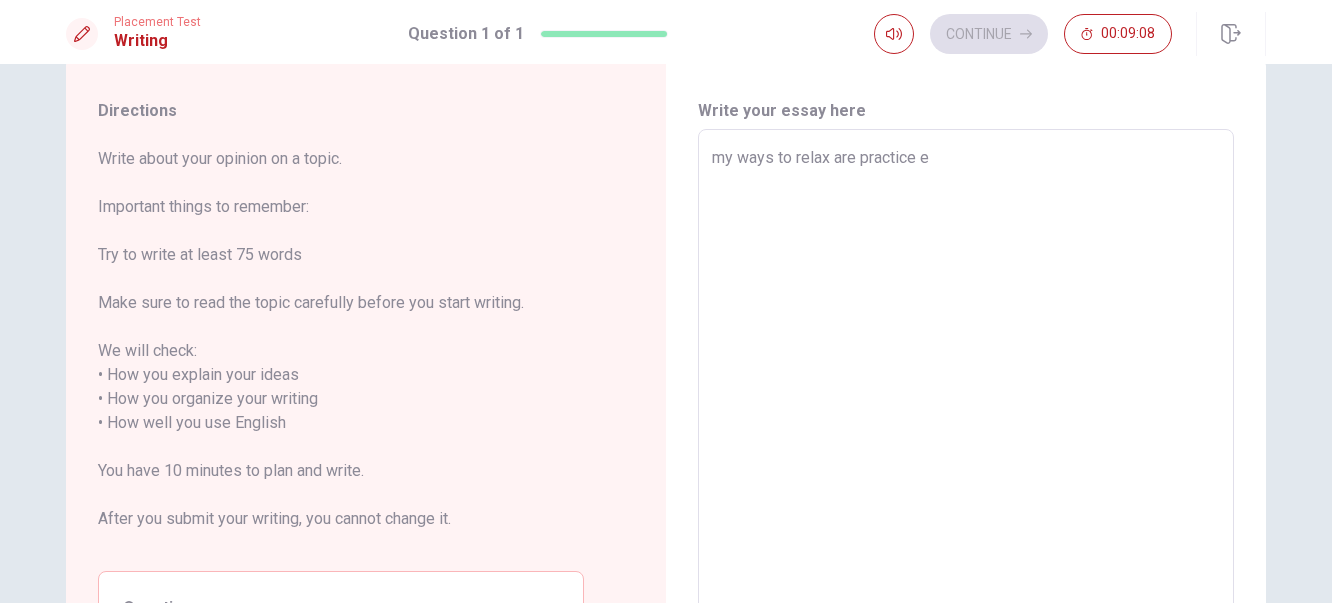 type on "x" 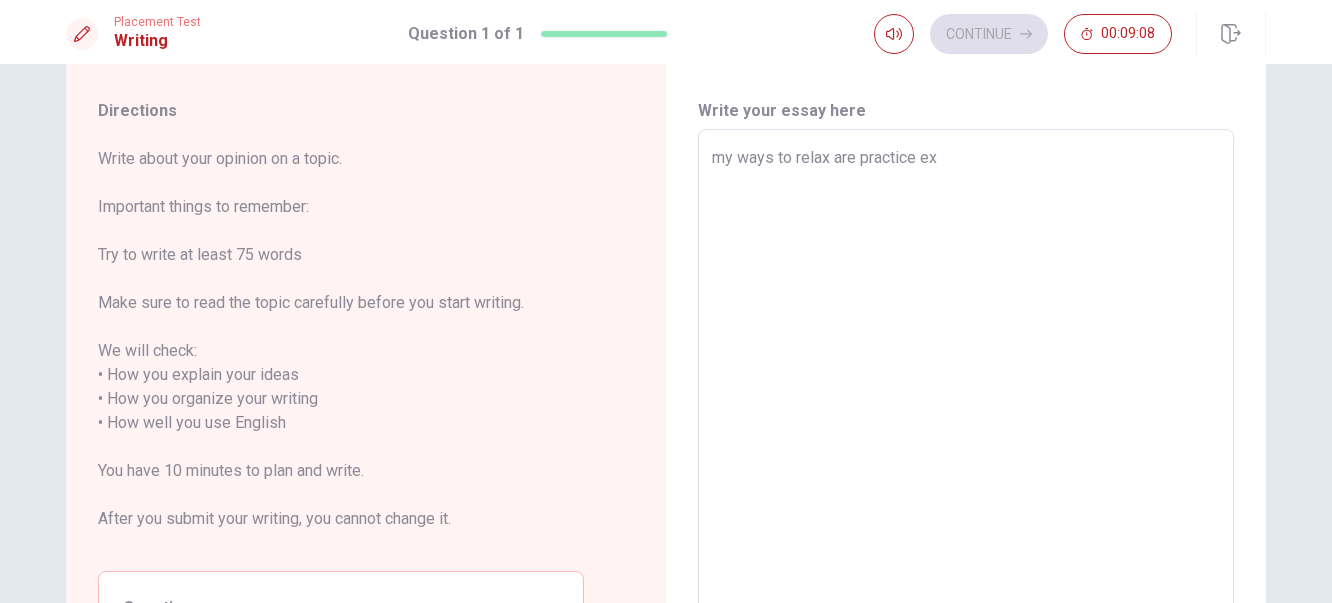 type on "x" 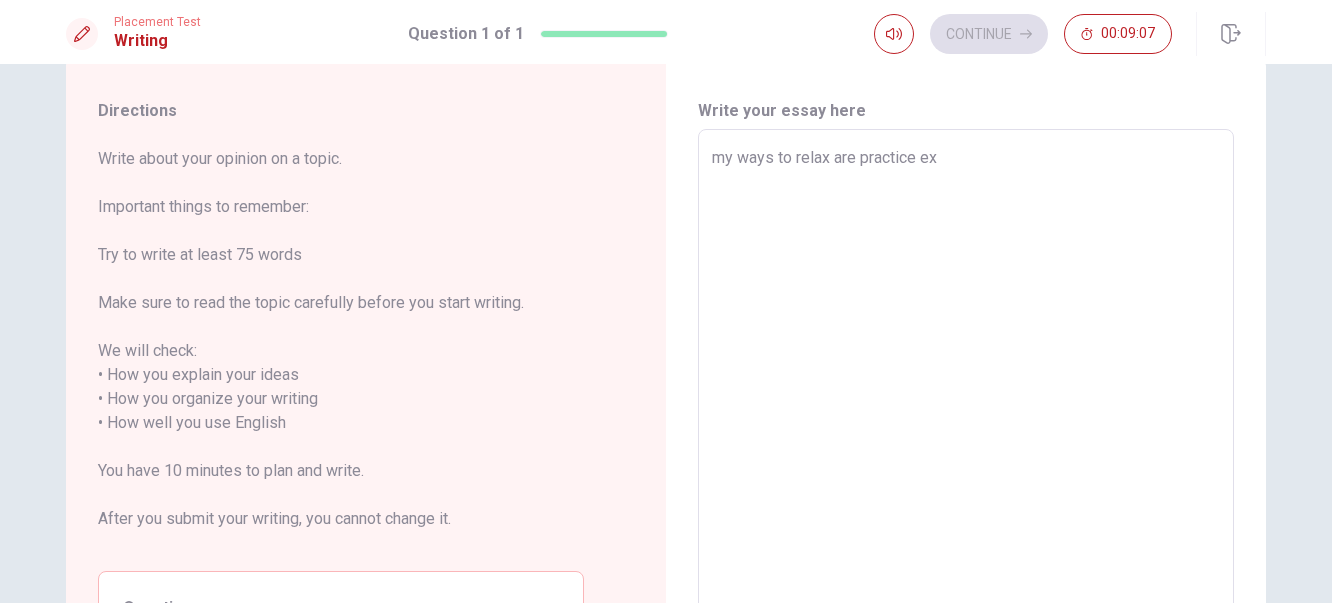 type on "my ways to relax are practice exc" 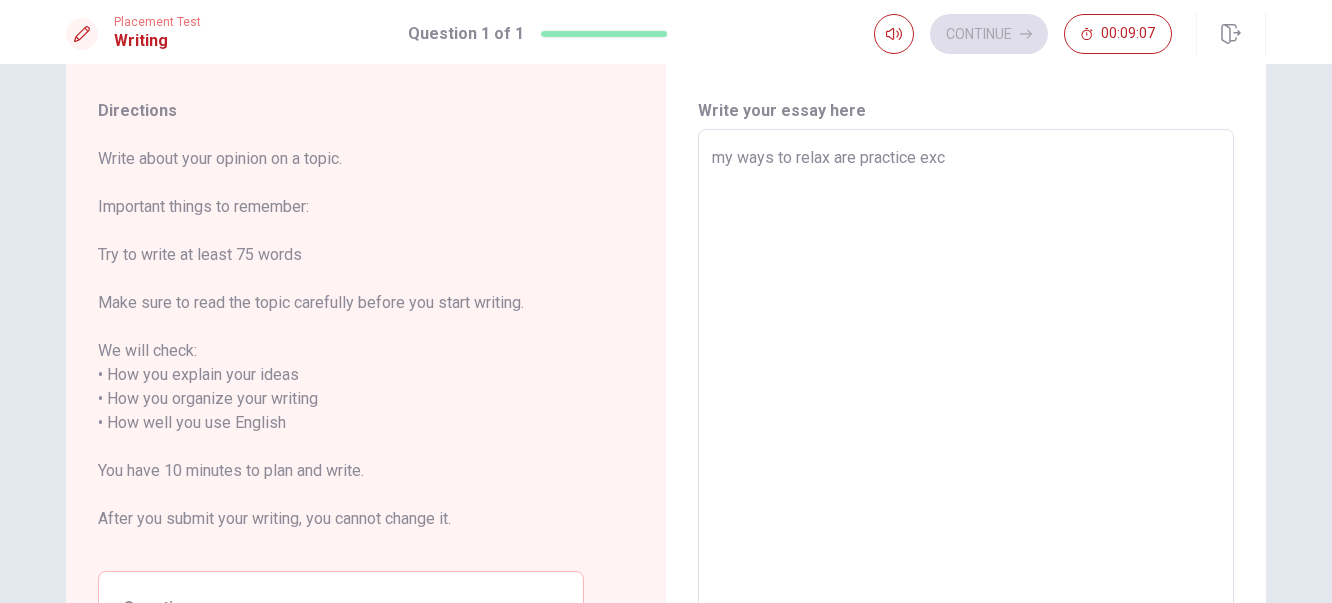 type on "x" 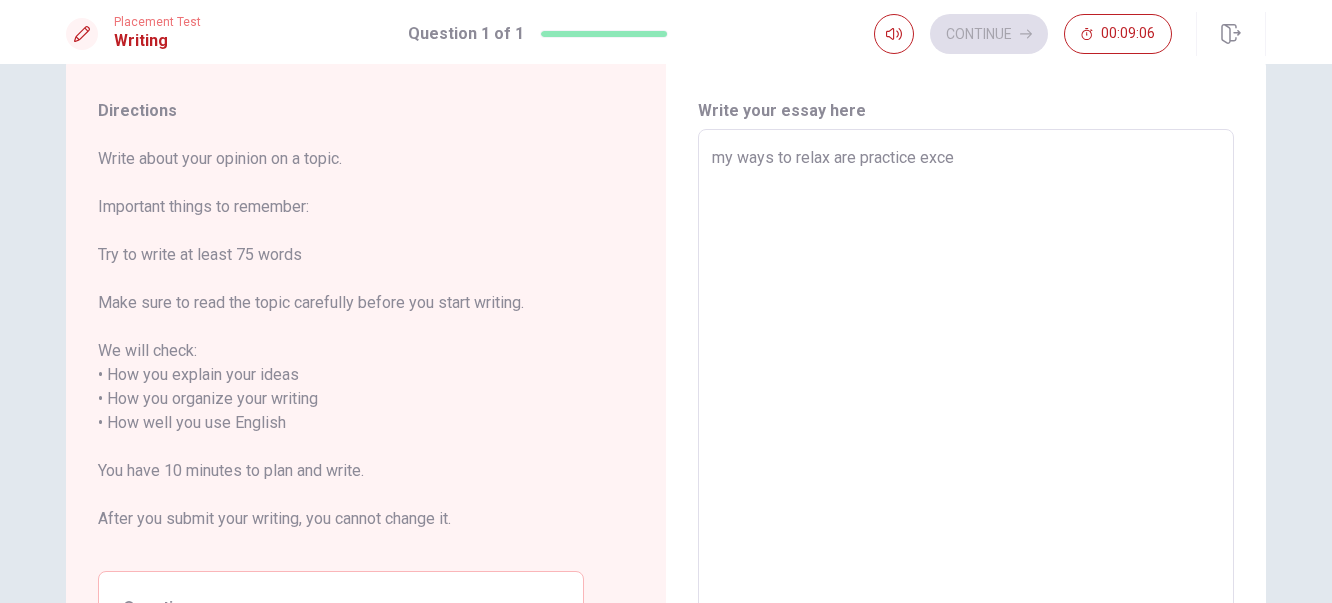 type on "x" 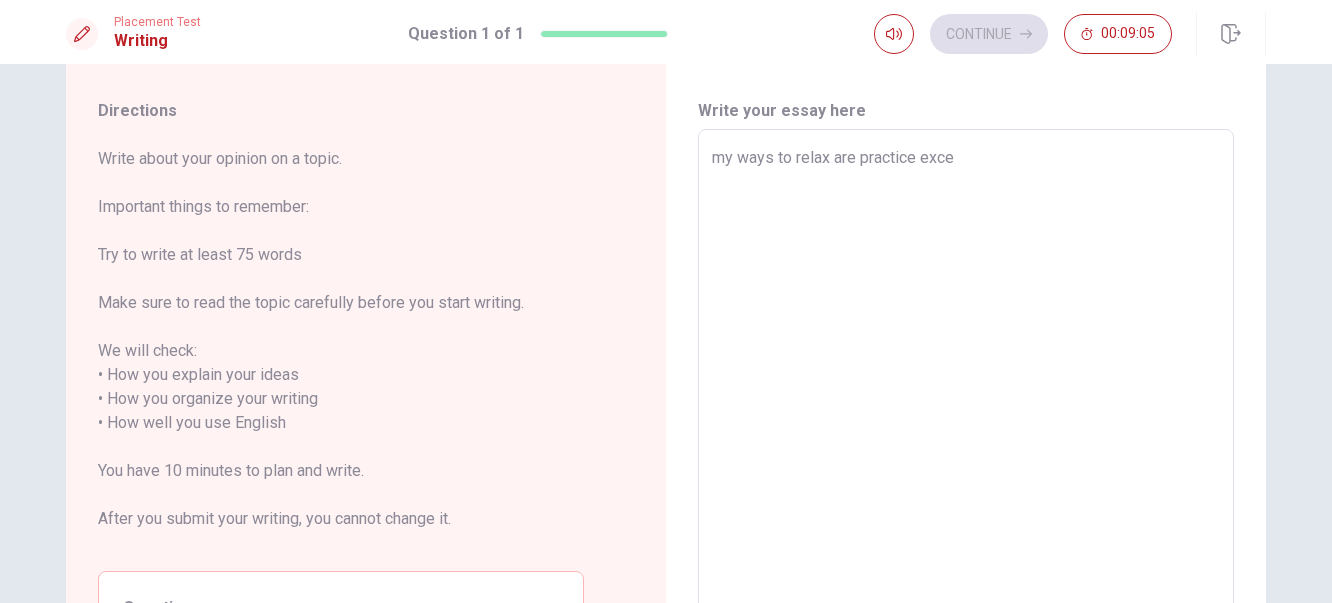 type on "my ways to relax are practice excer" 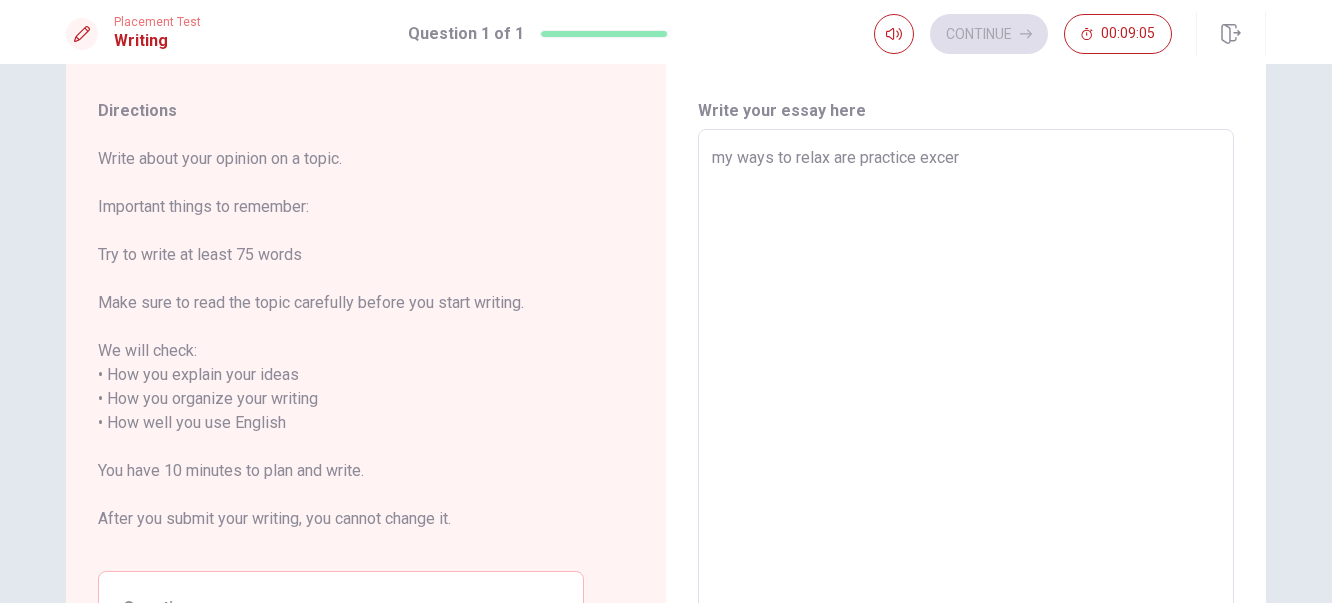 type on "x" 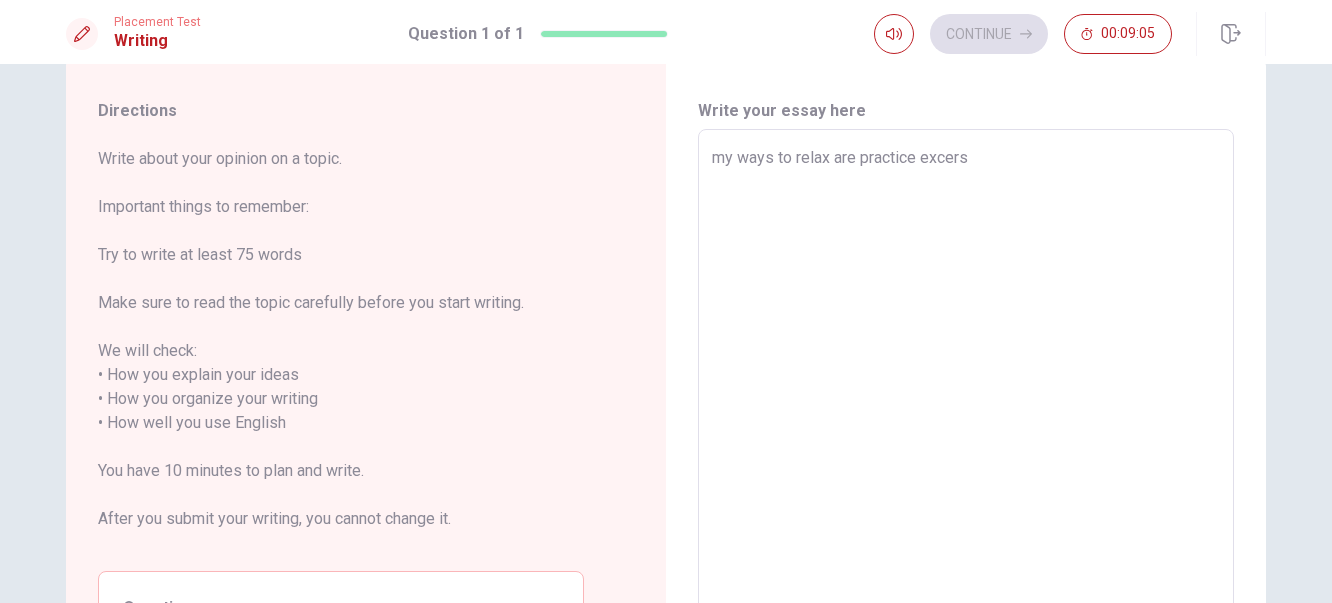 type on "x" 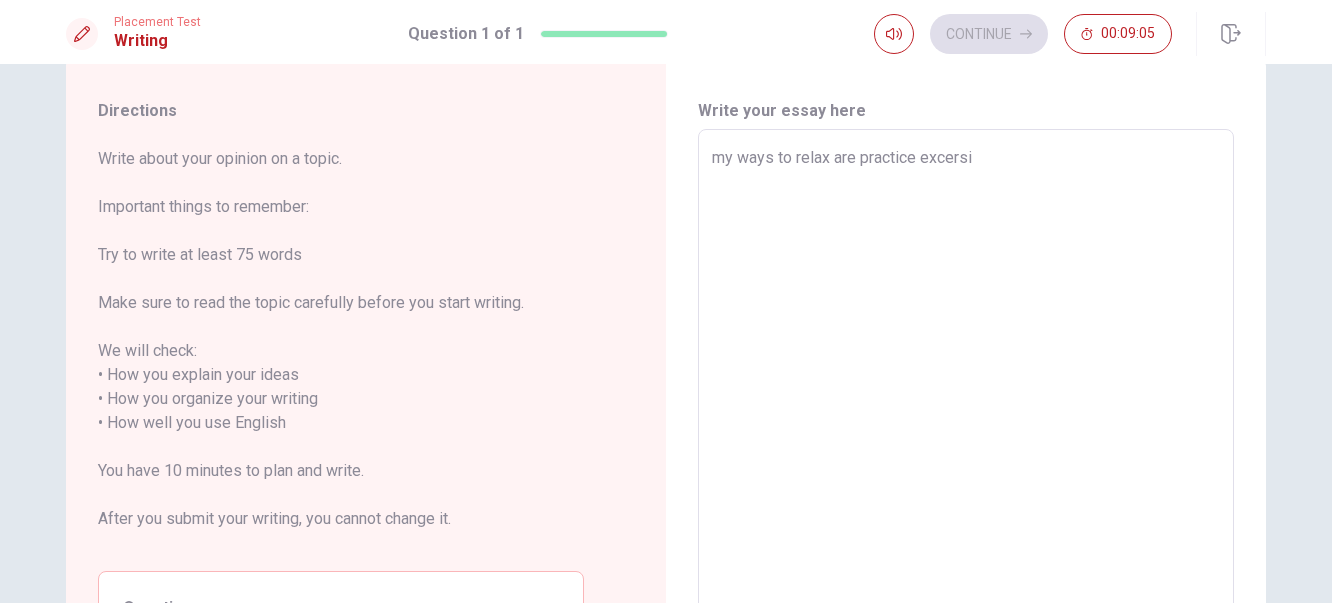type on "x" 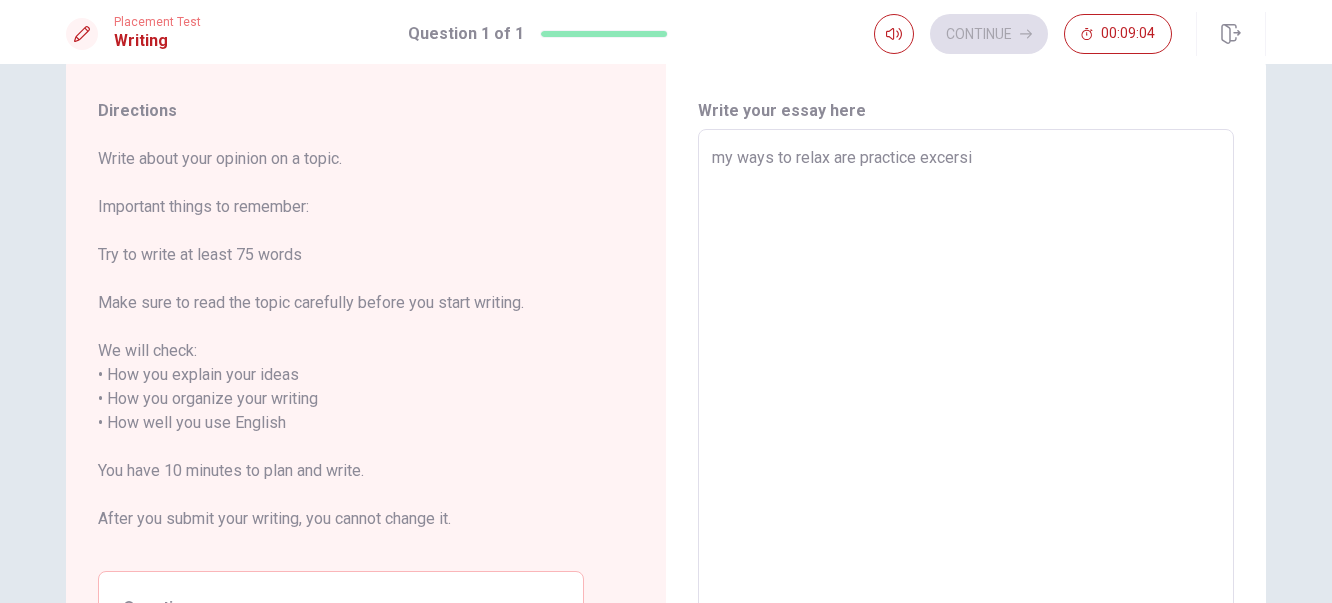 type on "my ways to relax are practice excersic" 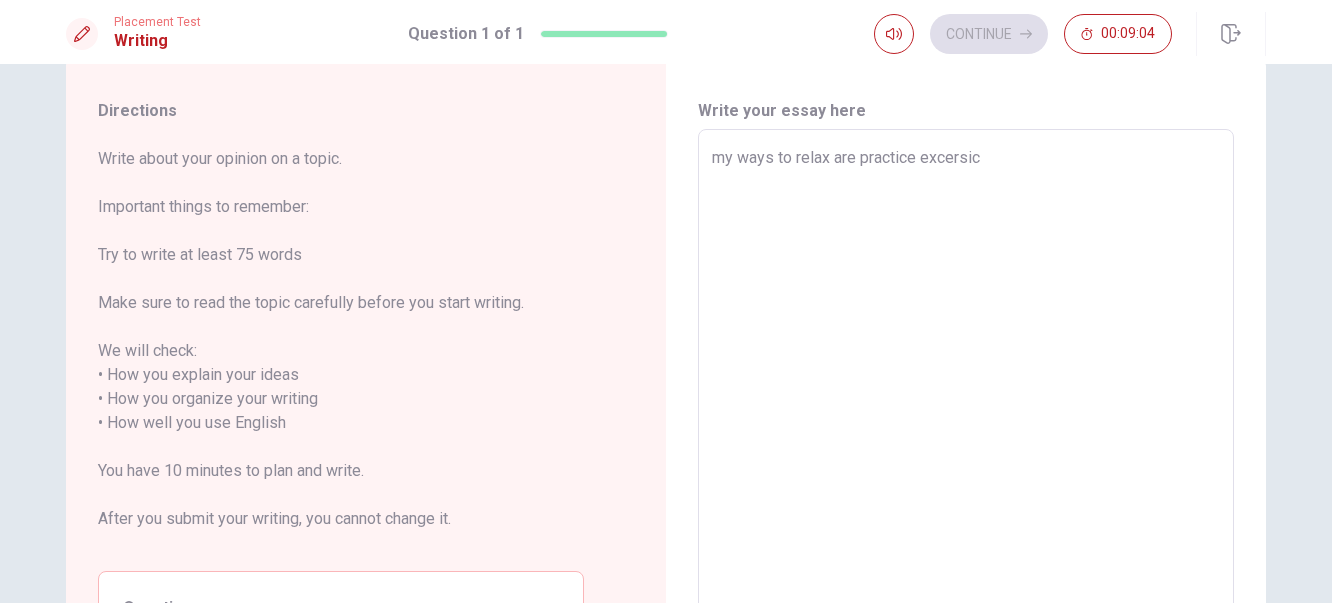type on "x" 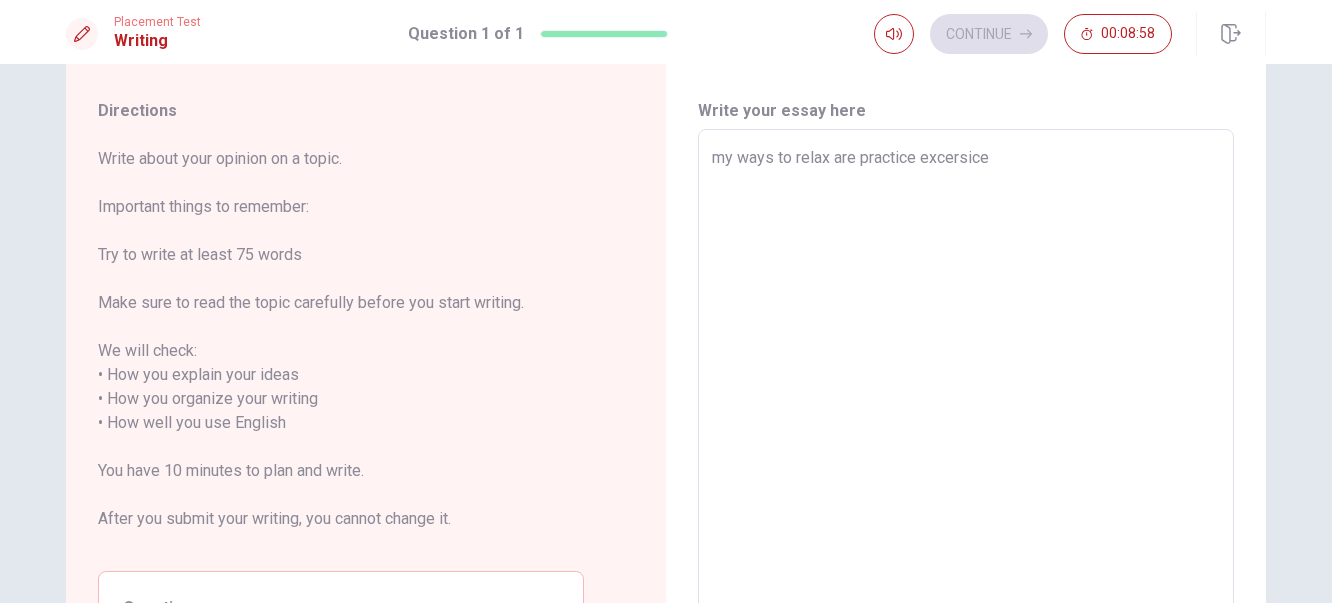 type on "x" 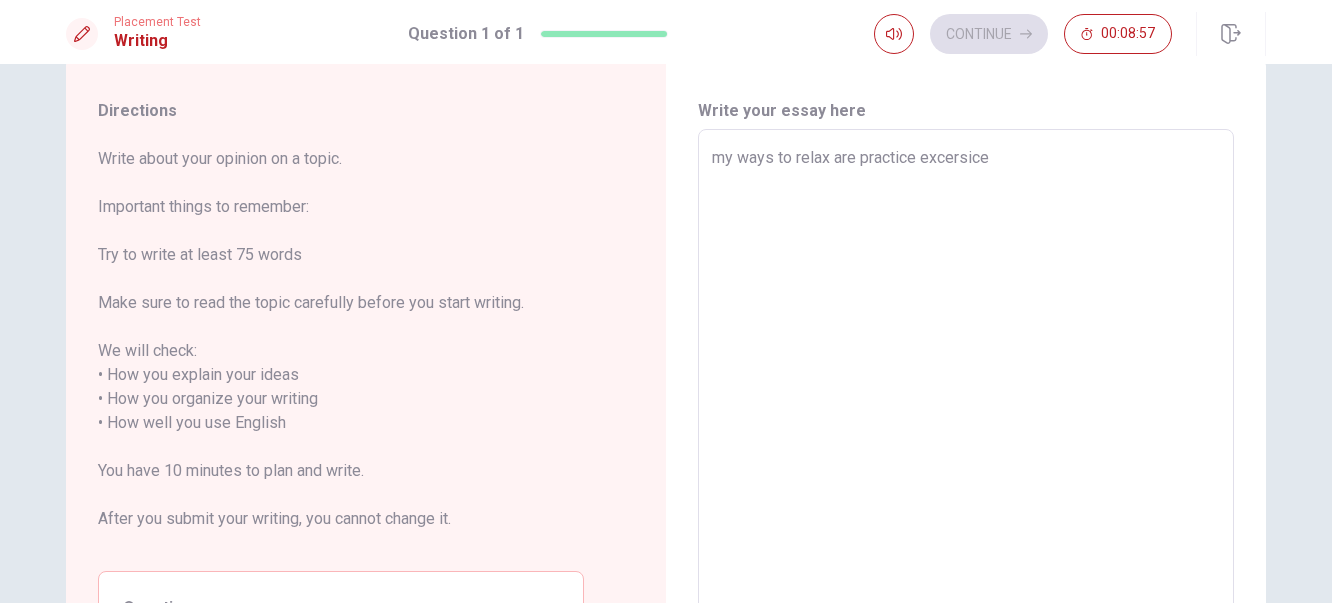 type on "my ways to relax are practice excersic" 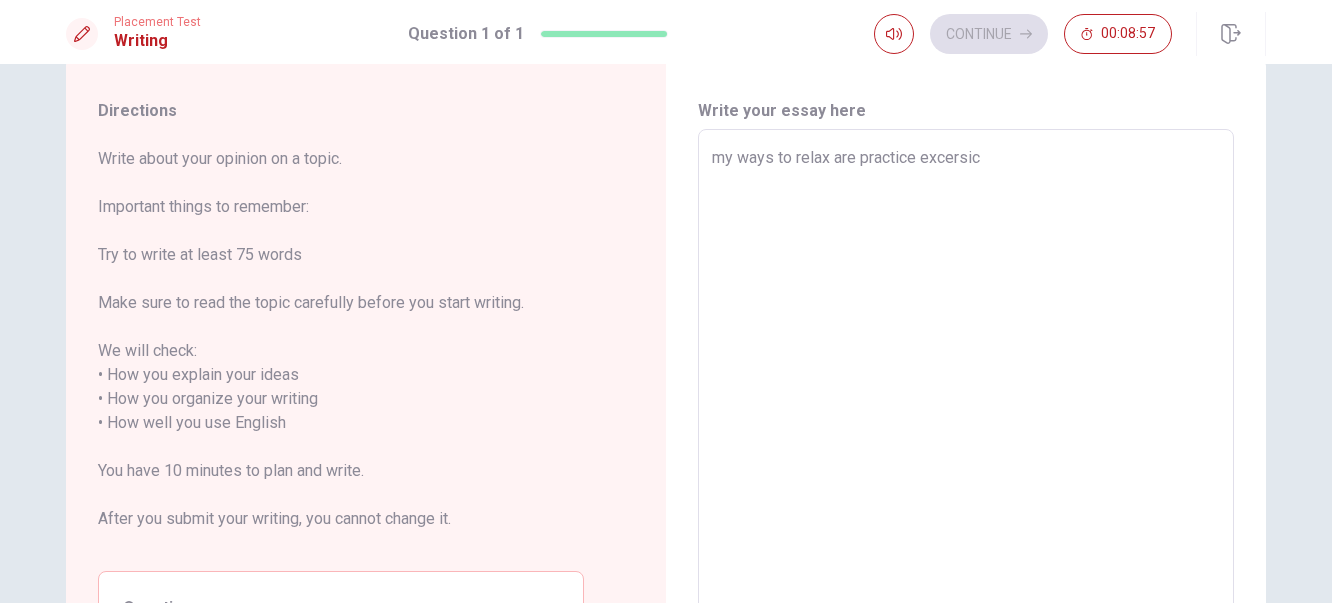 type on "x" 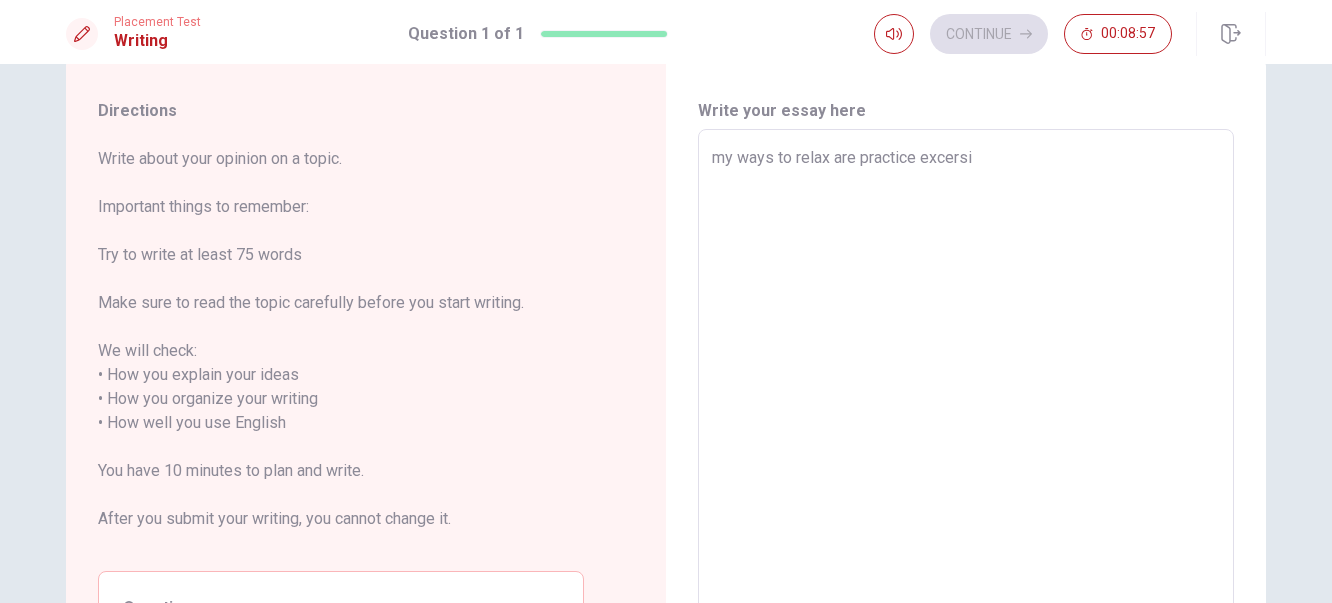 type on "x" 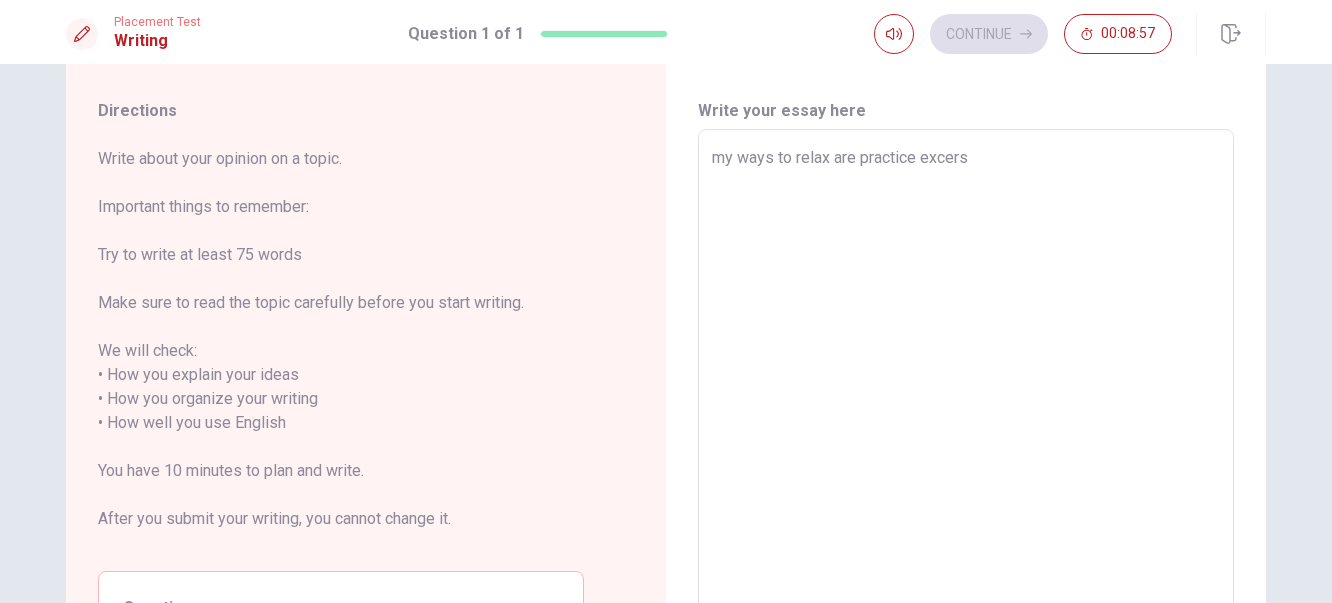 type on "x" 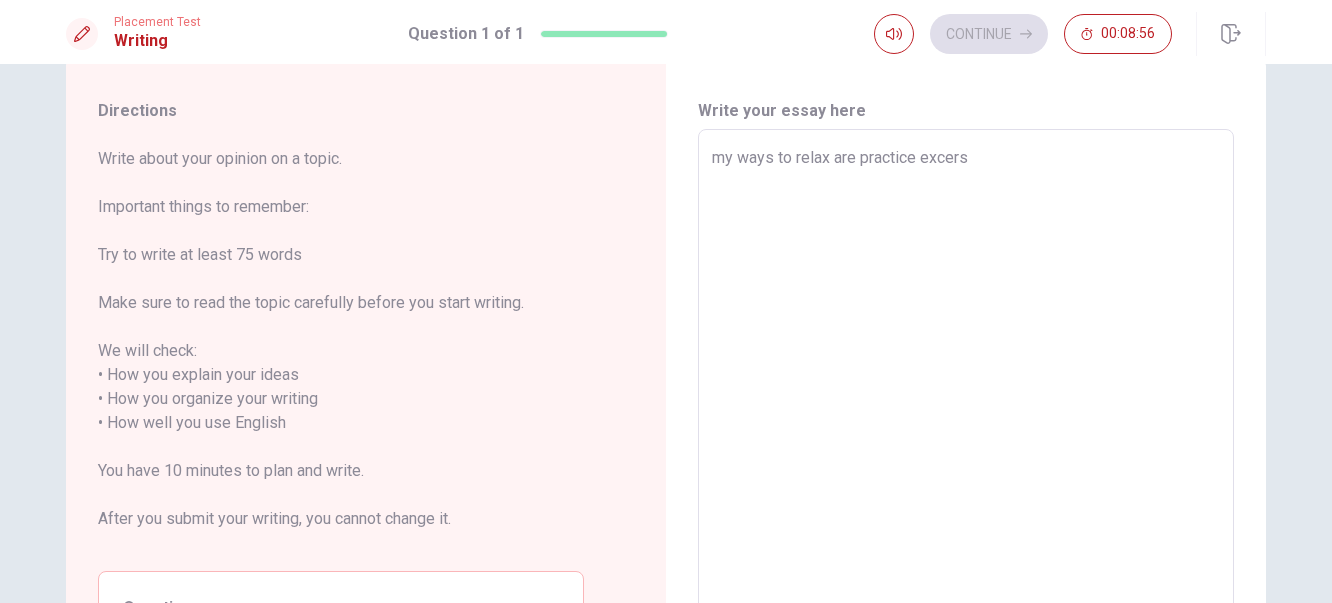 type on "my ways to relax are practice excer" 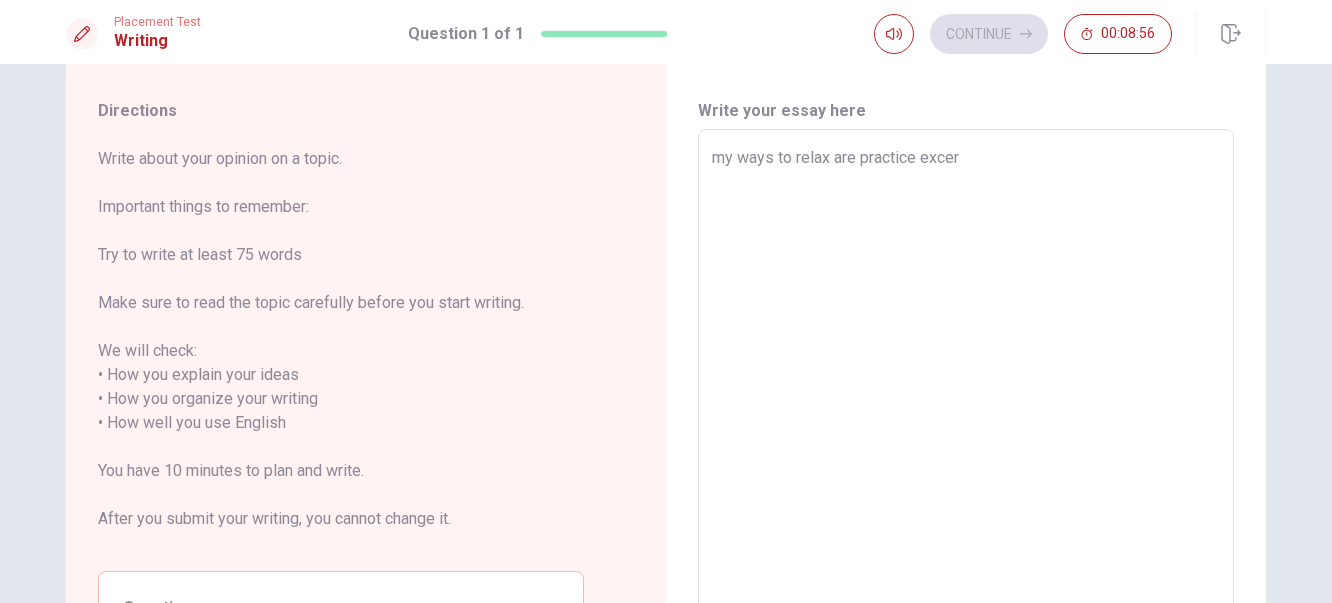 type on "x" 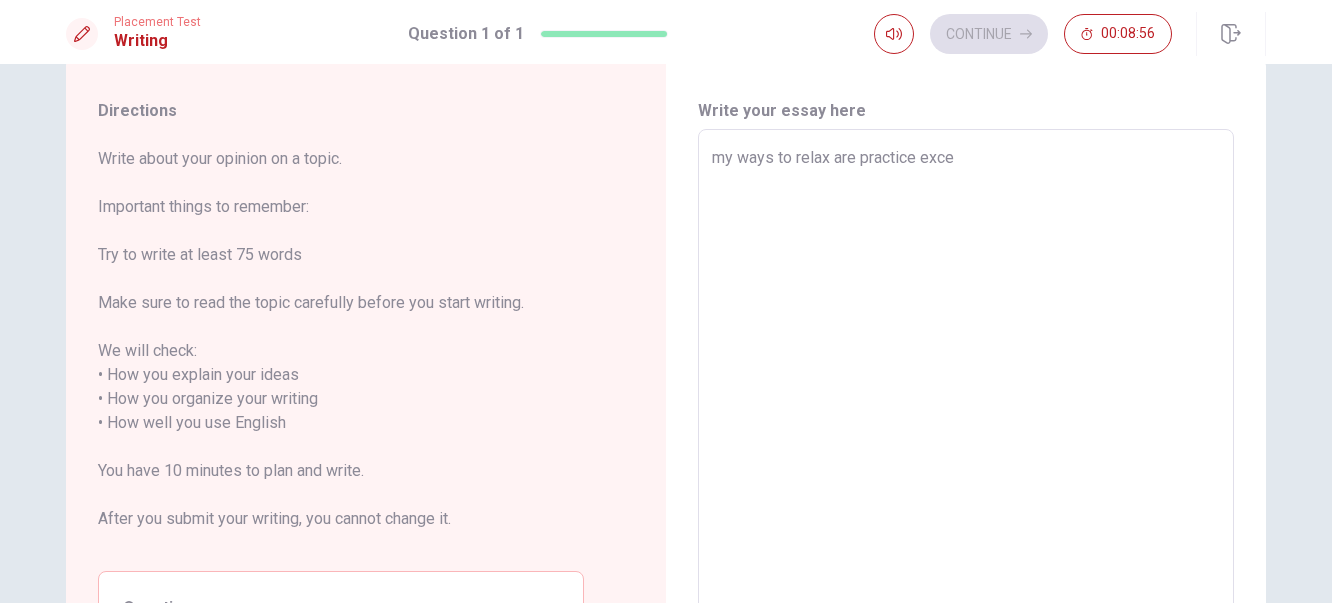 type on "x" 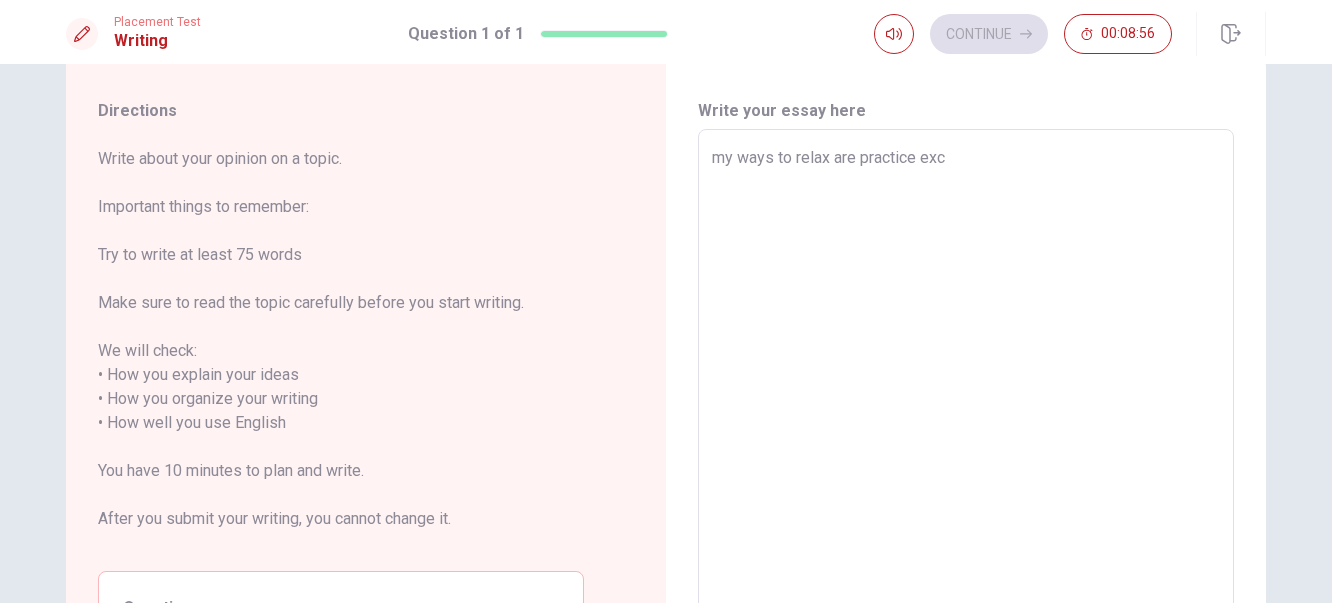 type on "x" 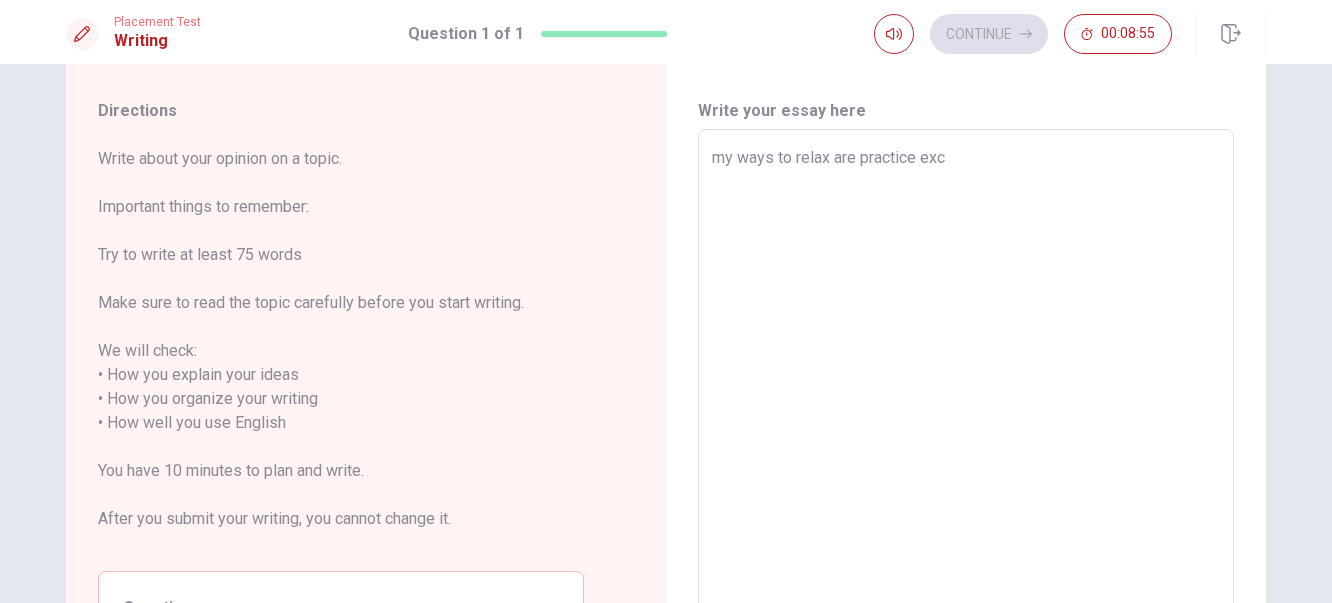 type on "my ways to relax are practice ex" 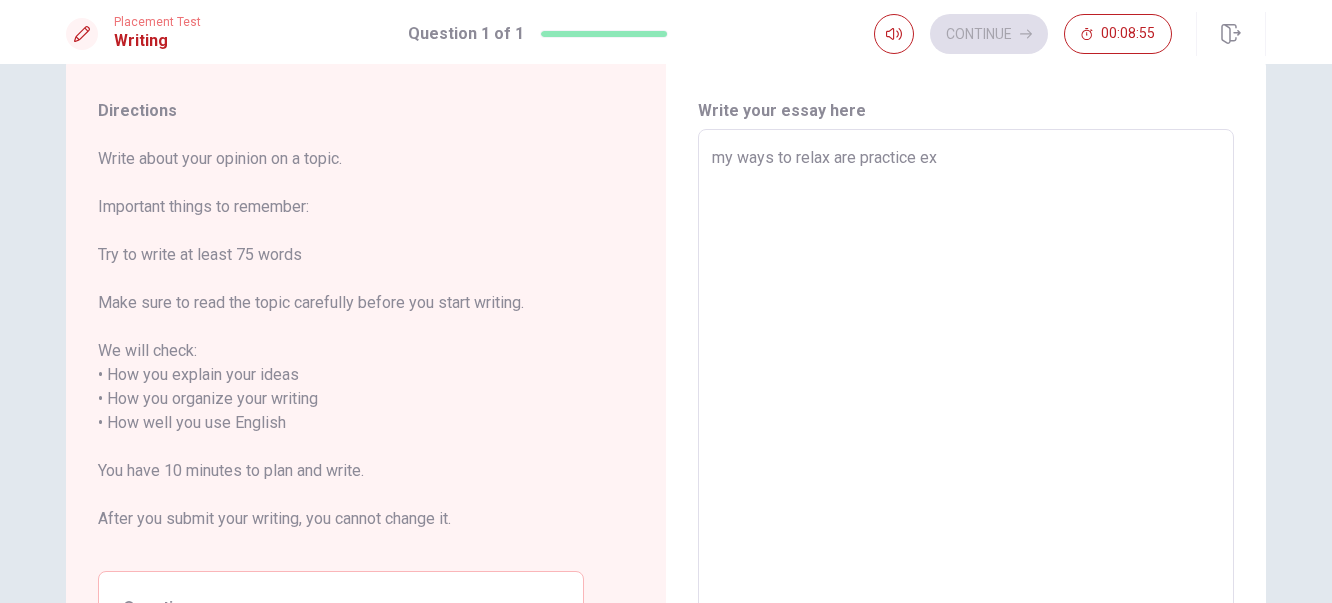 type on "x" 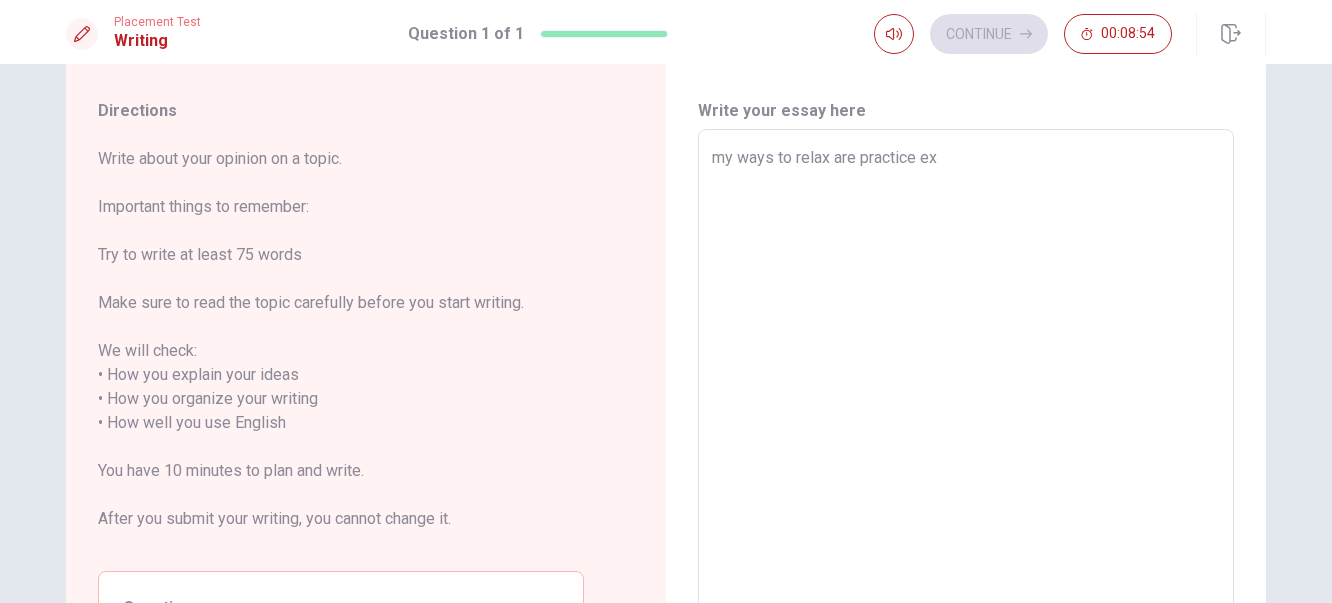 type on "my ways to relax are practice exe" 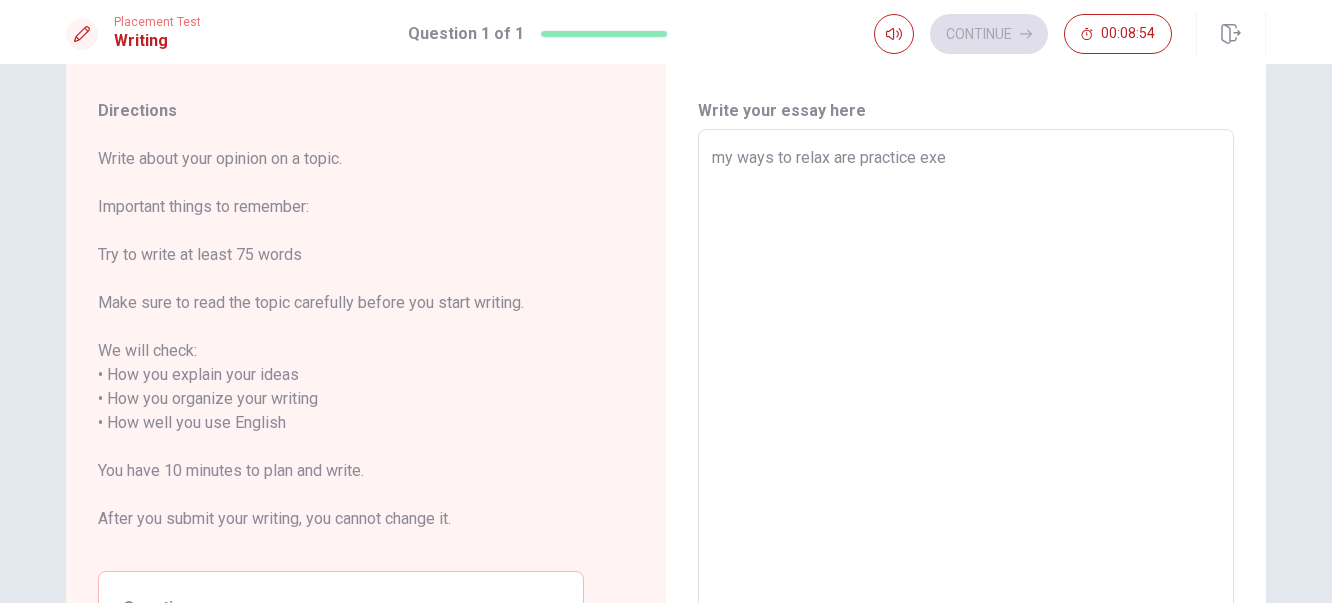type on "x" 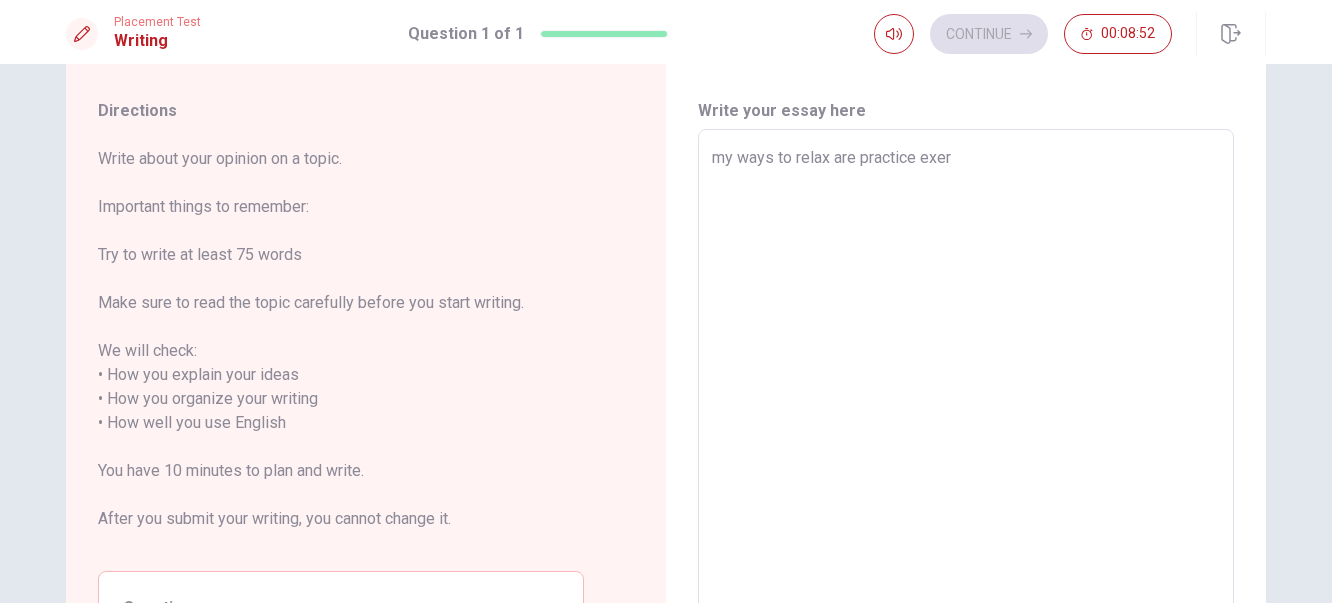 type on "x" 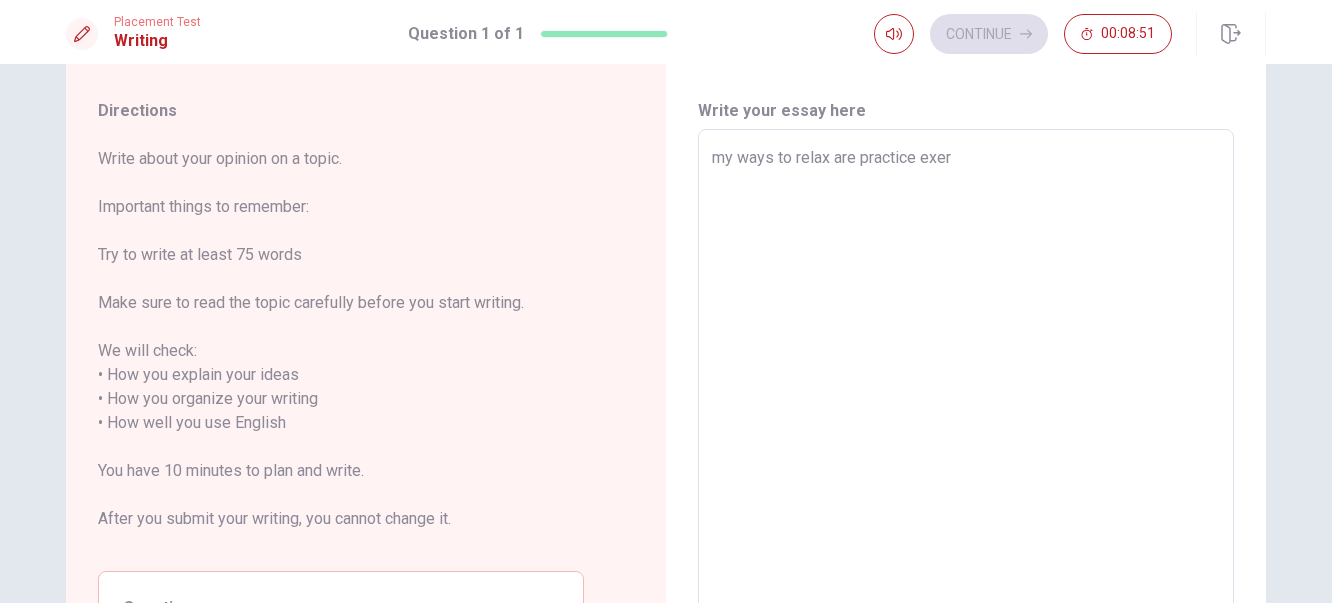 type on "my ways to relax are practice exerc" 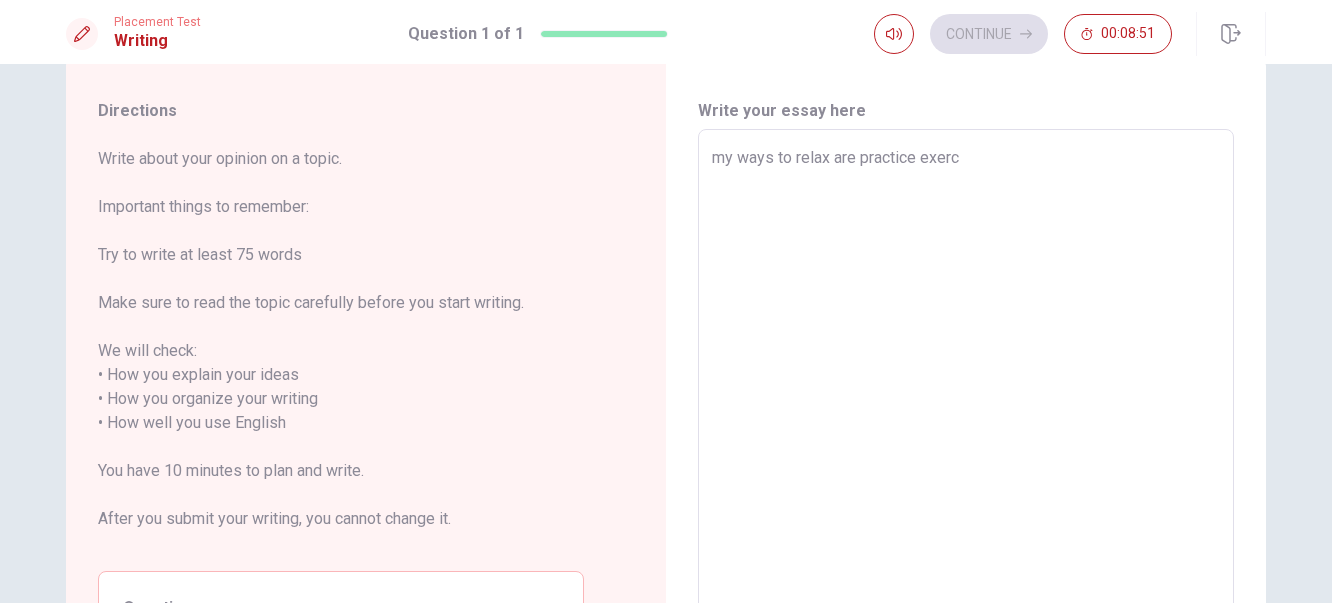type on "x" 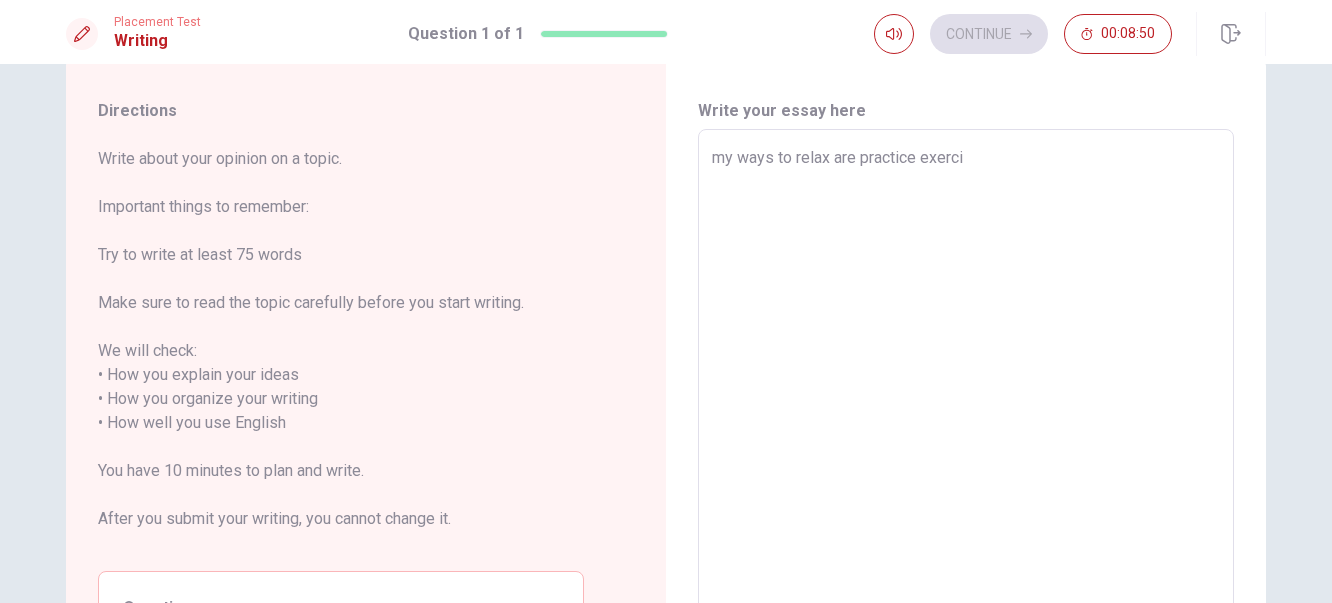 type on "x" 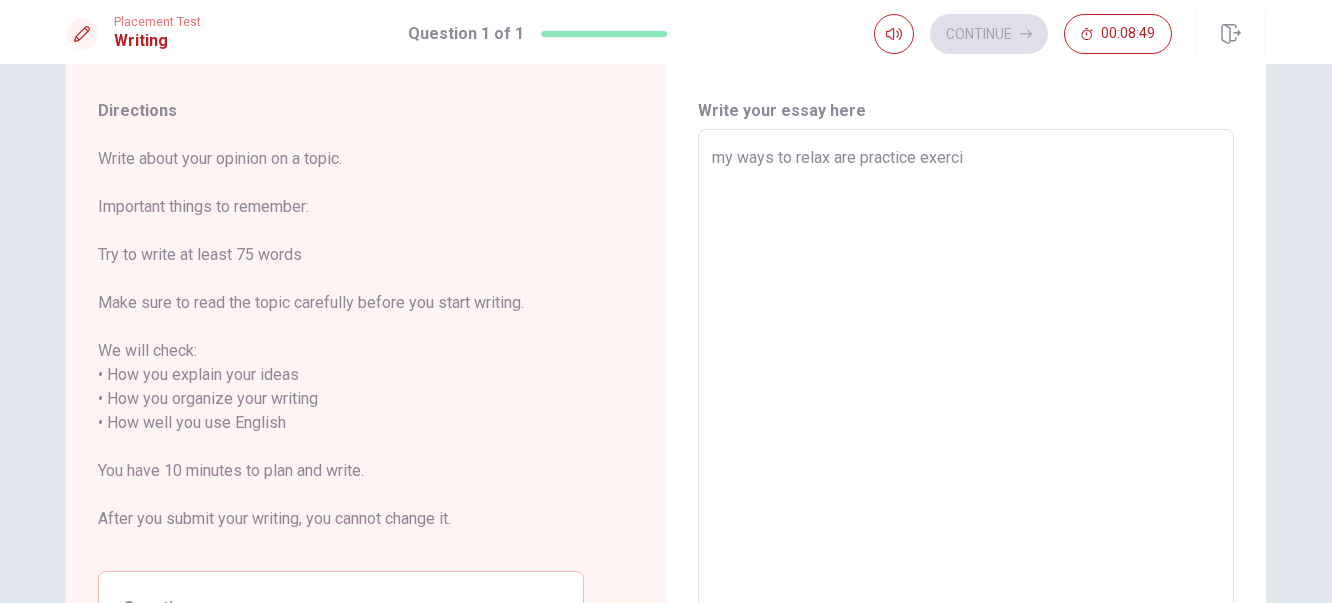 type on "my ways to relax are practice exerc" 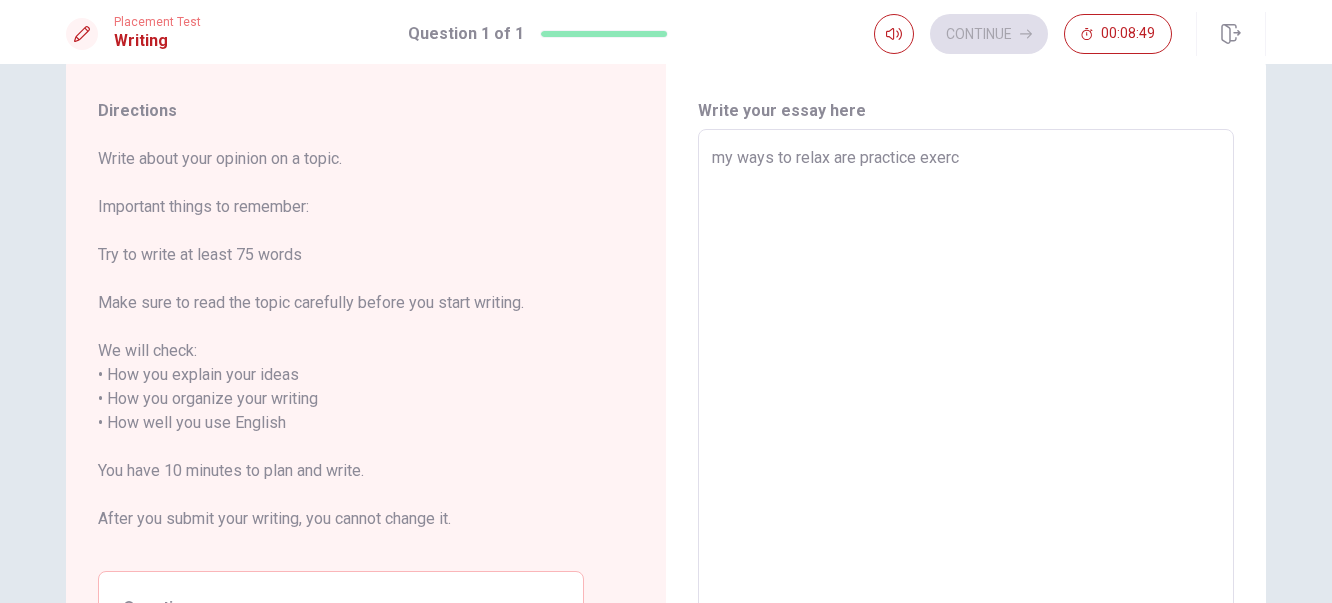 type on "x" 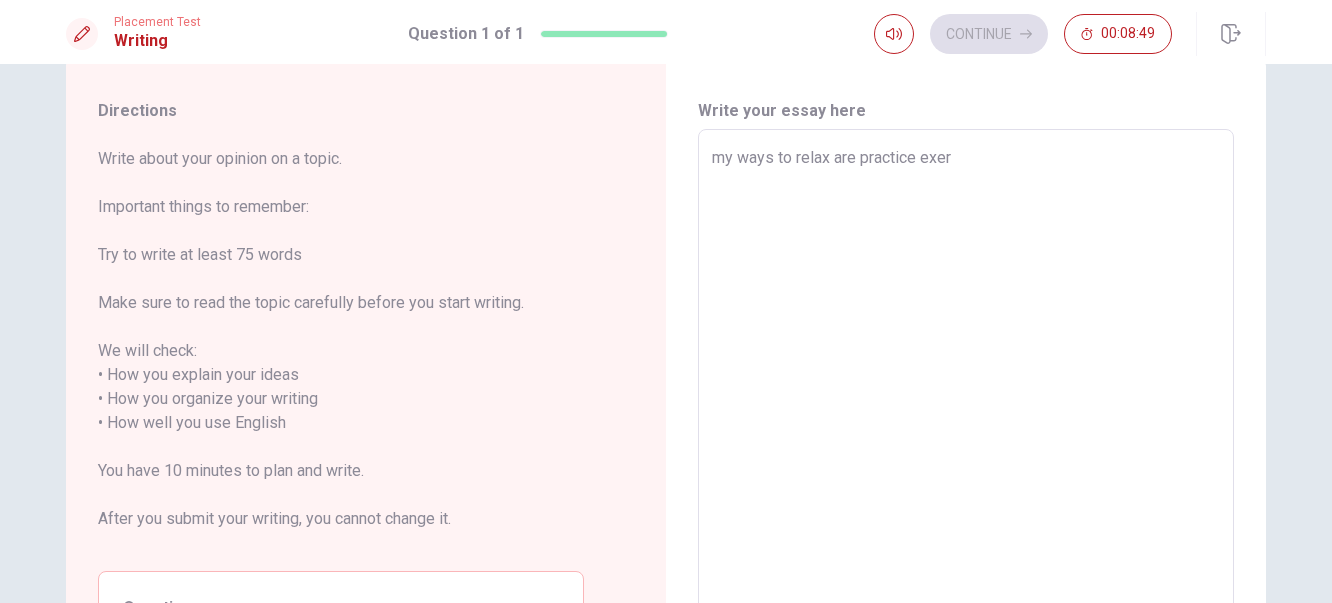 type on "x" 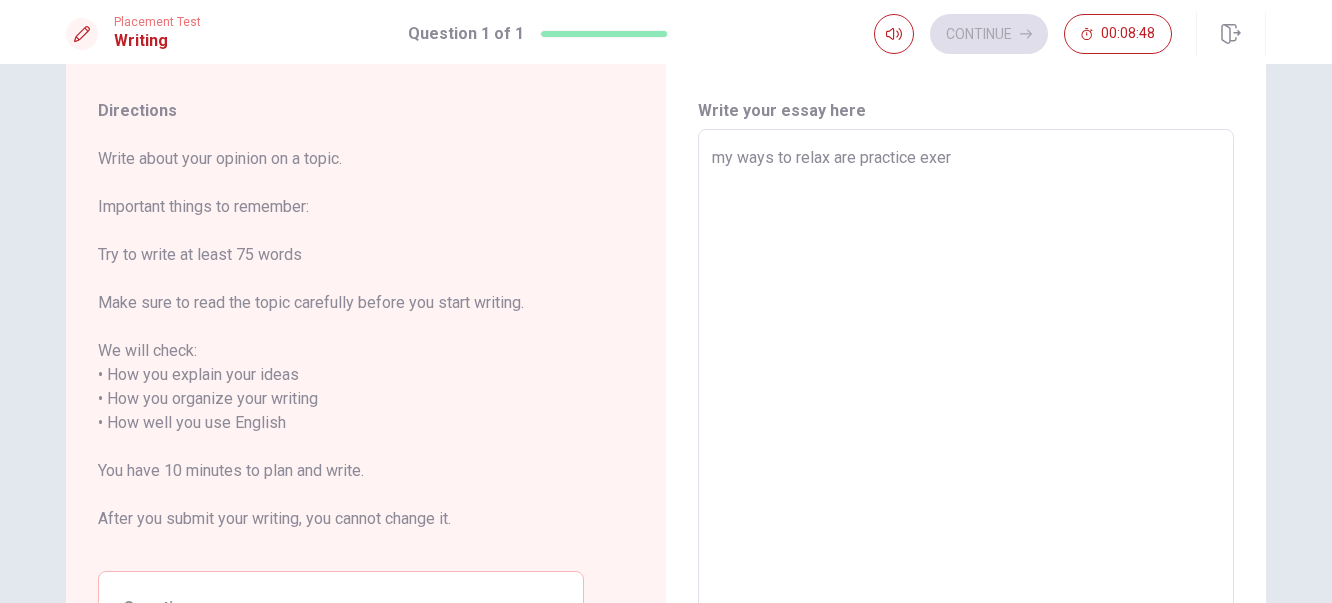 type on "my ways to relax are practice exe" 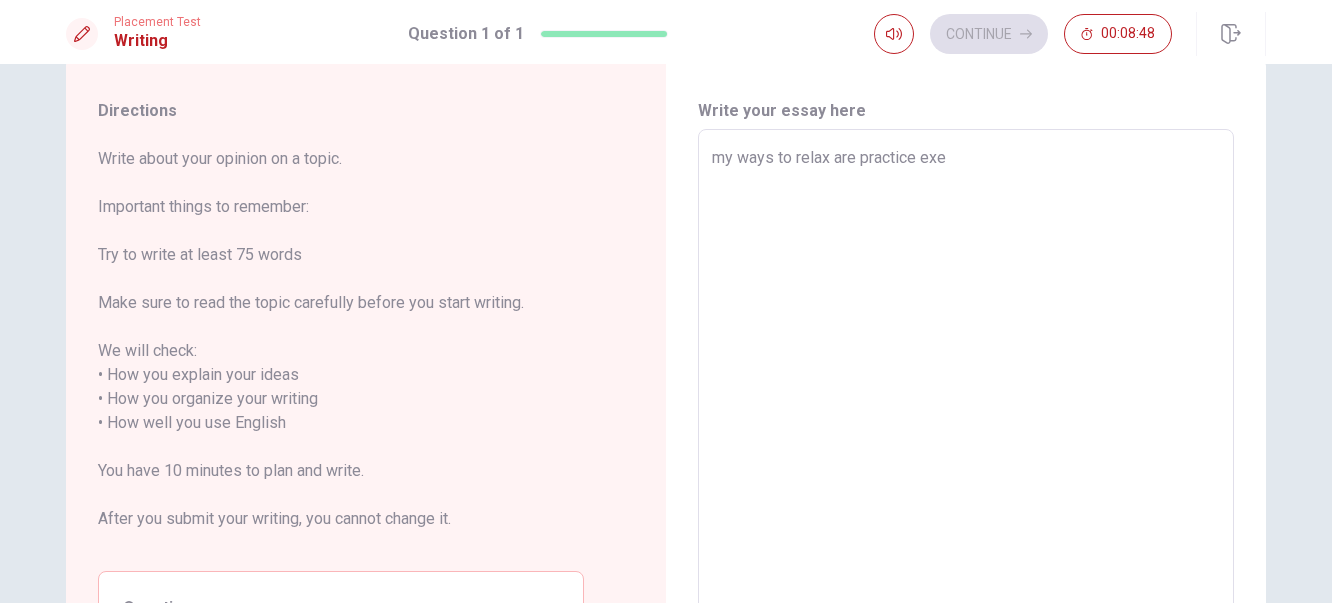 type on "x" 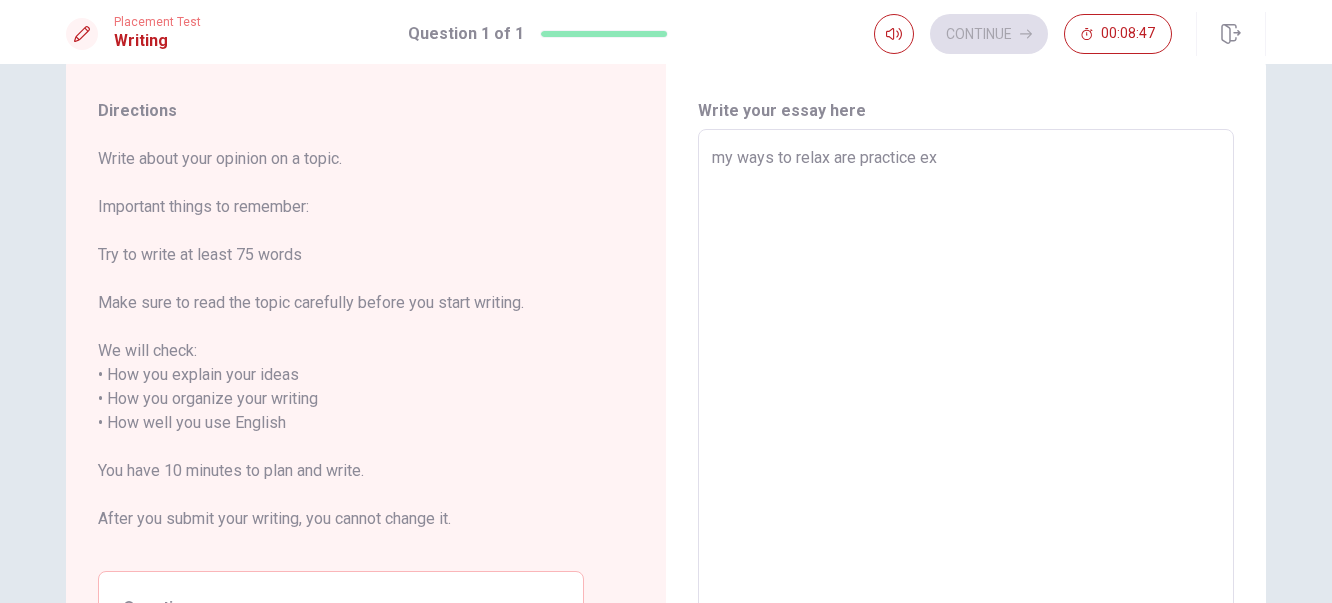 type on "x" 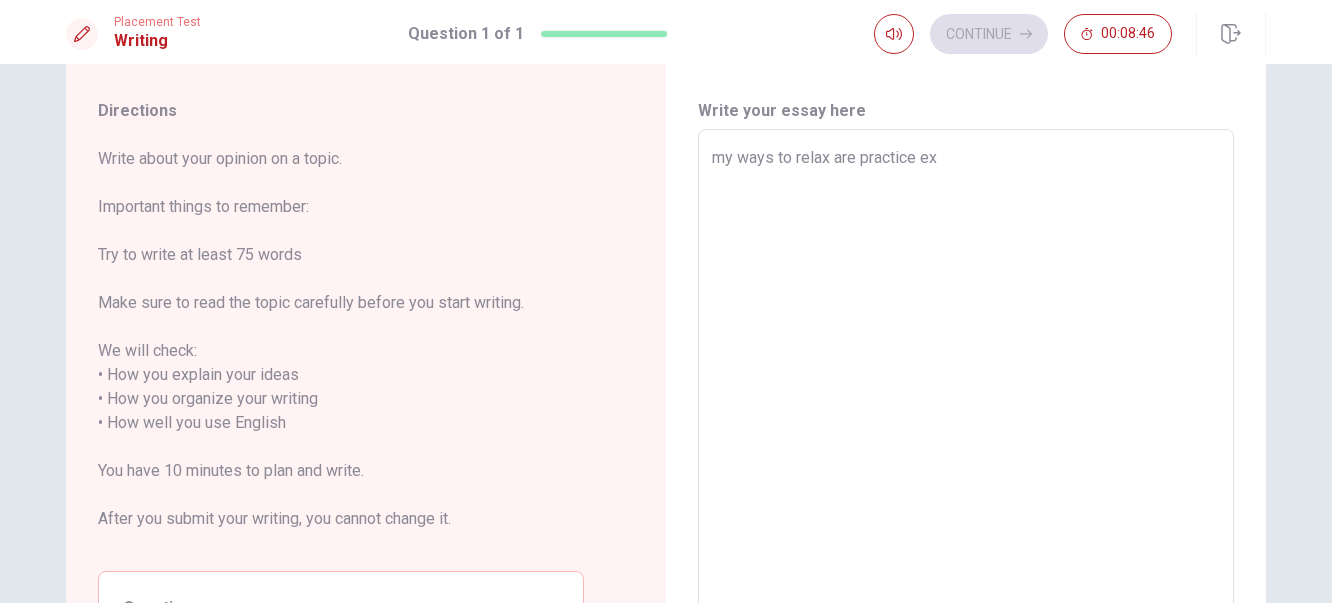 type on "my ways to relax are practice e" 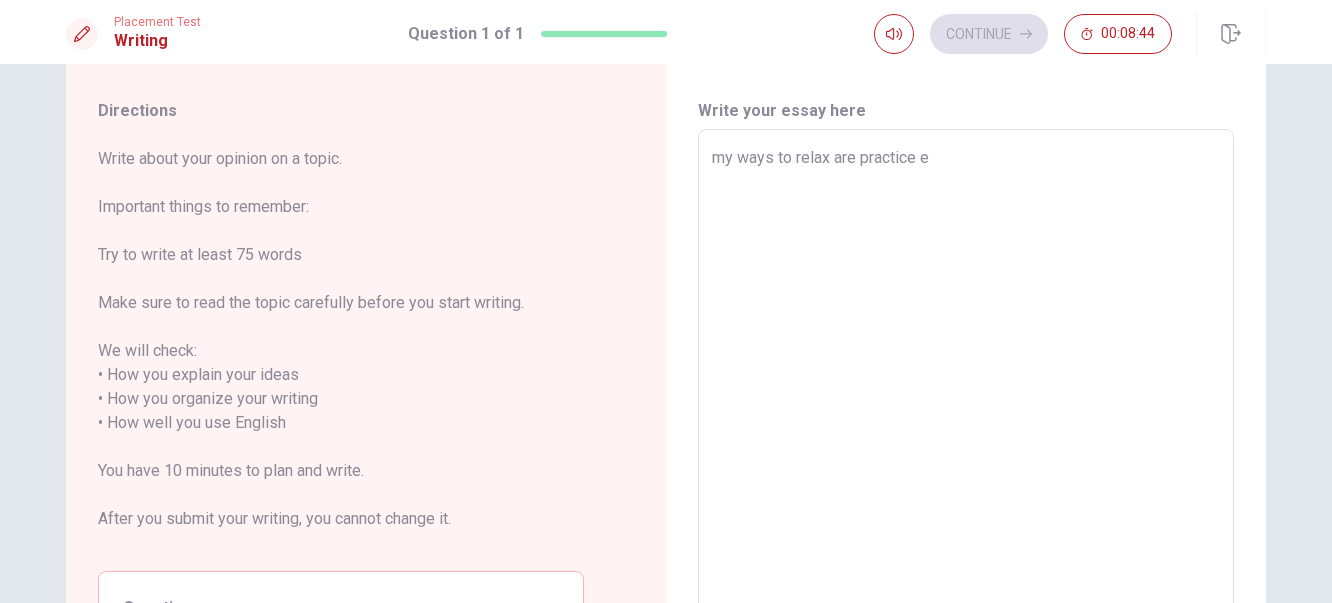 type on "x" 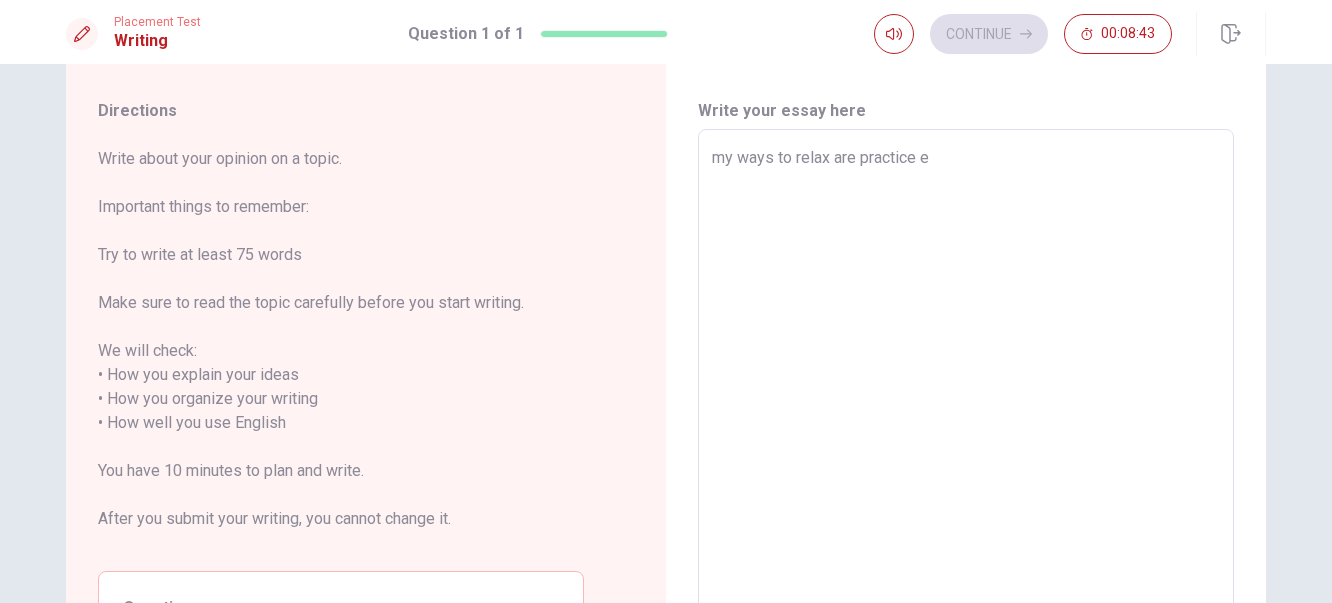 type on "my ways to relax are practice e d" 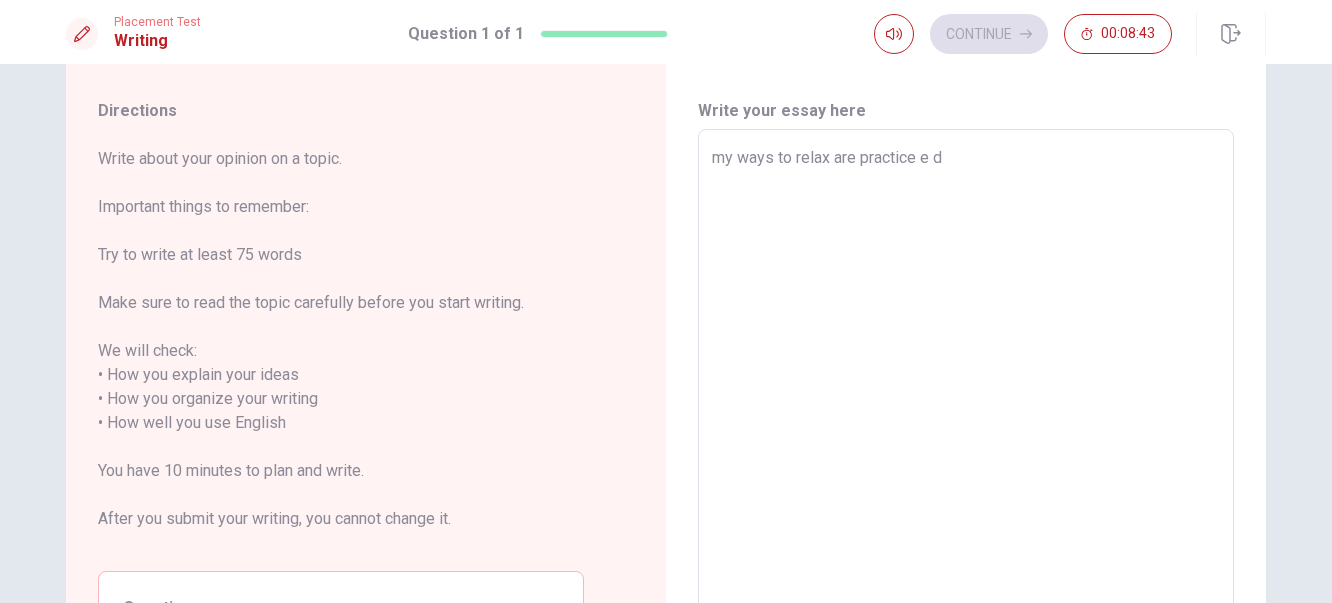 type on "x" 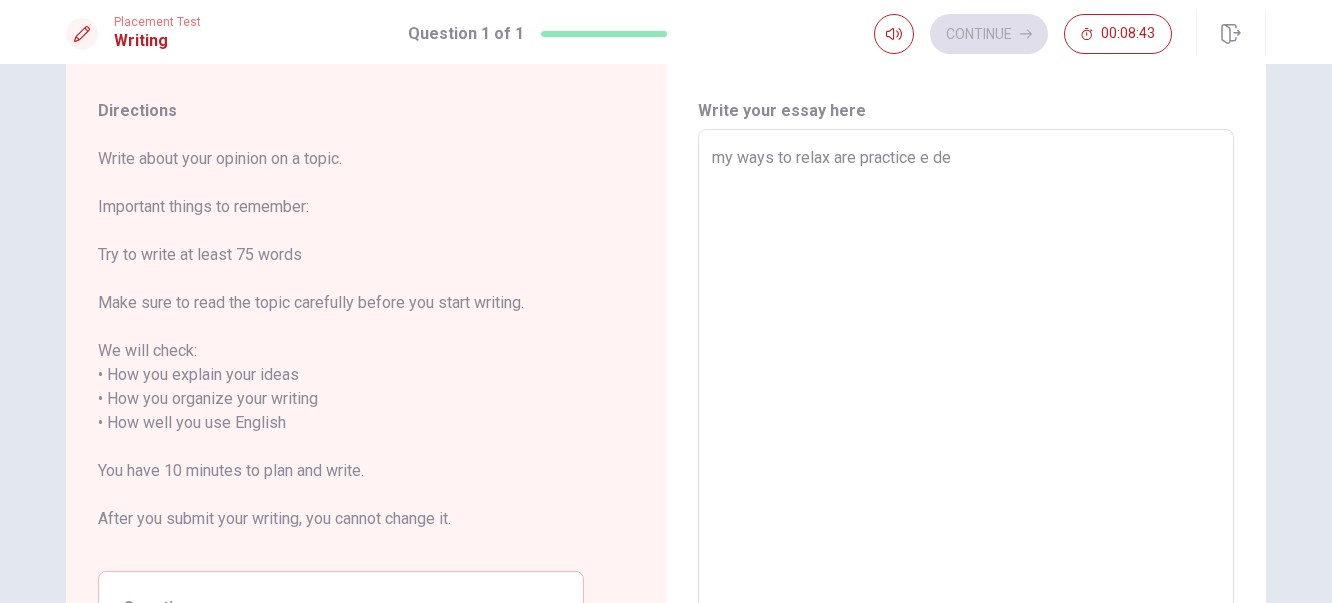 type on "x" 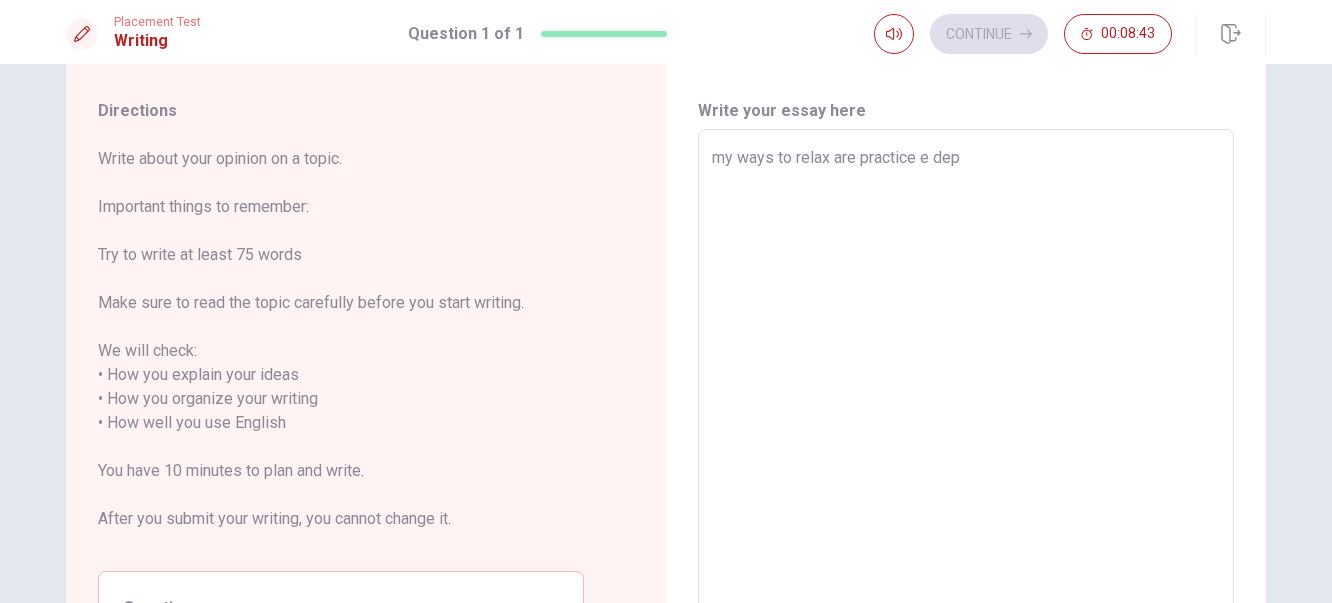 type on "x" 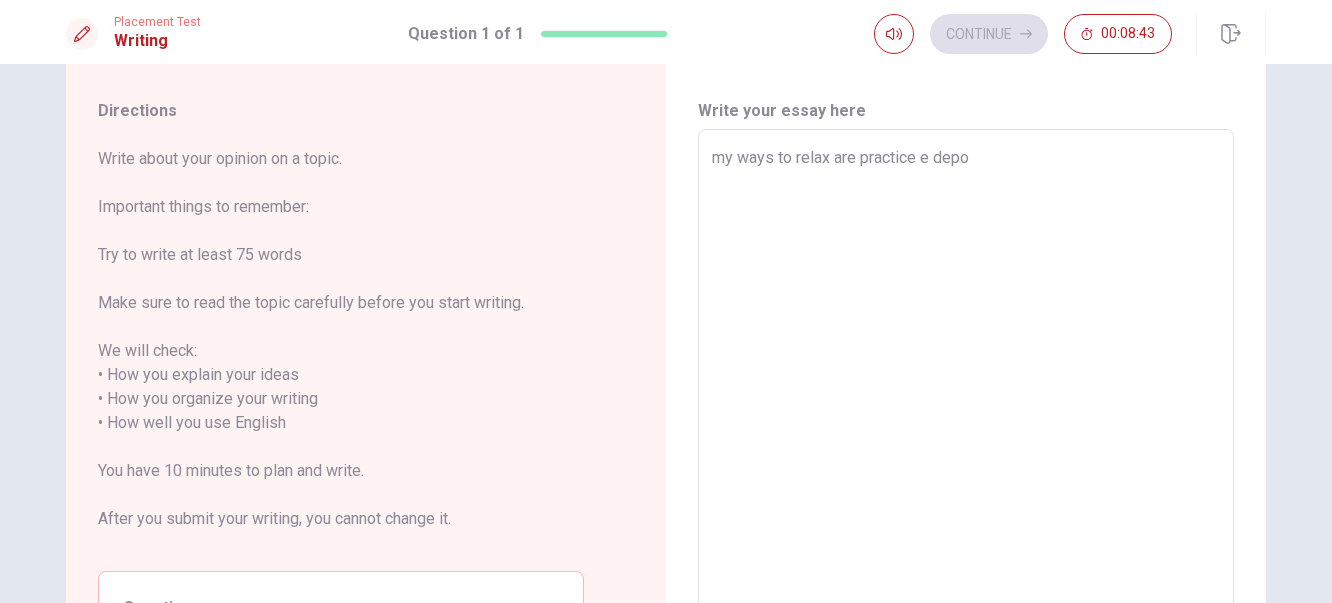 type on "x" 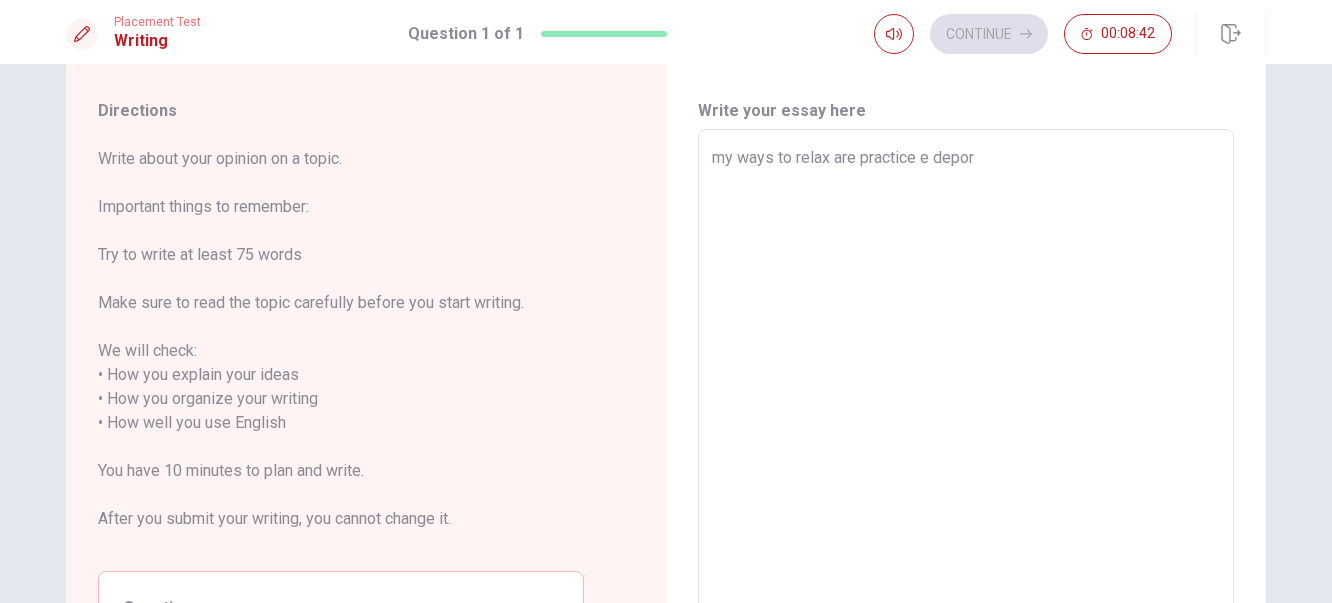 type on "my ways to relax are practice e deport" 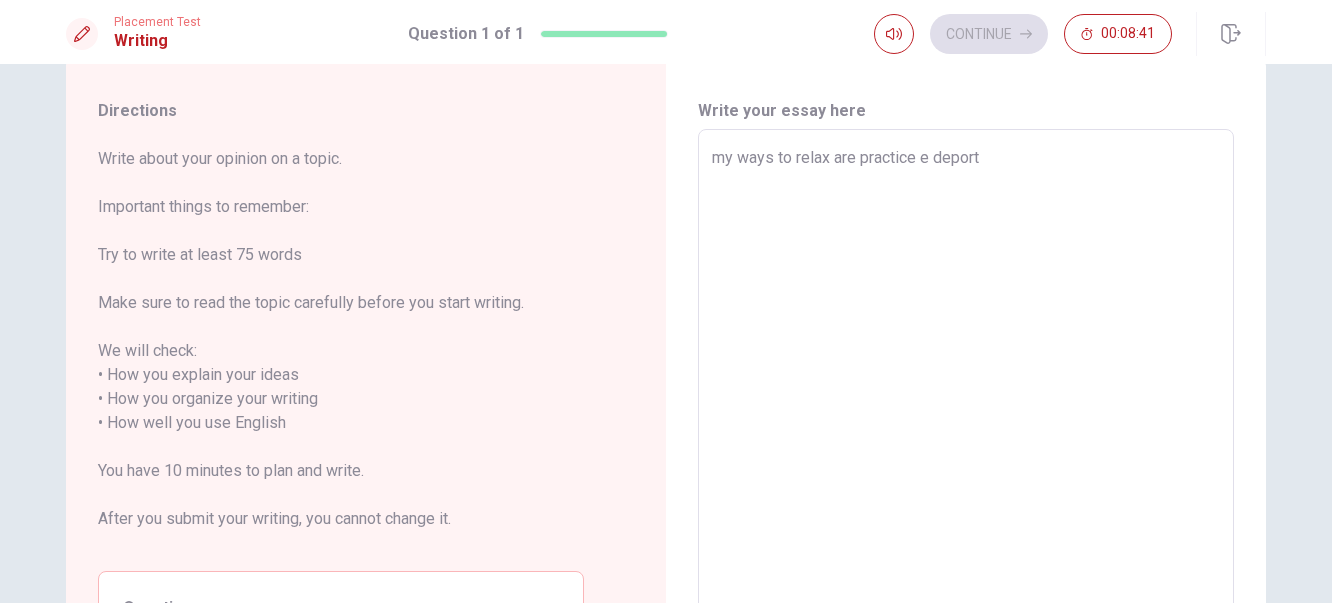 type on "x" 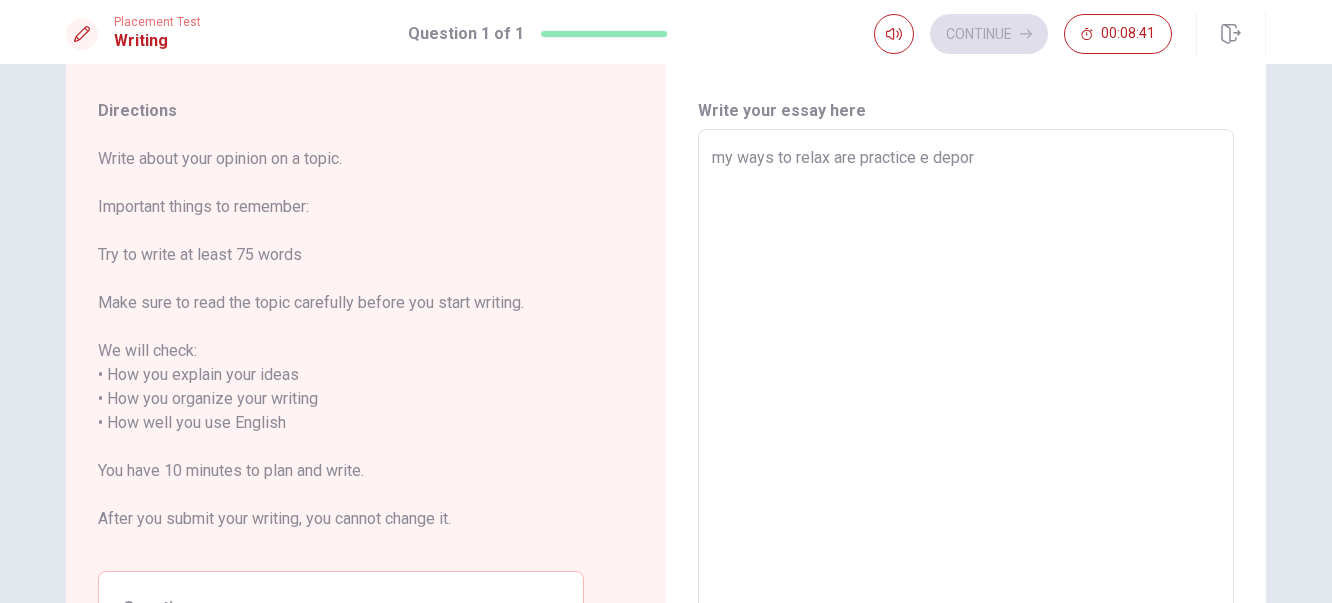 type on "x" 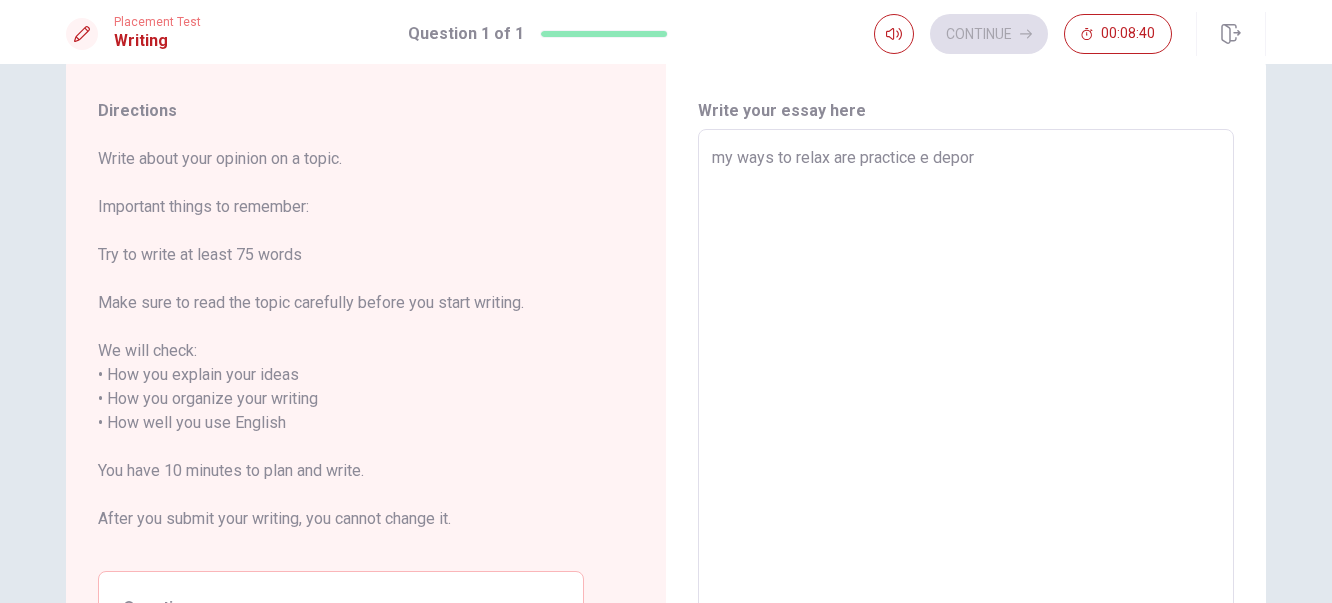 type on "my ways to relax are practice e depo" 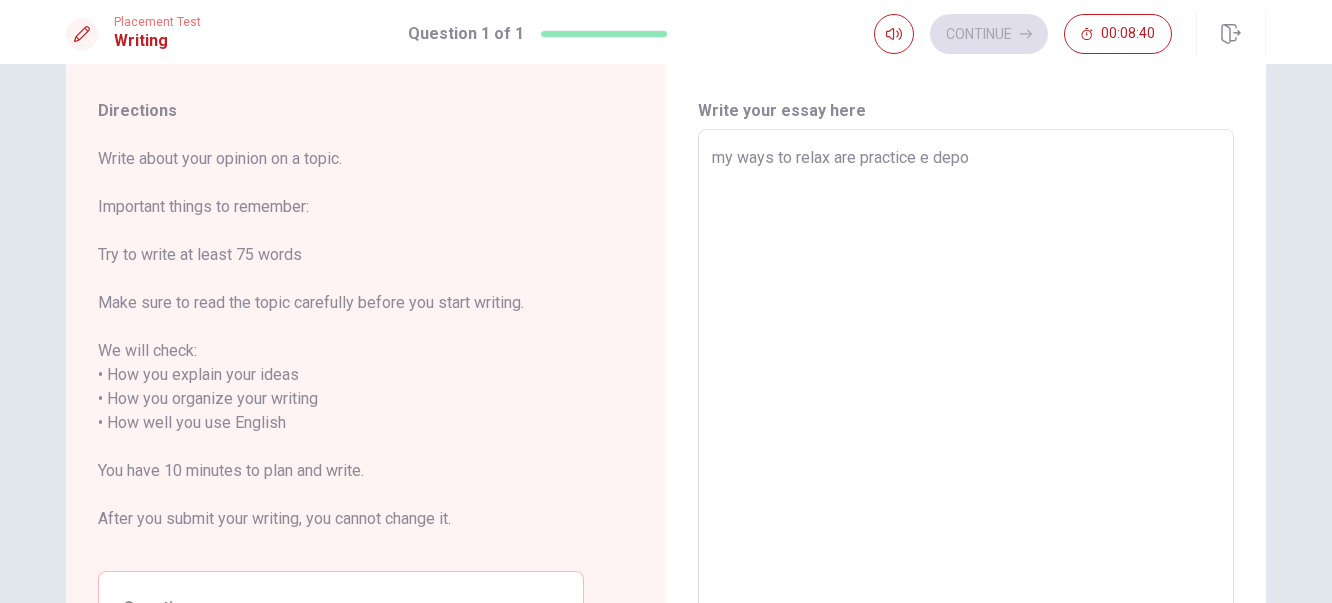 type on "x" 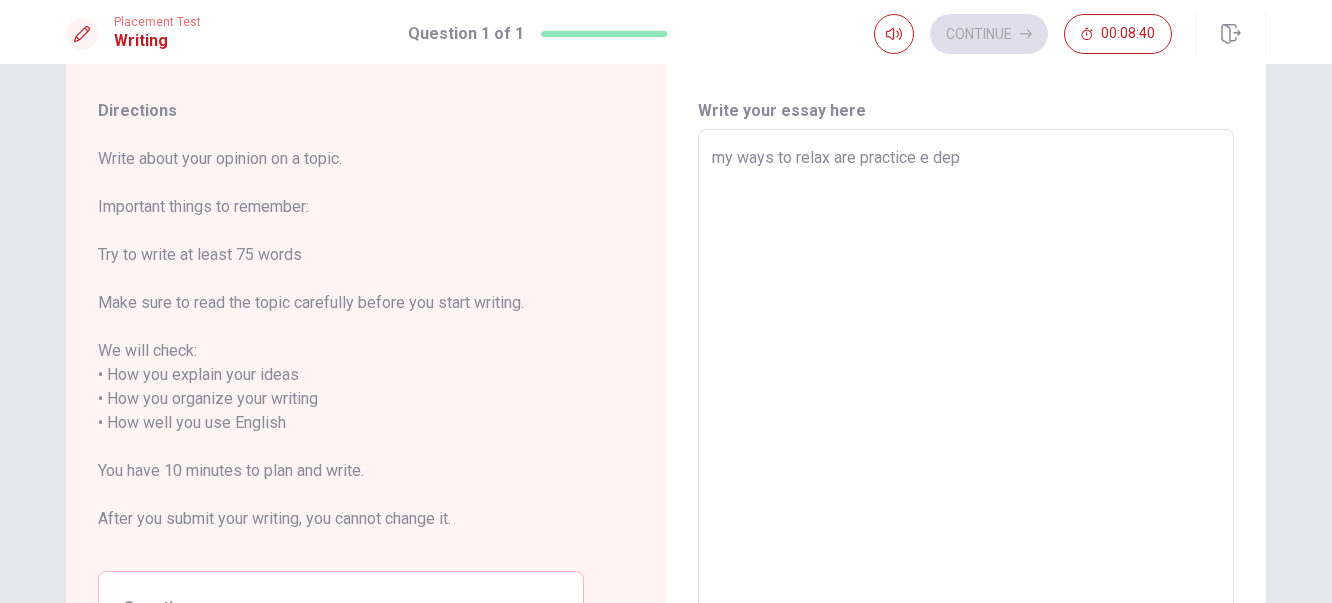 type on "x" 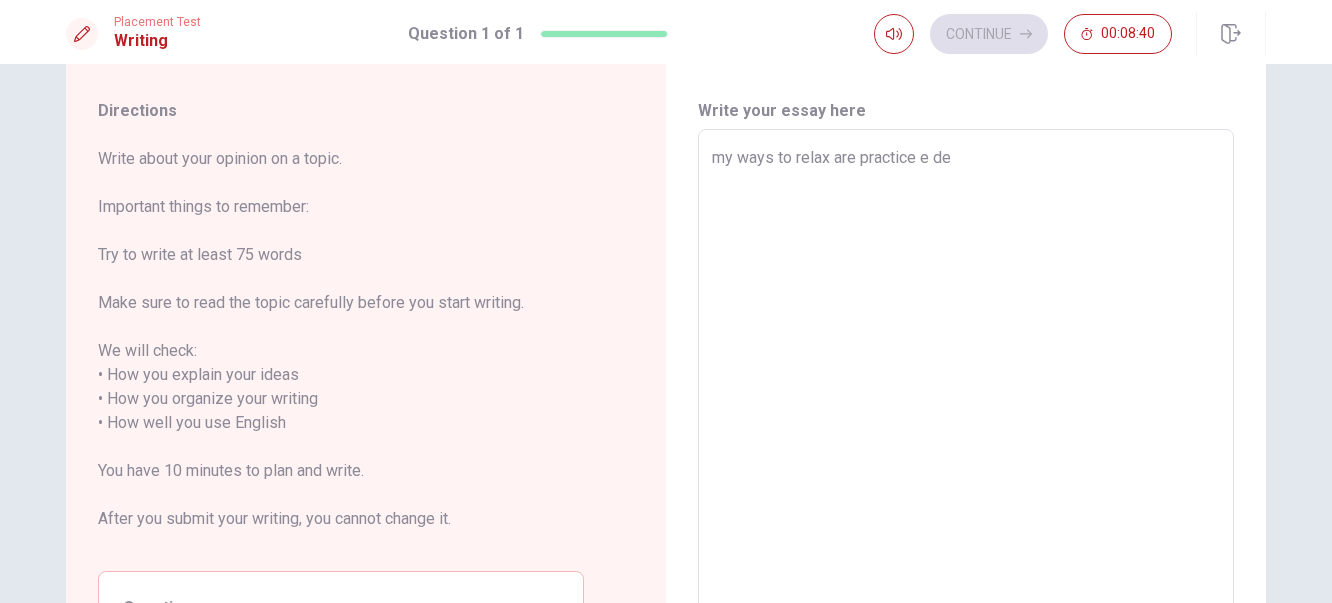type on "x" 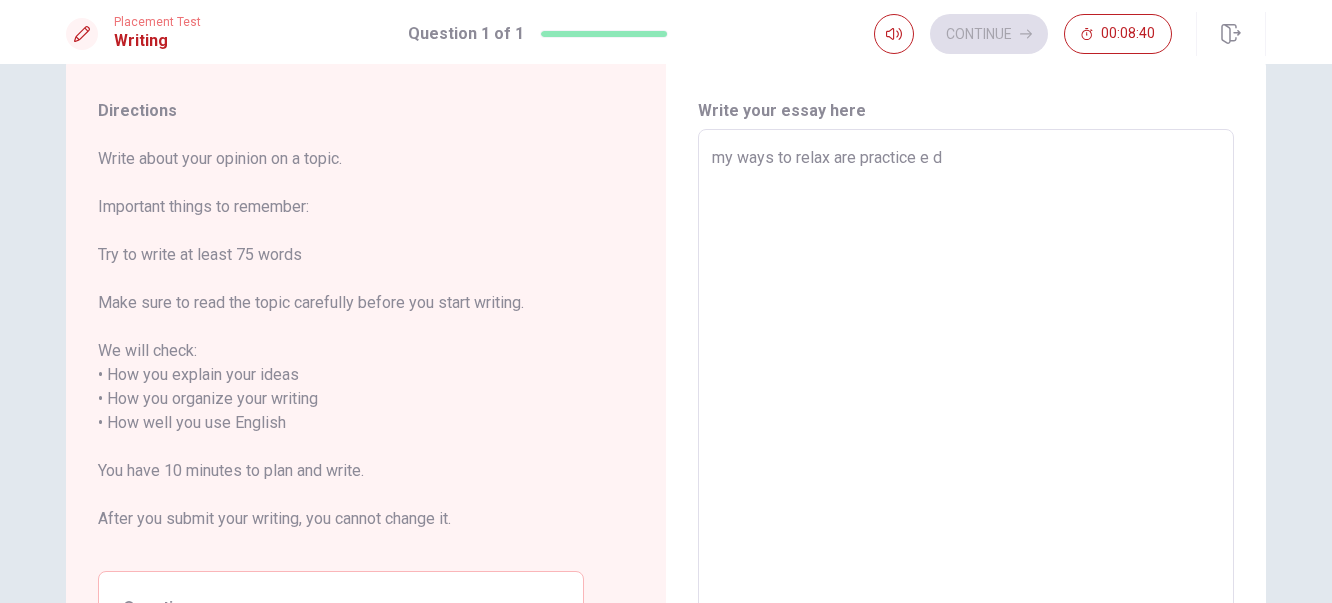 type on "x" 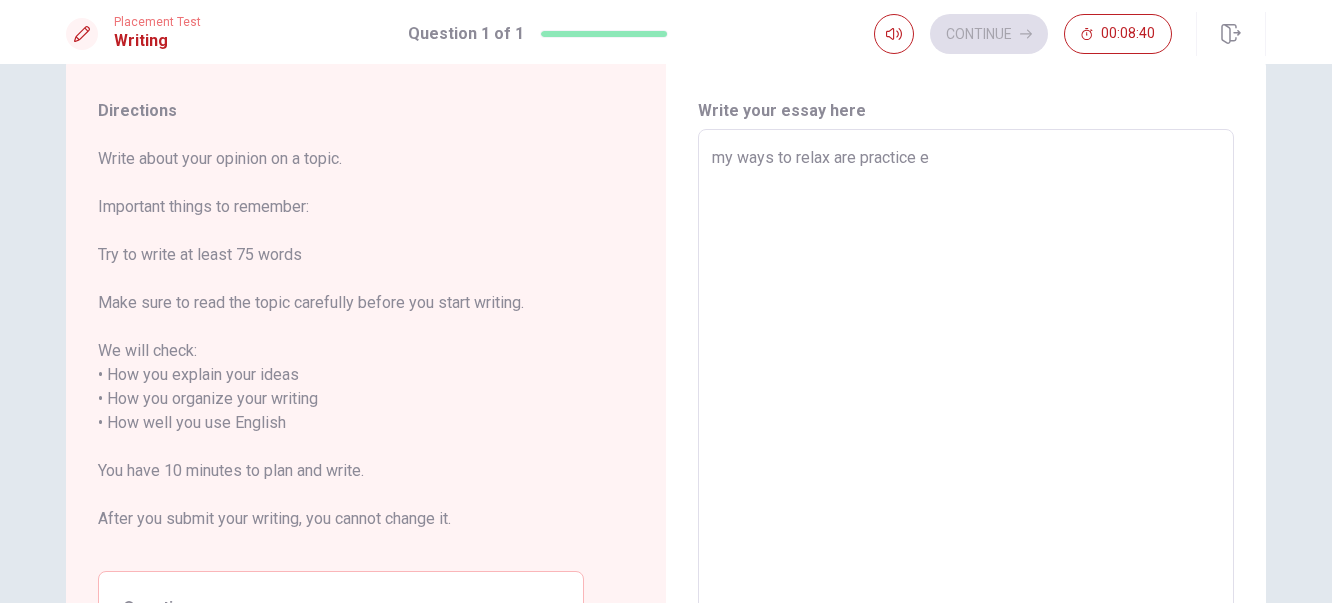 type on "x" 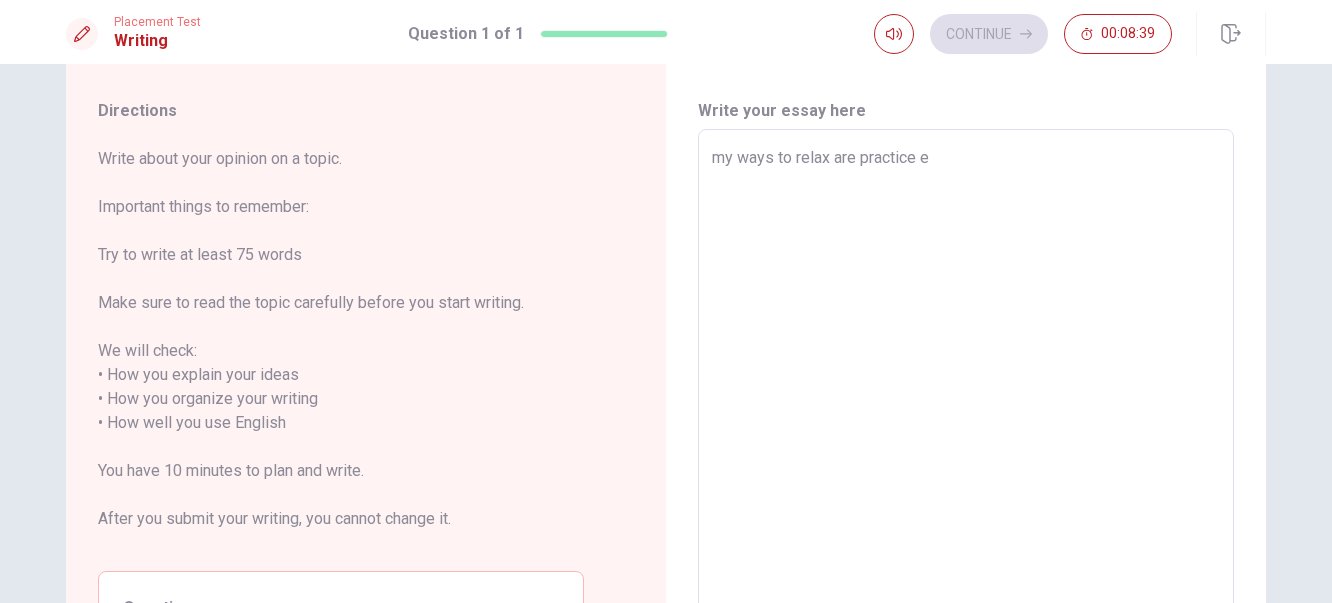 type on "my ways to relax are practice" 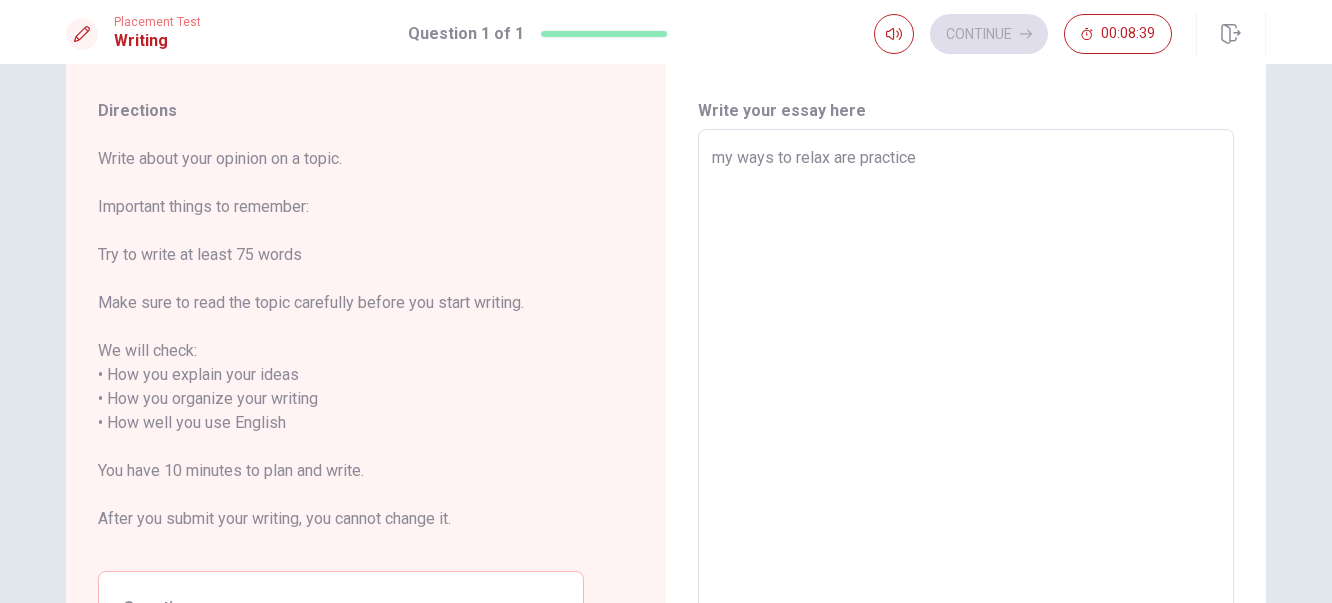 type on "x" 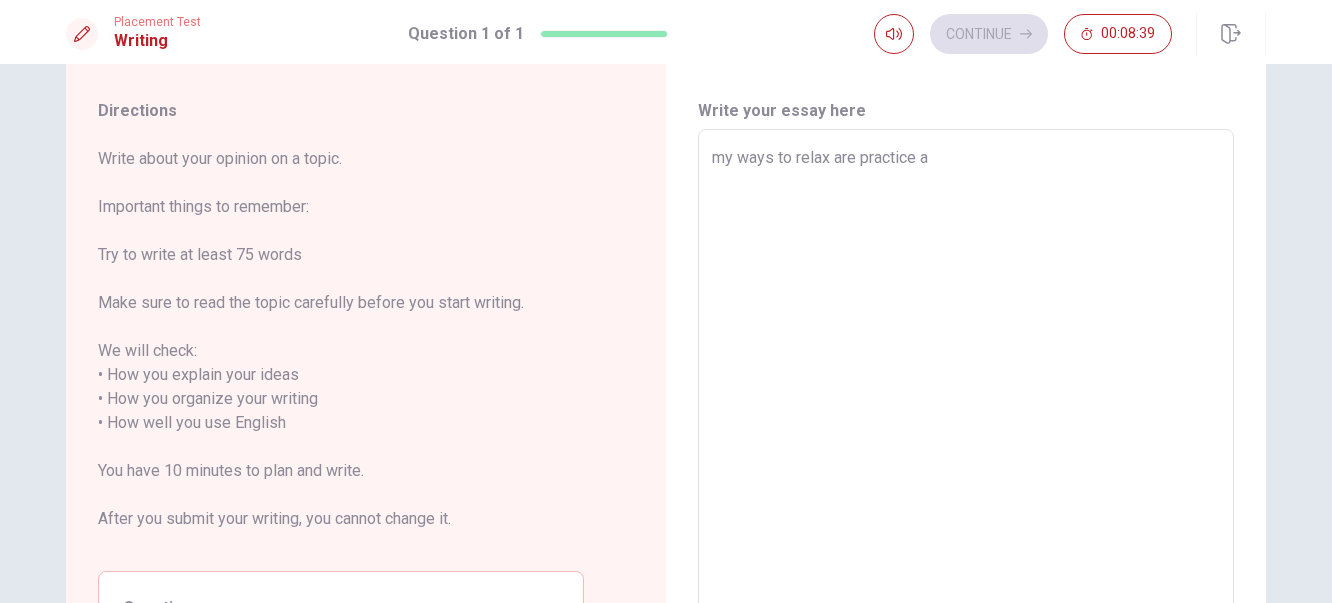 type on "x" 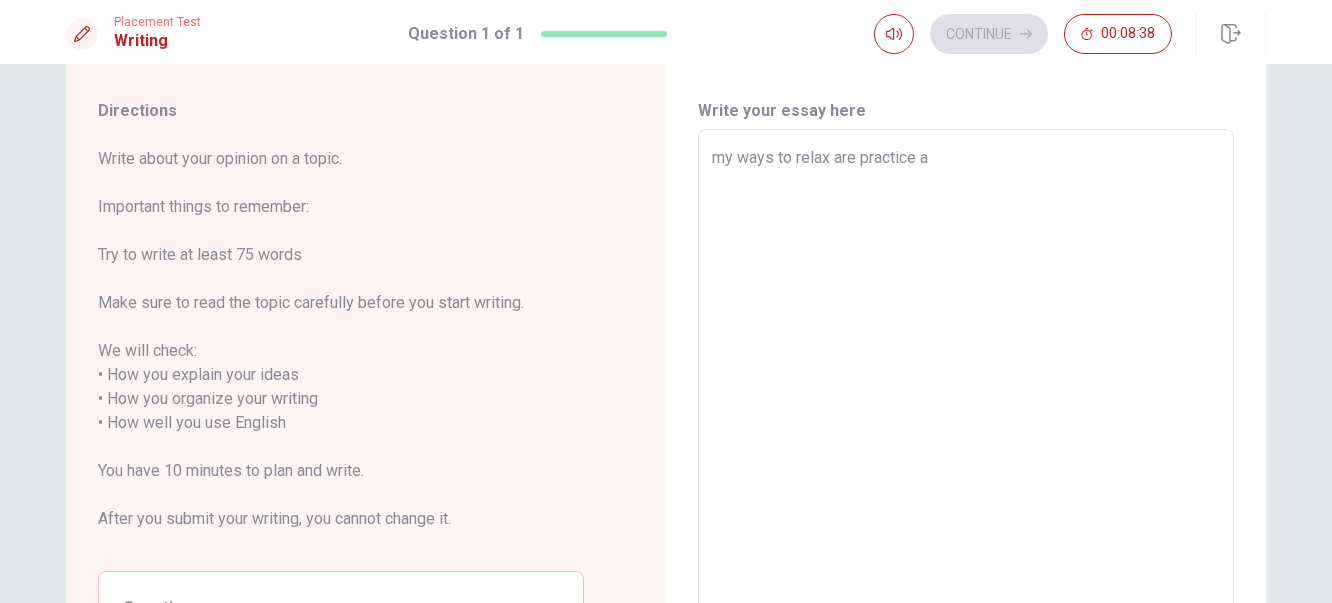 type on "my ways to relax are practice a d" 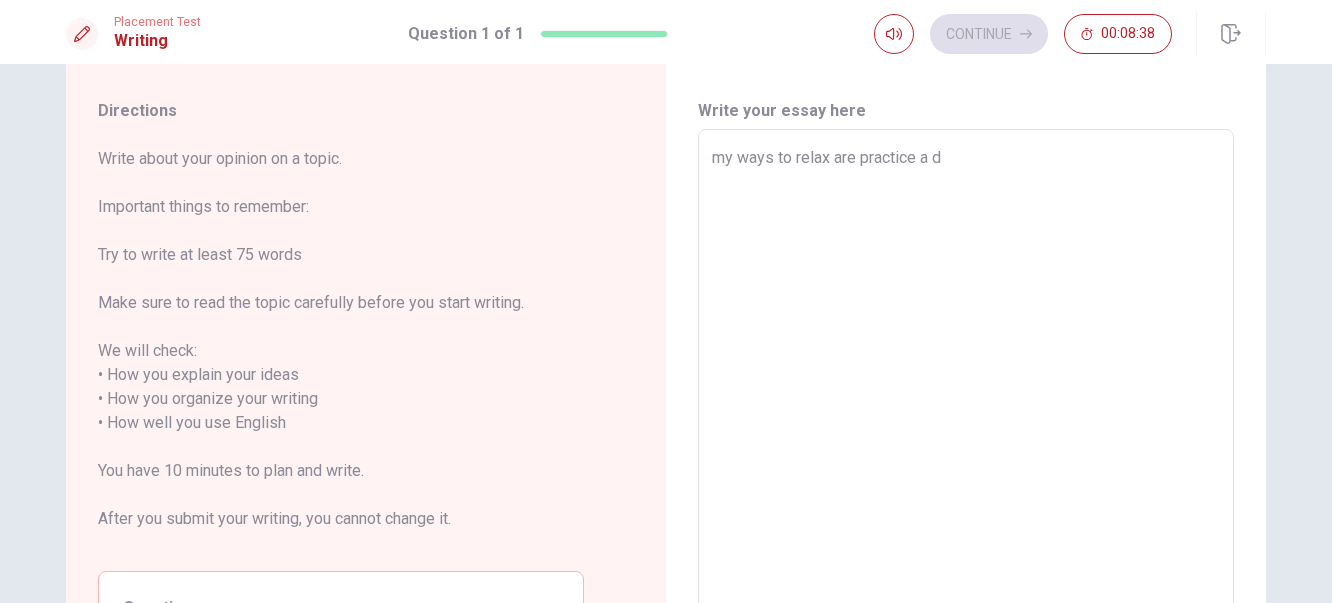 type on "x" 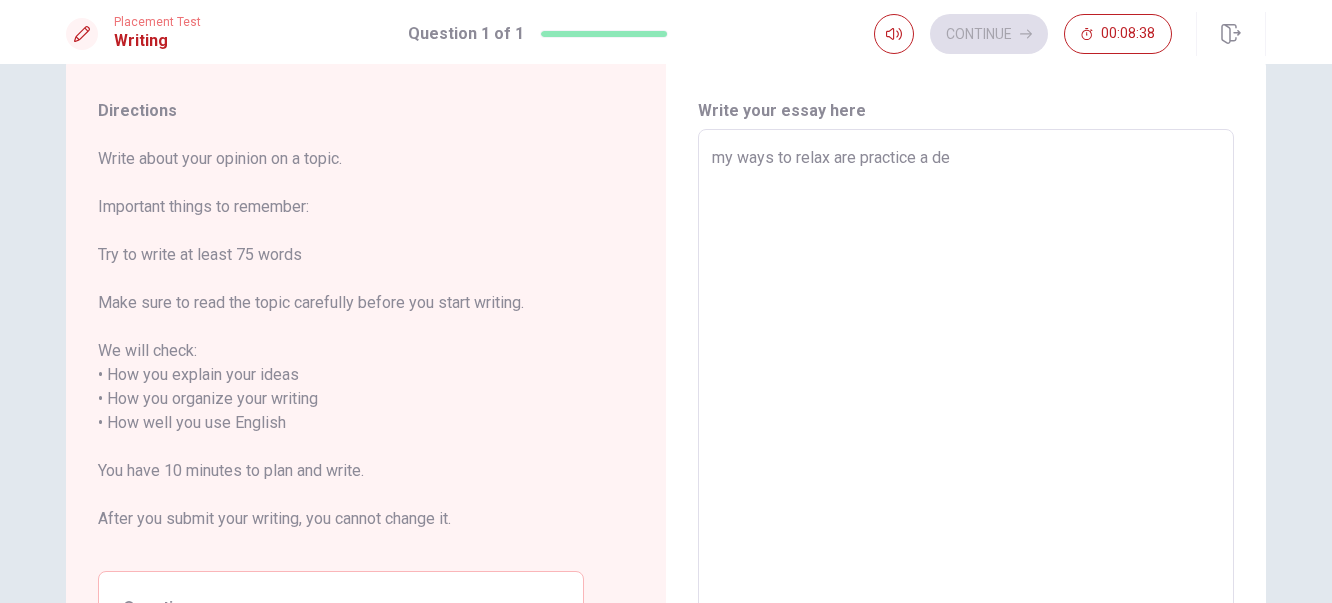 type on "x" 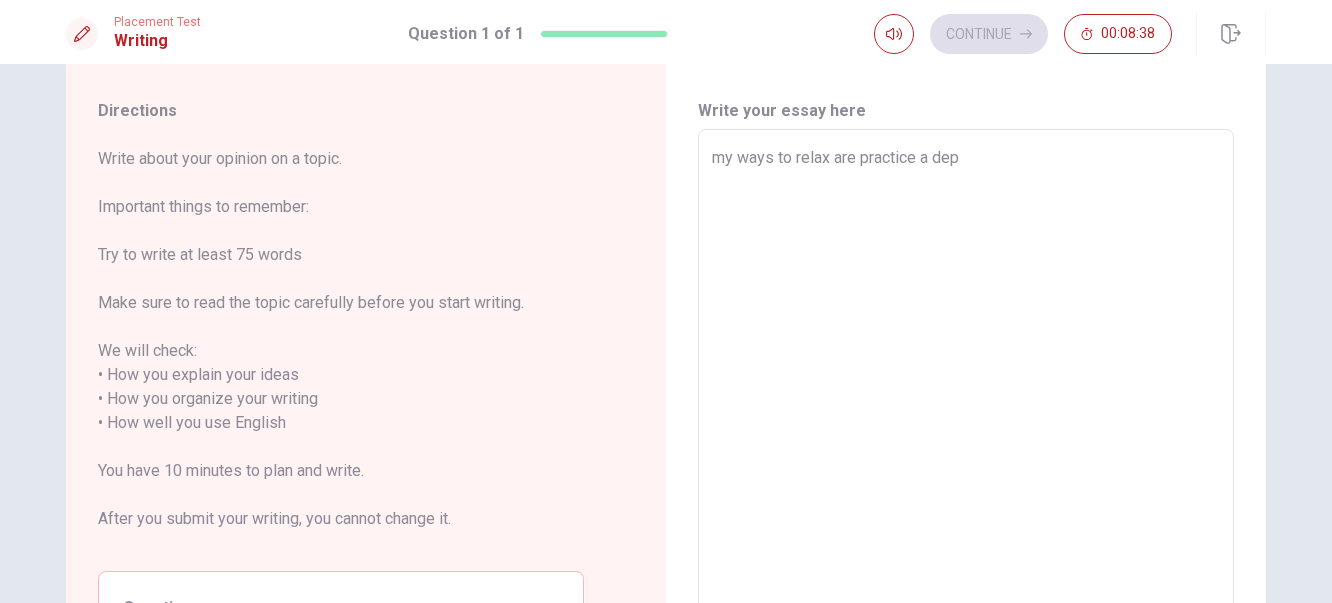 type on "x" 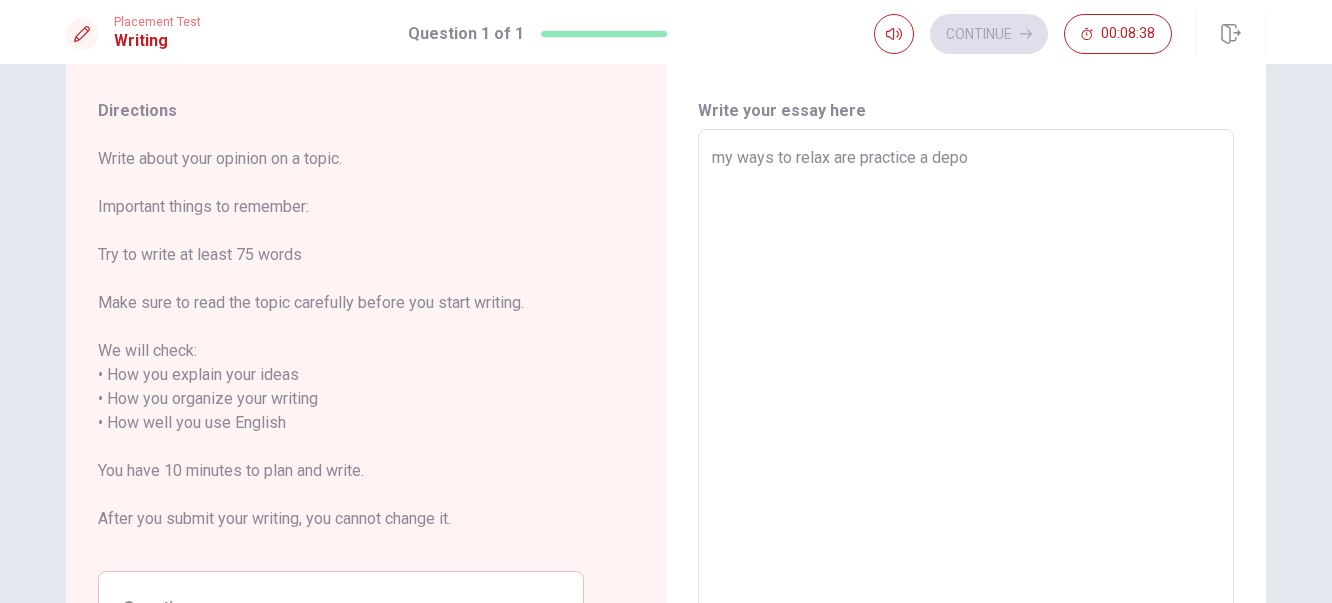 type on "x" 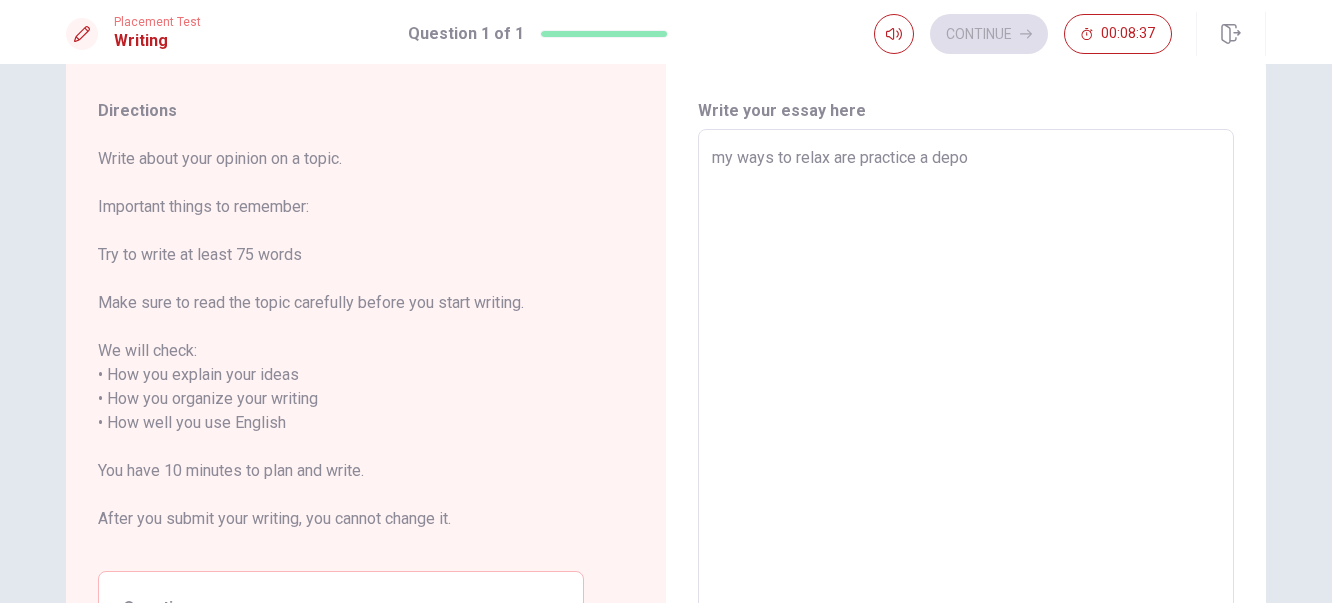 type on "my ways to relax are practice a depor" 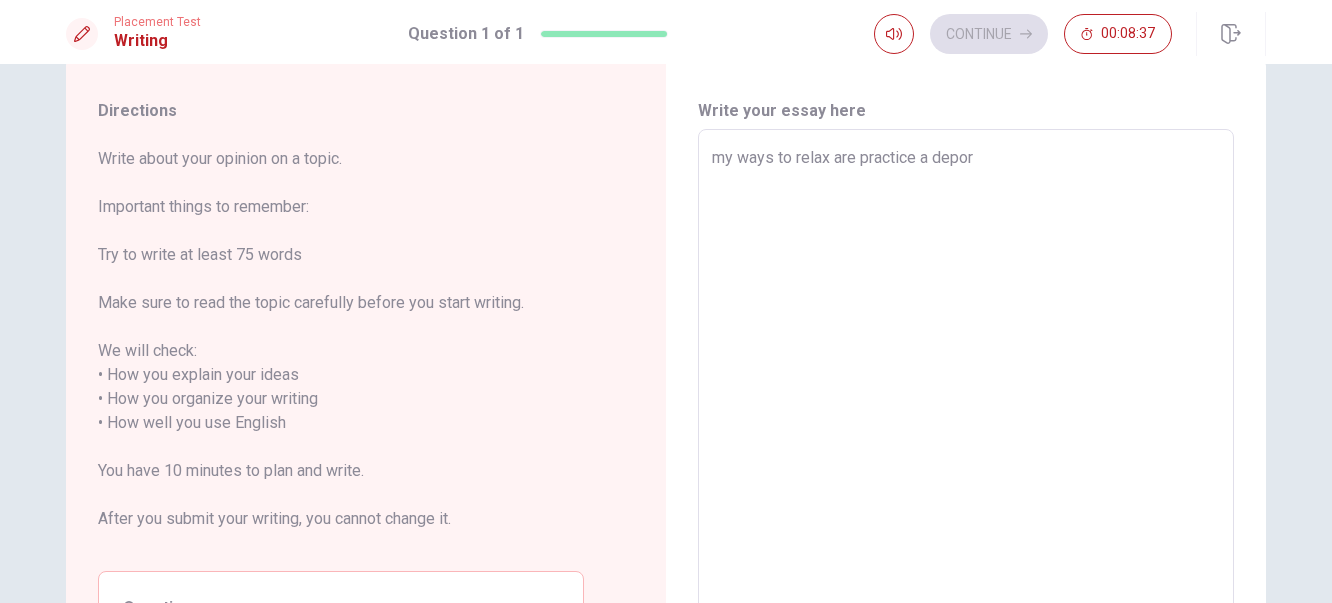 type on "x" 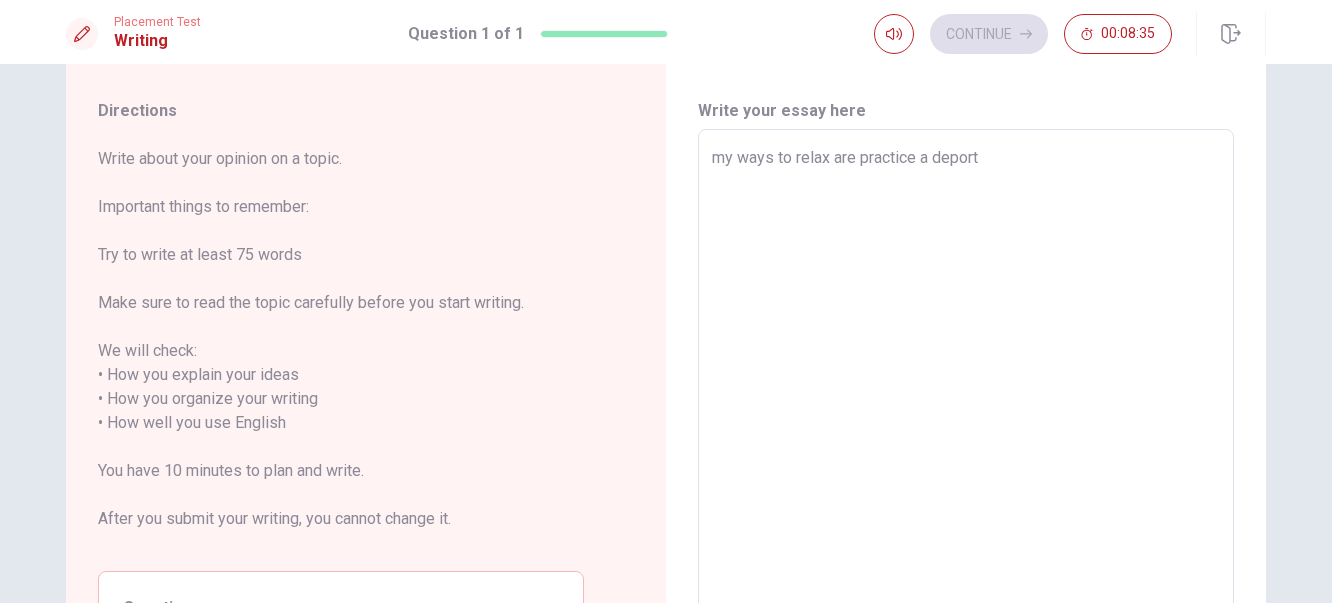 type on "x" 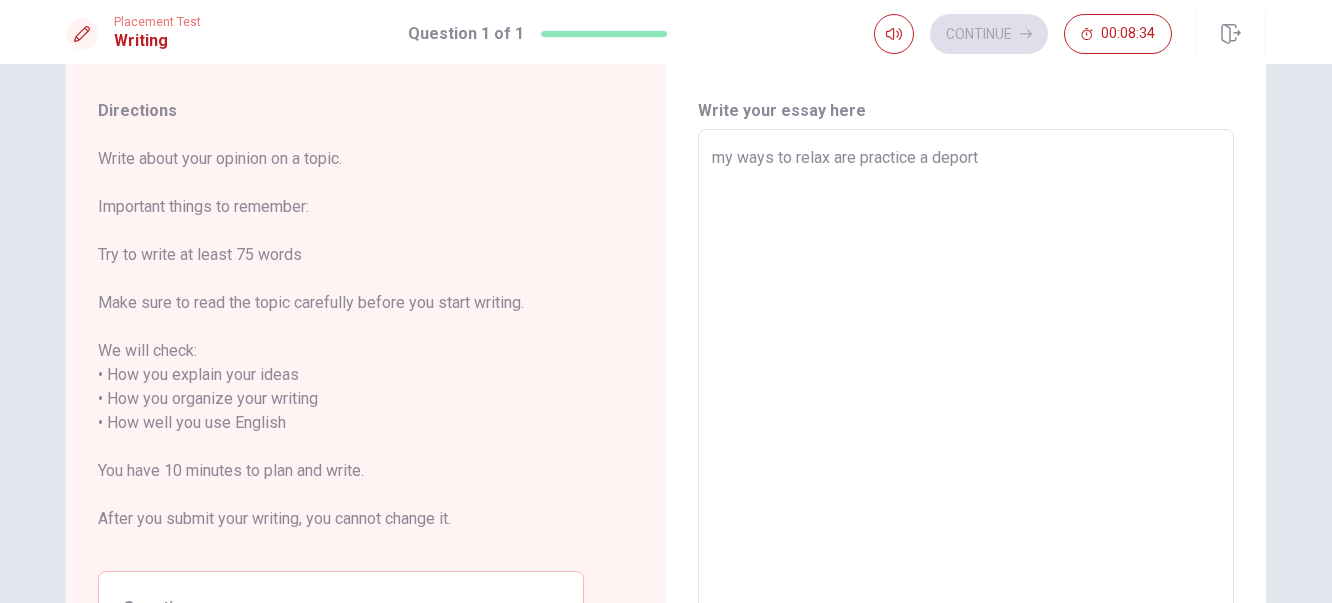 type on "my ways to relax are practice a deport" 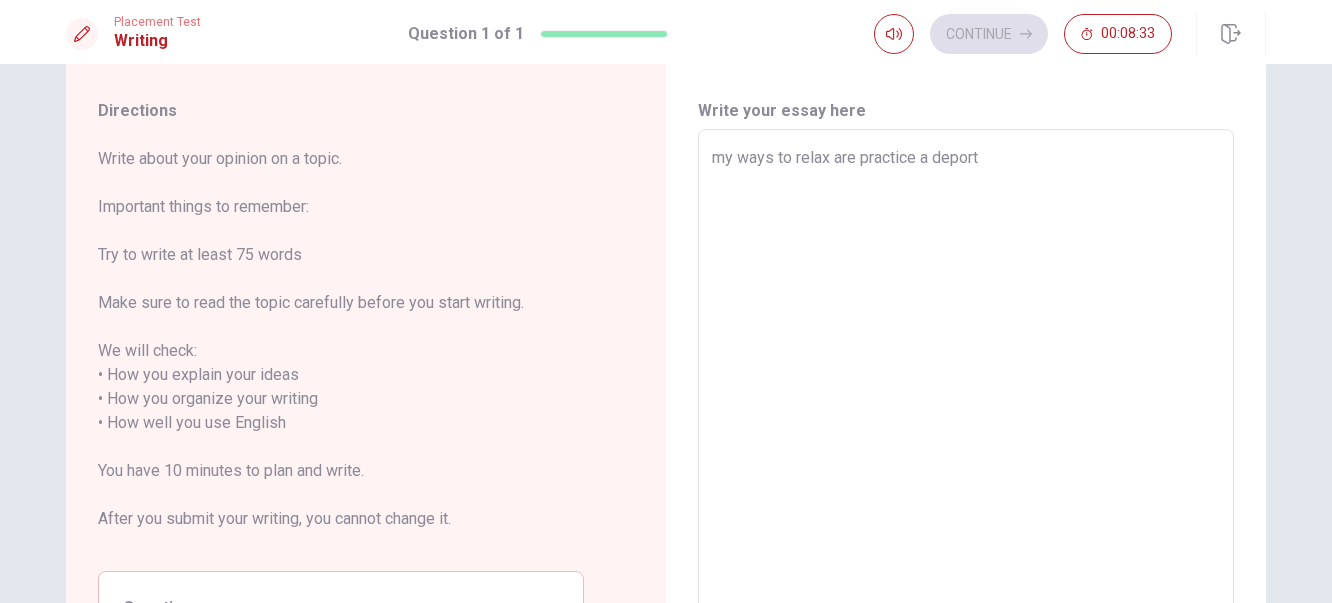type on "x" 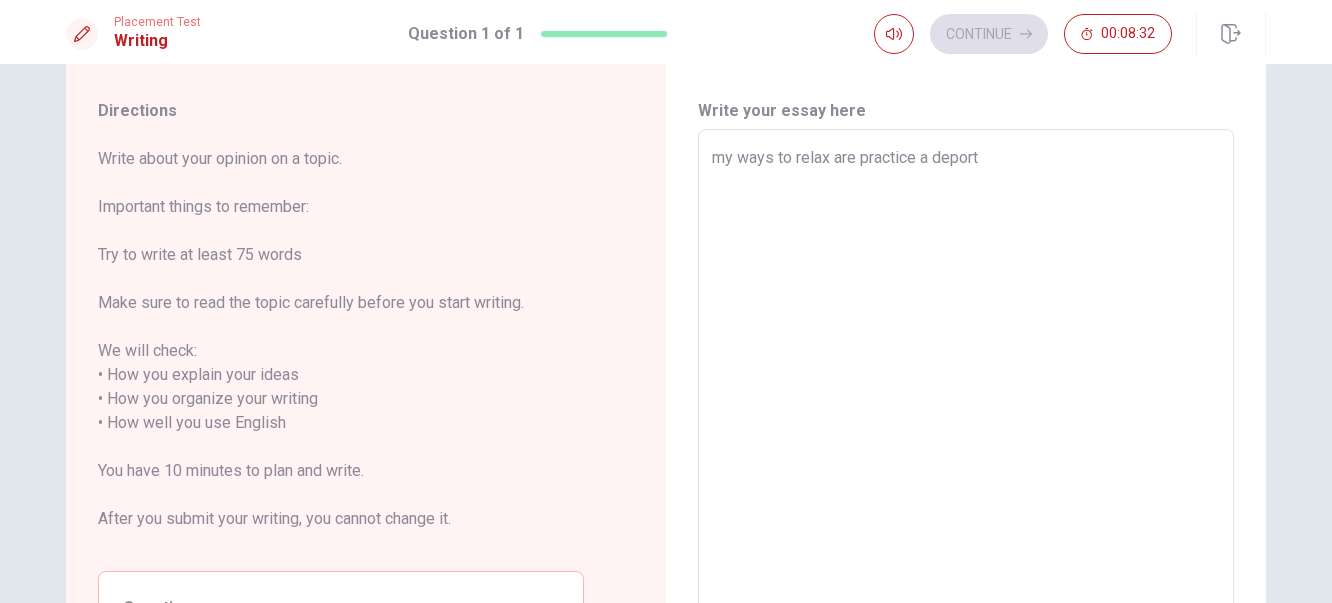 type on "my ways to relax are practice a deport o" 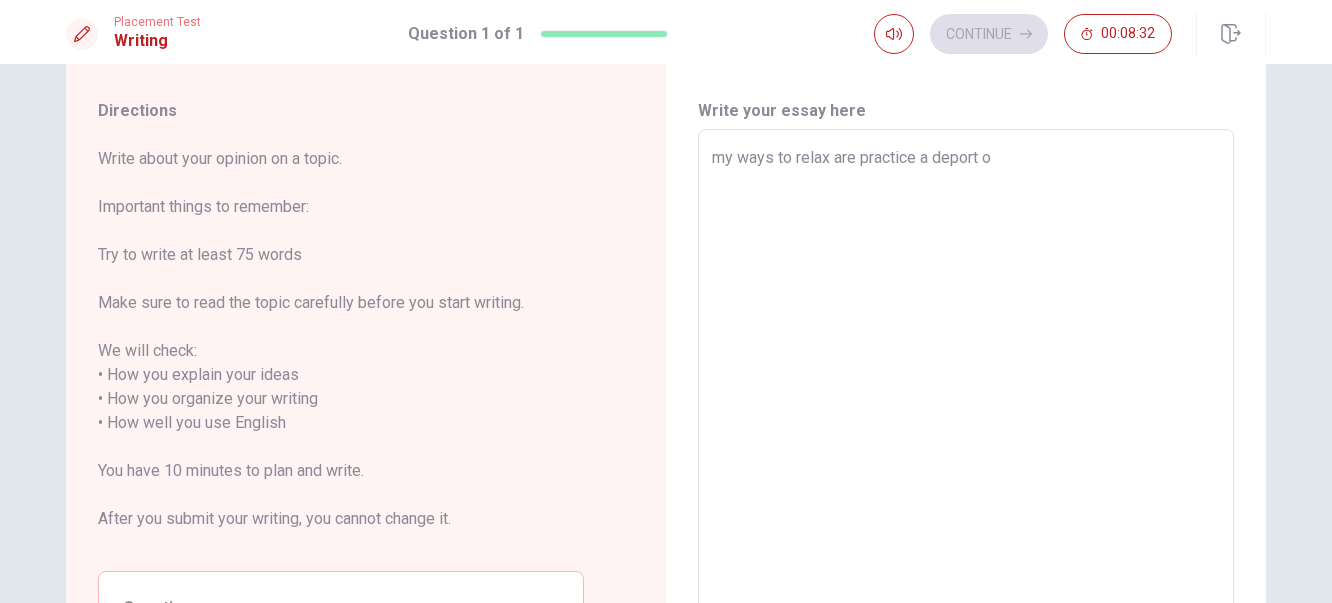 type on "x" 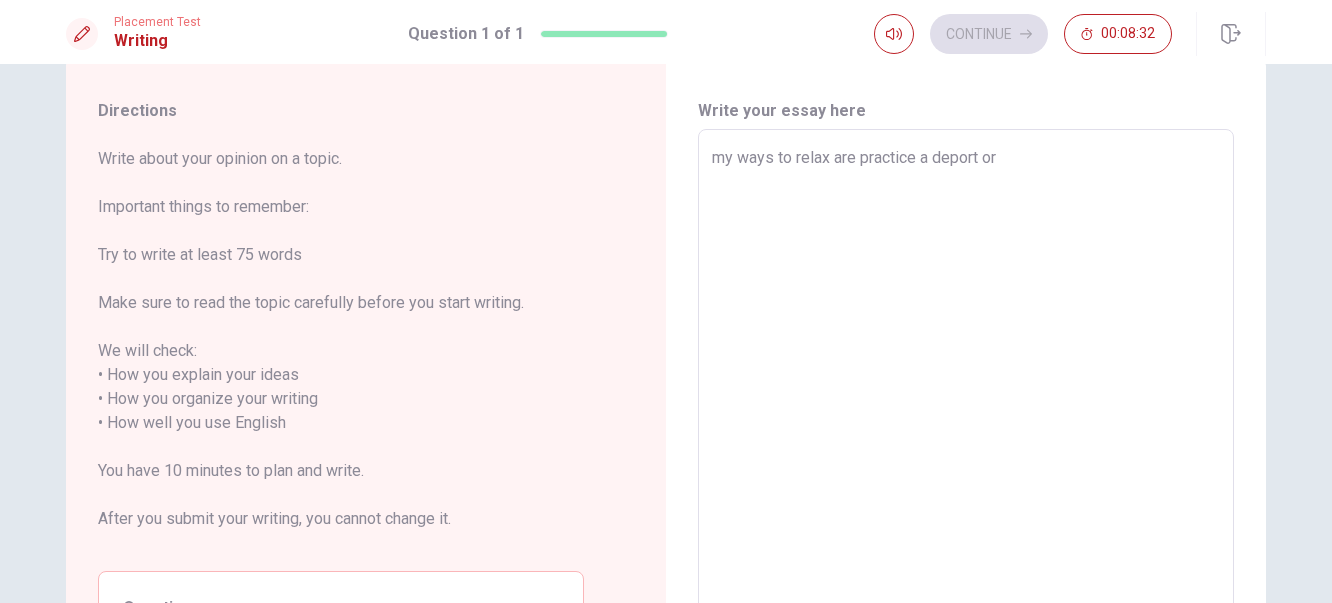 type on "x" 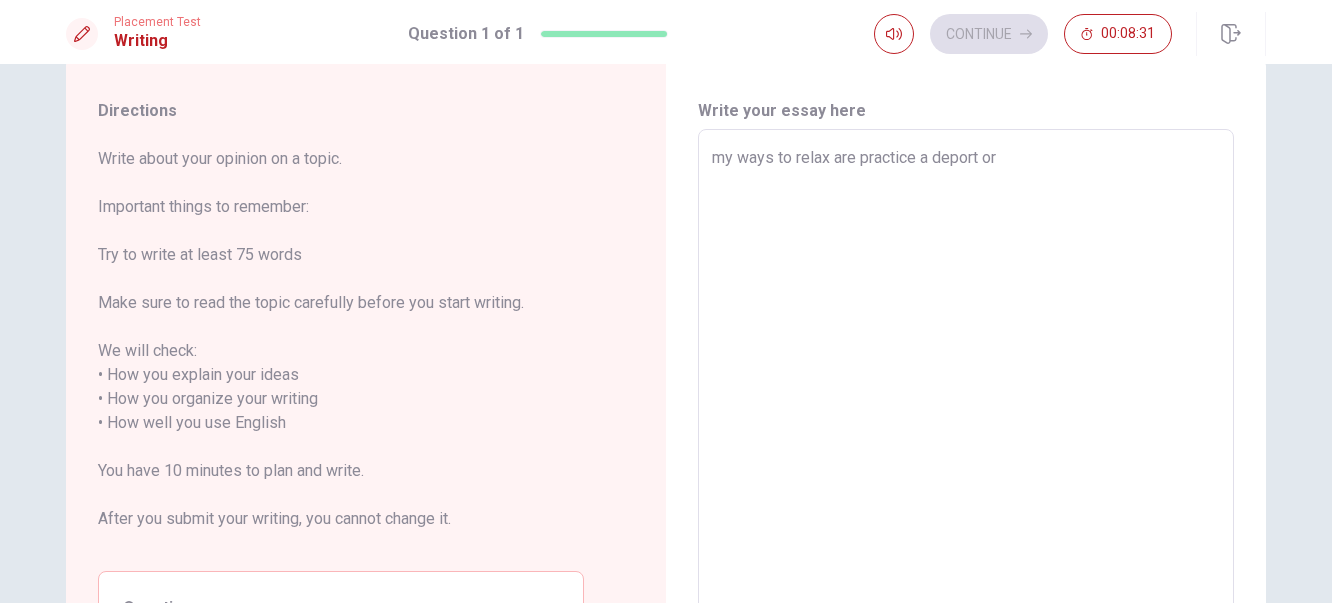 type on "x" 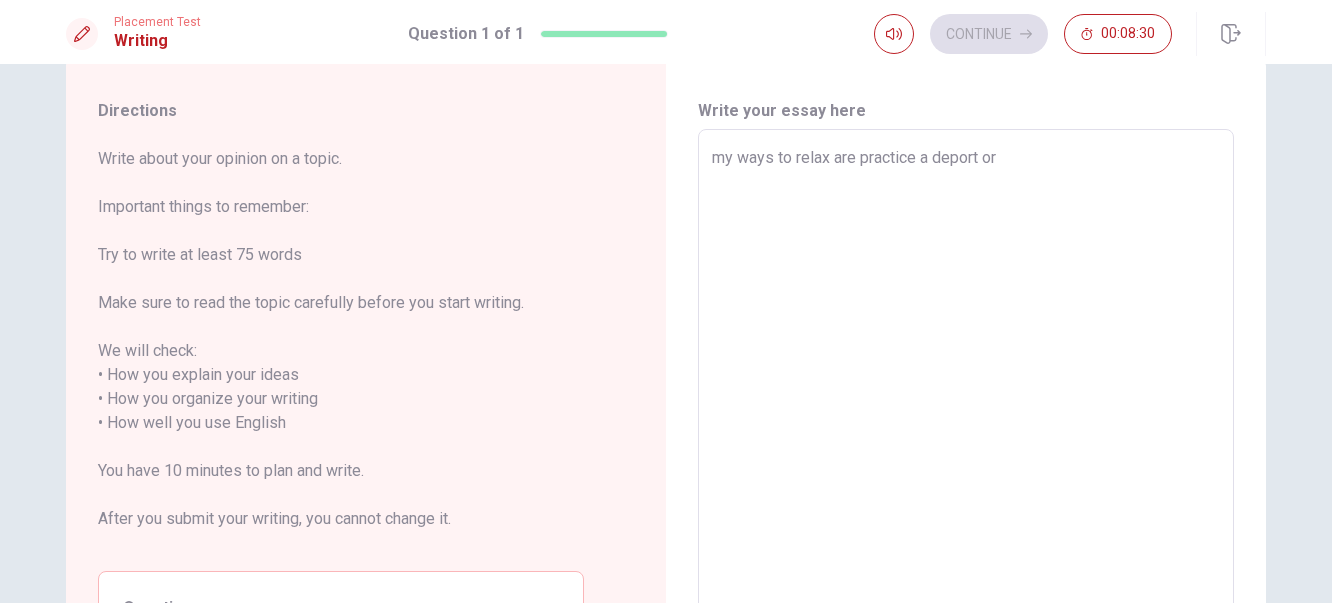 type on "my ways to relax are practice a deport or 1" 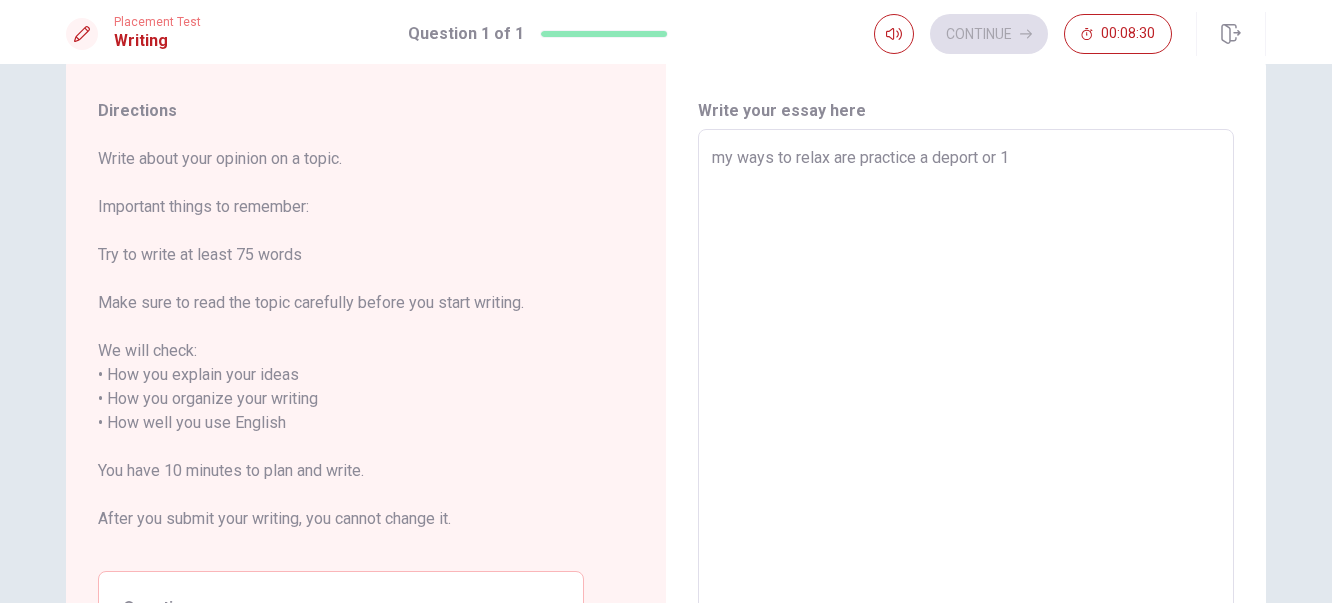 type on "x" 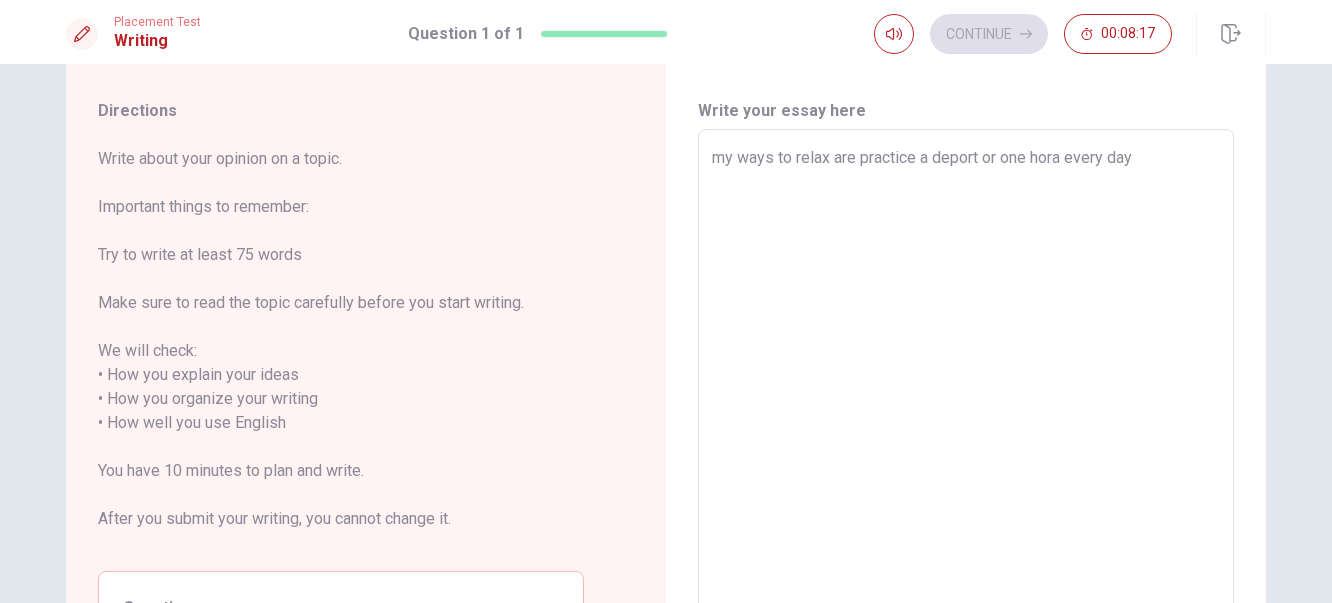 click on "my ways to relax are practice a deport or one hora every day" at bounding box center [966, 411] 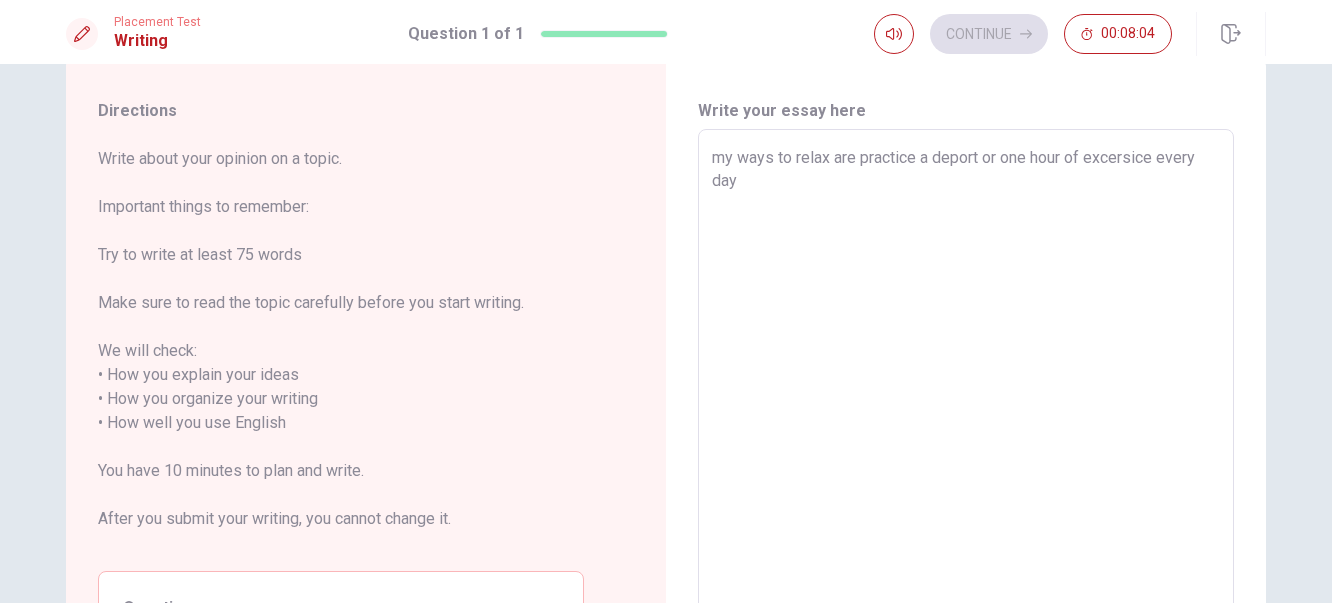 click on "my ways to relax are practice a deport or one hour of excersice every day" at bounding box center [966, 411] 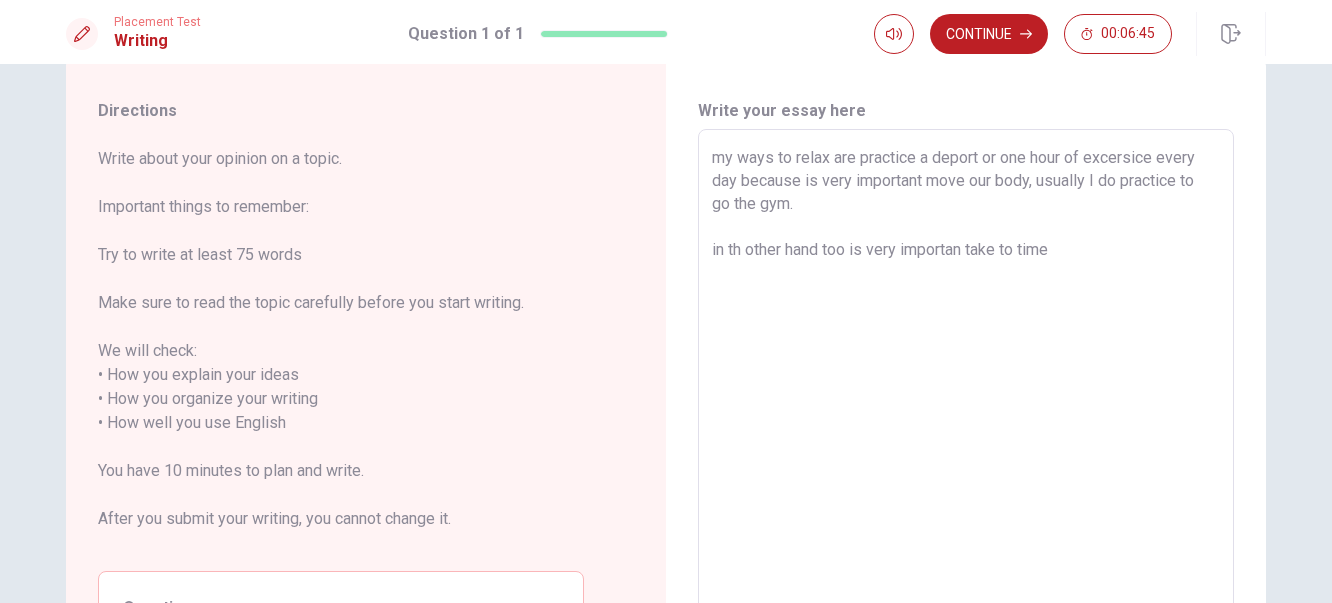 click on "my ways to relax are practice a deport or one hour of excersice every day because is very important move our body, usually I do practice to go the gym.
in th other hand too is very importan take to time" at bounding box center (966, 411) 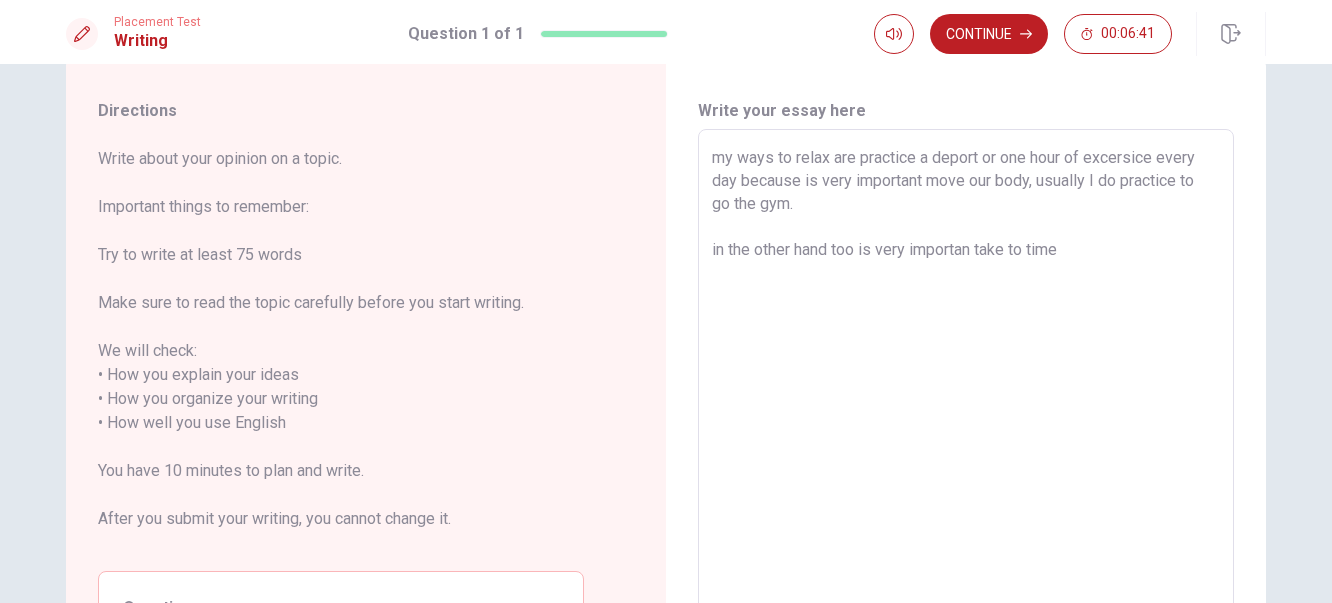 click on "my ways to relax are practice a deport or one hour of excersice every day because is very important move our body, usually I do practice to go the gym.
in the other hand too is very importan take to time" at bounding box center [966, 411] 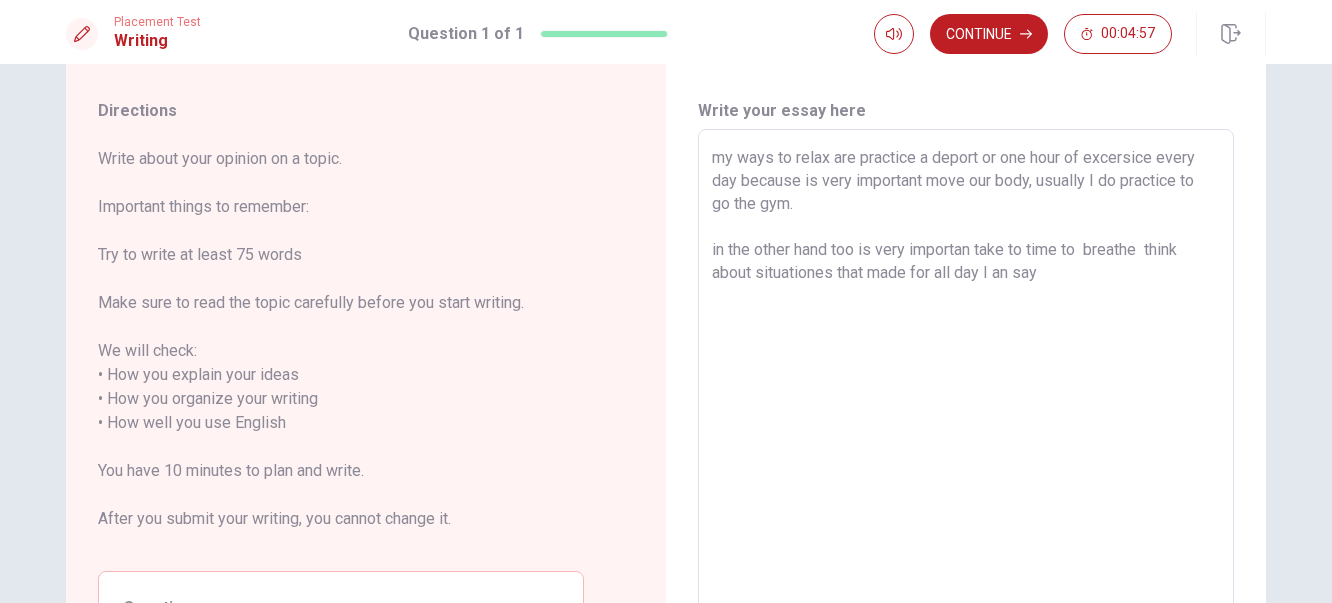 click on "my ways to relax are practice a deport or one hour of excersice every day because is very important move our body, usually I do practice to go the gym.
in the other hand too is very importan take to time to  breathe  think about situationes that made for all day I an say" at bounding box center (966, 411) 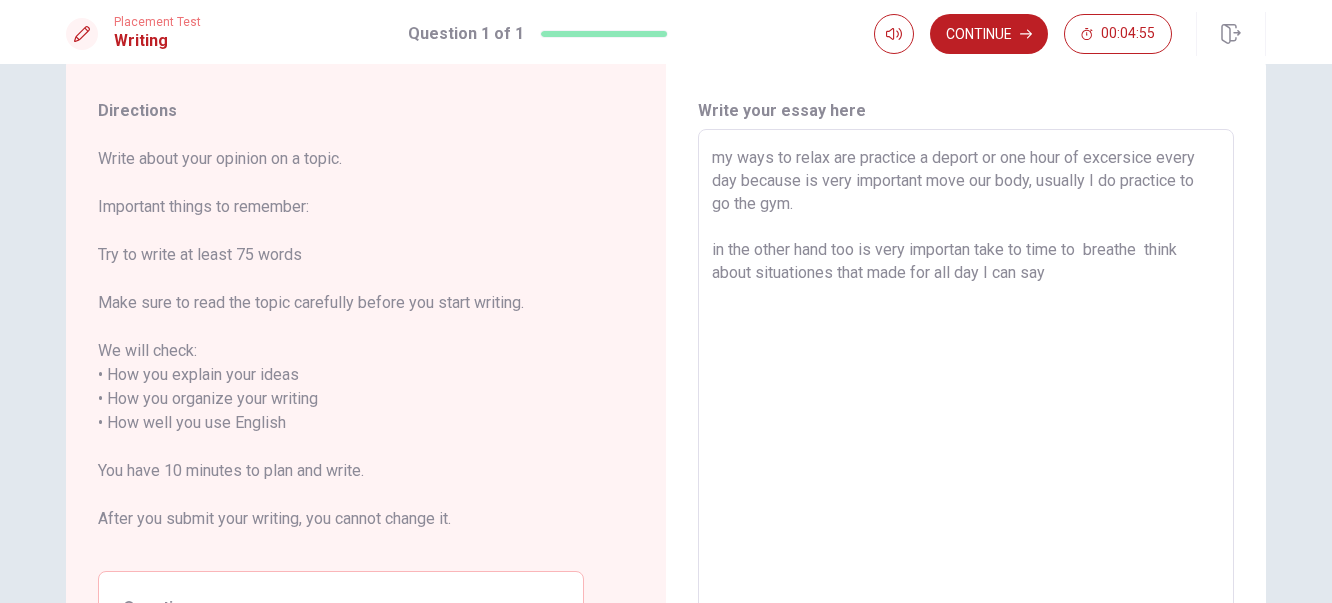 click on "my ways to relax are practice a deport or one hour of excersice every day because is very important move our body, usually I do practice to go the gym.
in the other hand too is very importan take to time to  breathe  think about situationes that made for all day I can say" at bounding box center [966, 411] 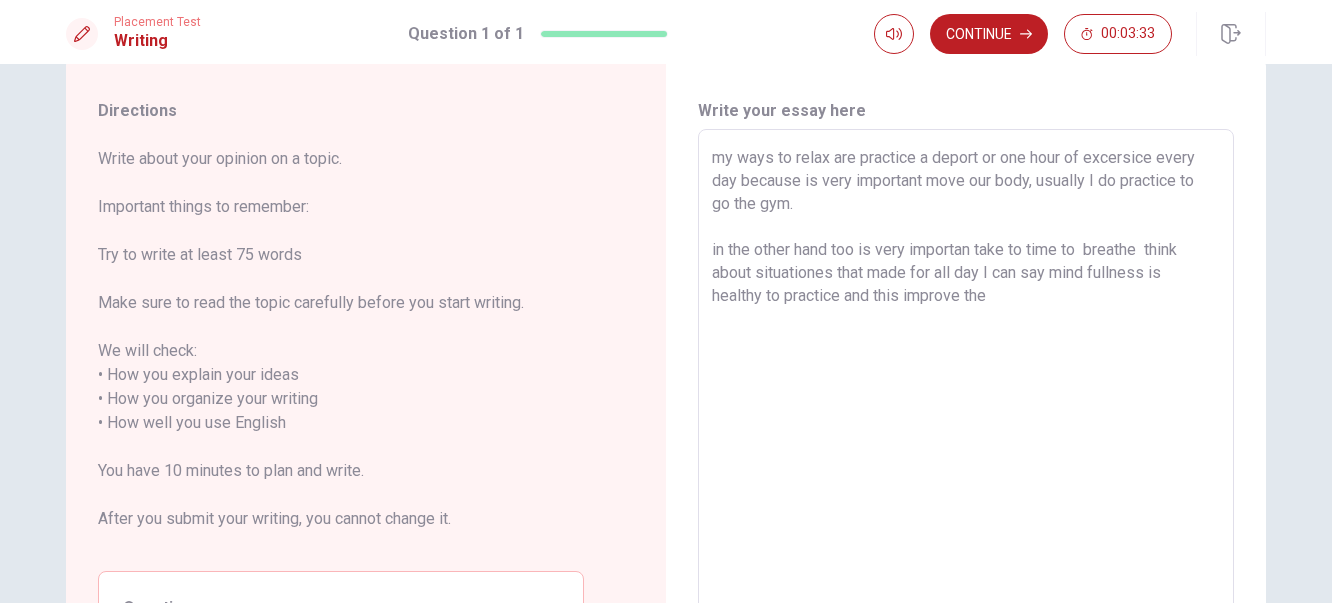click on "Write your essay here my ways to relax are practice a deport or one hour of excersice every day because is very important move our body, usually I do practice to go the gym.
in the other hand too is very importan take to time to  breathe  think about situationes that made for all day I can say mind fullness is healthy to practice and this improve the  x ​ Word count :  64" at bounding box center [966, 412] 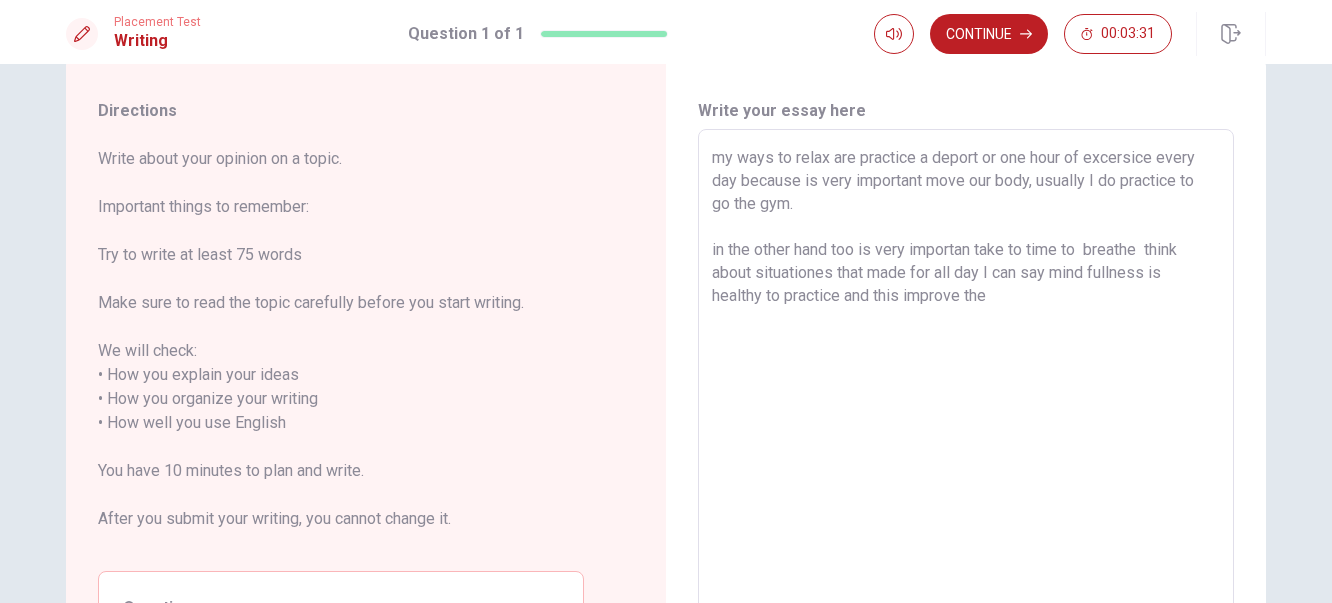 click on "Write your essay here my ways to relax are practice a deport or one hour of excersice every day because is very important move our body, usually I do practice to go the gym.
in the other hand too is very importan take to time to  breathe  think about situationes that made for all day I can say mind fullness is healthy to practice and this improve the  x ​ Word count :  64" at bounding box center [966, 412] 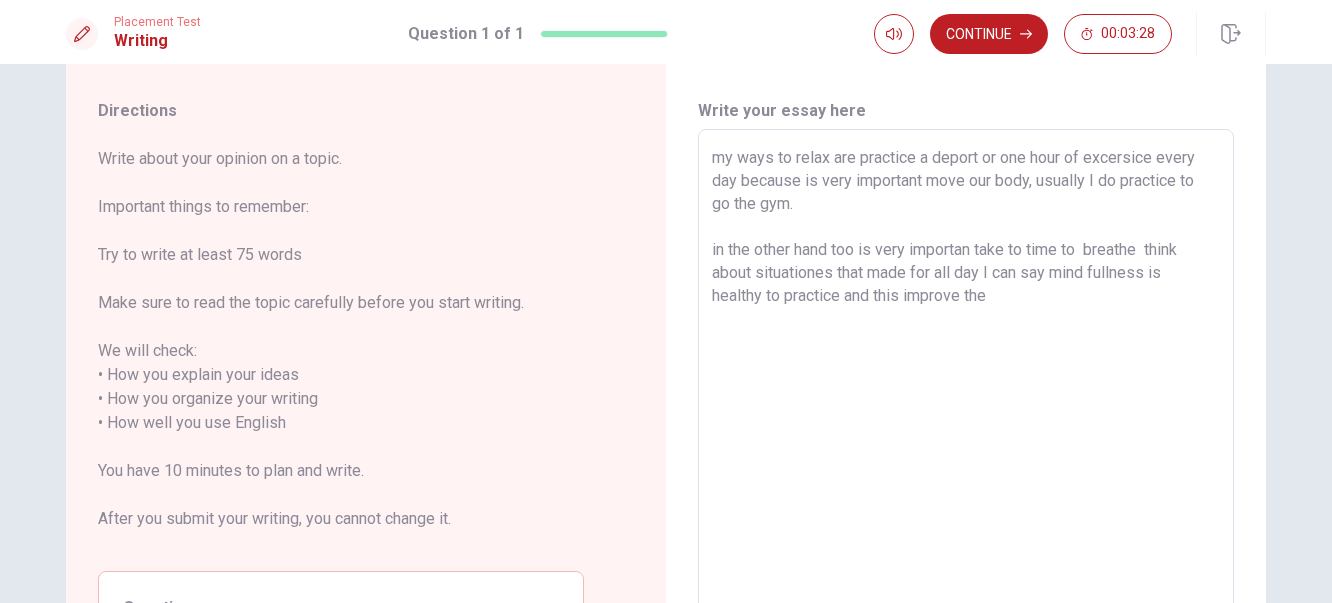 scroll, scrollTop: 311, scrollLeft: 0, axis: vertical 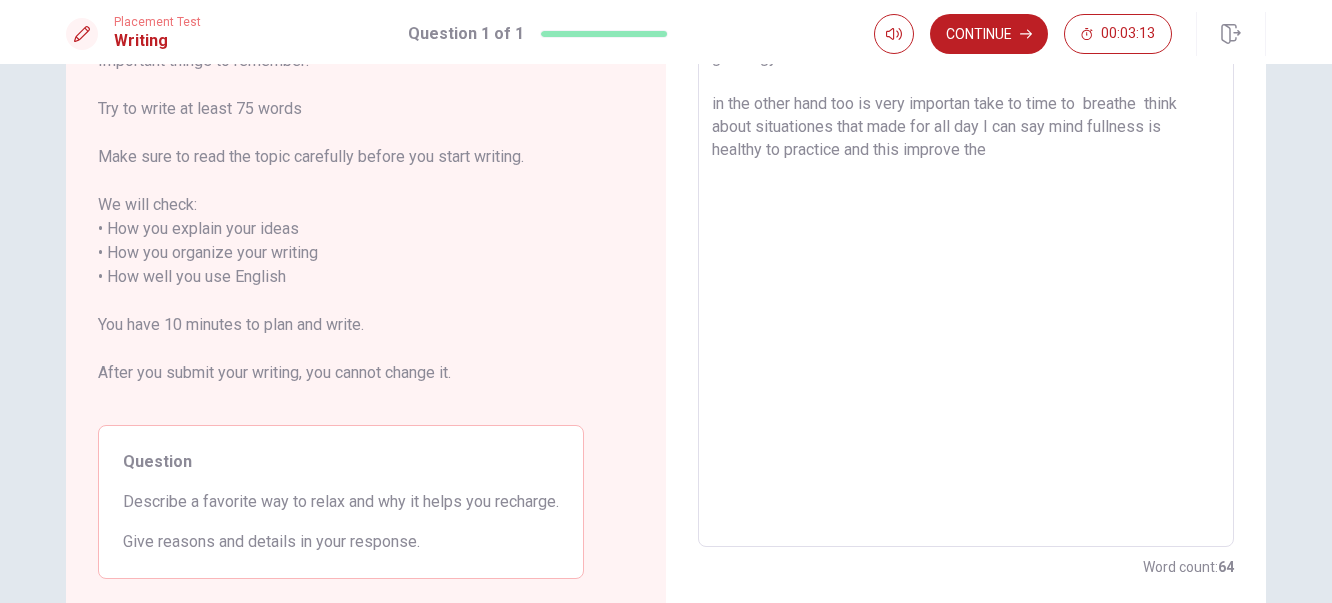 click on "my ways to relax are practice a deport or one hour of excersice every day because is very important move our body, usually I do practice to go the gym.
in the other hand too is very importan take to time to  breathe  think about situationes that made for all day I can say mind fullness is healthy to practice and this improve the" at bounding box center [966, 265] 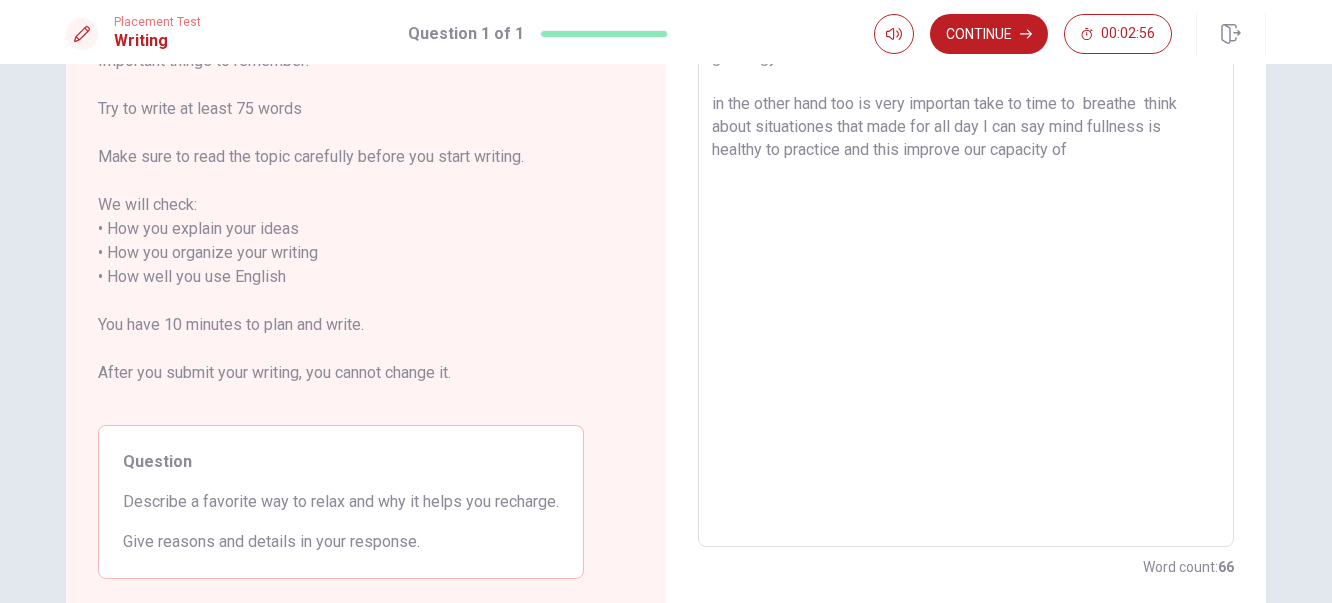 click on "my ways to relax are practice a deport or one hour of excersice every day because is very important move our body, usually I do practice to go the gym.
in the other hand too is very importan take to time to  breathe  think about situationes that made for all day I can say mind fullness is healthy to practice and this improve our capacity of" at bounding box center (966, 265) 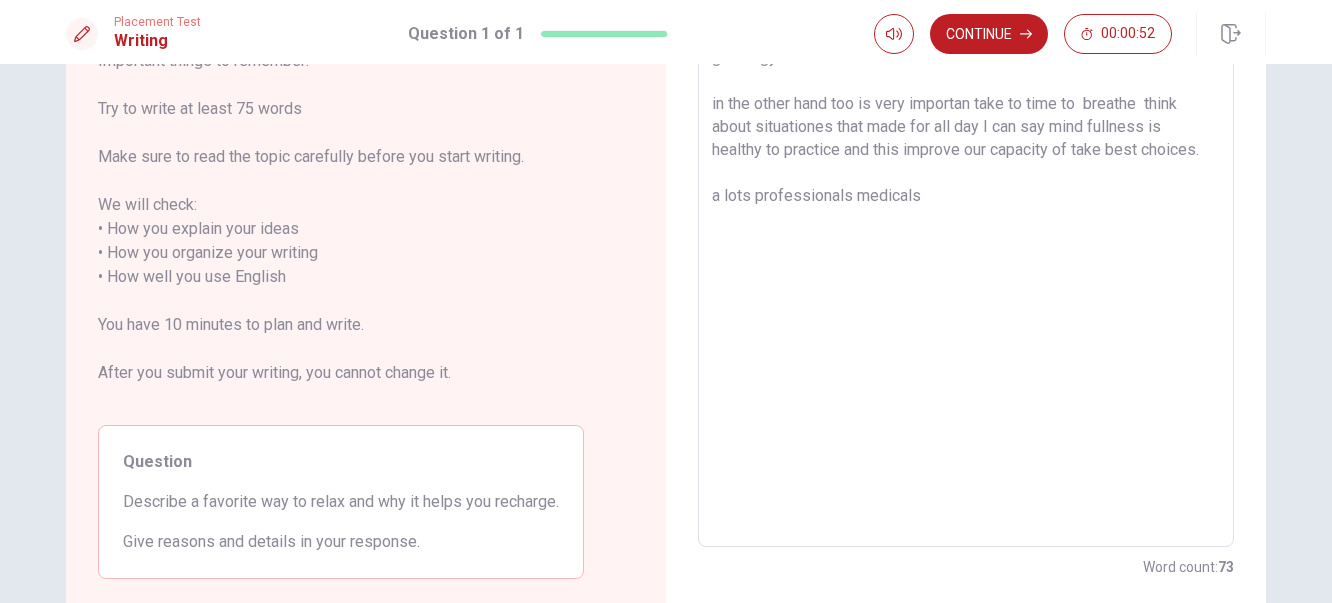 click on "my ways to relax are practice a deport or one hour of excersice every day because is very important move our body, usually I do practice to go the gym.
in the other hand too is very importan take to time to  breathe  think about situationes that made for all day I can say mind fullness is healthy to practice and this improve our capacity of take best choices.
a lots professionals medicals" at bounding box center [966, 265] 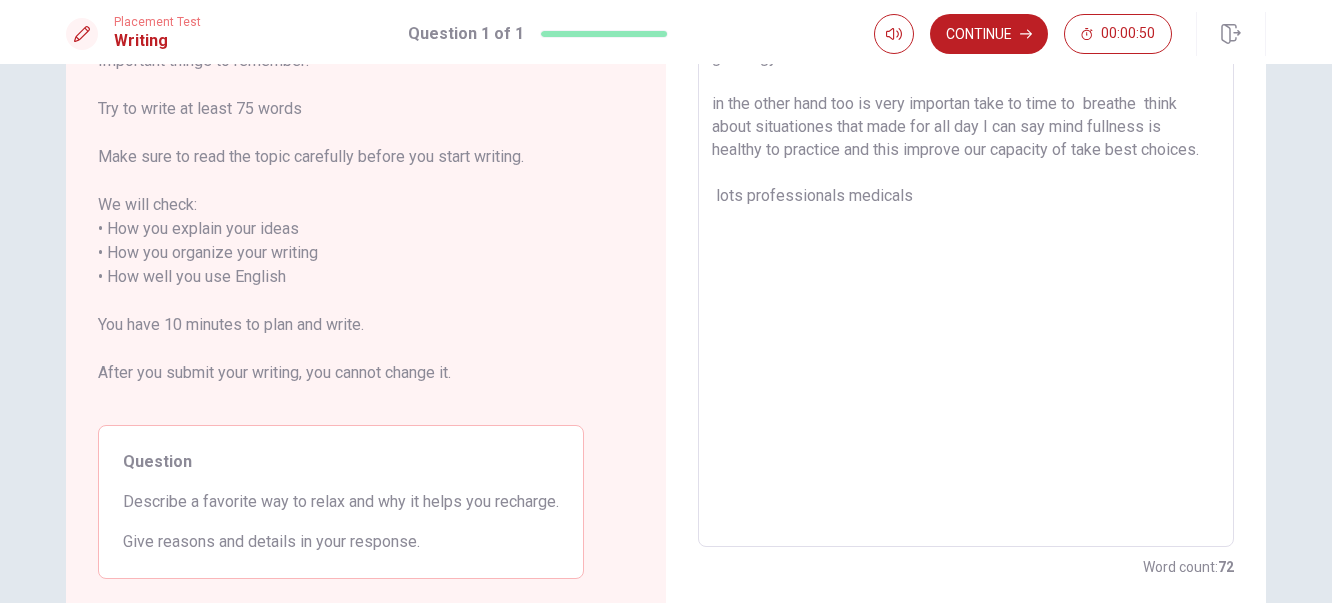 click on "my ways to relax are practice a deport or one hour of excersice every day because is very important move our body, usually I do practice to go the gym.
in the other hand too is very importan take to time to  breathe  think about situationes that made for all day I can say mind fullness is healthy to practice and this improve our capacity of take best choices.
lots professionals medicals" at bounding box center [966, 265] 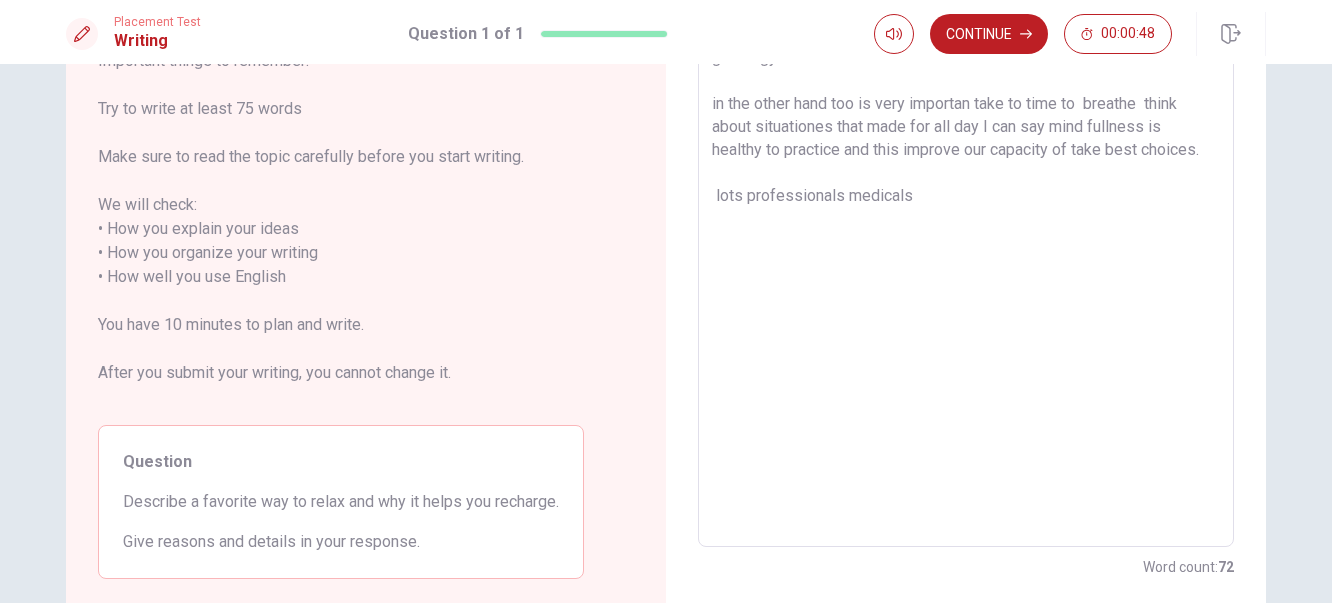 click on "my ways to relax are practice a deport or one hour of excersice every day because is very important move our body, usually I do practice to go the gym.
in the other hand too is very importan take to time to  breathe  think about situationes that made for all day I can say mind fullness is healthy to practice and this improve our capacity of take best choices.
lots professionals medicals" at bounding box center (966, 265) 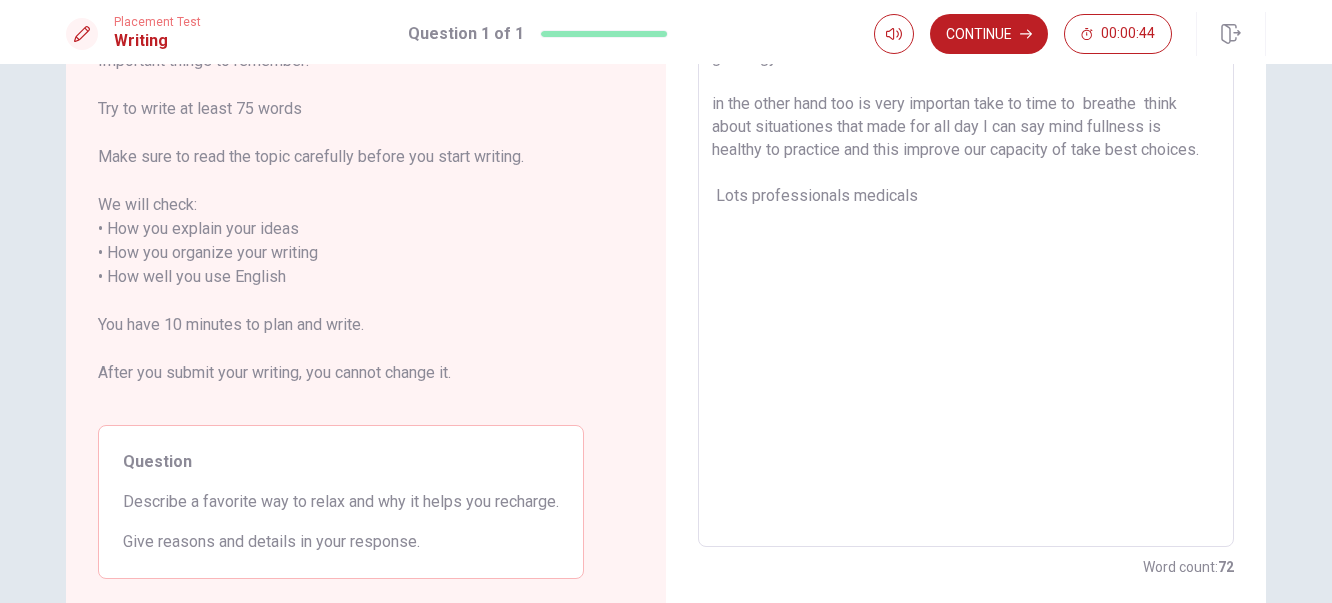 click on "my ways to relax are practice a deport or one hour of excersice every day because is very important move our body, usually I do practice to go the gym.
in the other hand too is very importan take to time to  breathe  think about situationes that made for all day I can say mind fullness is healthy to practice and this improve our capacity of take best choices.
Lots professionals medicals" at bounding box center [966, 265] 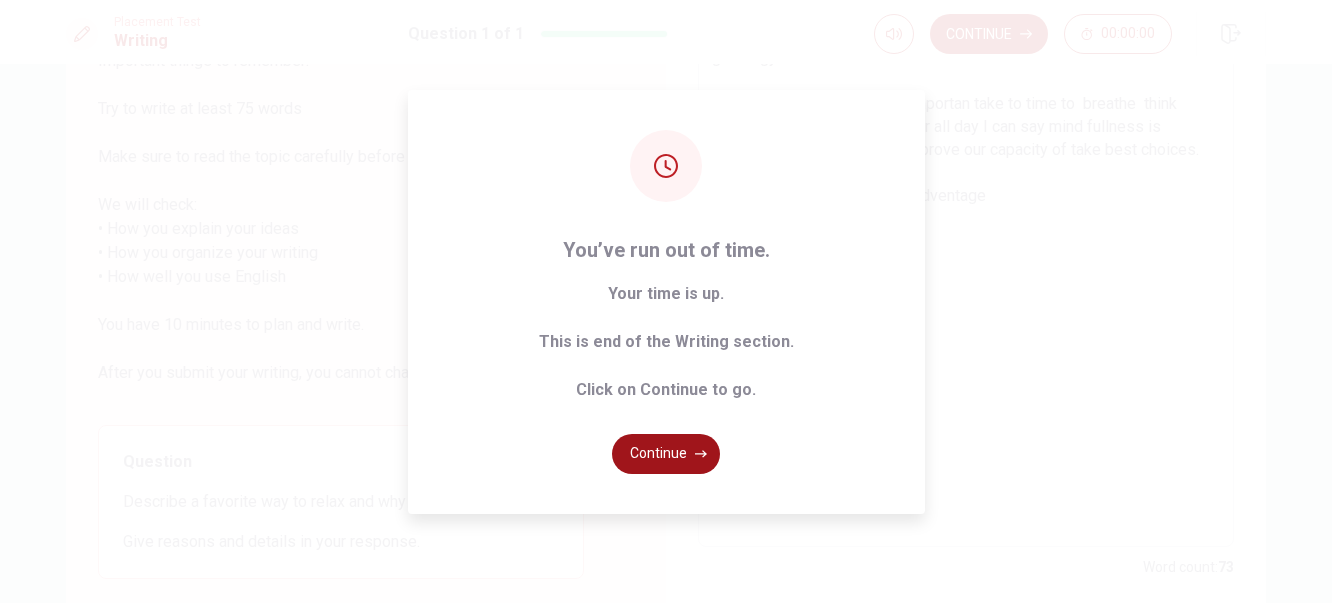 click on "Continue" at bounding box center [666, 454] 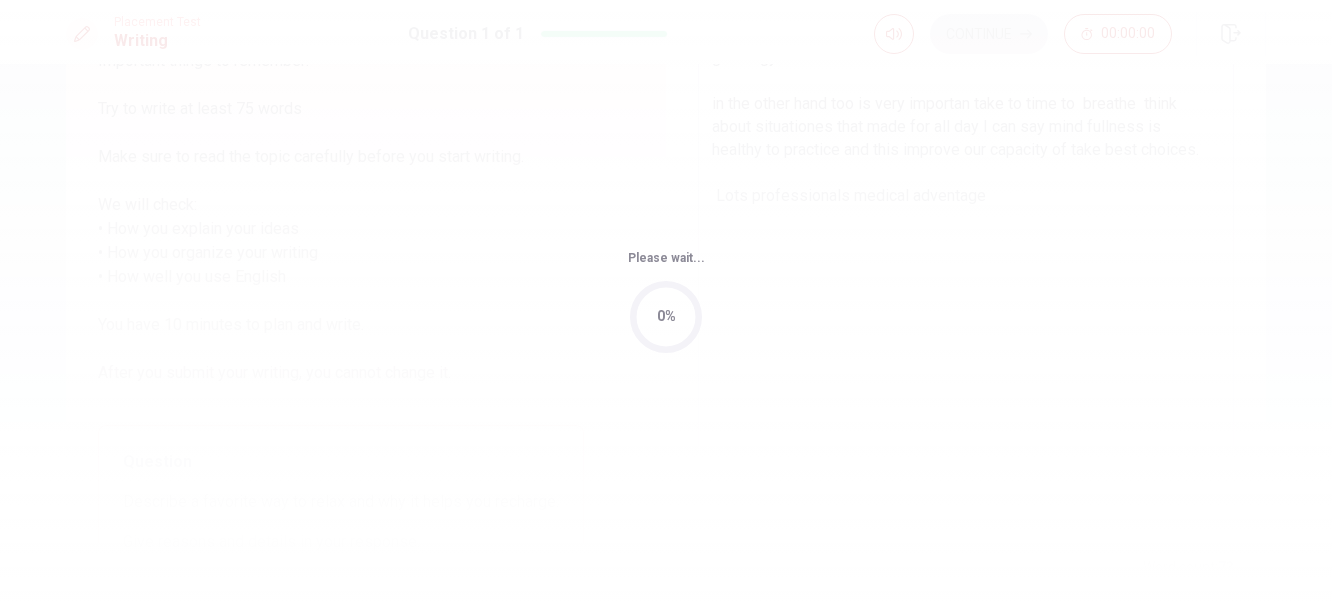 scroll, scrollTop: 0, scrollLeft: 0, axis: both 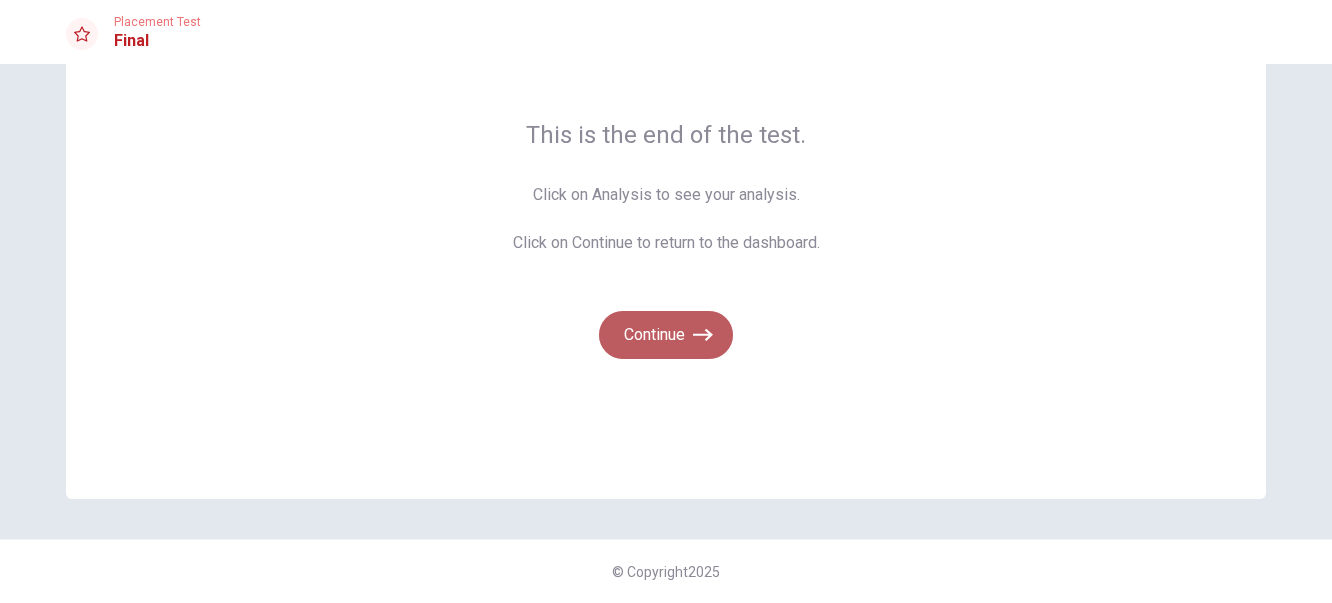 click on "Continue" at bounding box center (666, 335) 